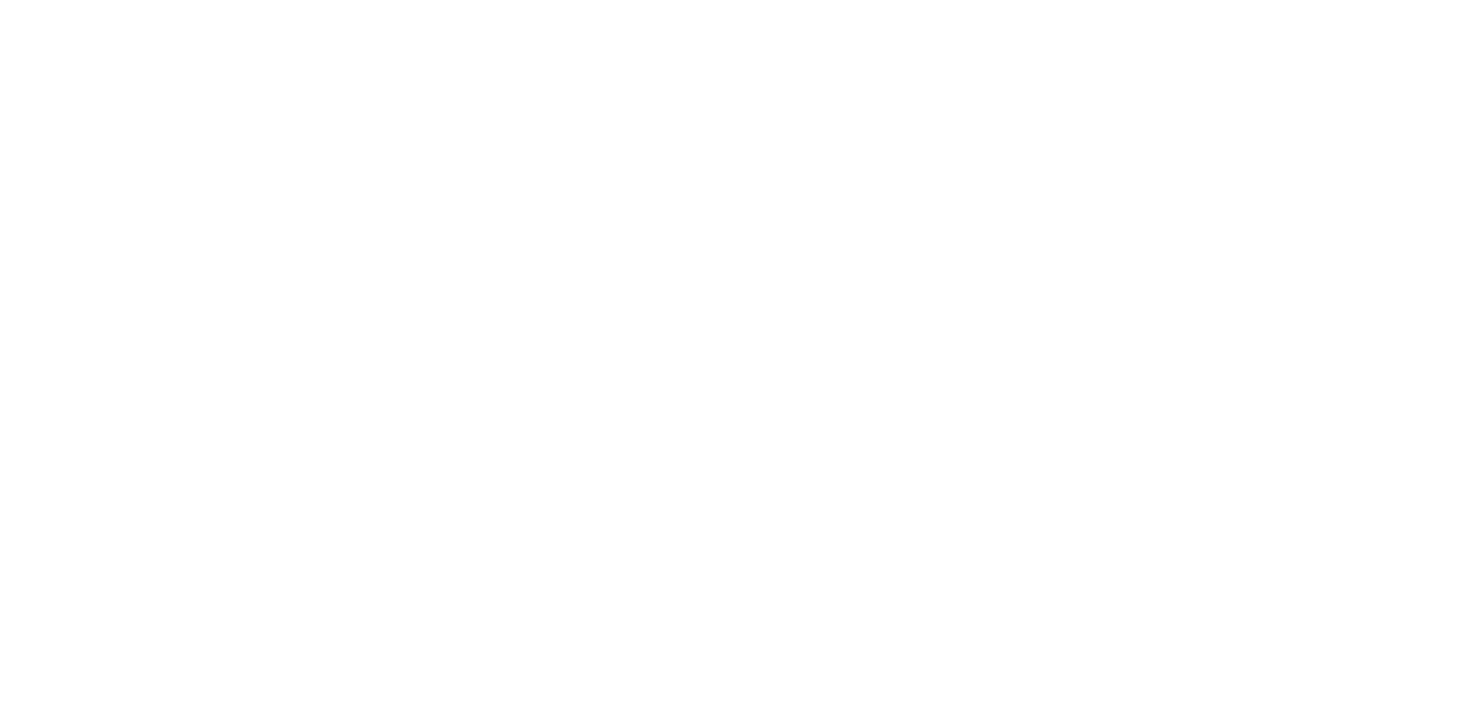 scroll, scrollTop: 0, scrollLeft: 0, axis: both 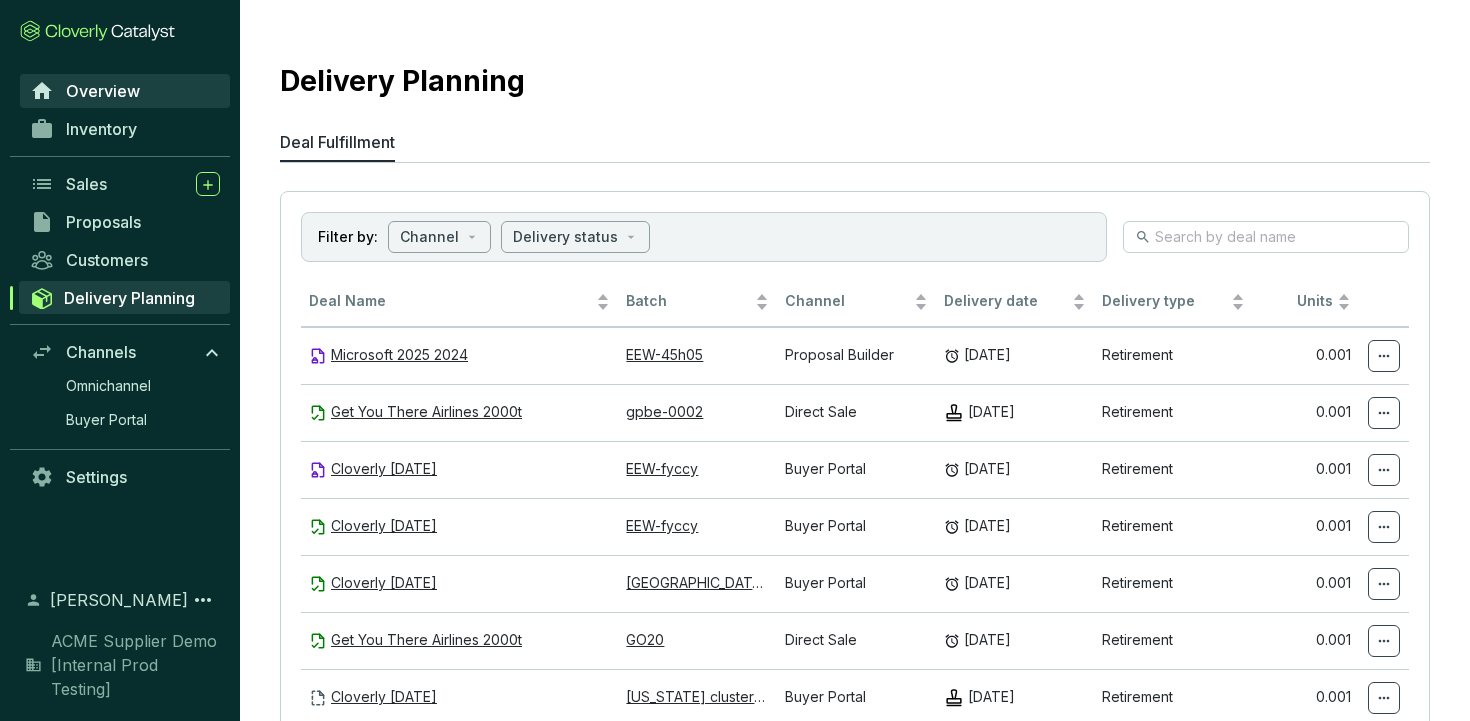 click on "Overview" at bounding box center (103, 91) 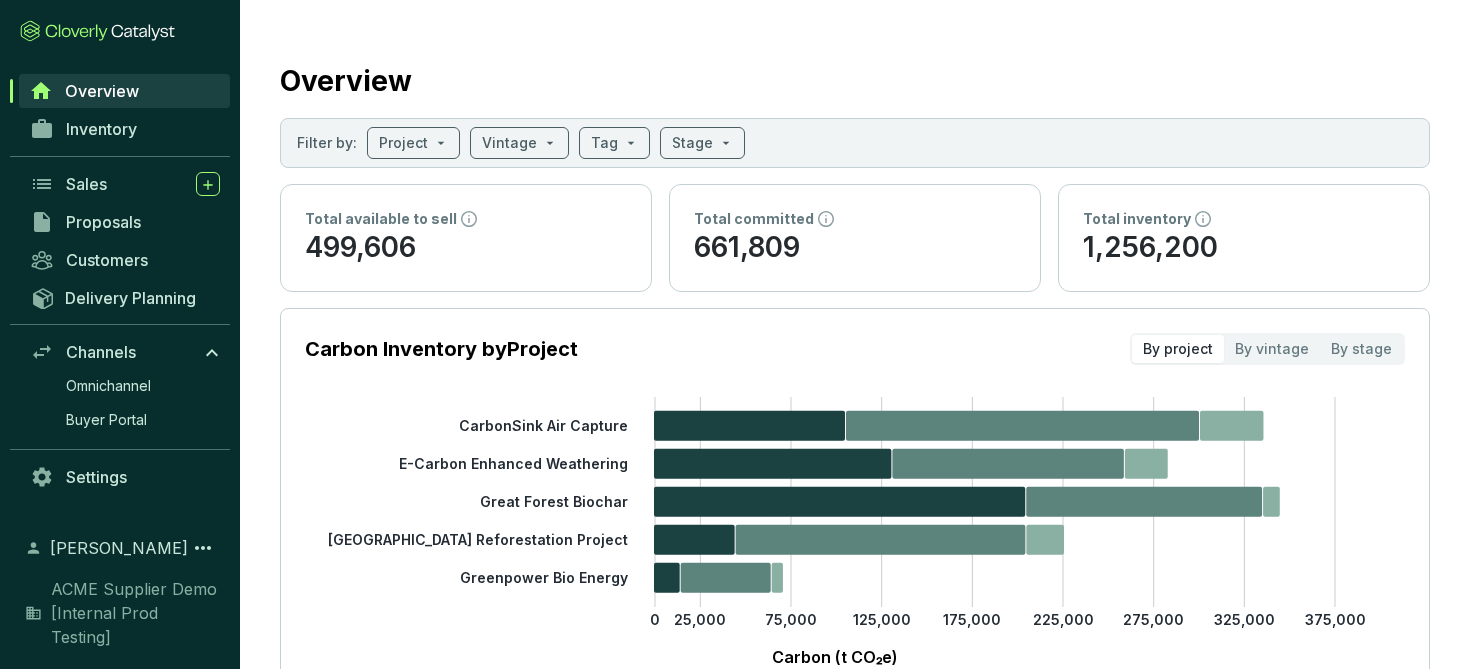 click on "Overview" at bounding box center (855, 77) 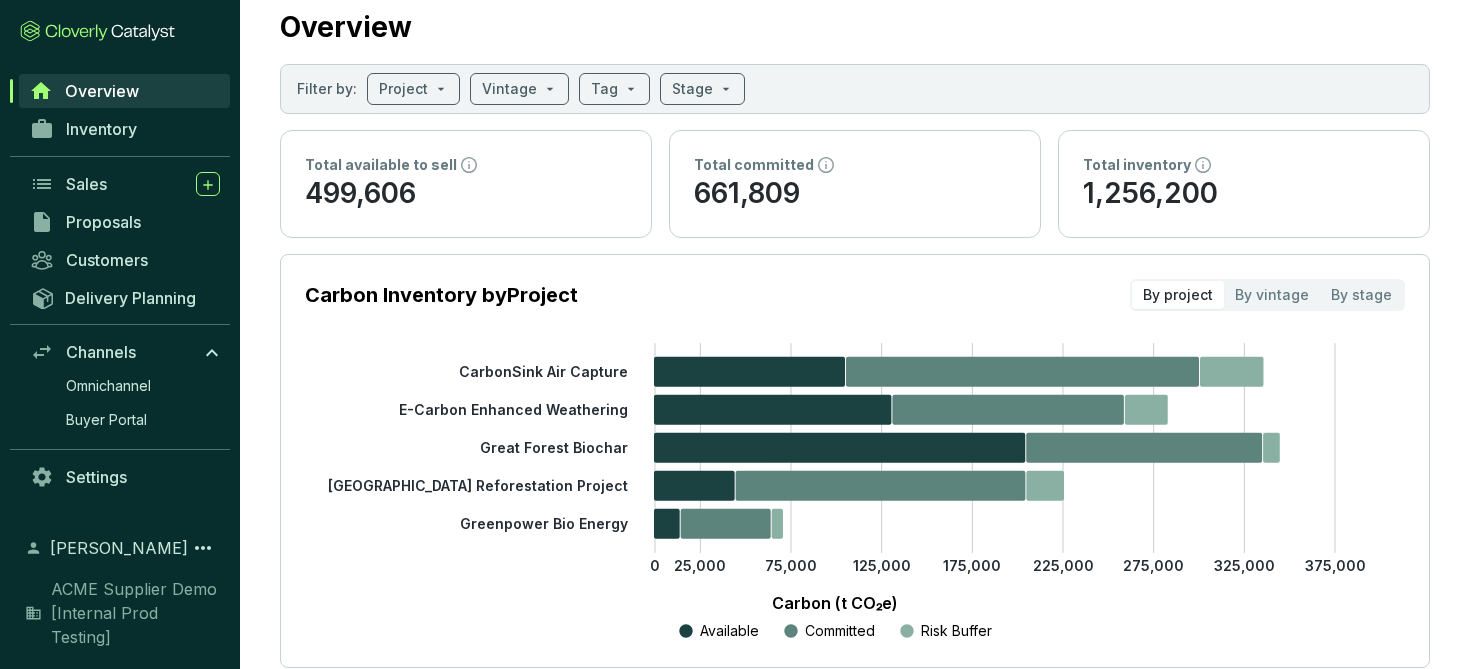 scroll, scrollTop: 56, scrollLeft: 0, axis: vertical 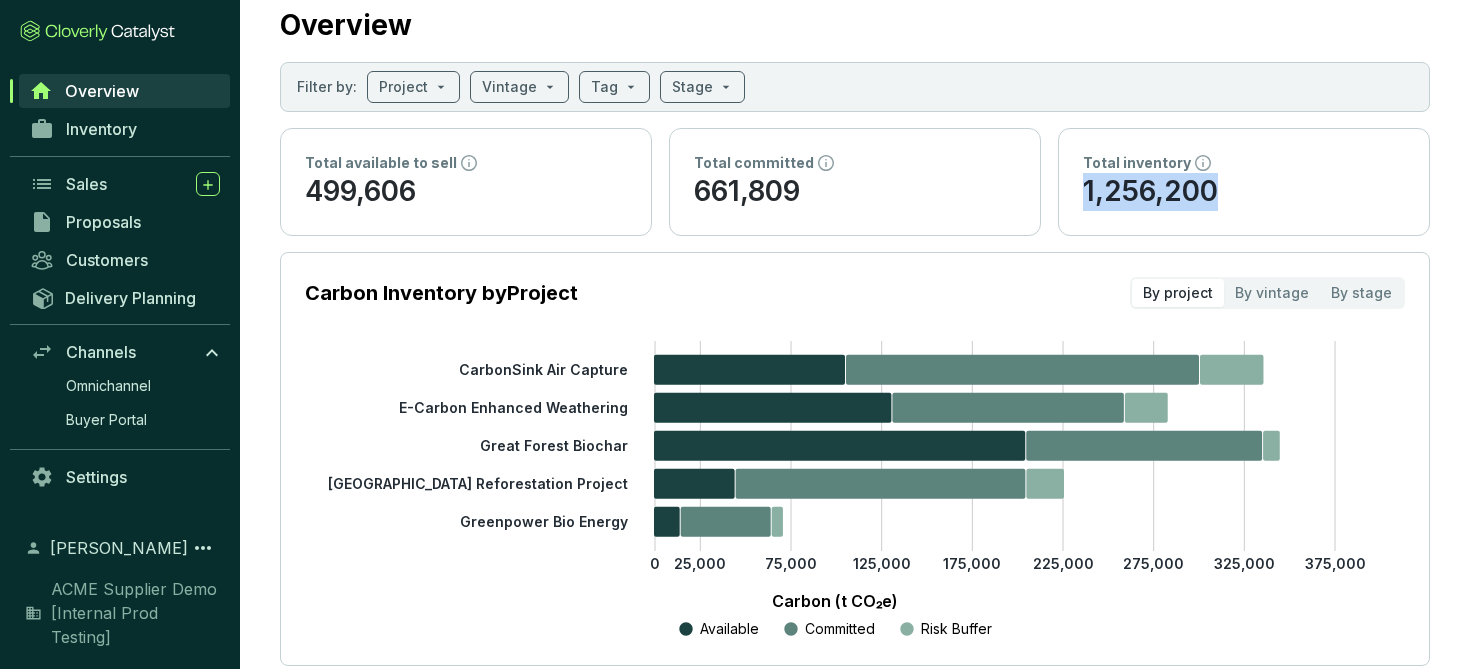 drag, startPoint x: 1231, startPoint y: 188, endPoint x: 1076, endPoint y: 189, distance: 155.00322 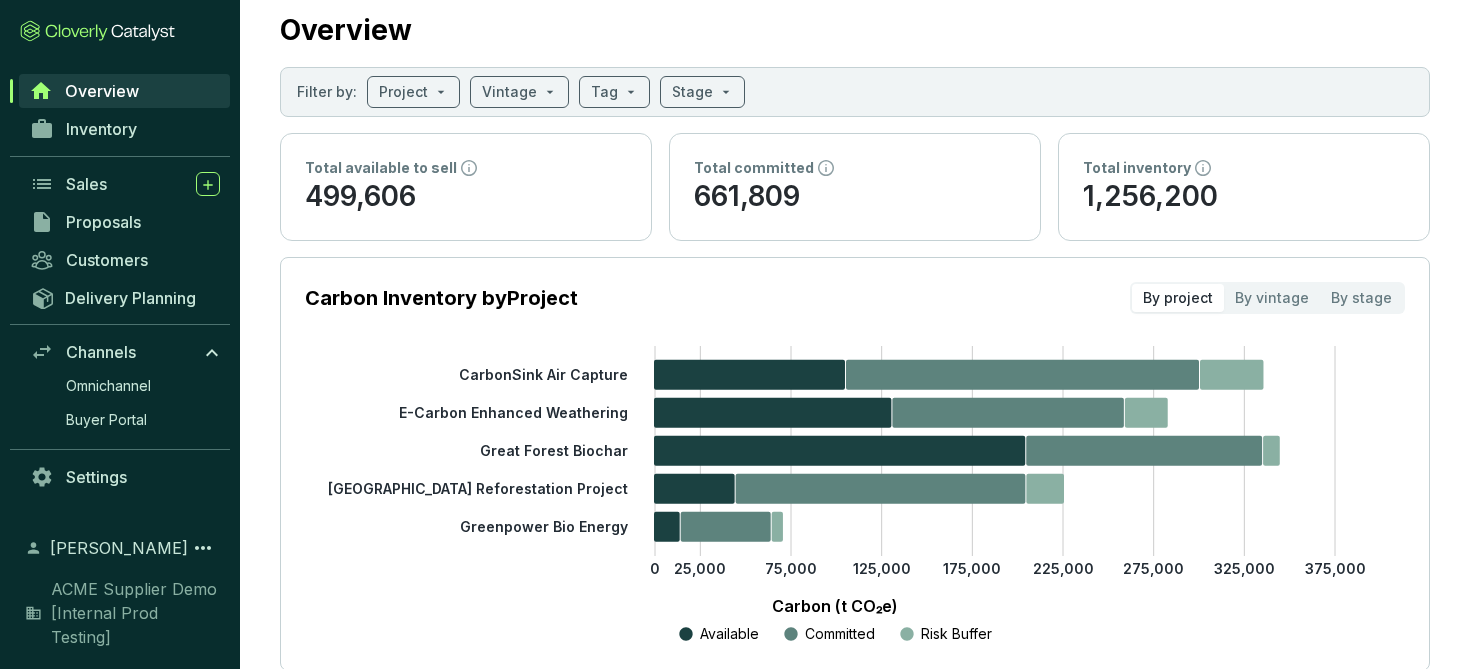 scroll, scrollTop: 52, scrollLeft: 0, axis: vertical 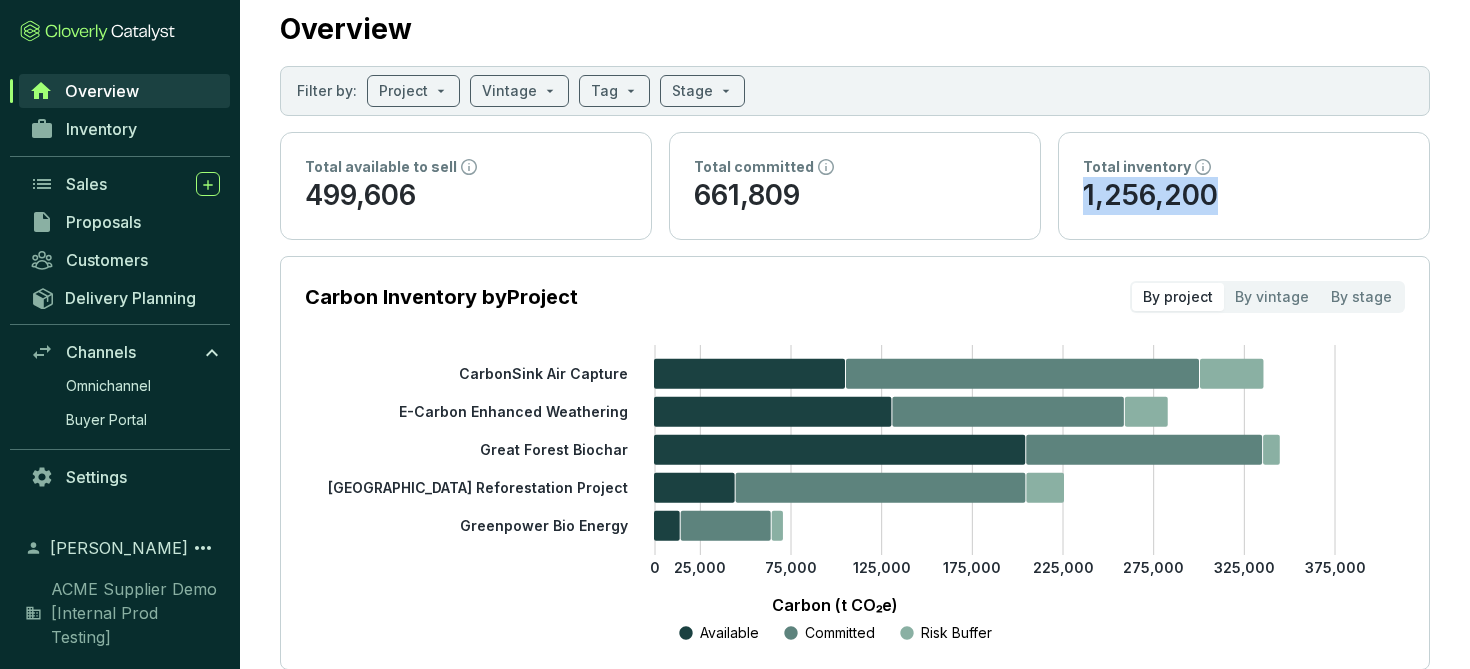 drag, startPoint x: 1236, startPoint y: 196, endPoint x: 1077, endPoint y: 195, distance: 159.00314 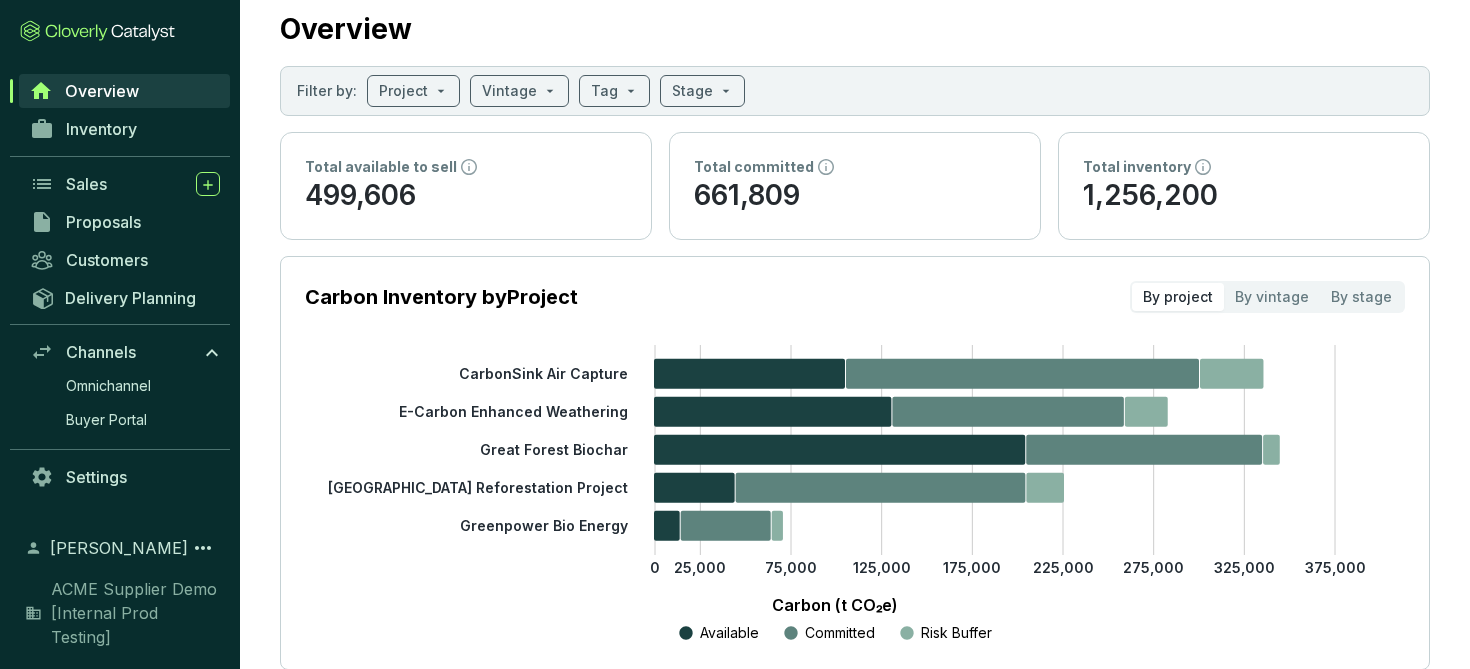 click on "661,809" at bounding box center (855, 196) 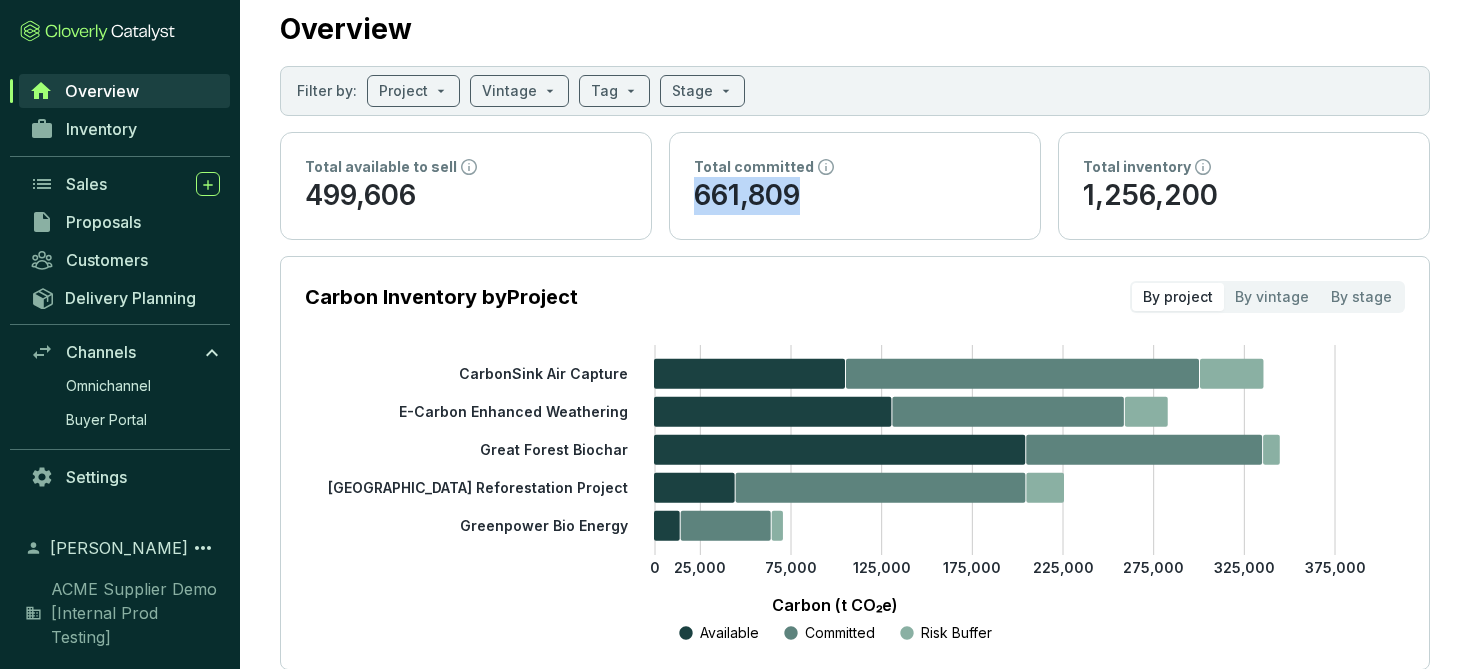 drag, startPoint x: 816, startPoint y: 189, endPoint x: 679, endPoint y: 187, distance: 137.0146 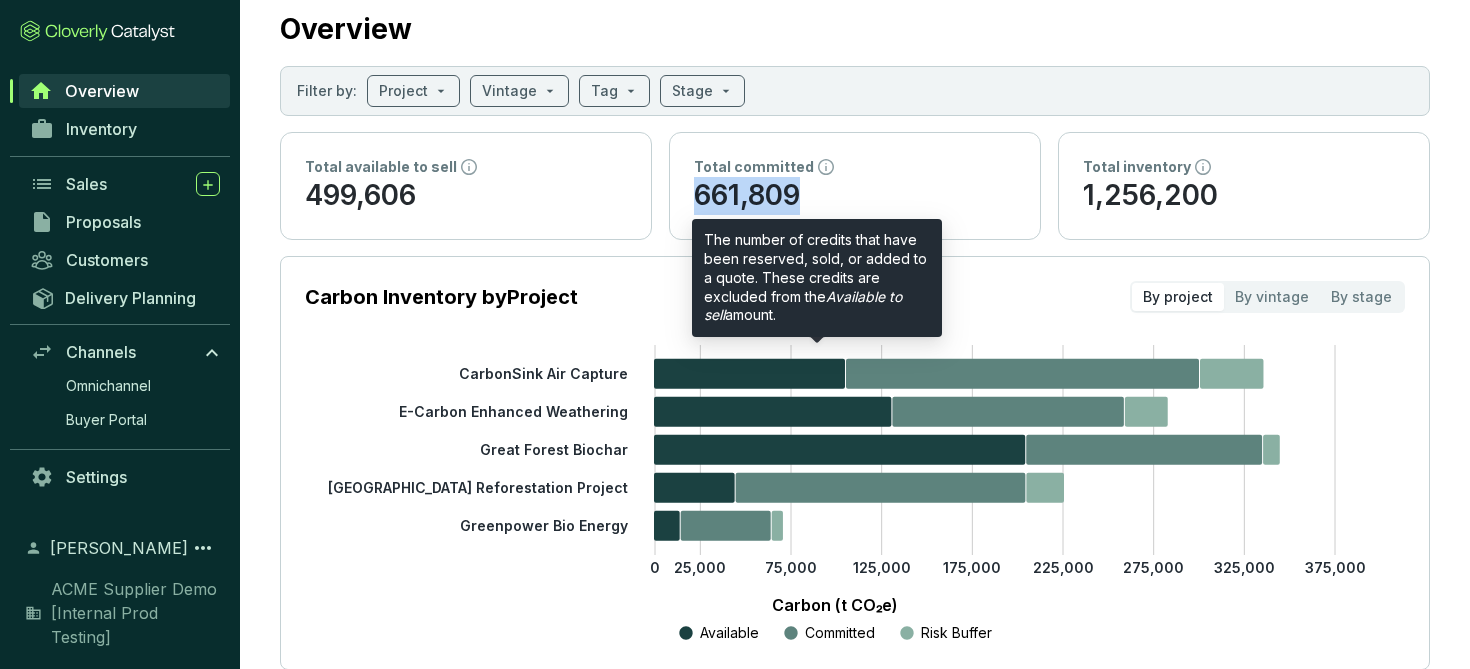 click on "661,809" at bounding box center (855, 196) 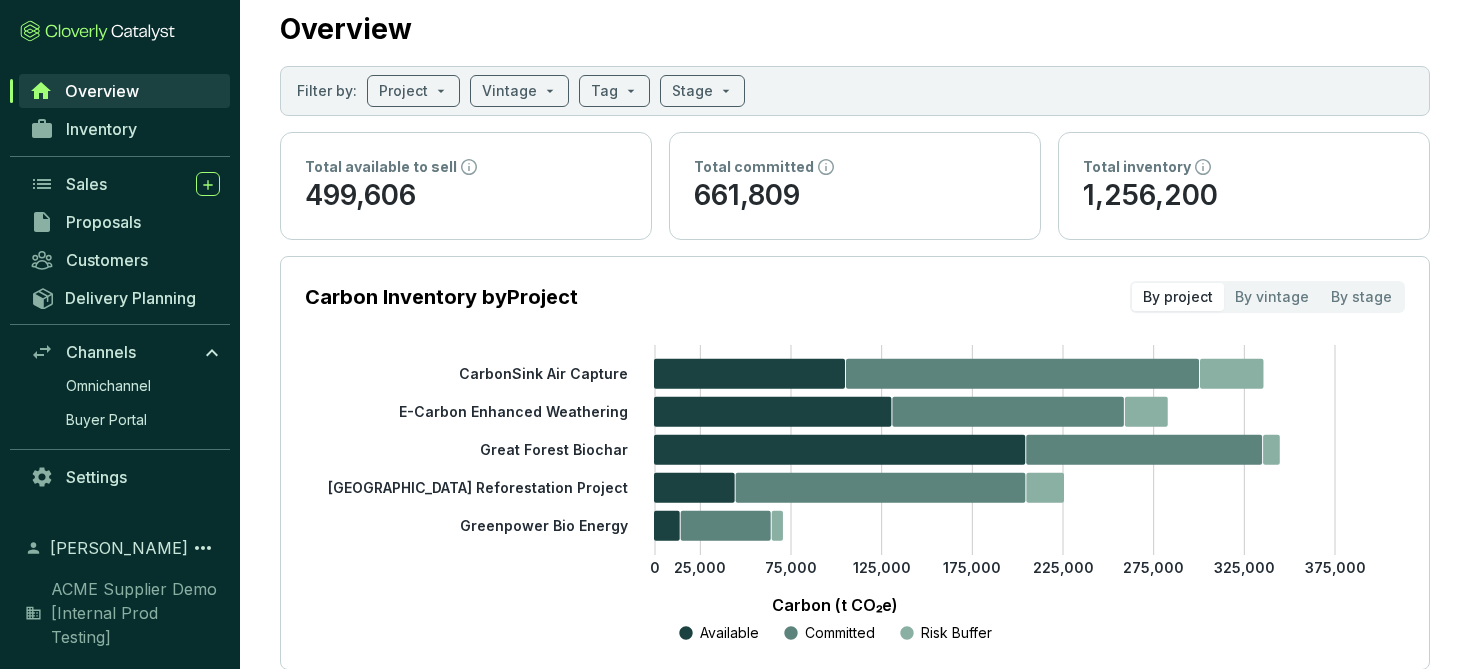 click 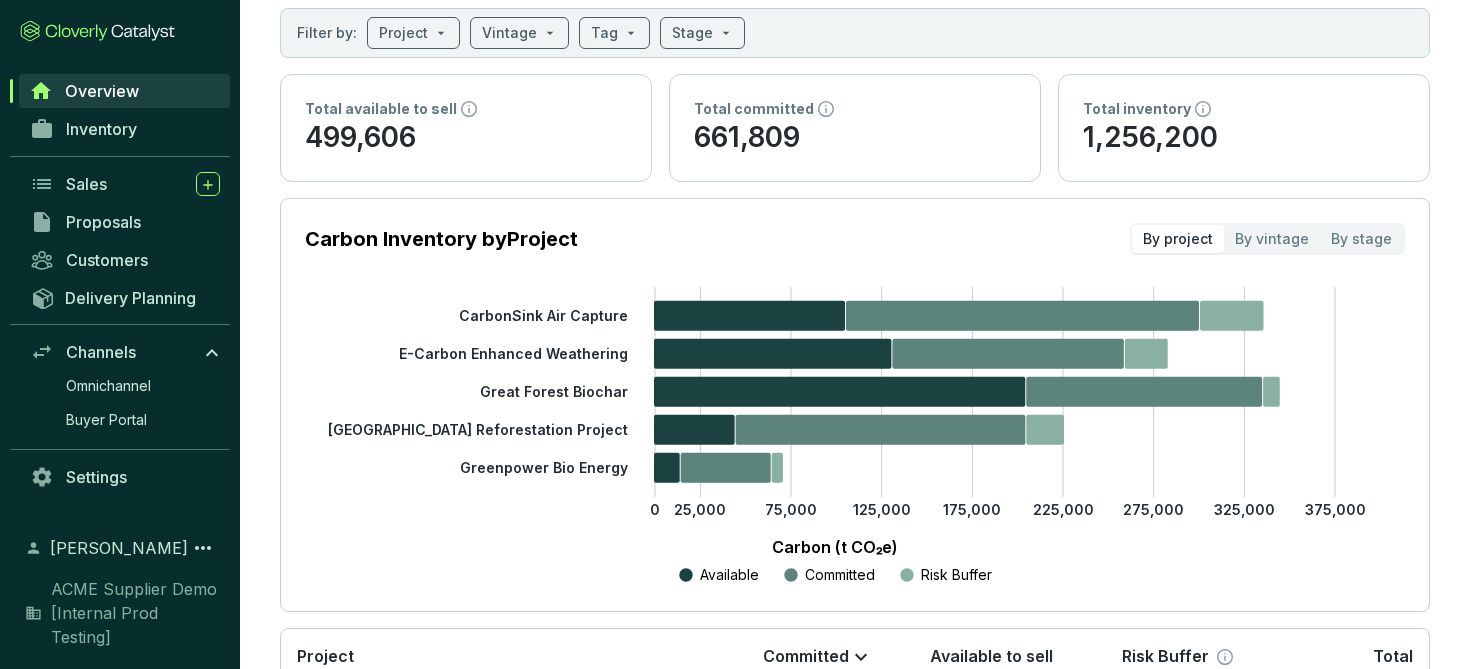 scroll, scrollTop: 111, scrollLeft: 0, axis: vertical 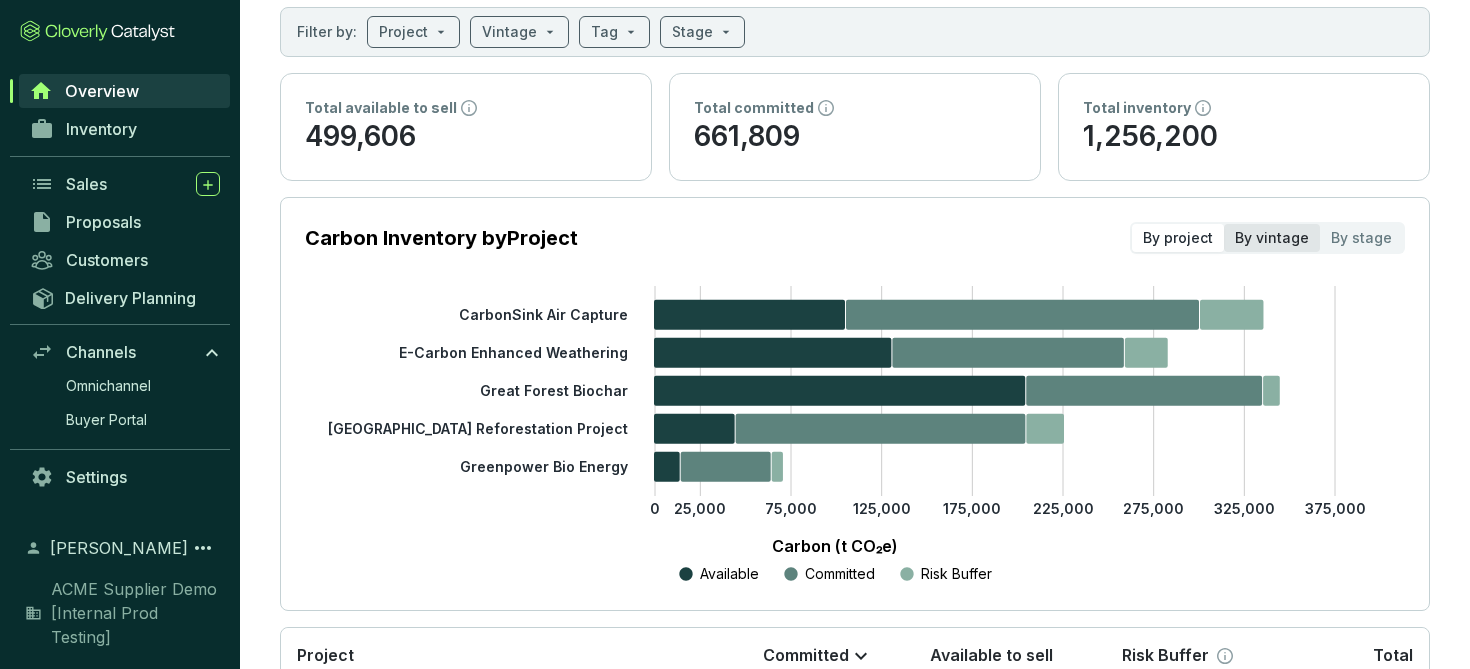click on "By vintage" at bounding box center [1272, 238] 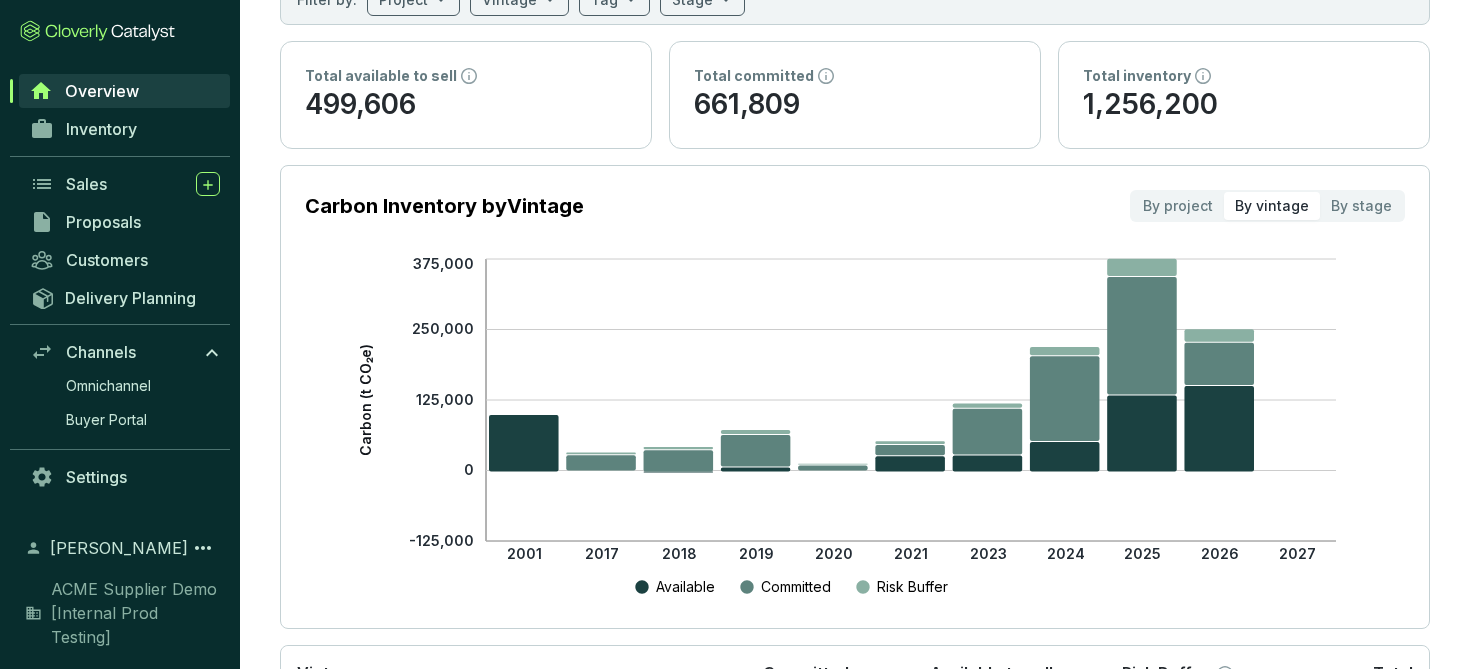 scroll, scrollTop: 154, scrollLeft: 0, axis: vertical 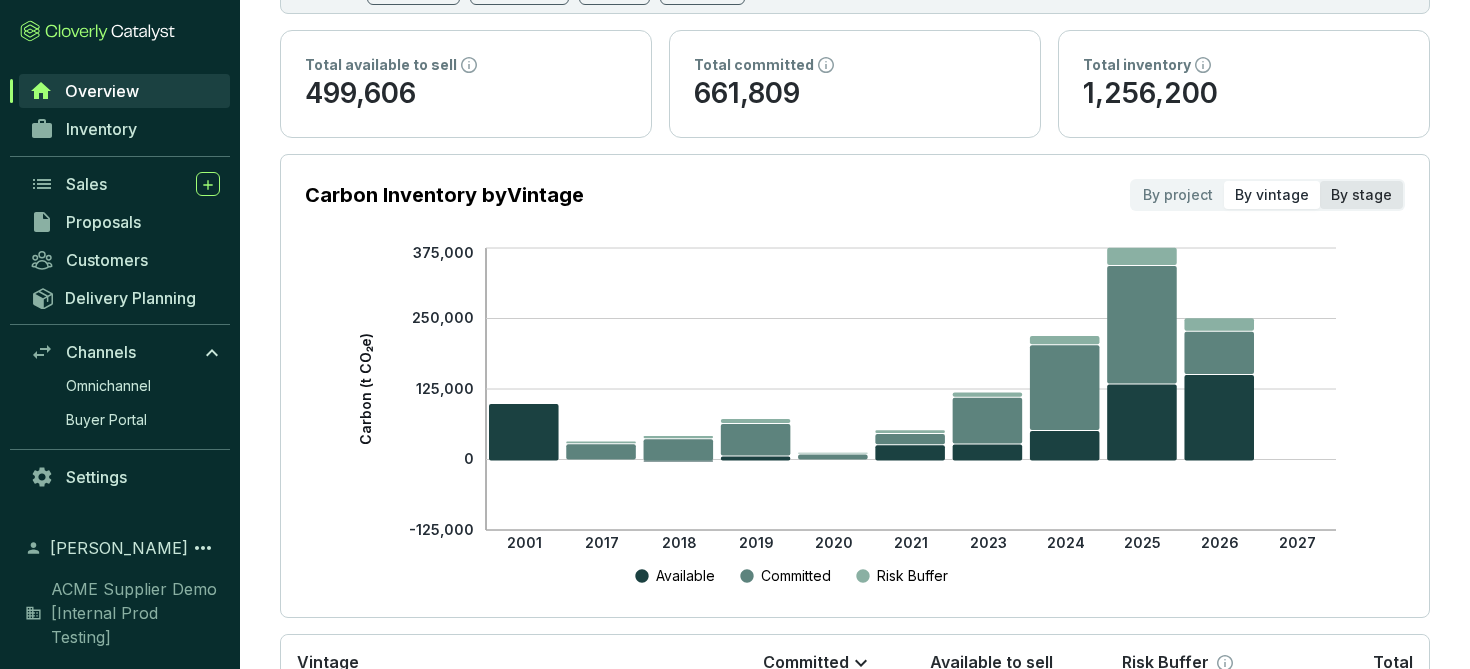 click on "By stage" at bounding box center (1361, 195) 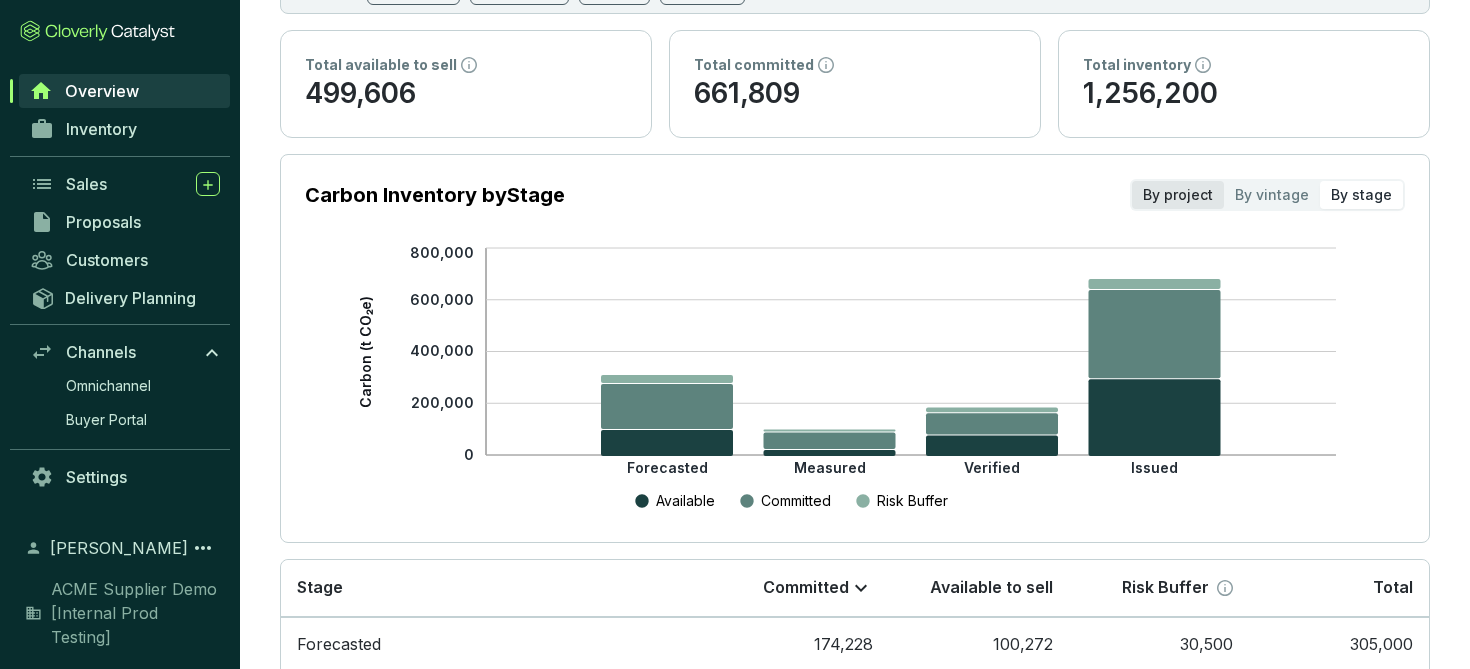 click on "By project" at bounding box center (1178, 195) 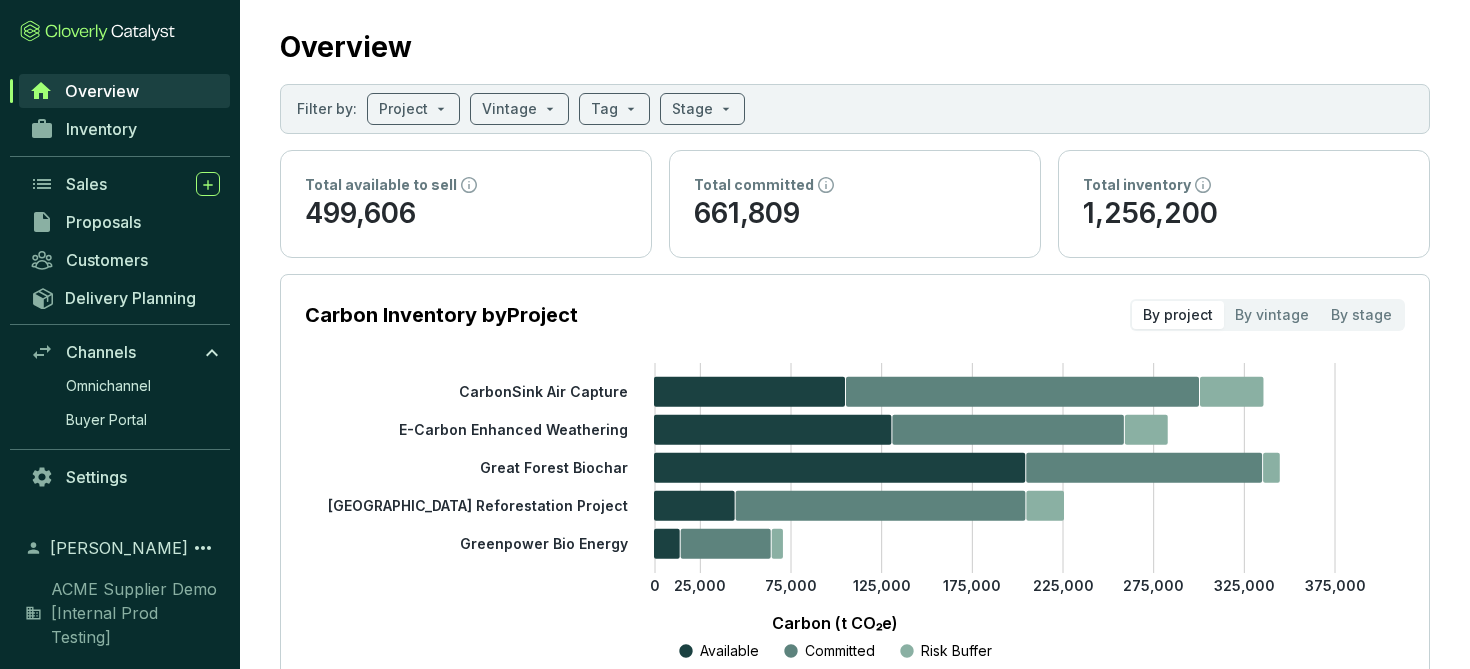scroll, scrollTop: 33, scrollLeft: 0, axis: vertical 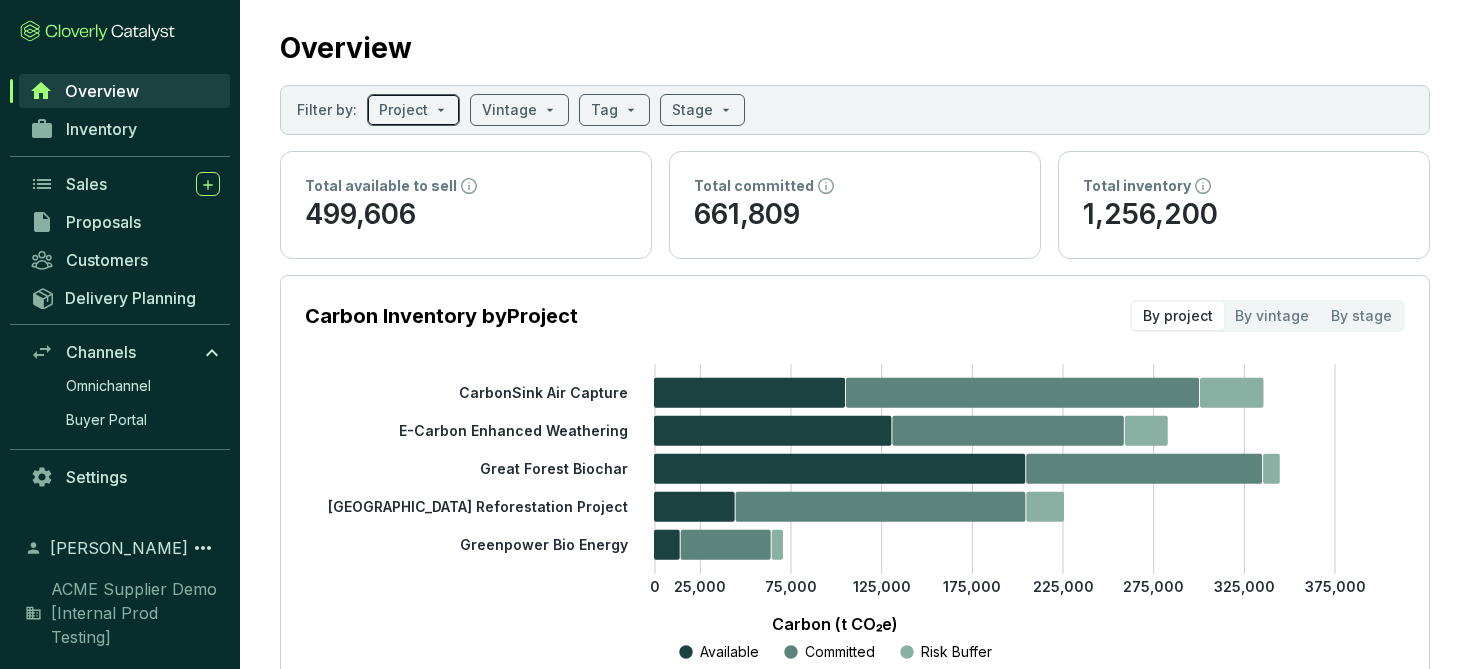 click at bounding box center (413, 110) 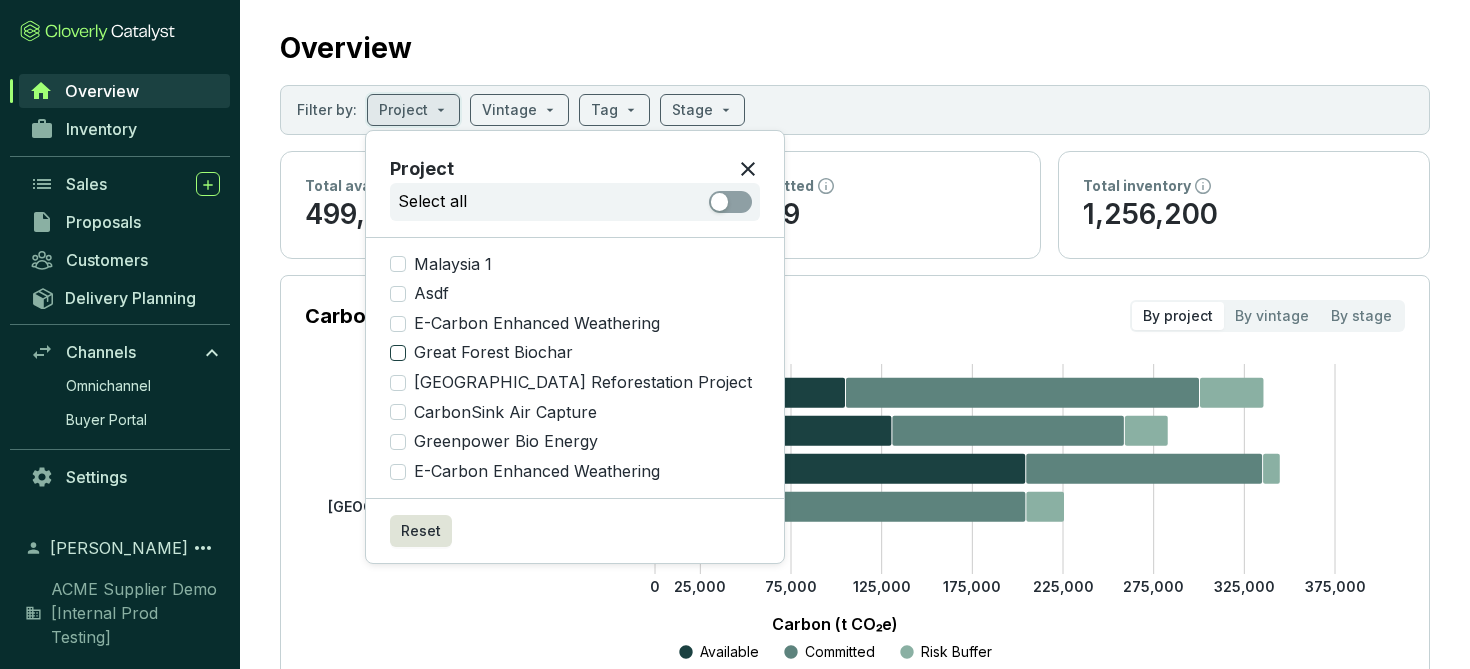 click on "Great Forest Biochar" at bounding box center (493, 353) 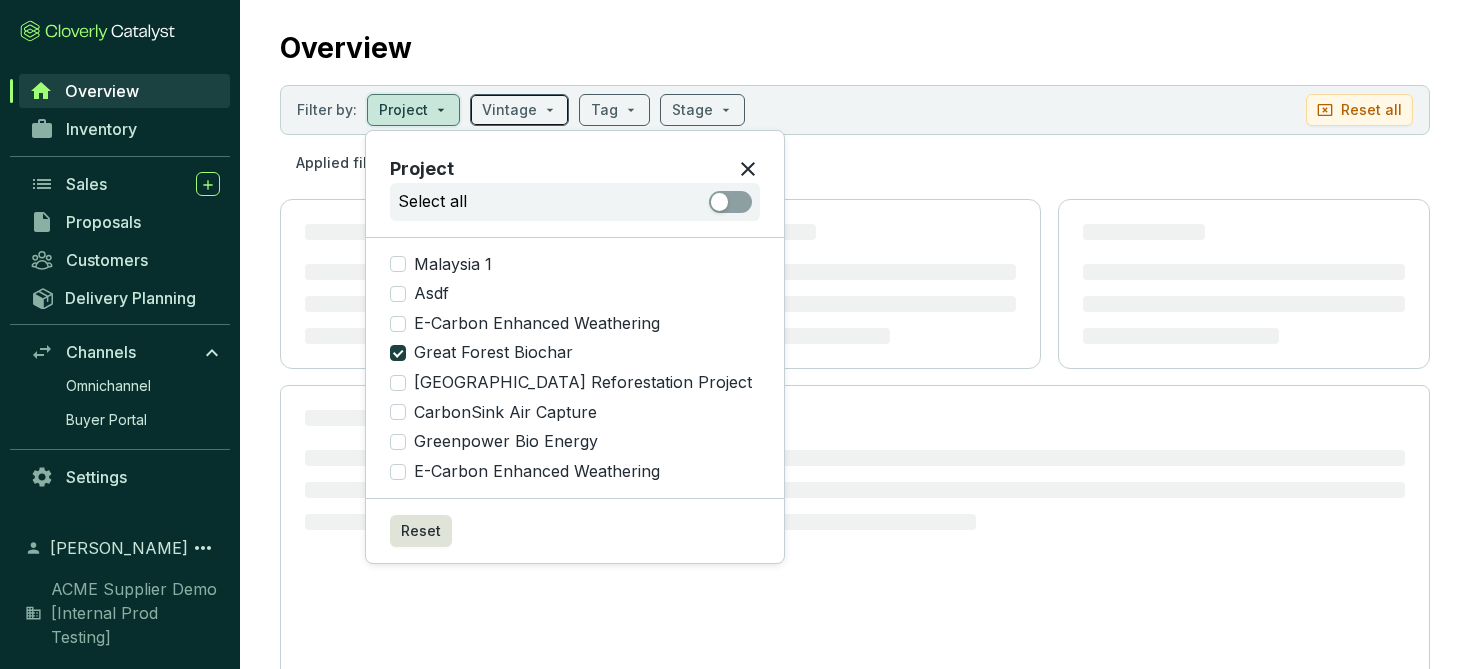 click at bounding box center [509, 110] 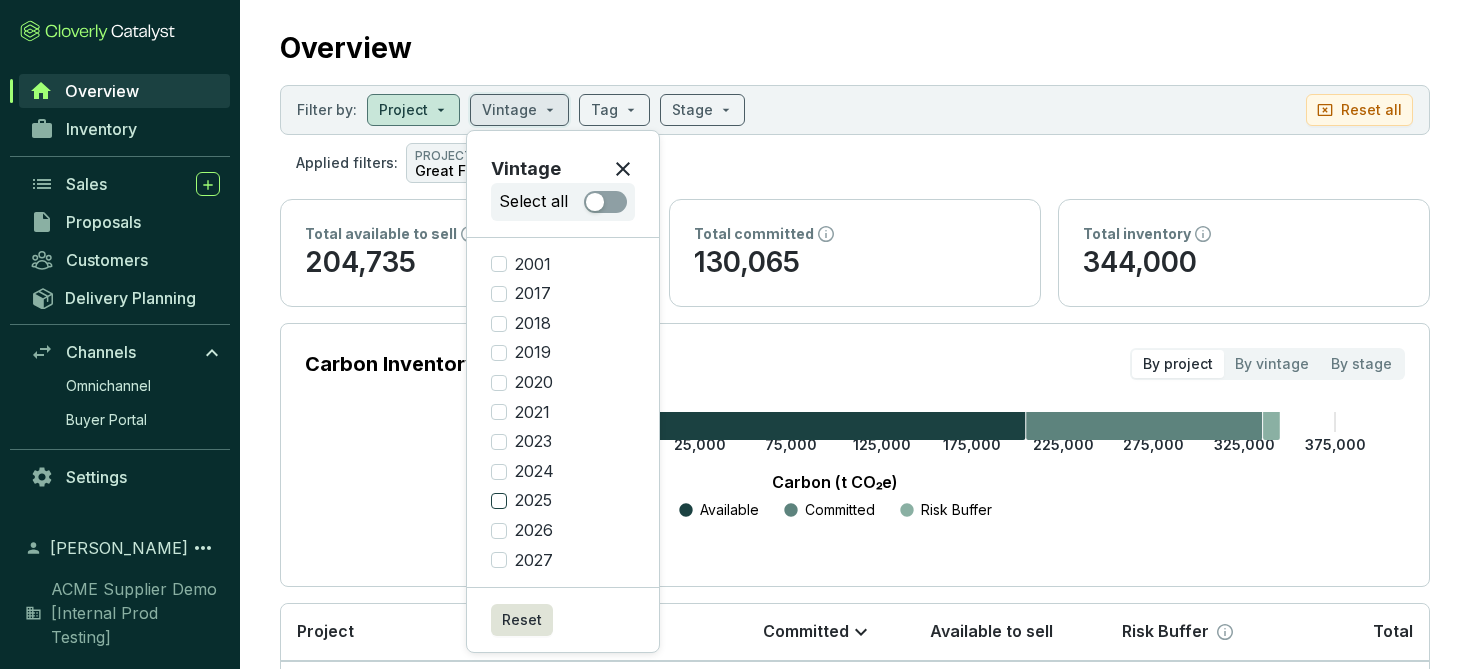 click on "2025" at bounding box center [499, 501] 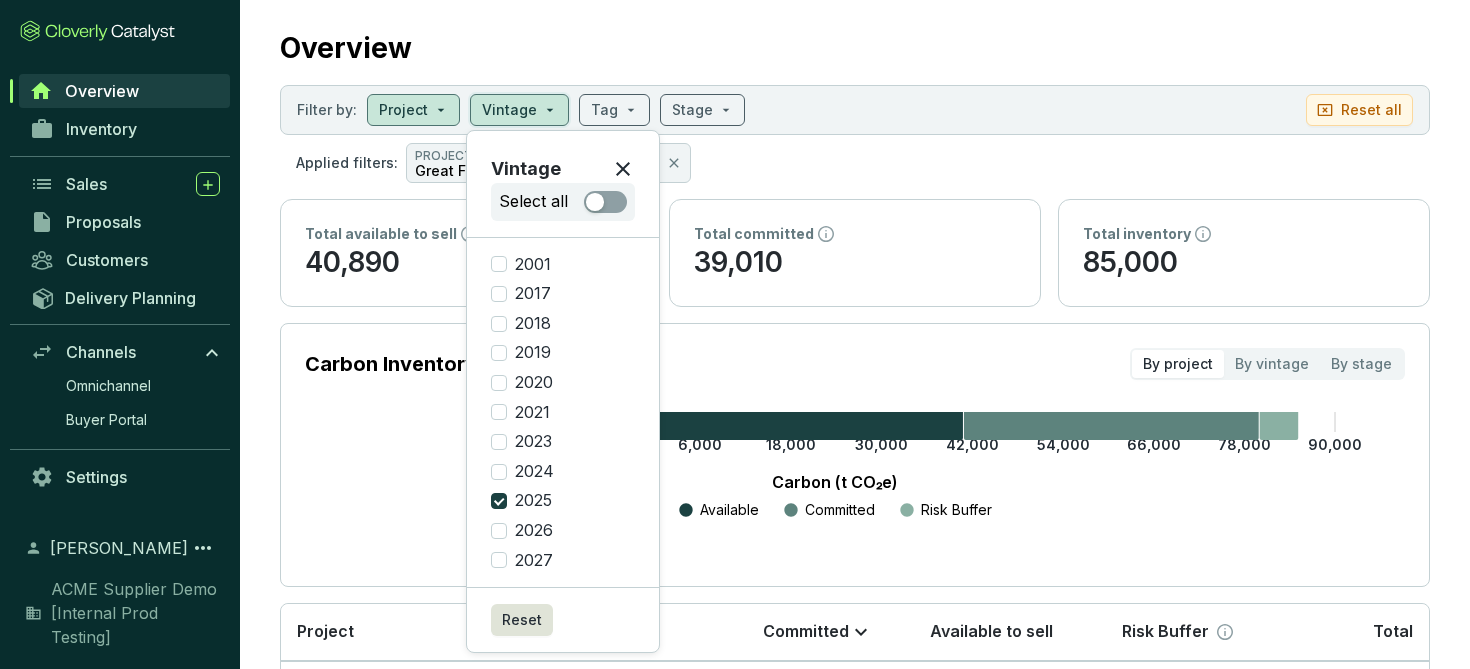 click on "Applied filters:  PROJECT Great Forest Biochar VINTAGE 2025" at bounding box center [855, 163] 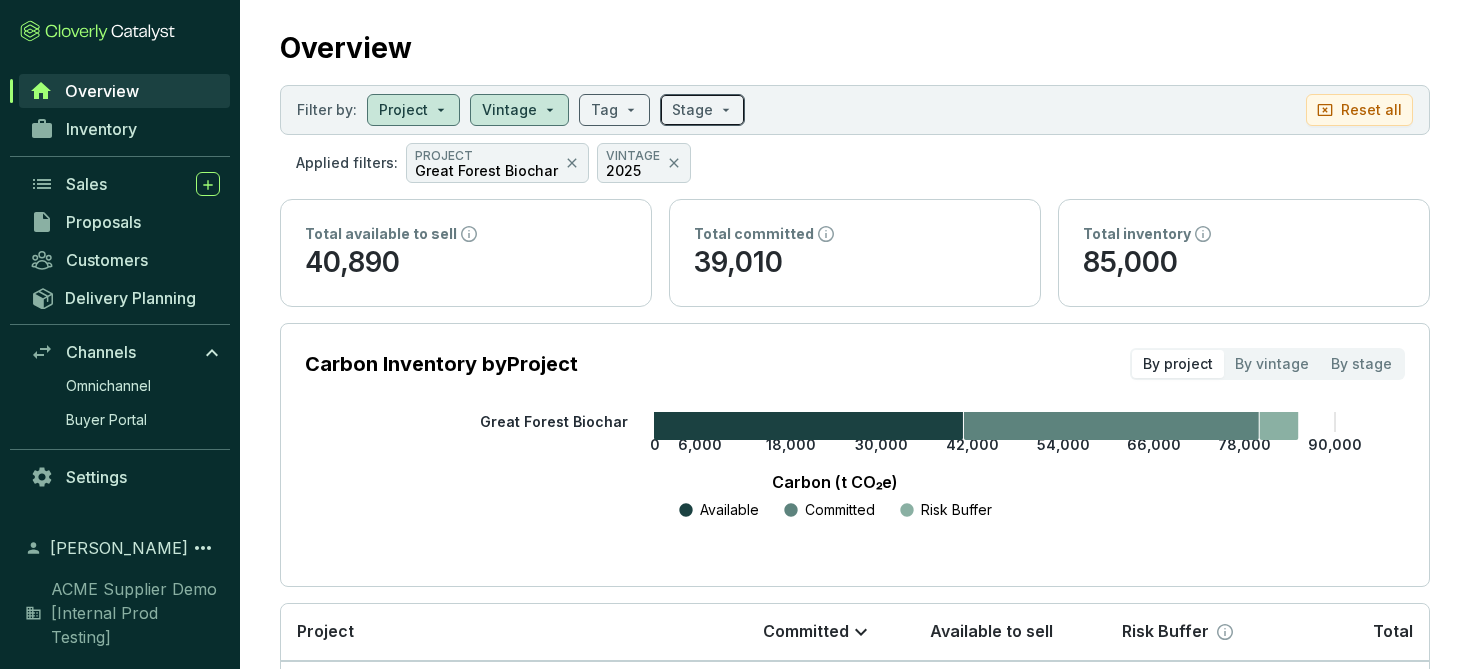 click at bounding box center (702, 110) 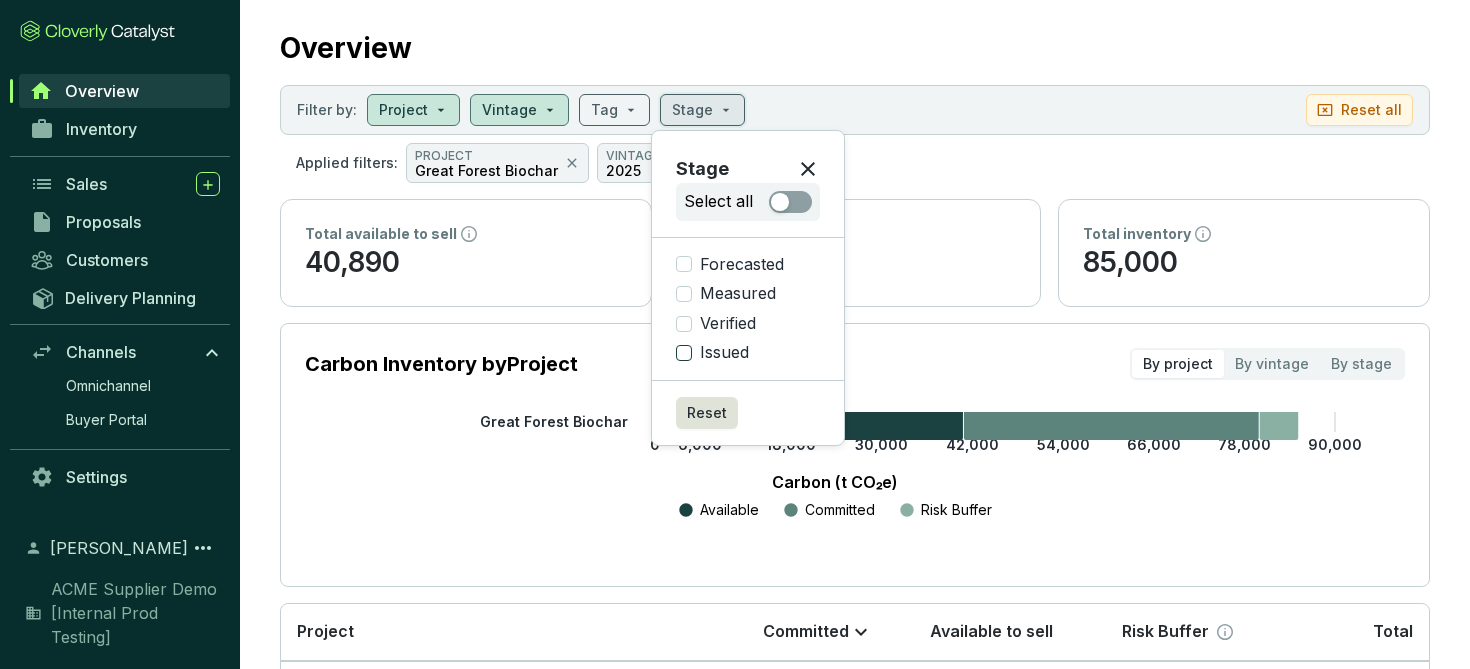 click on "Issued" at bounding box center [684, 353] 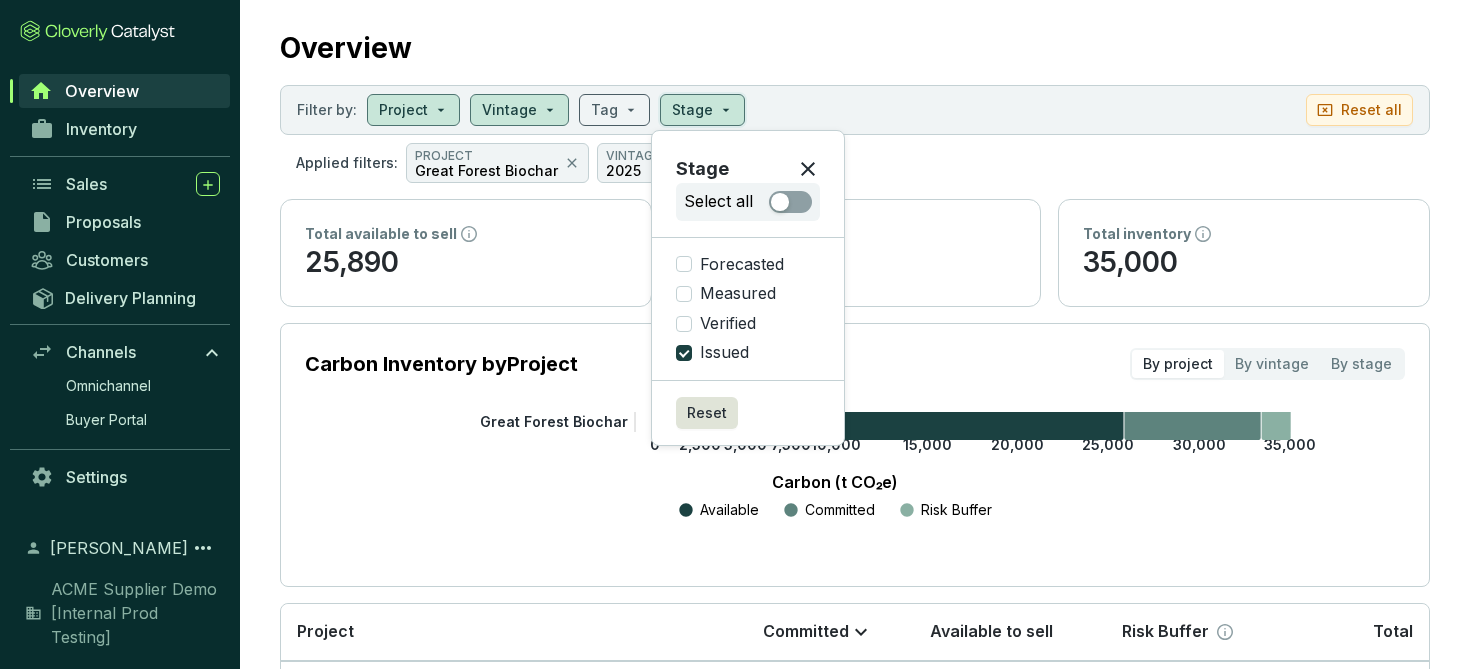 click on "Applied filters:  PROJECT Great Forest Biochar VINTAGE 2025 STAGE Issued" at bounding box center [855, 163] 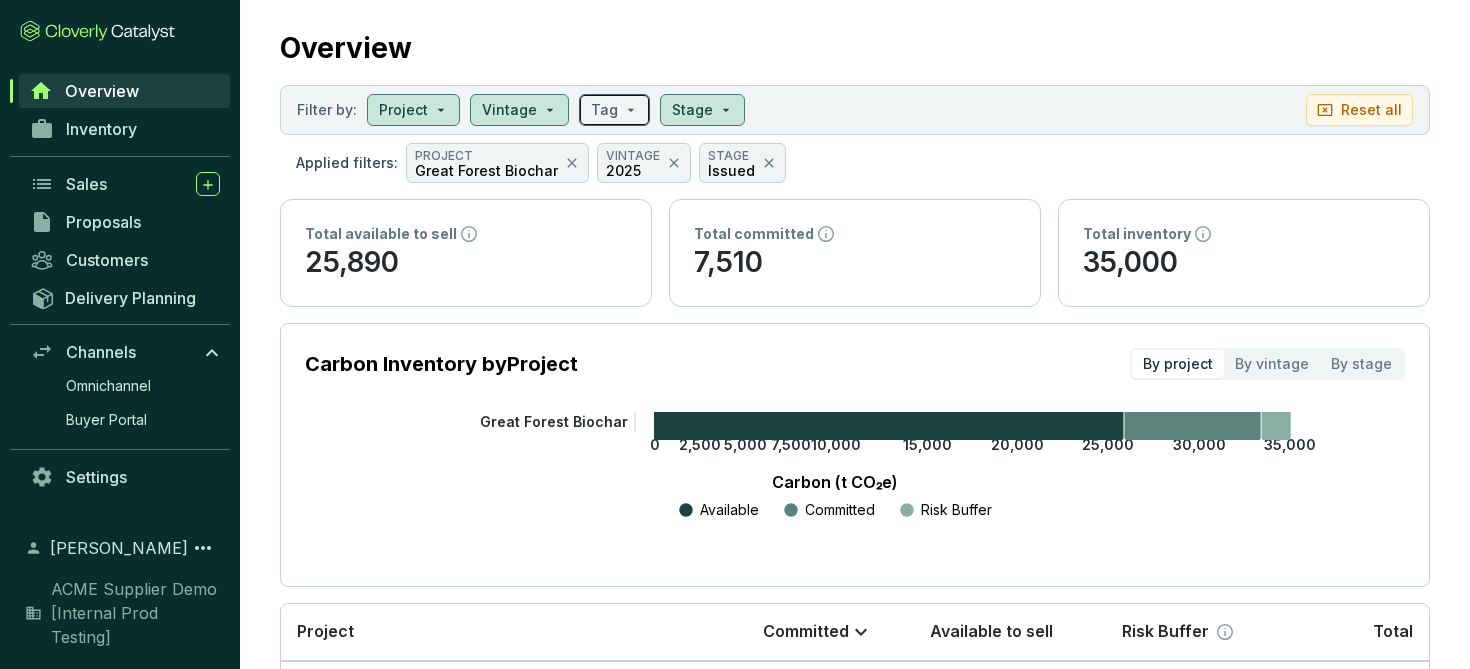 click at bounding box center (614, 110) 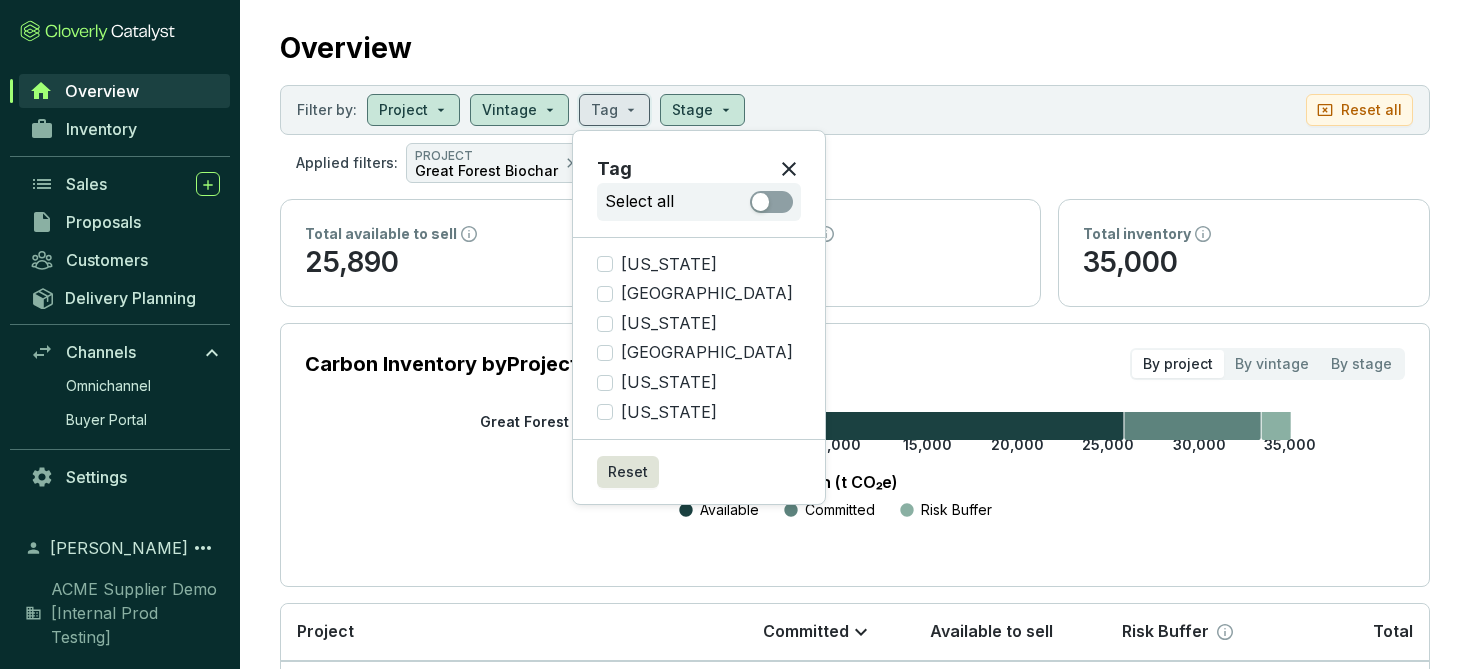 click on "Total committed 7,510" at bounding box center [855, 253] 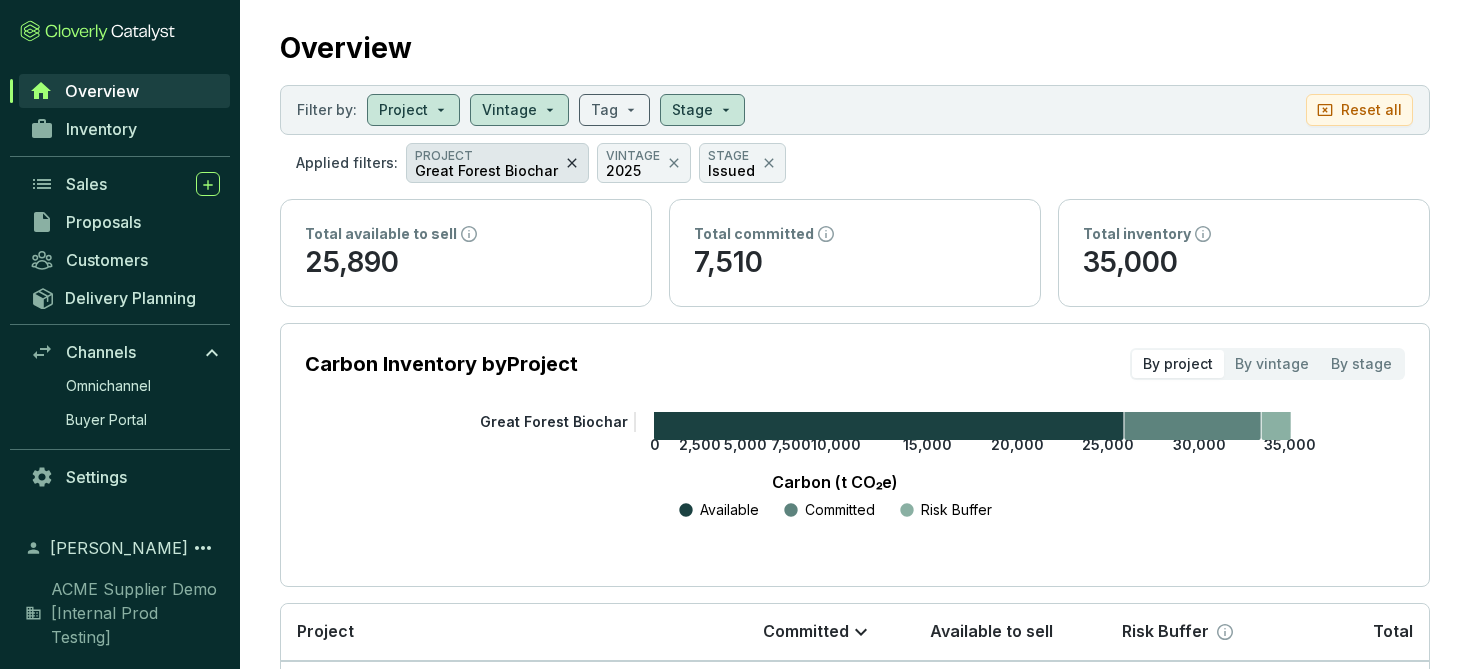 click 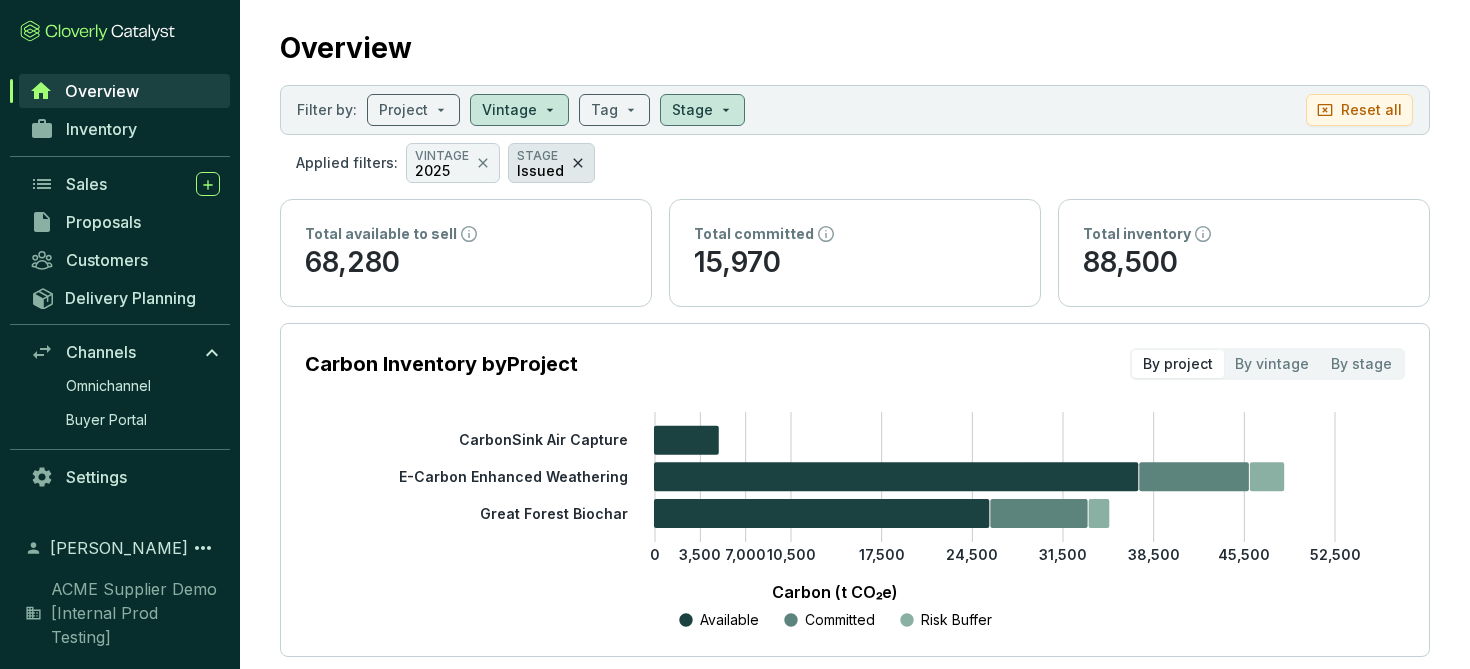 click 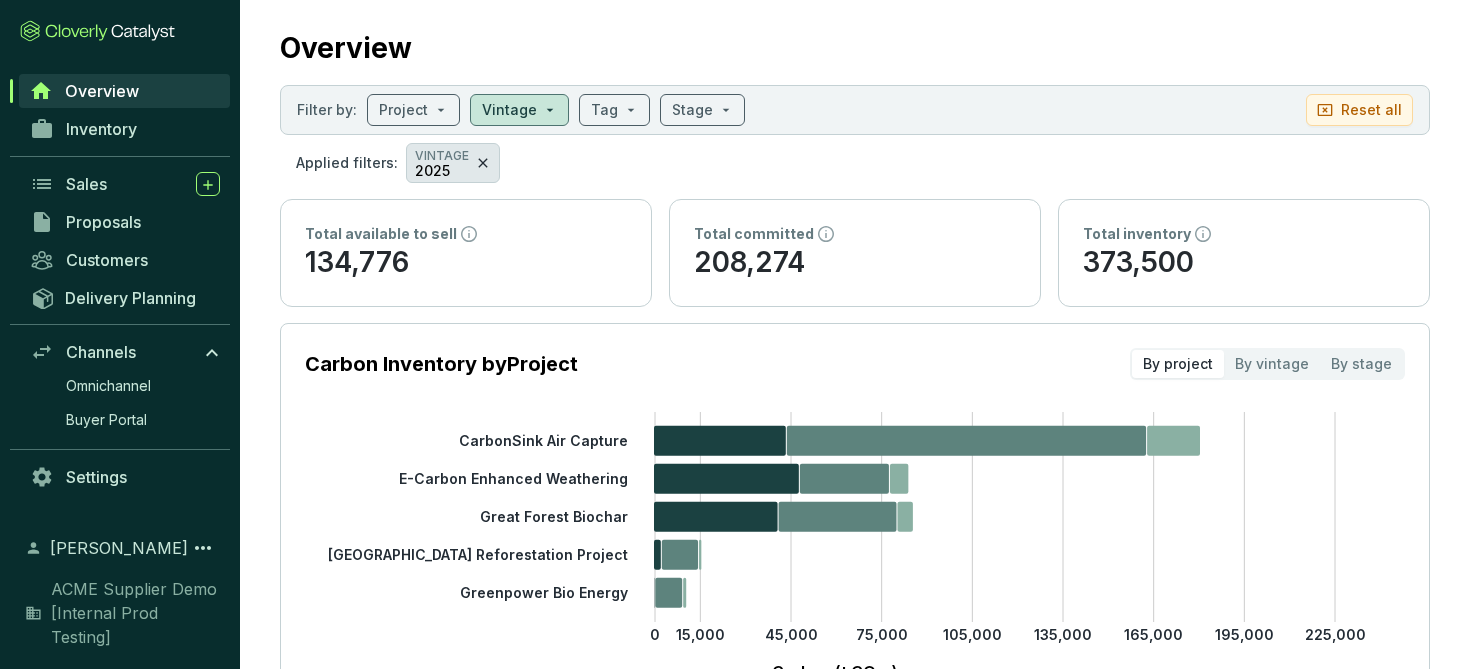 click 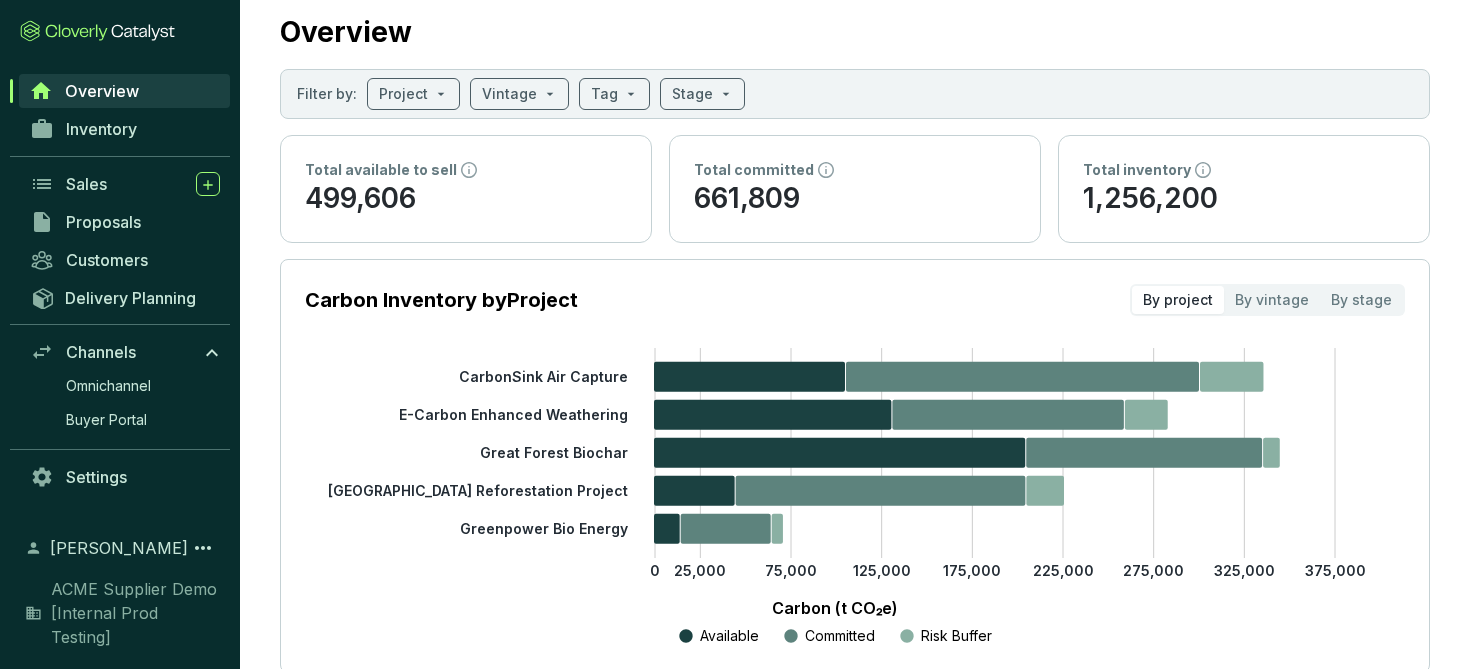 scroll, scrollTop: 51, scrollLeft: 0, axis: vertical 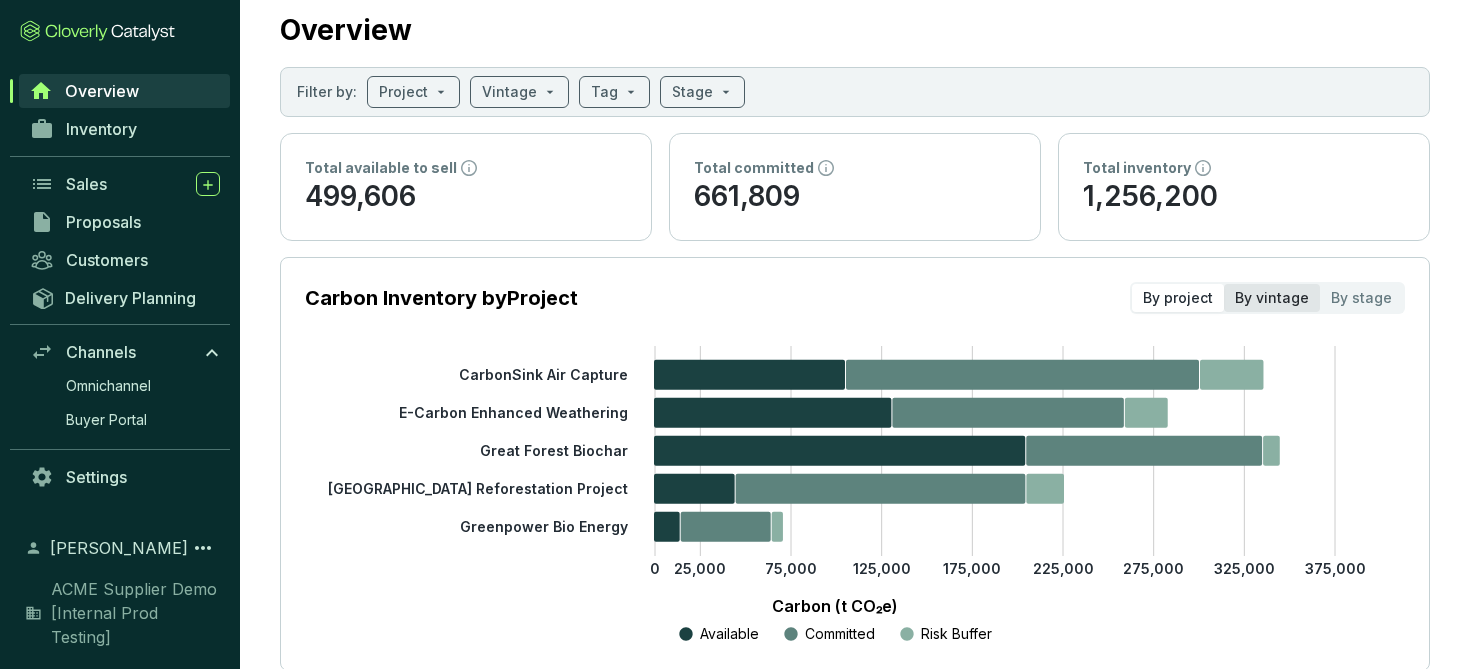 click on "By vintage" at bounding box center [1272, 298] 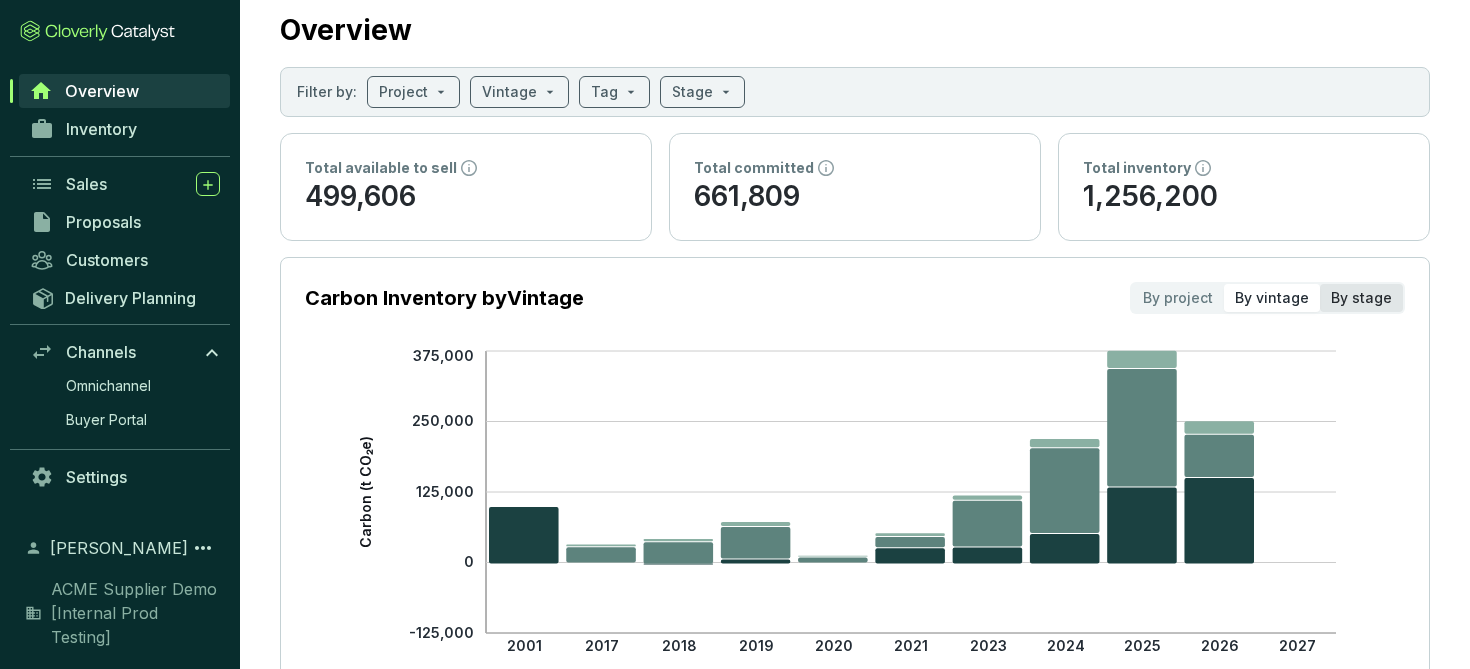 click on "By stage" at bounding box center (1361, 298) 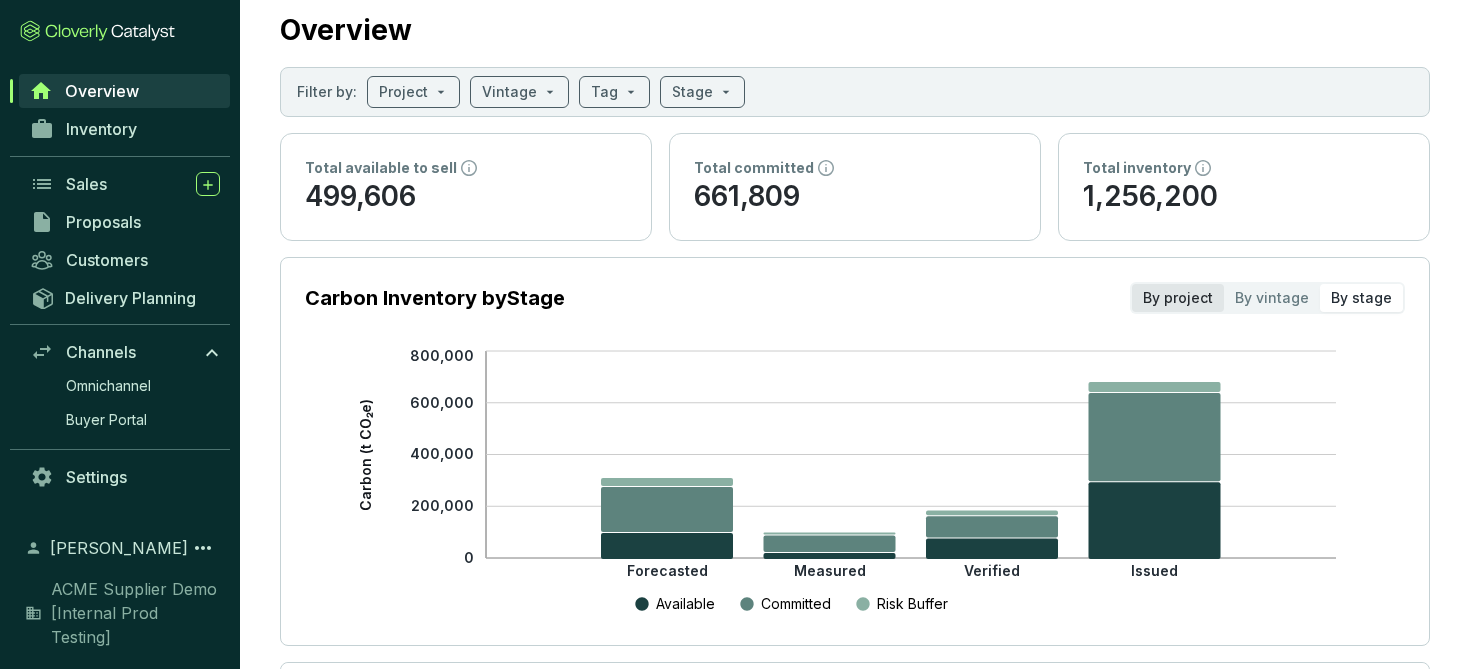 click on "By project" at bounding box center (1178, 298) 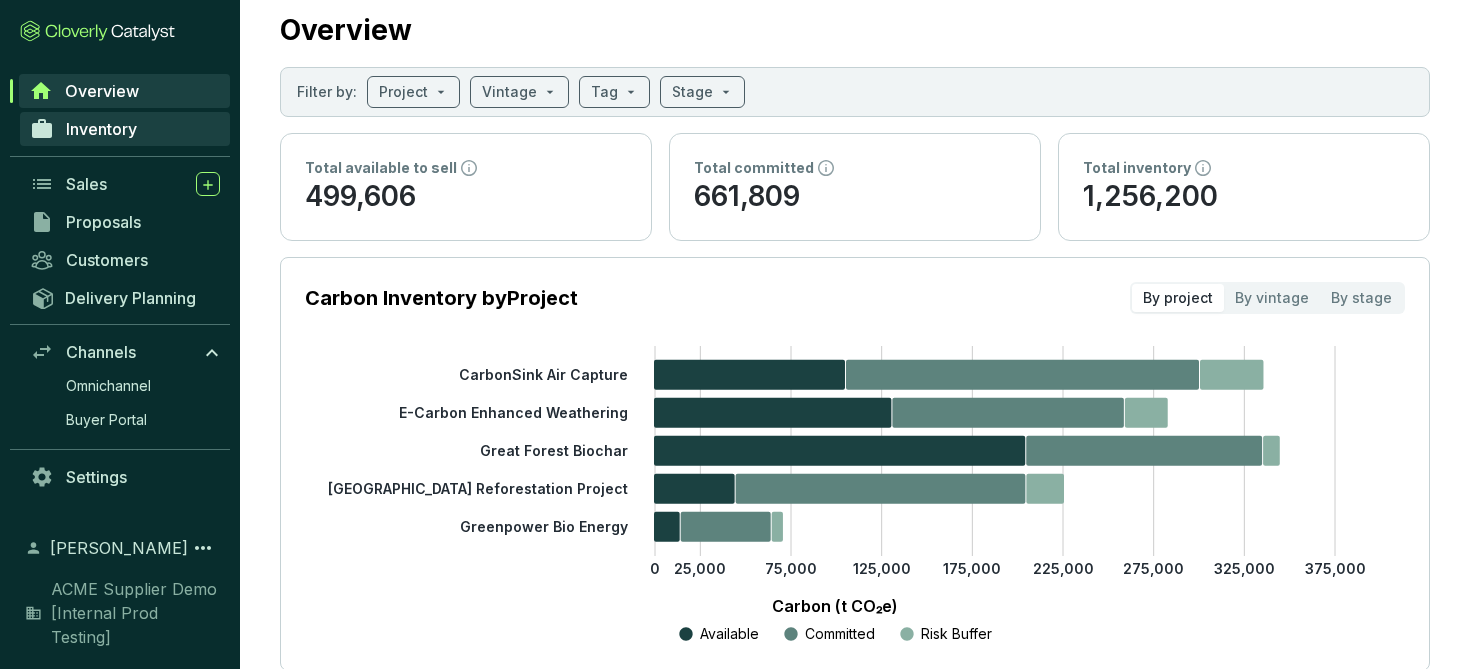 click on "Inventory" at bounding box center (101, 129) 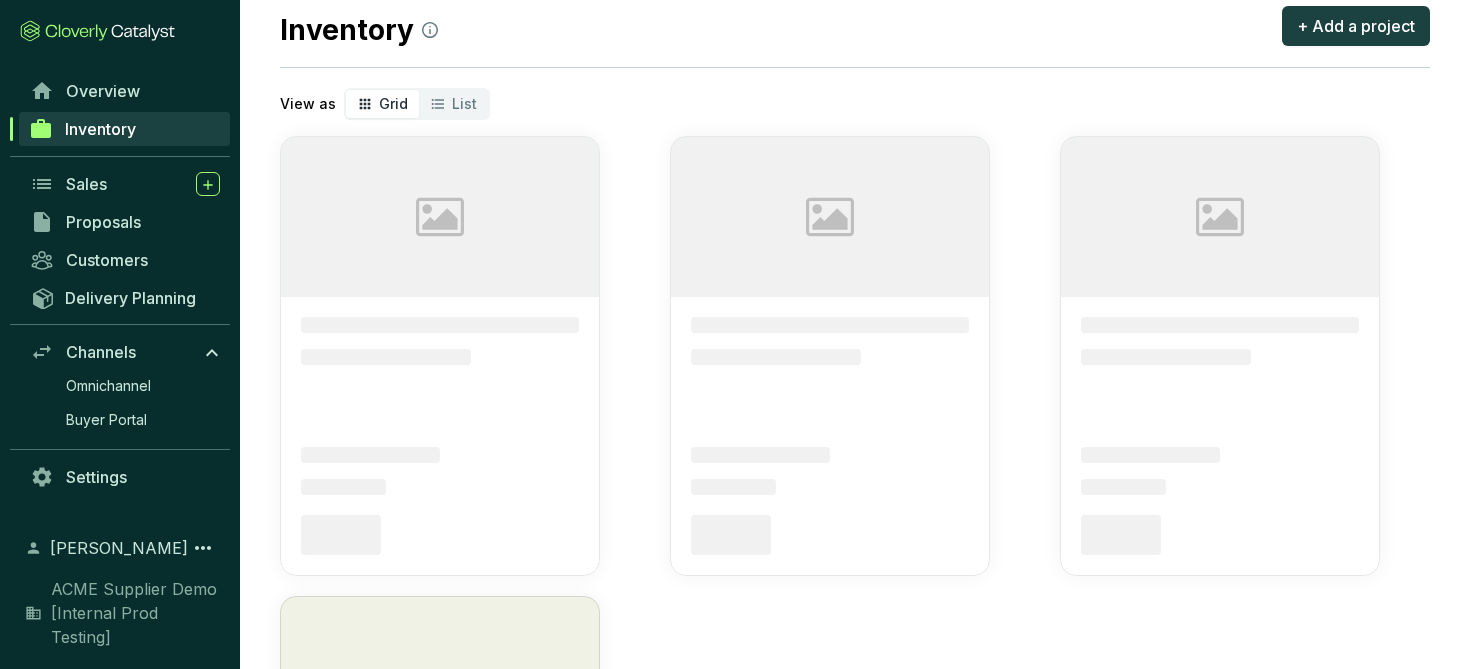 scroll, scrollTop: 0, scrollLeft: 0, axis: both 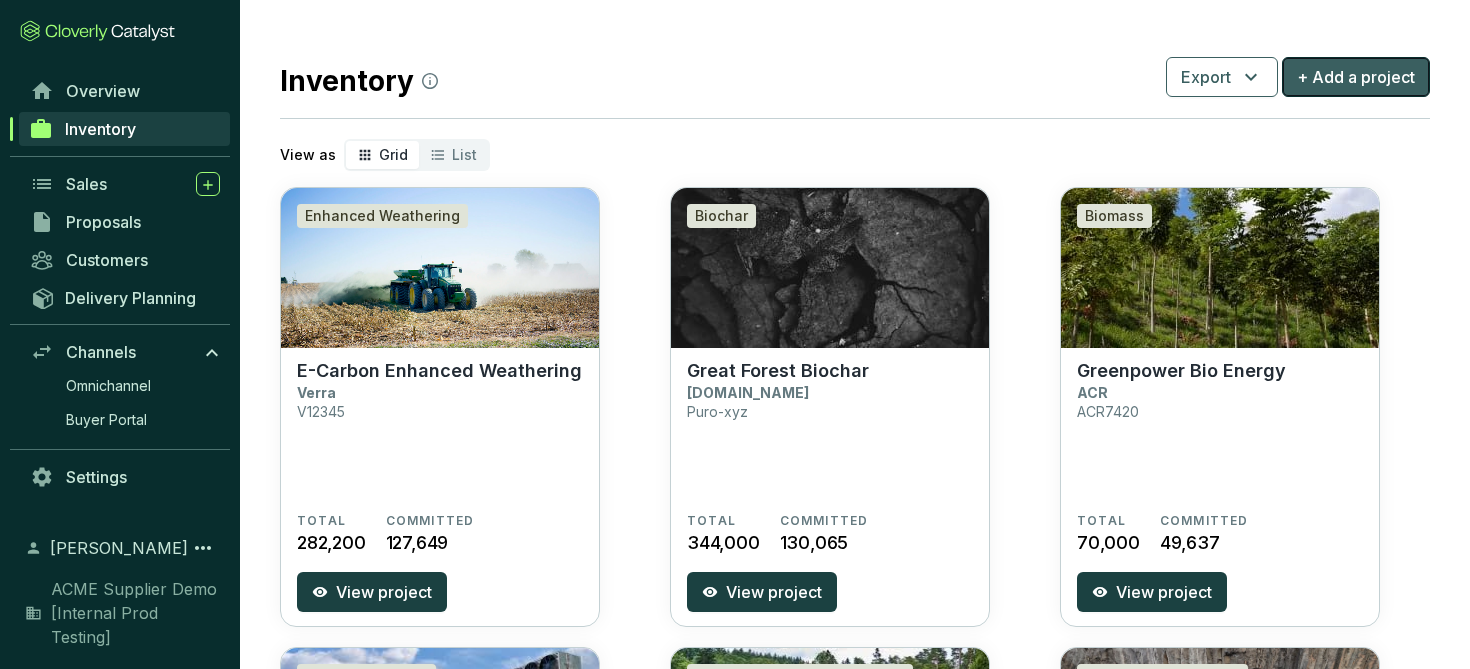 click on "+ Add a project" at bounding box center [1356, 77] 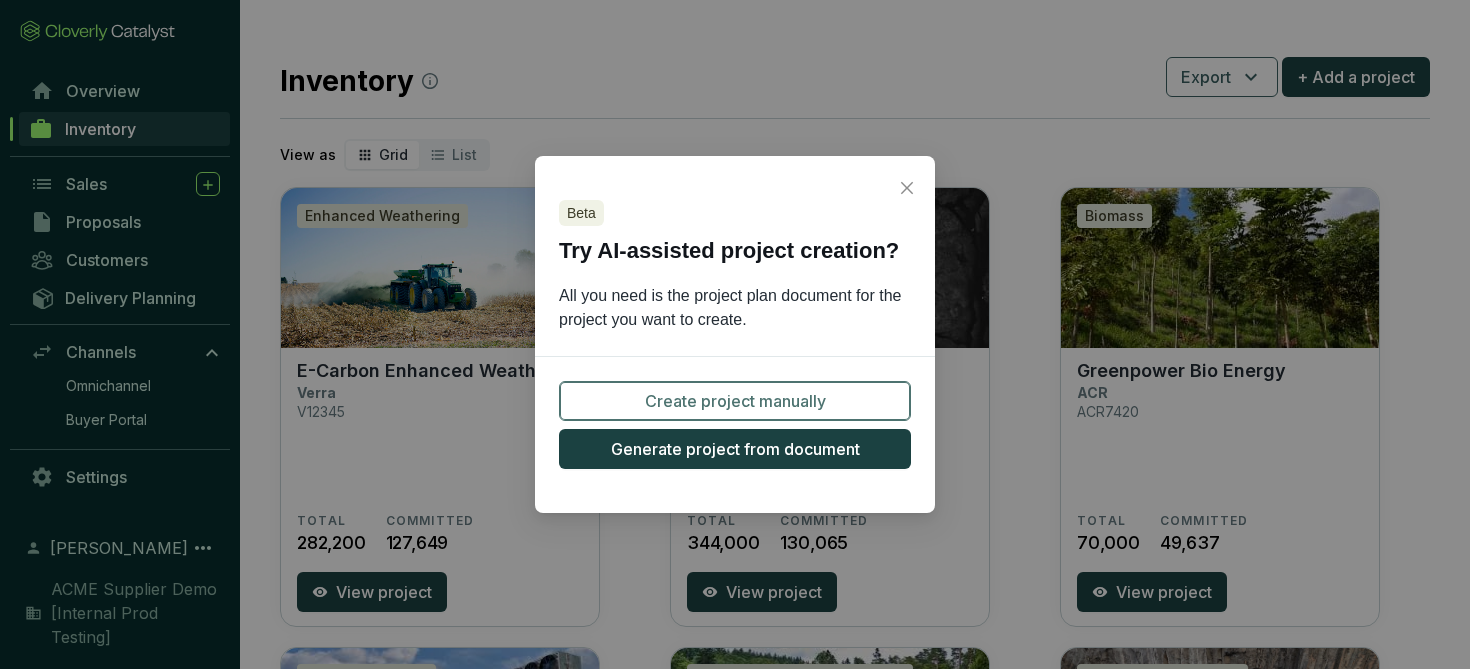 click on "Create project manually" at bounding box center (735, 401) 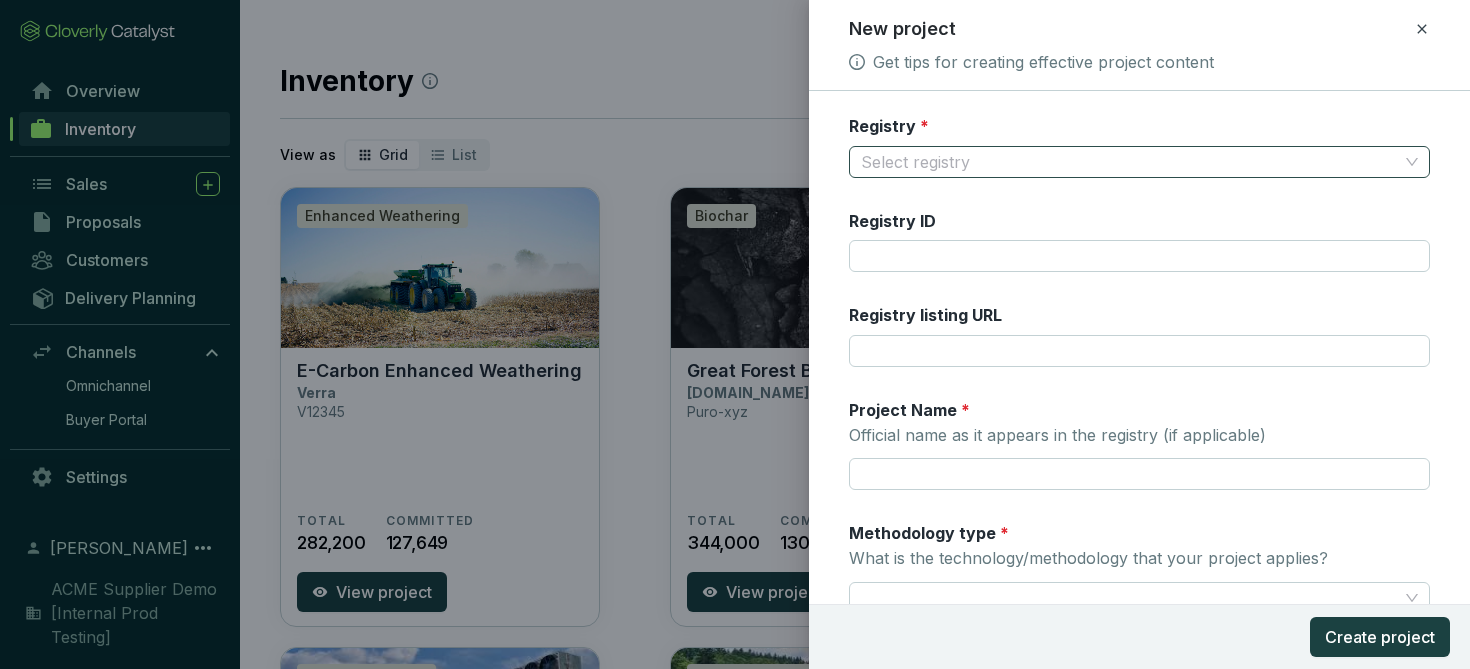 click on "Registry   *" at bounding box center [1130, 162] 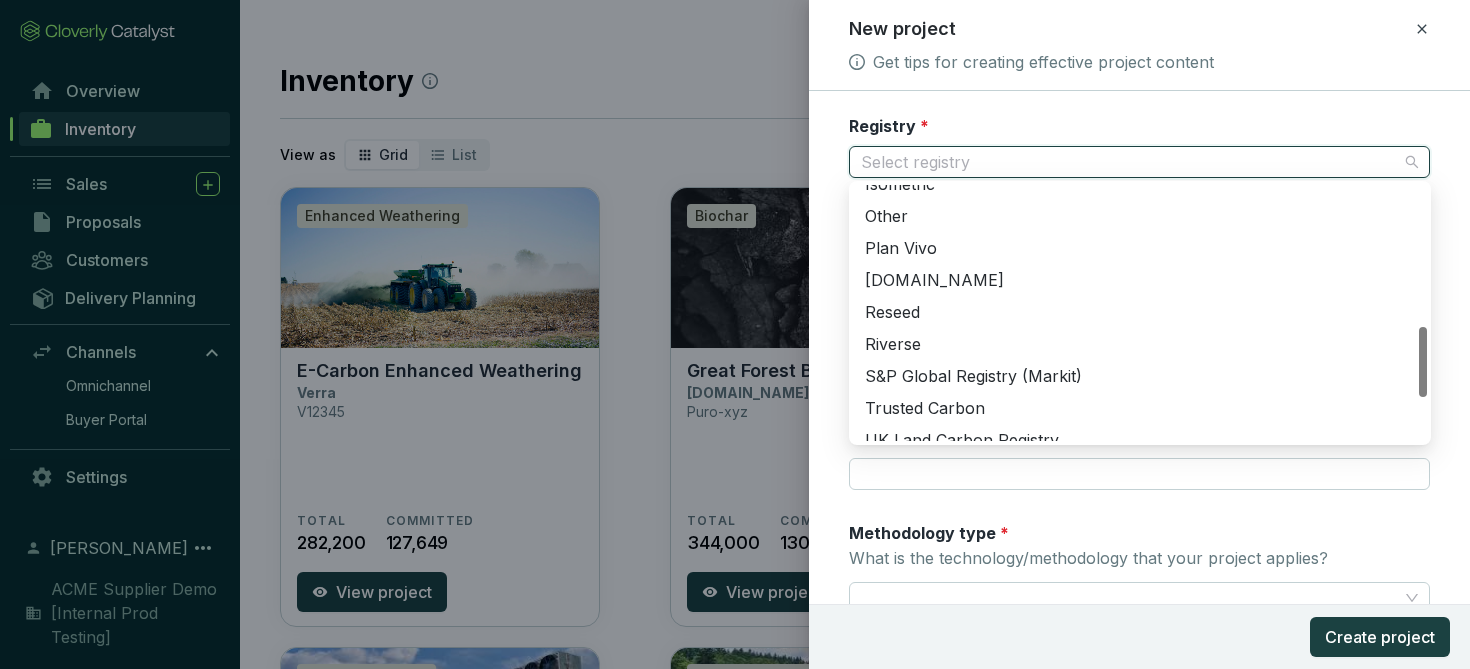 scroll, scrollTop: 533, scrollLeft: 0, axis: vertical 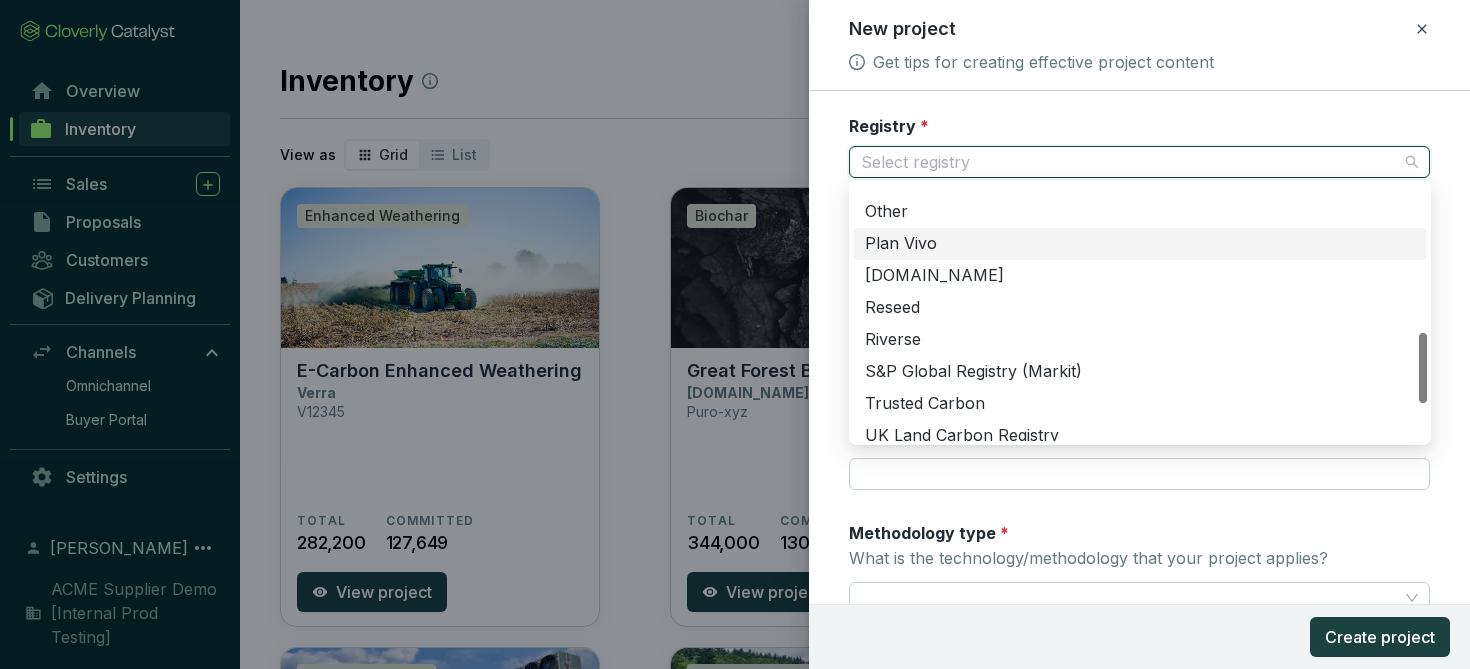 click on "Plan Vivo" at bounding box center [1140, 244] 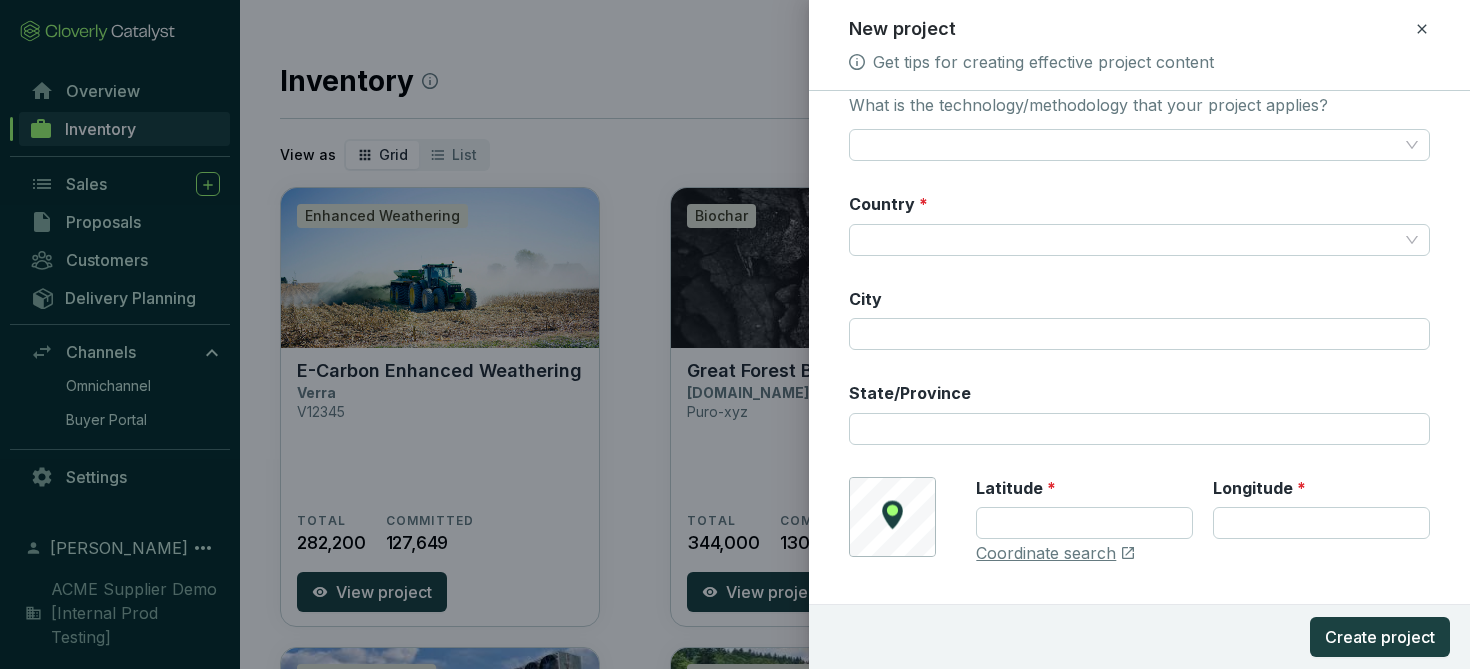 scroll, scrollTop: 428, scrollLeft: 0, axis: vertical 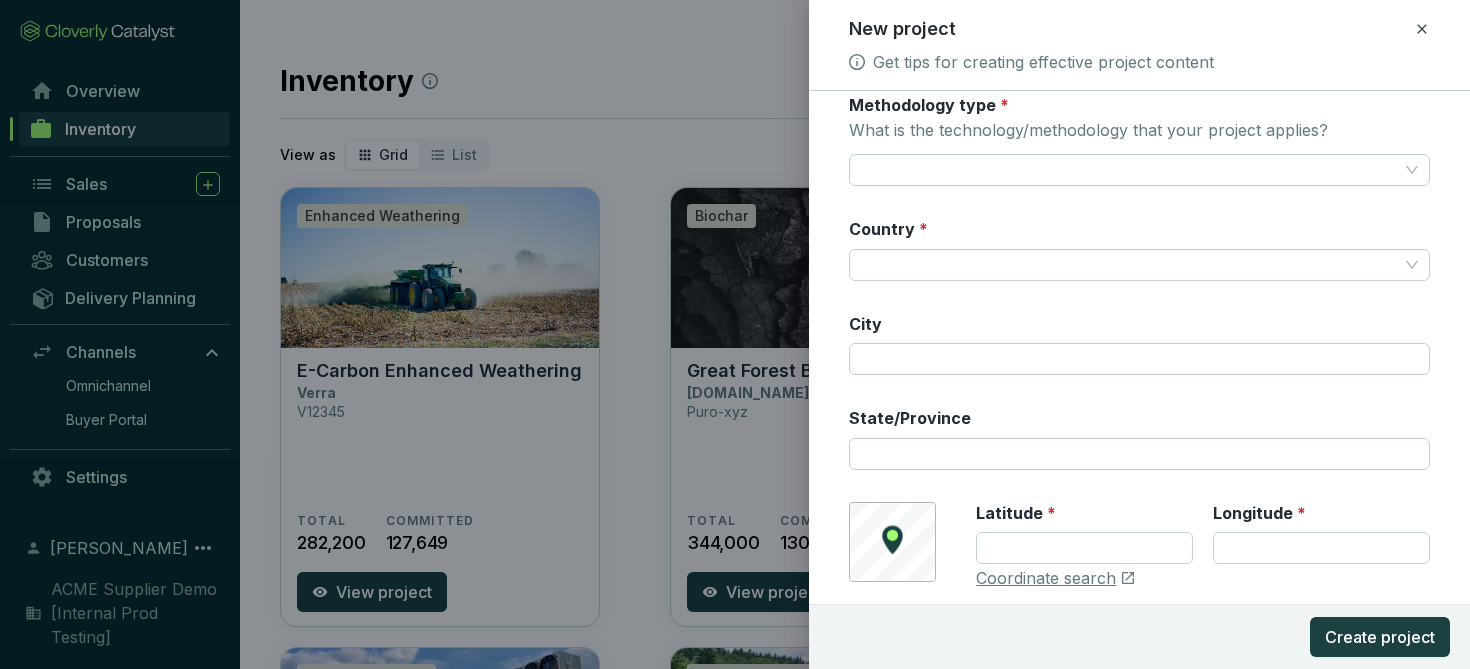 click 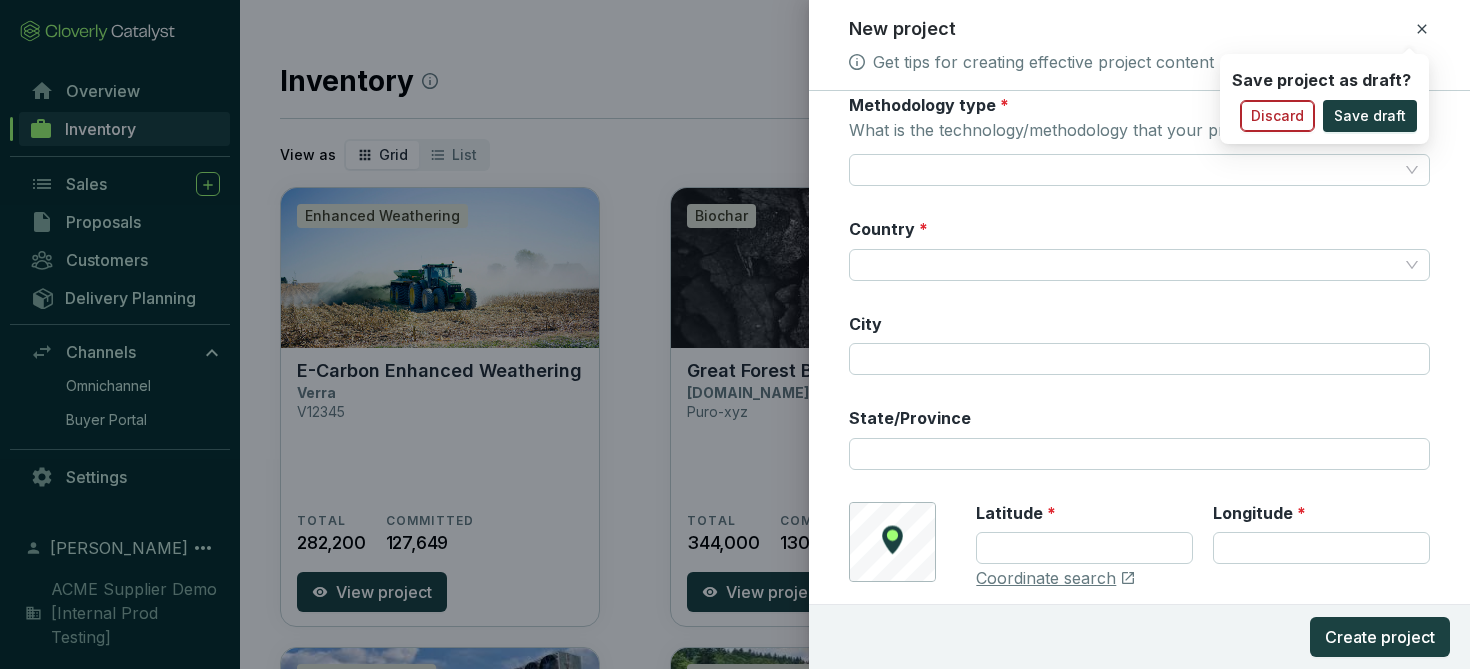 click on "Discard" at bounding box center [1277, 116] 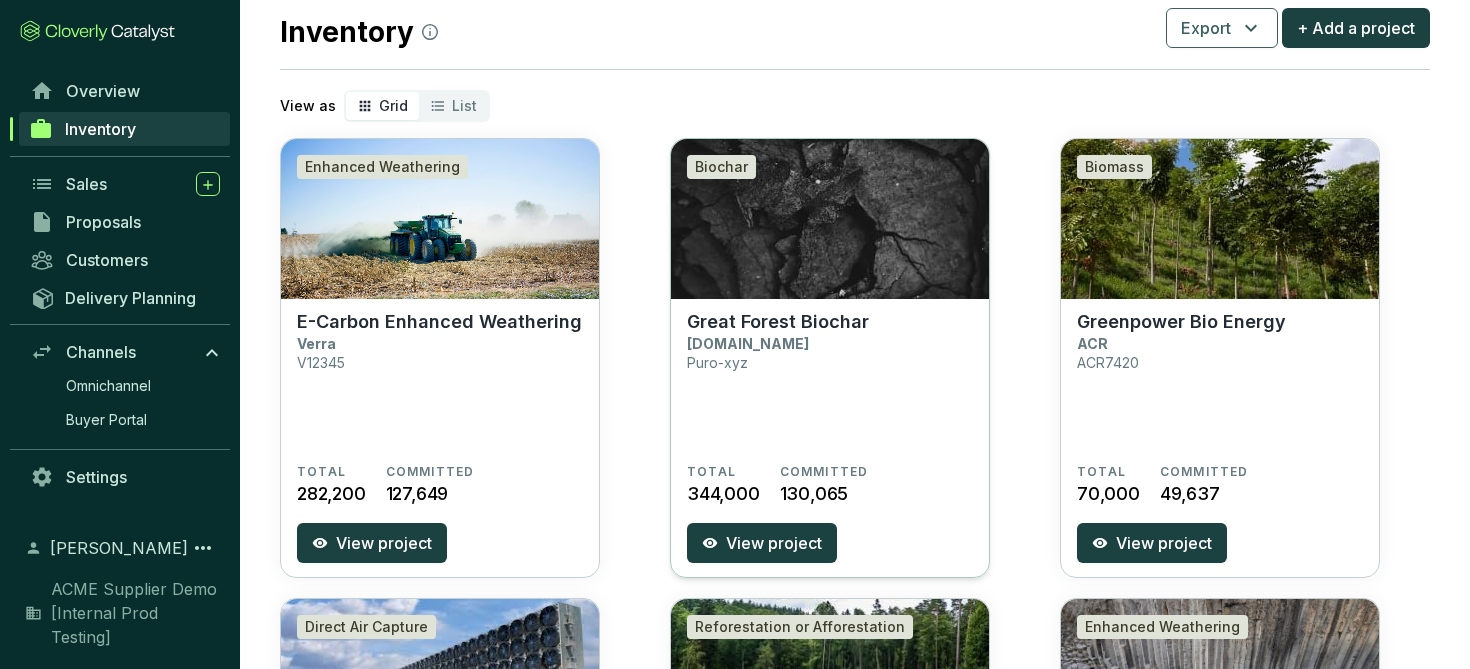 scroll, scrollTop: 16, scrollLeft: 0, axis: vertical 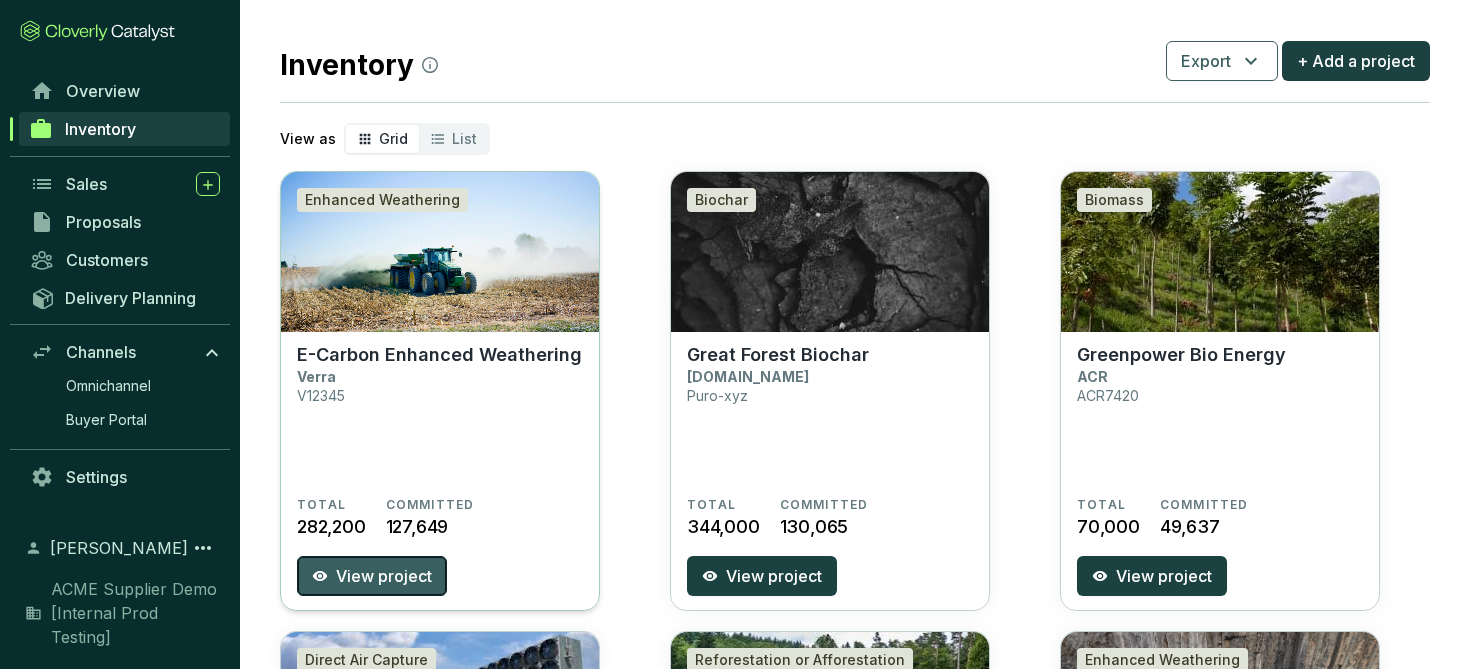 click on "View project" at bounding box center [384, 576] 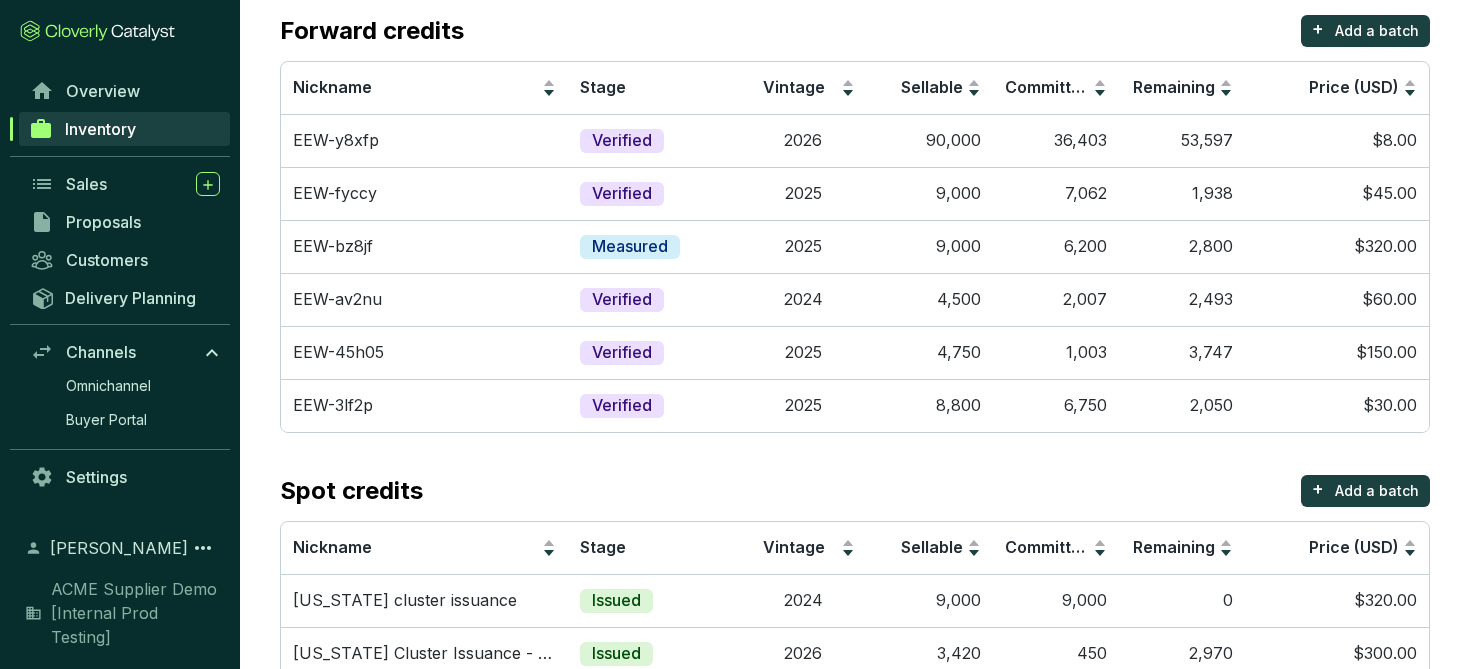 scroll, scrollTop: 188, scrollLeft: 0, axis: vertical 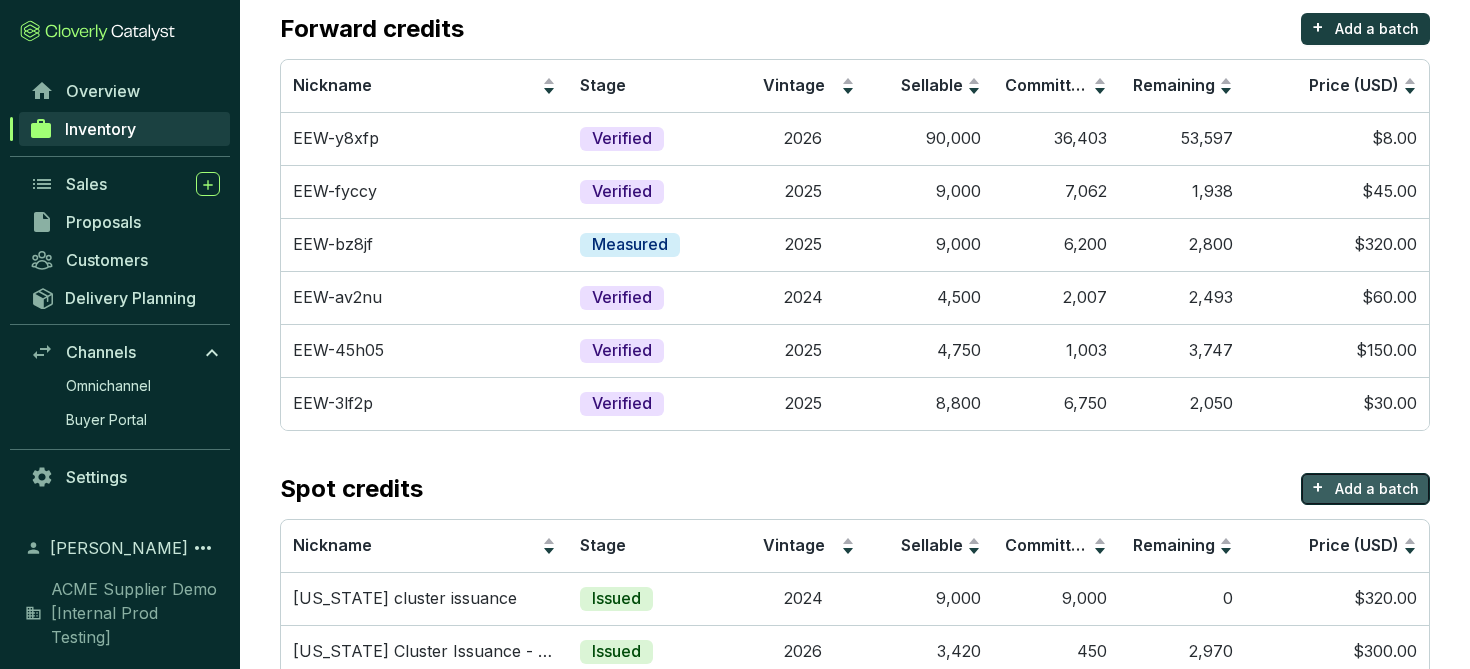 click on "+ Add a batch" at bounding box center (1365, 489) 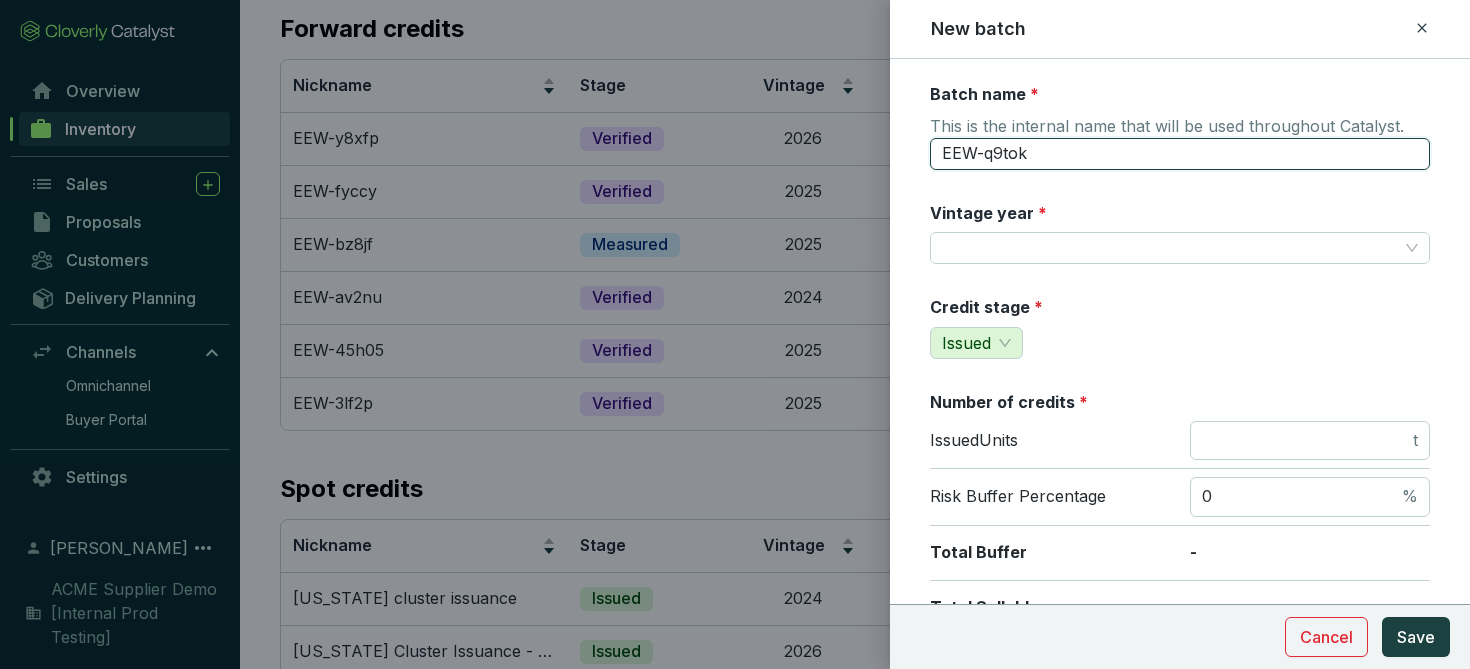 drag, startPoint x: 1074, startPoint y: 151, endPoint x: 929, endPoint y: 151, distance: 145 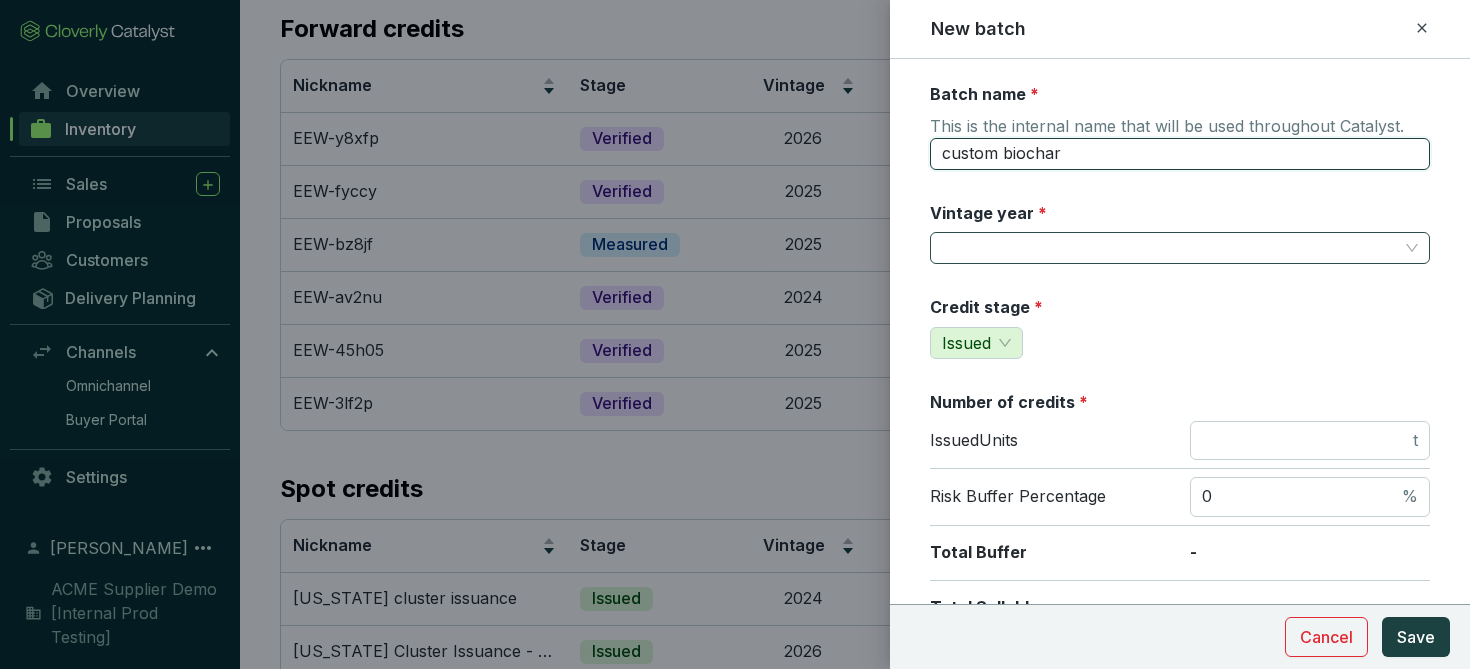 type on "custom biochar" 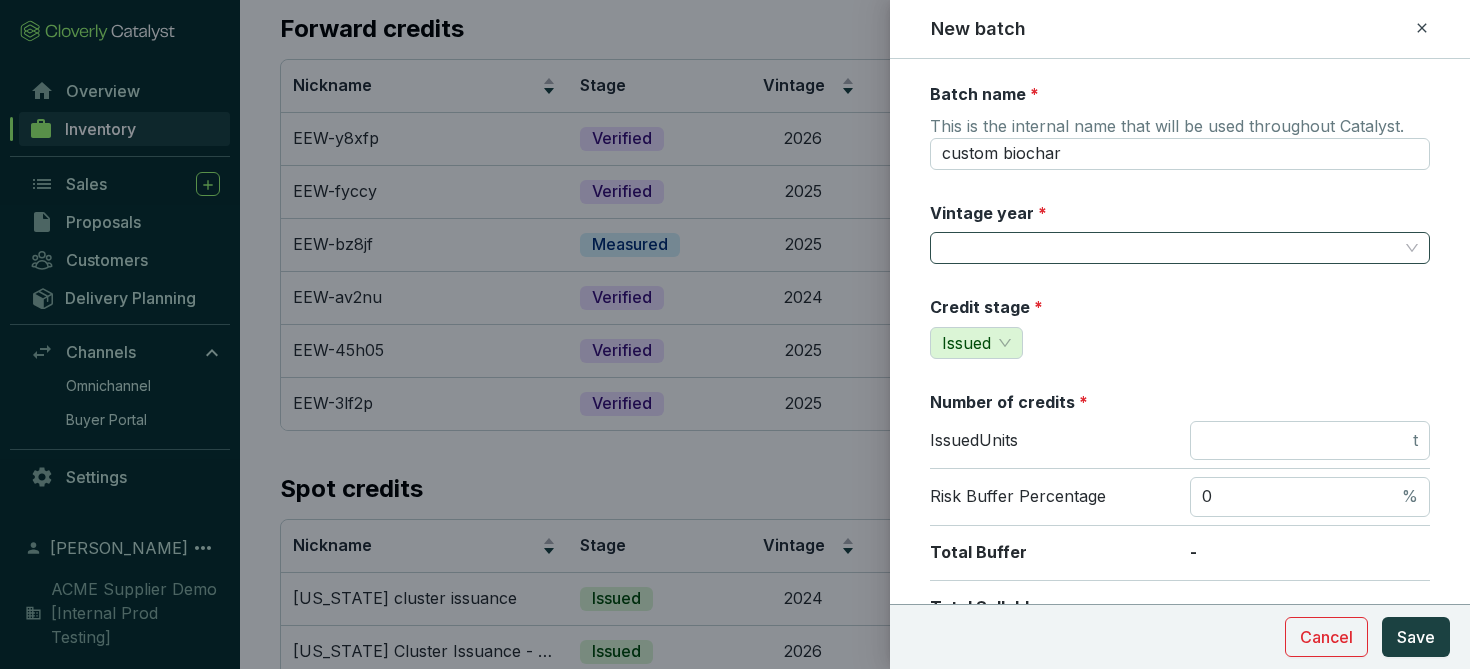 click on "Vintage year   *" at bounding box center [1170, 248] 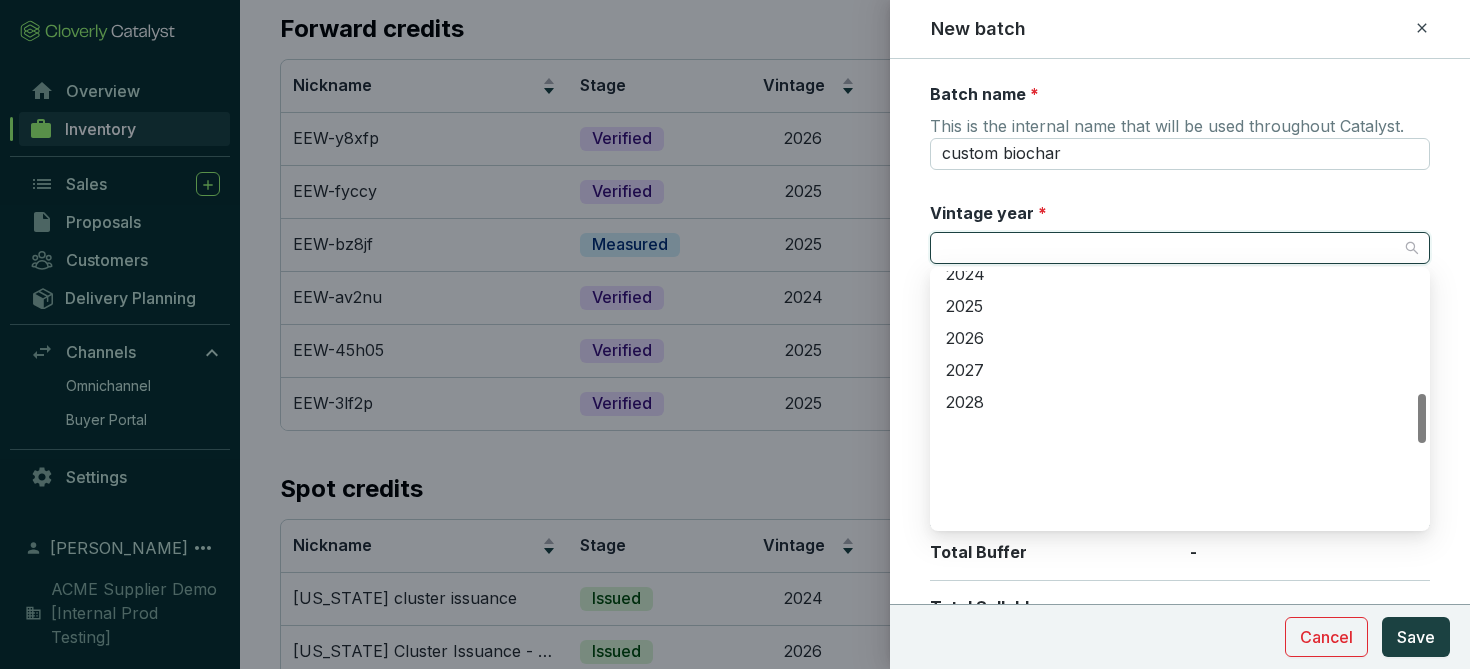 scroll, scrollTop: 924, scrollLeft: 0, axis: vertical 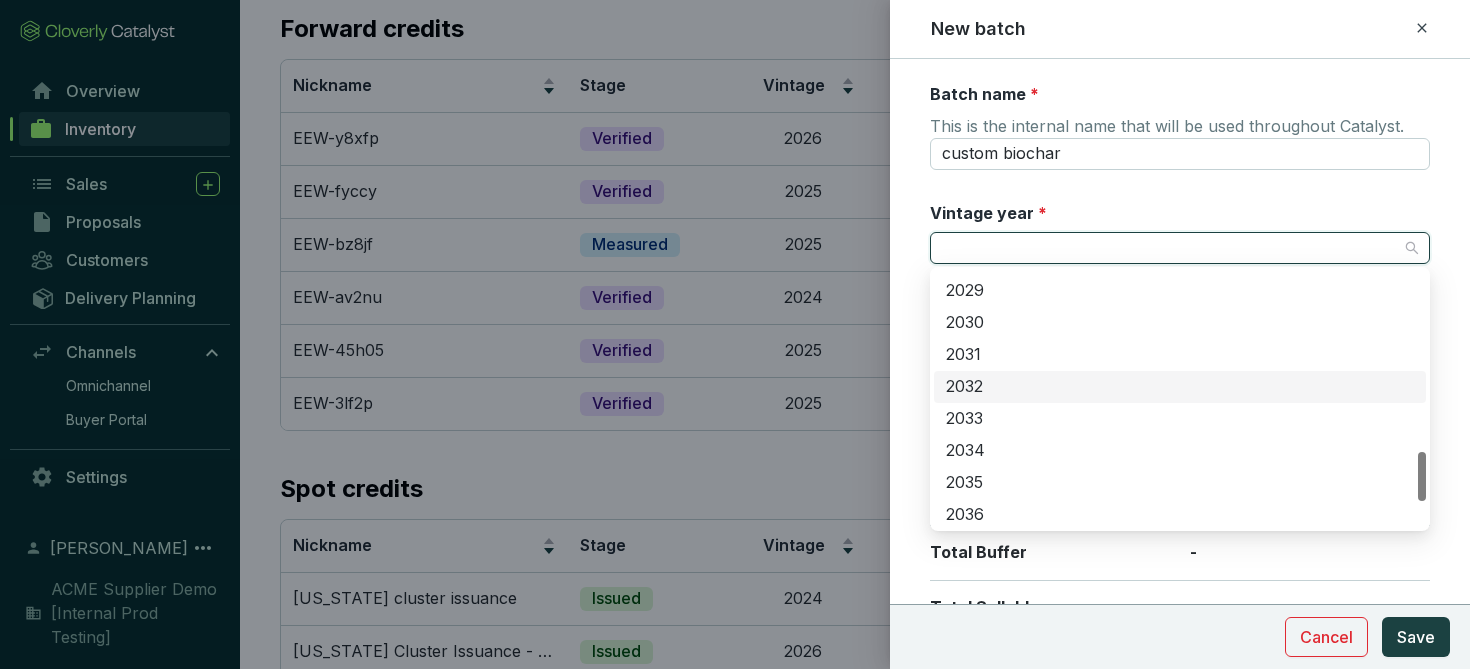 click on "Batch name   * This is the internal name that will be used throughout Catalyst. custom biochar Vintage year   * Credit stage   * Issued Number of credits   * Issued  Units t Risk Buffer Percentage 0 % Total Buffer -  Total Sellable -  Issuance date   * Crediting period   Start date End date Registry serial number range   Unit cost (USD)   This cost per unit will be used to help calculate gross margins. US$0.00 Price per credit (USD)   * This will be used as the default sale price for this batch. US$0.00 MARGIN - Add volume discount Tags   Tags are used to analyze your inventory across projects and batches.   Tags Notes   Cancel Save" at bounding box center (1180, 885) 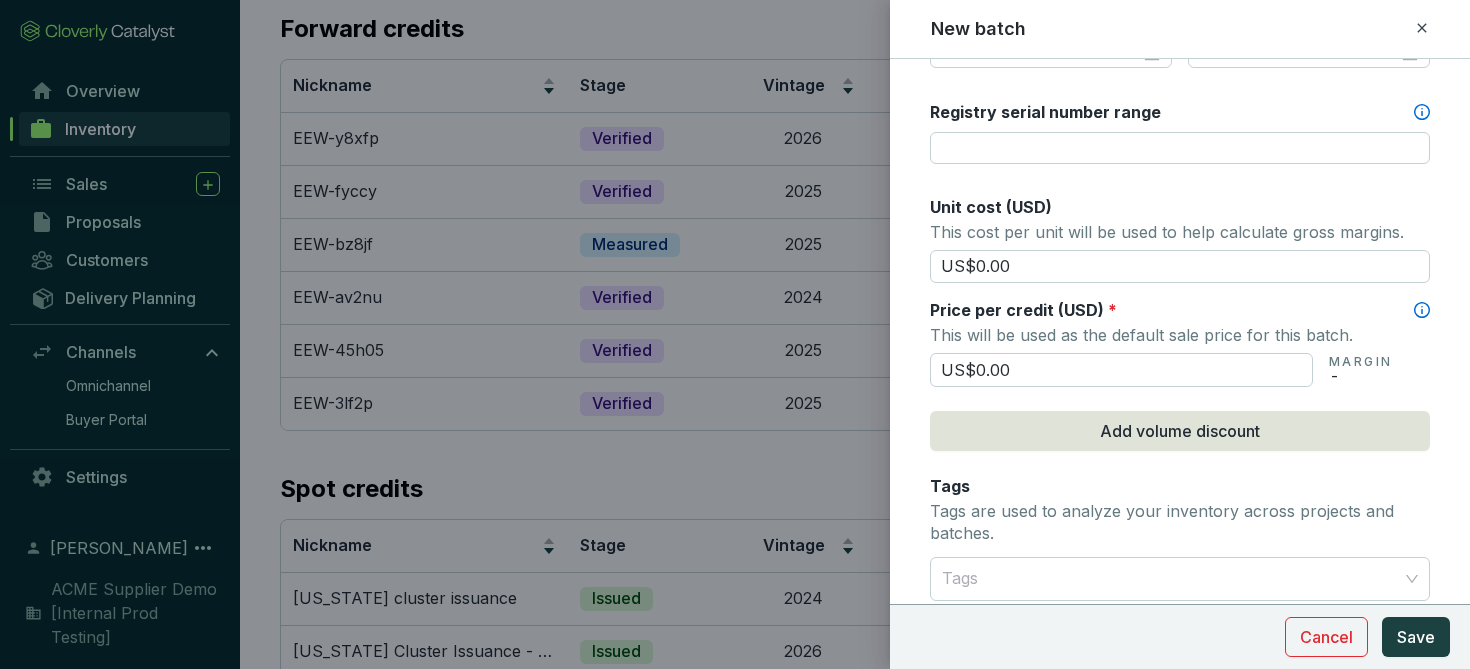 scroll, scrollTop: 785, scrollLeft: 0, axis: vertical 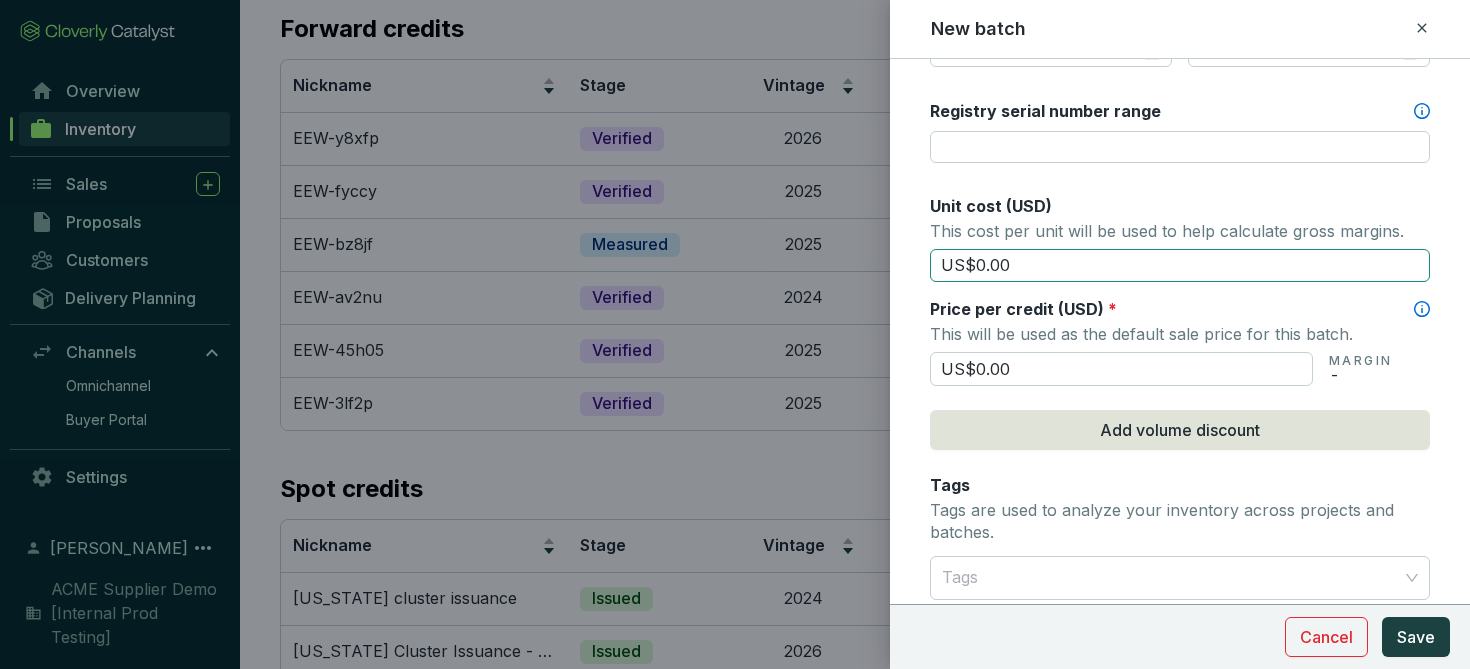 click on "US$0.00" at bounding box center [1180, 266] 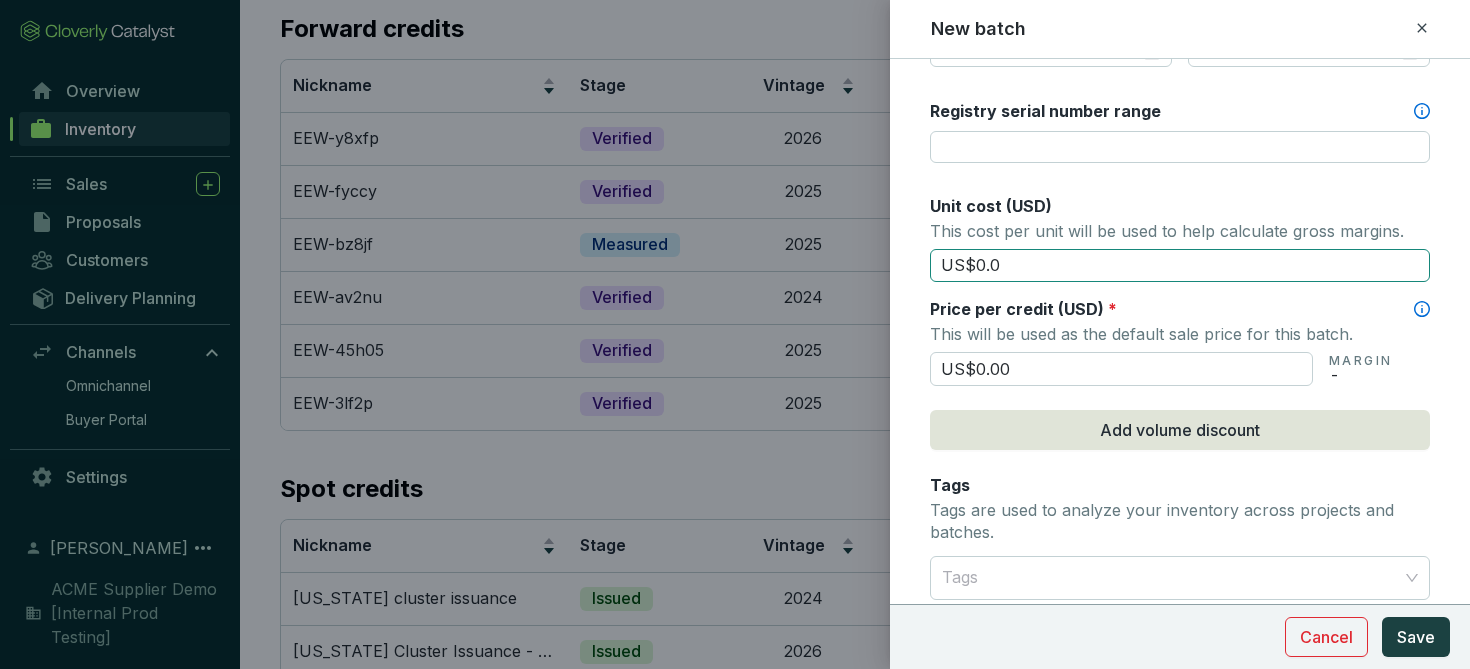type on "US$0.00" 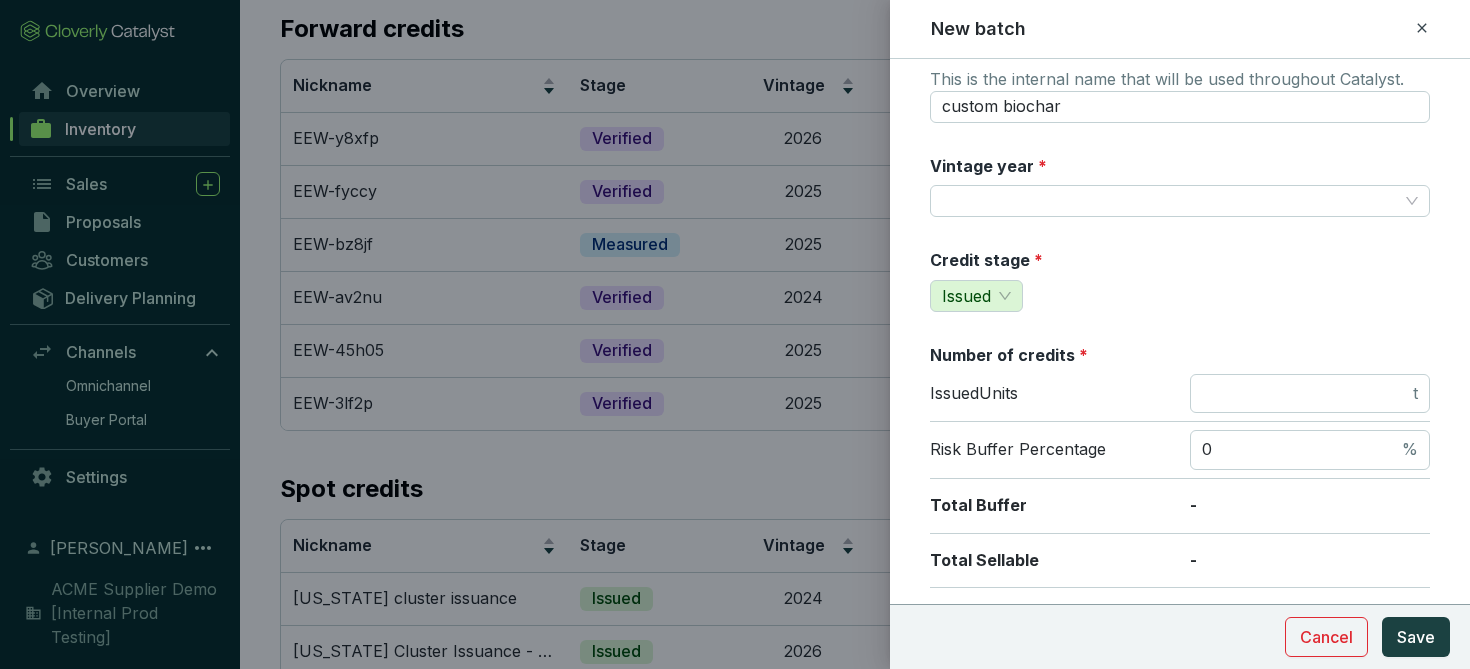 scroll, scrollTop: 66, scrollLeft: 0, axis: vertical 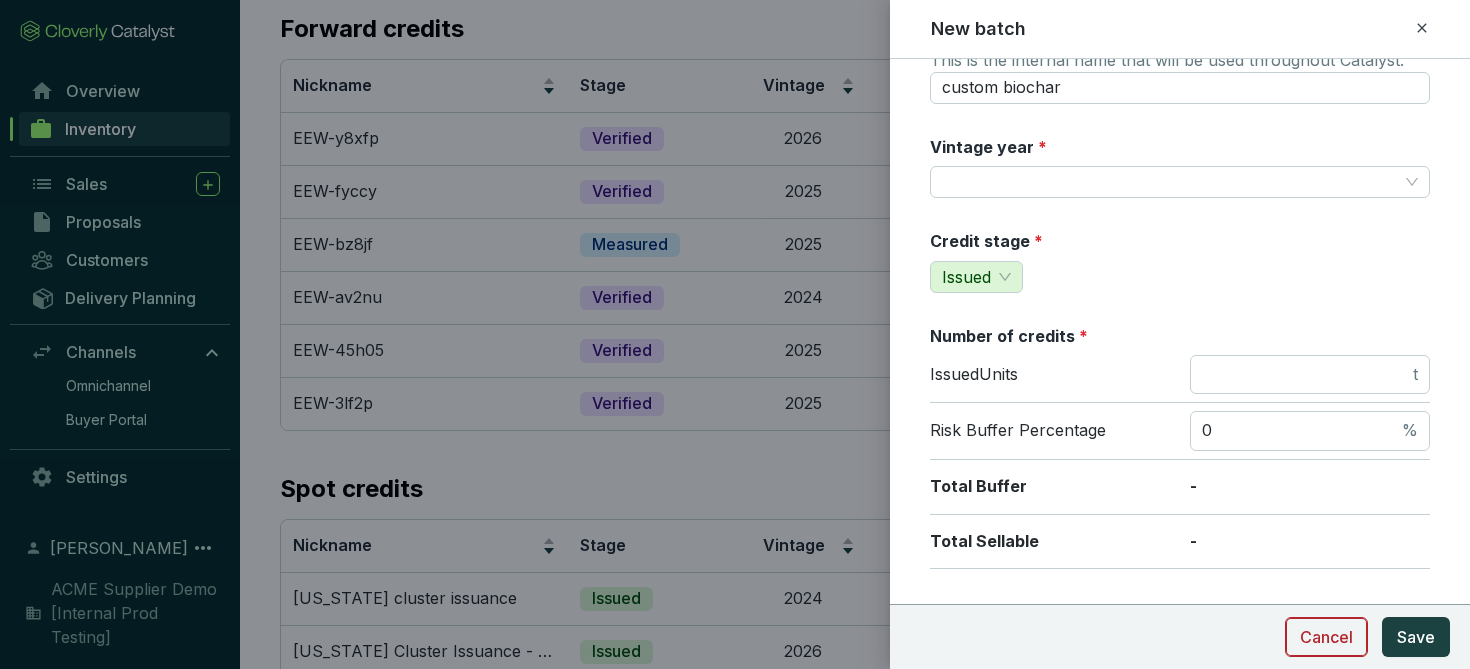 click on "Cancel" at bounding box center (1326, 637) 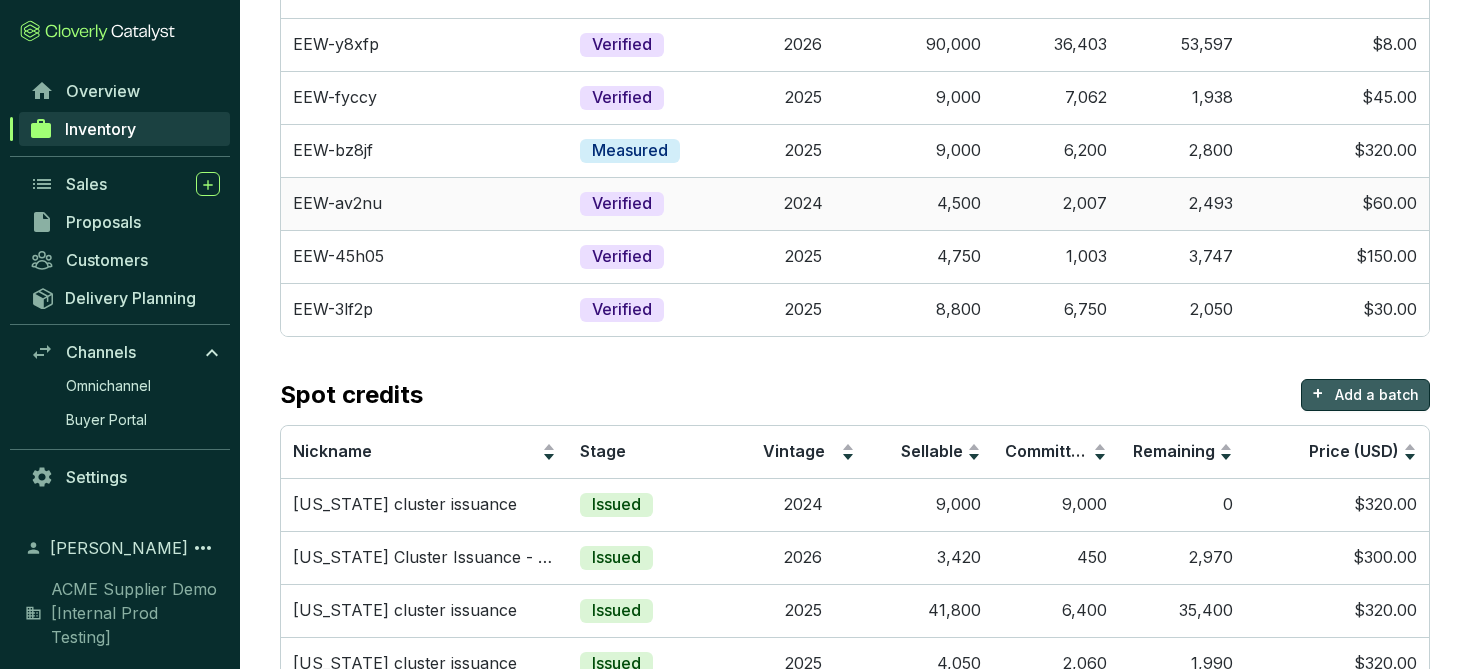 scroll, scrollTop: 232, scrollLeft: 0, axis: vertical 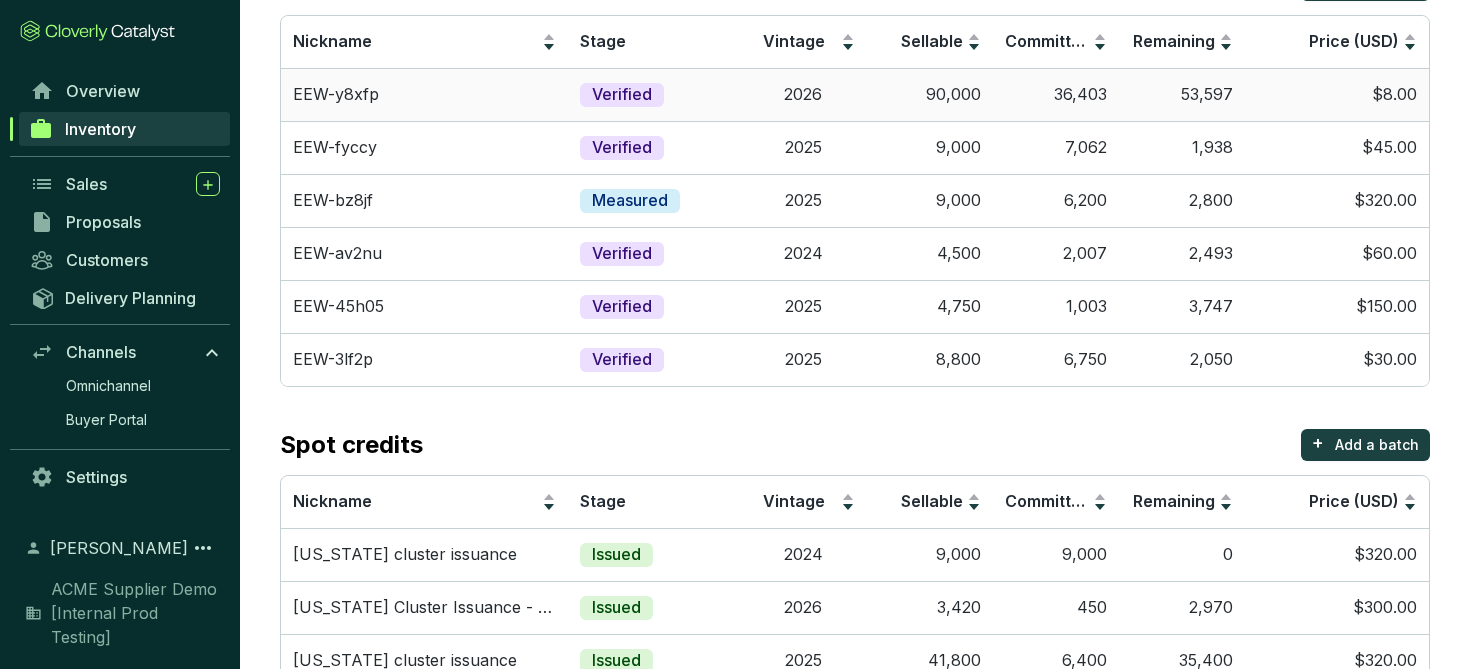 click on "Verified" at bounding box center (654, 94) 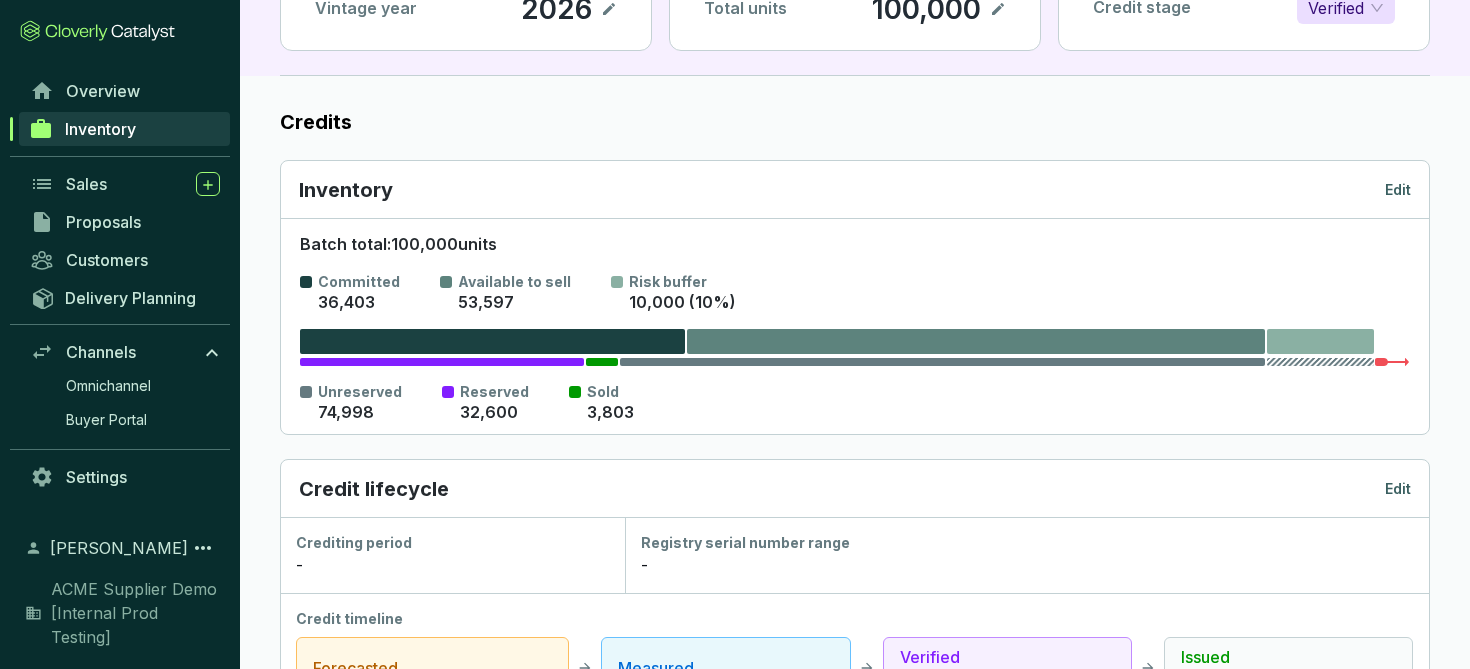 scroll, scrollTop: 0, scrollLeft: 0, axis: both 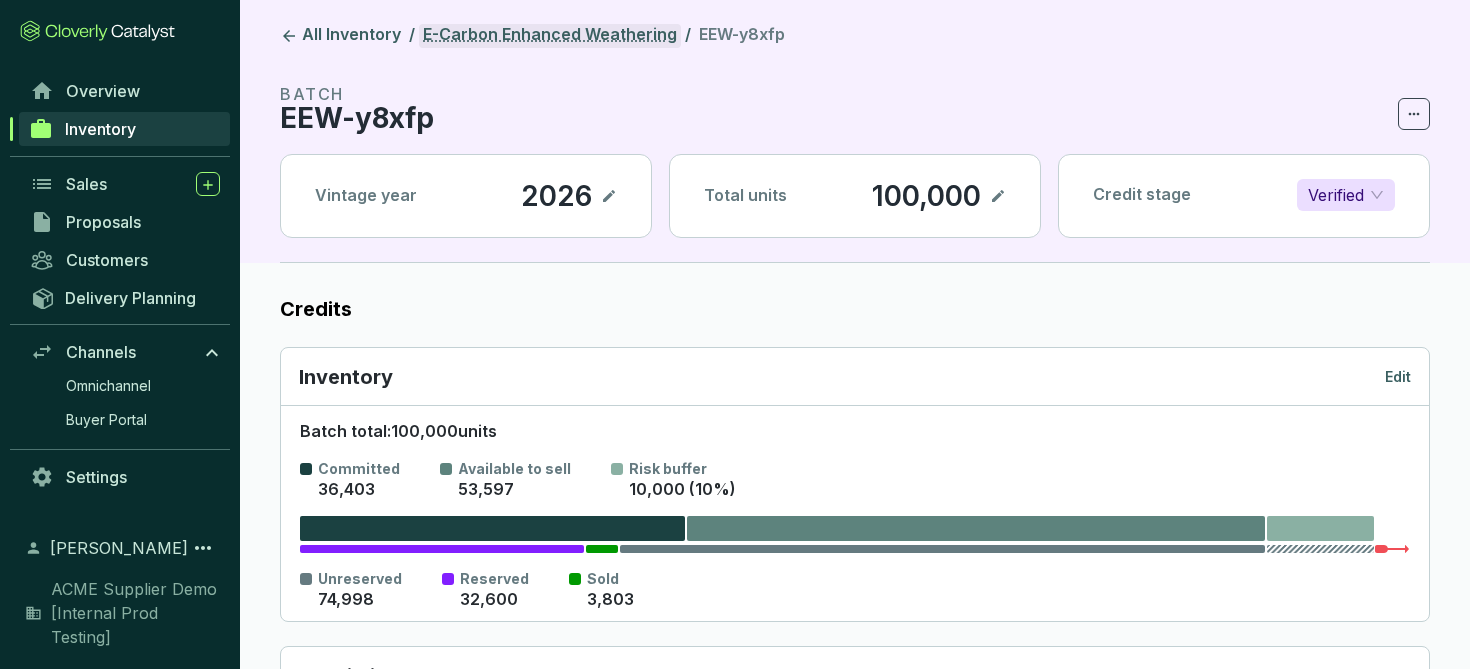 click on "E-Carbon Enhanced Weathering" at bounding box center [550, 36] 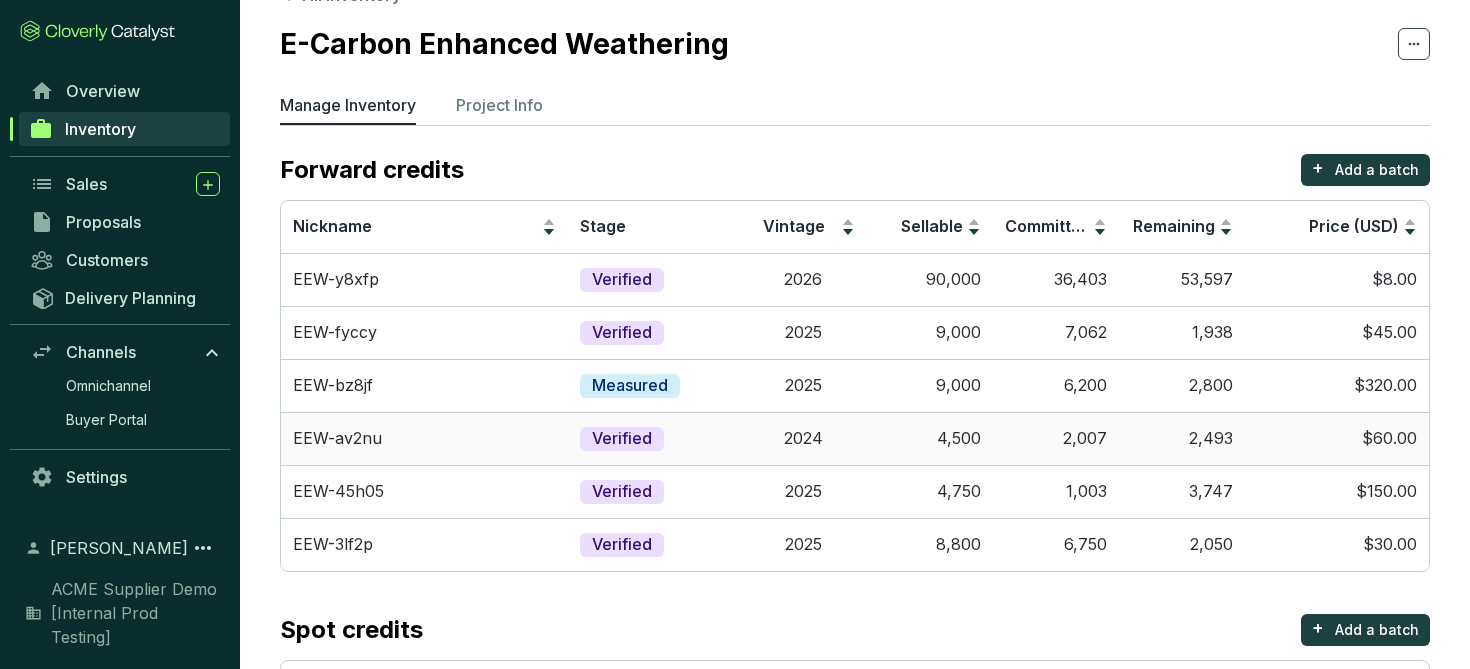 scroll, scrollTop: 0, scrollLeft: 0, axis: both 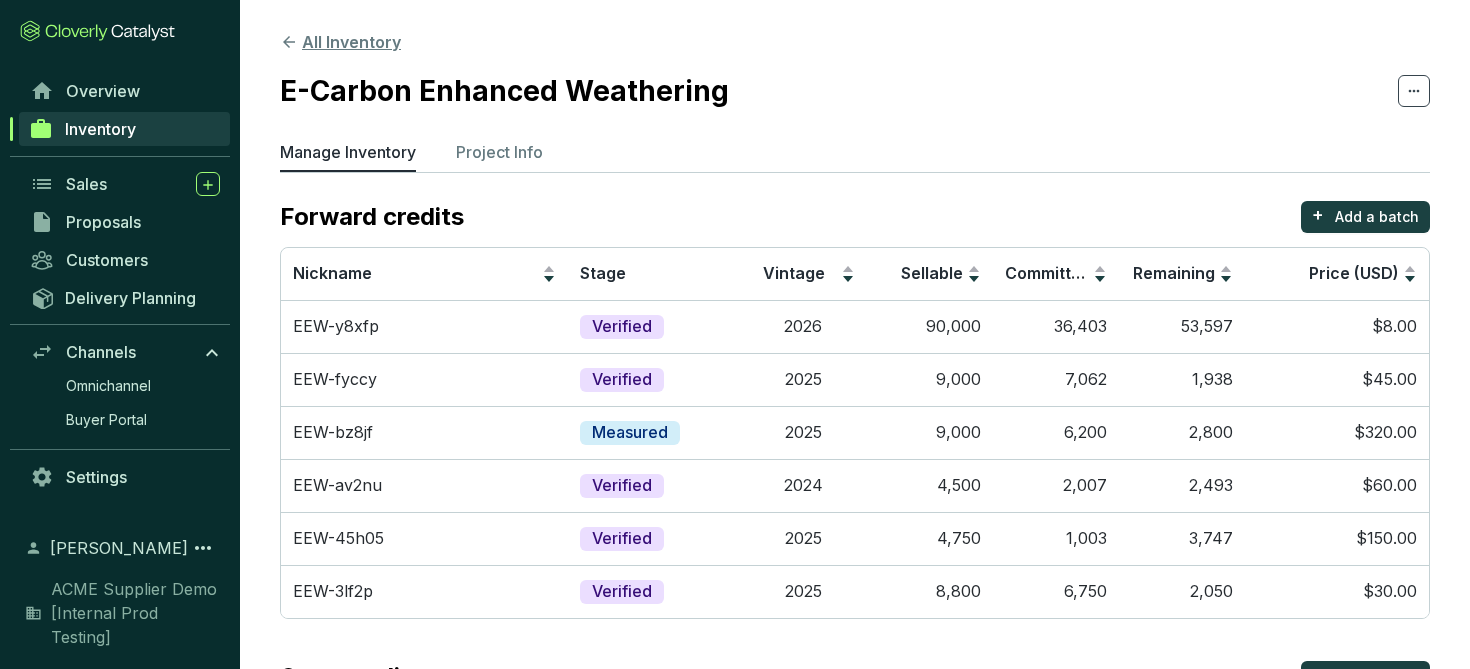 click on "All Inventory" at bounding box center (340, 42) 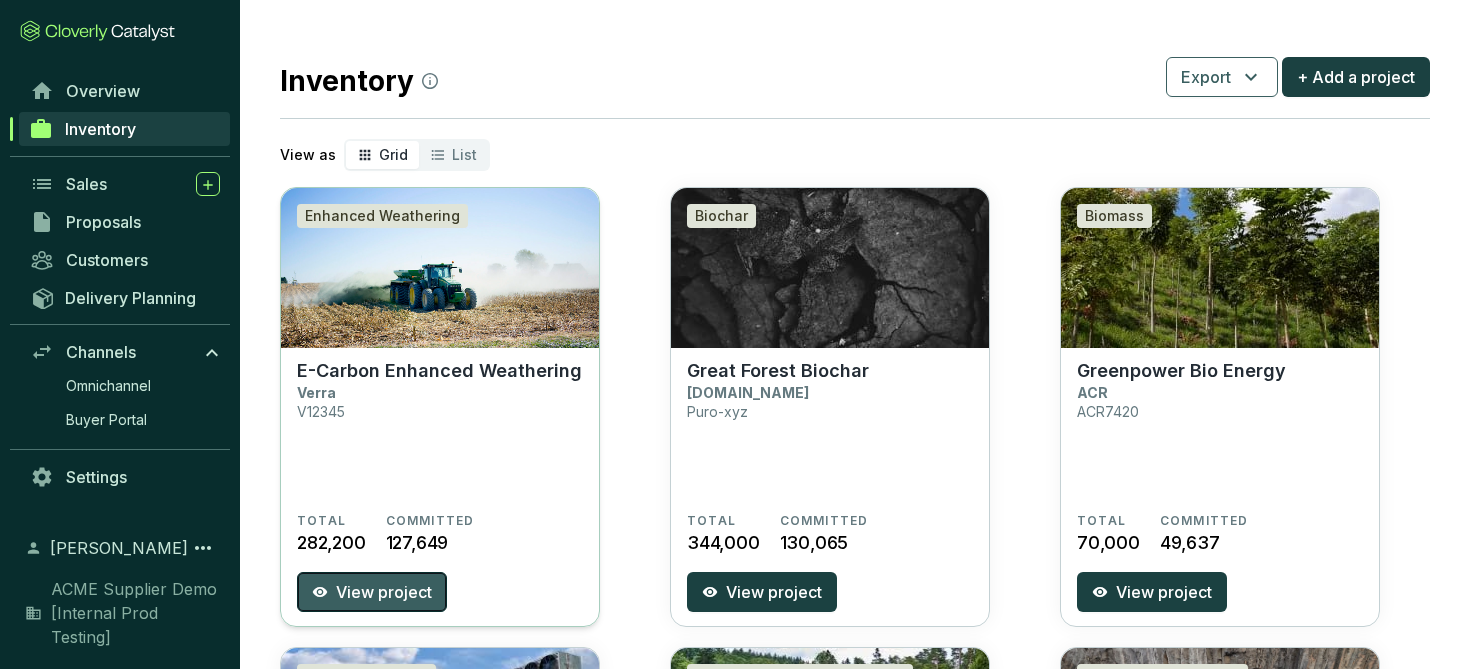 click on "View project" at bounding box center (384, 592) 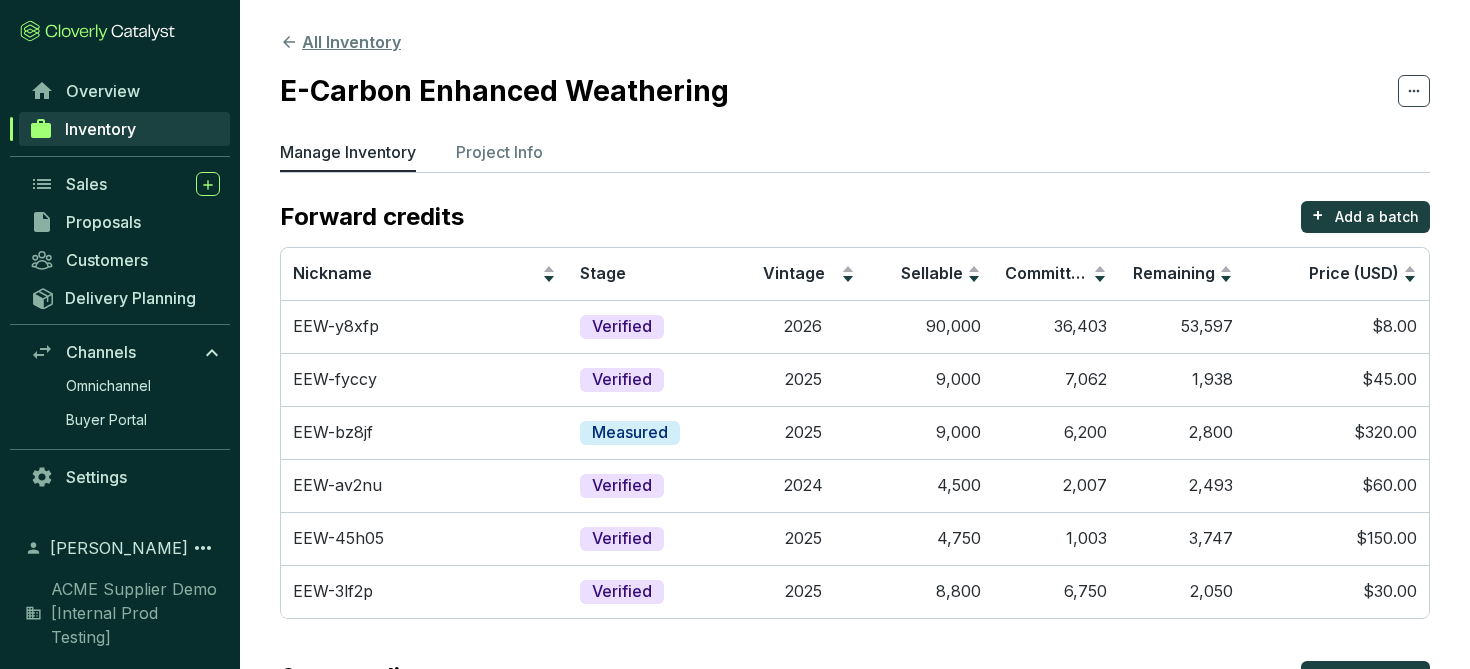 click on "All Inventory" at bounding box center [340, 42] 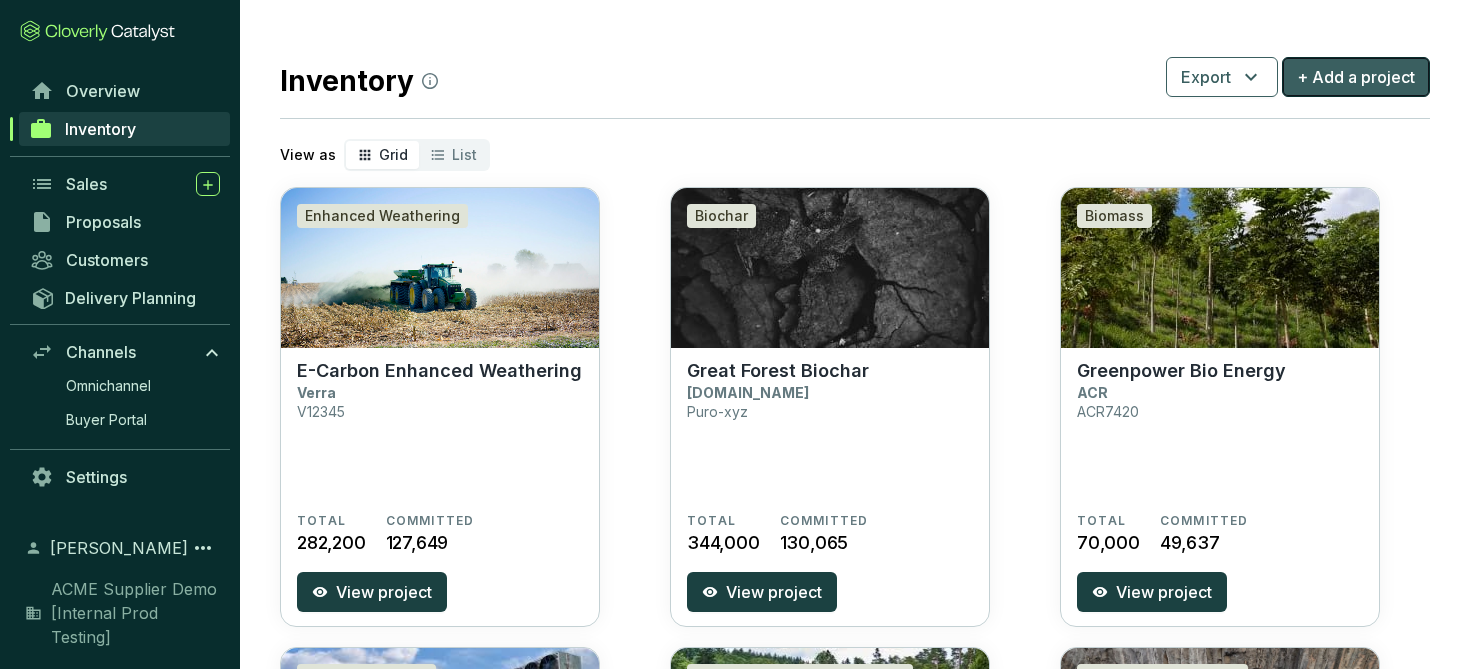 click on "+ Add a project" at bounding box center (1356, 77) 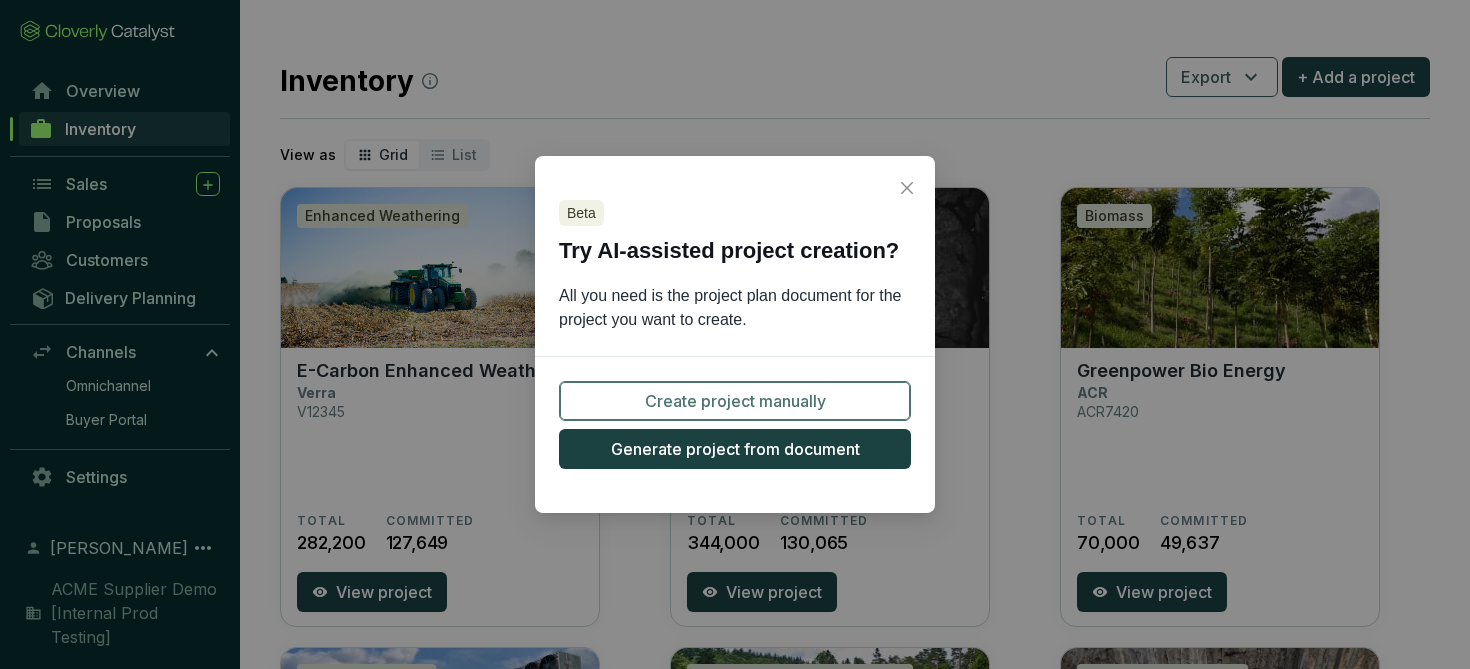 click on "Create project manually" at bounding box center [735, 401] 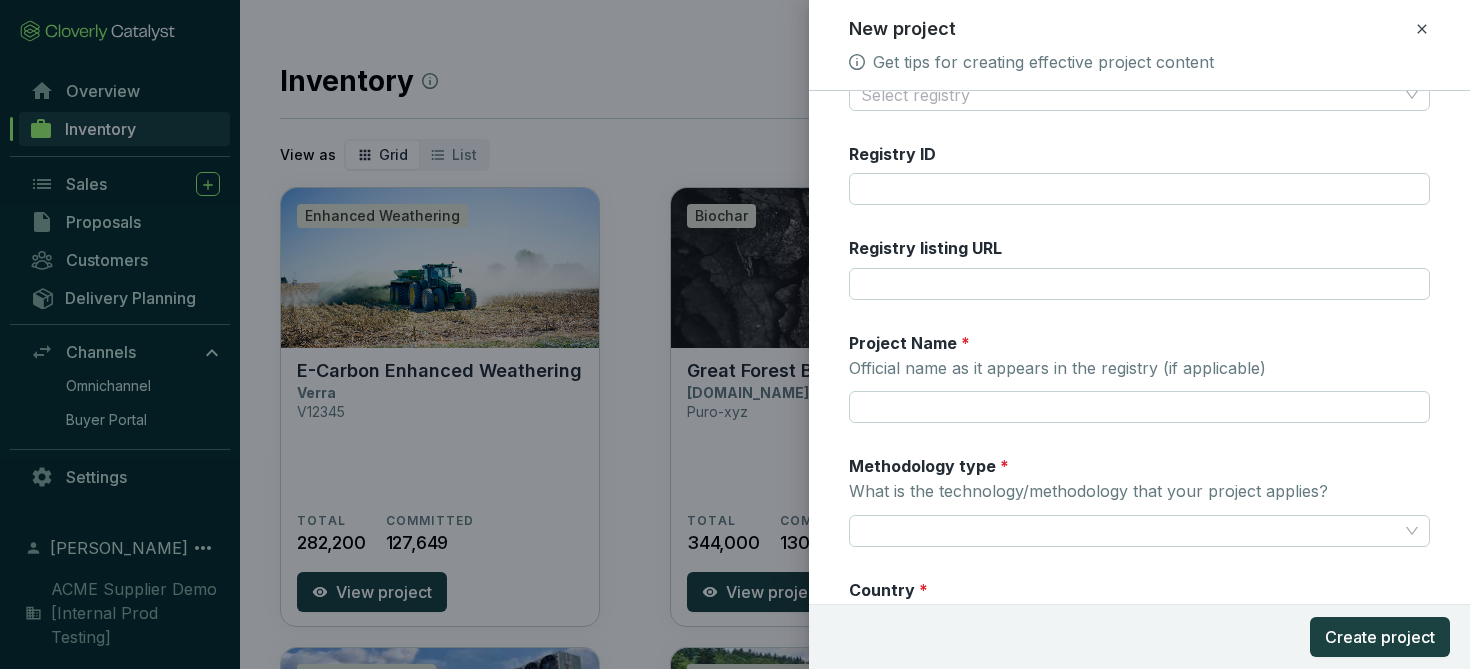 scroll, scrollTop: 0, scrollLeft: 0, axis: both 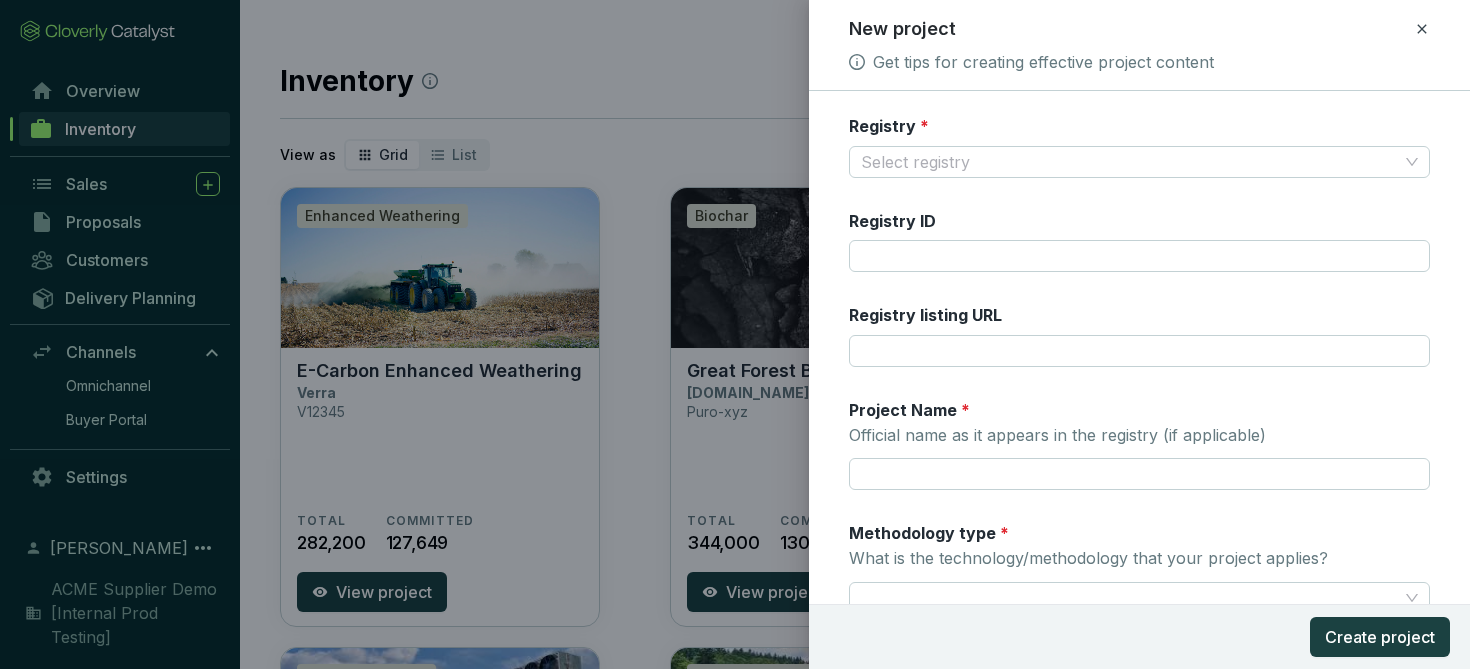 click 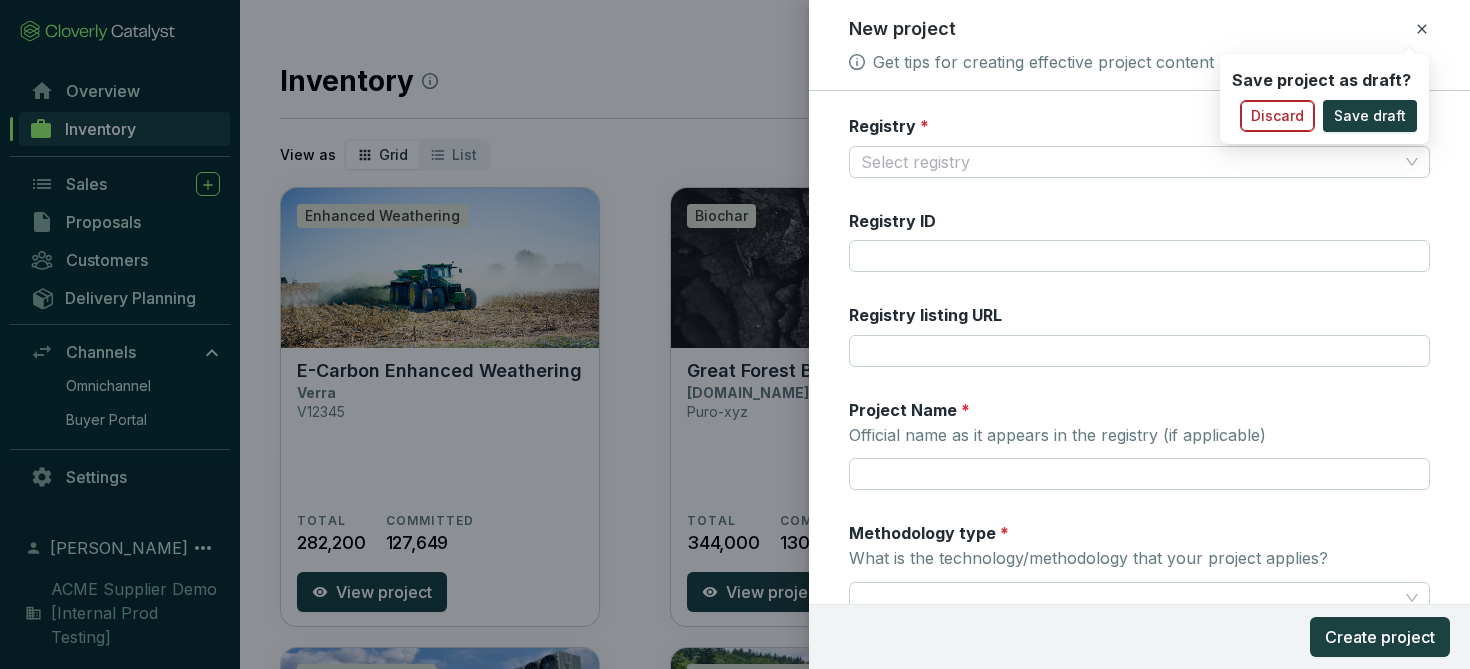 click on "Discard" at bounding box center [1277, 116] 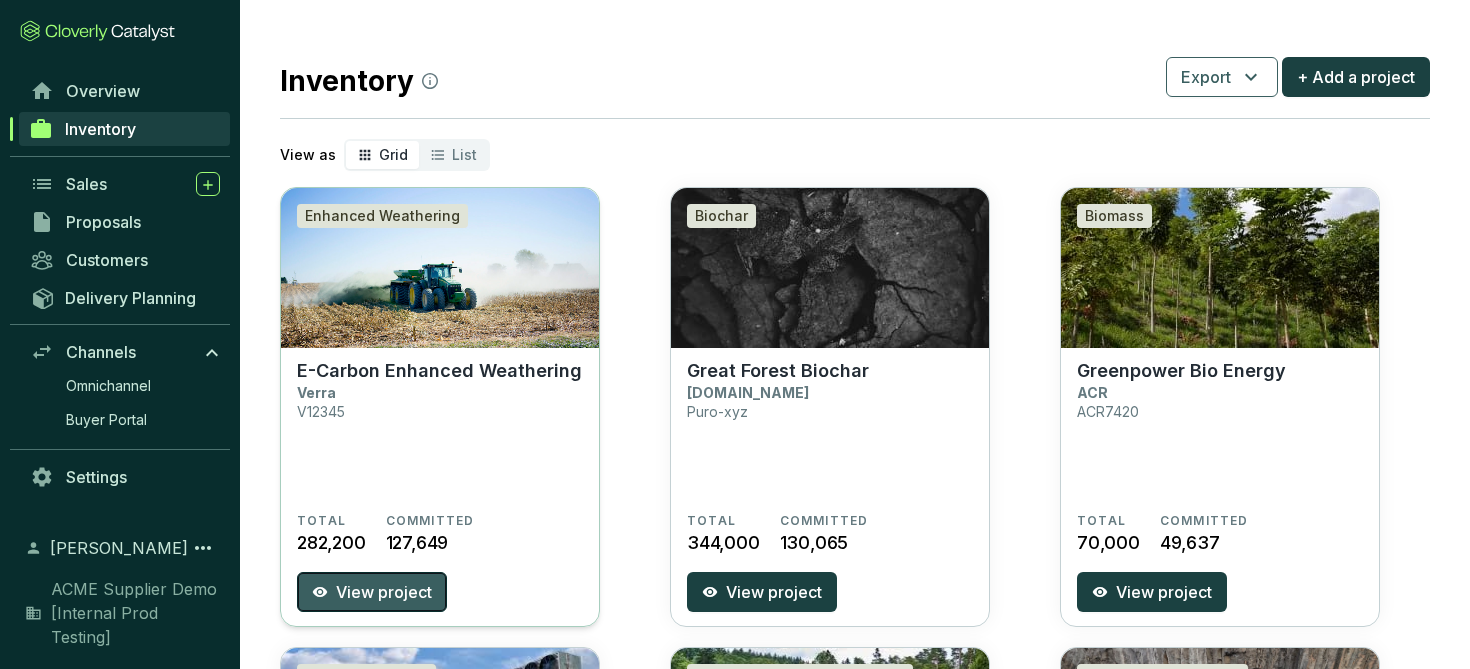 click on "View project" at bounding box center [384, 592] 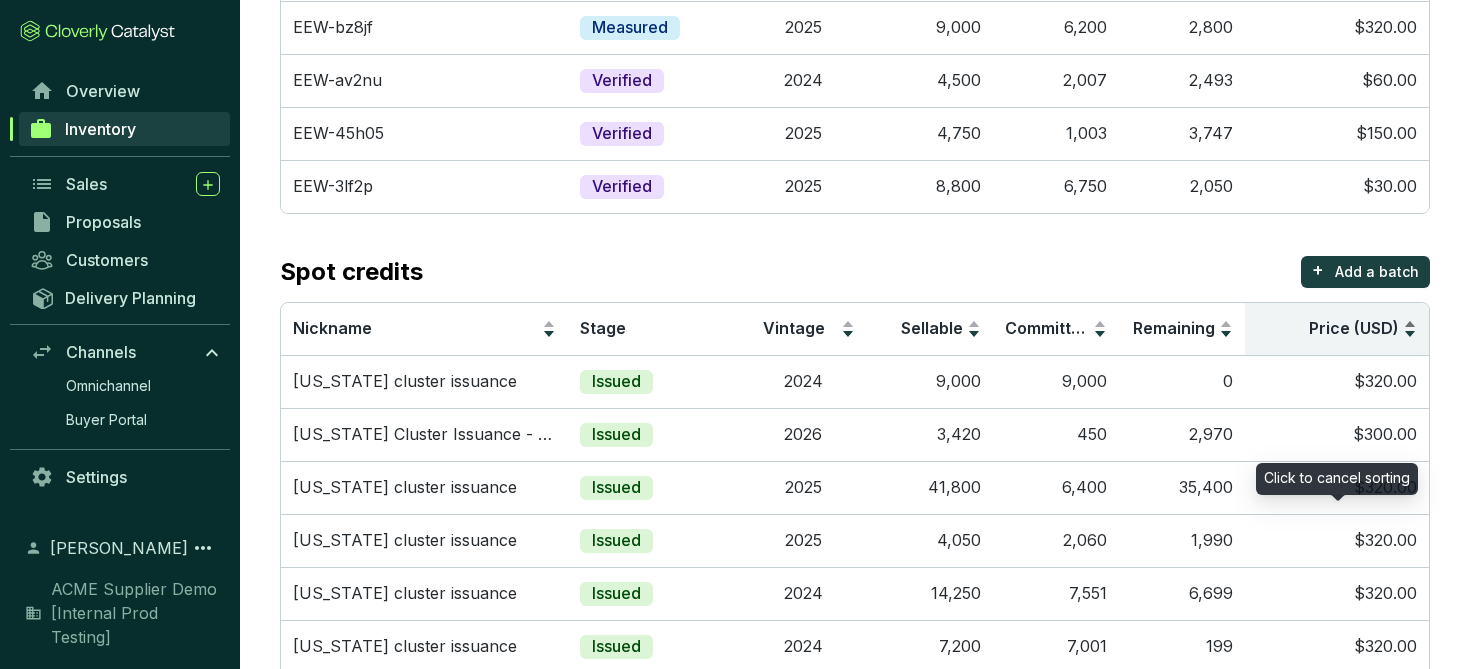 scroll, scrollTop: 81, scrollLeft: 0, axis: vertical 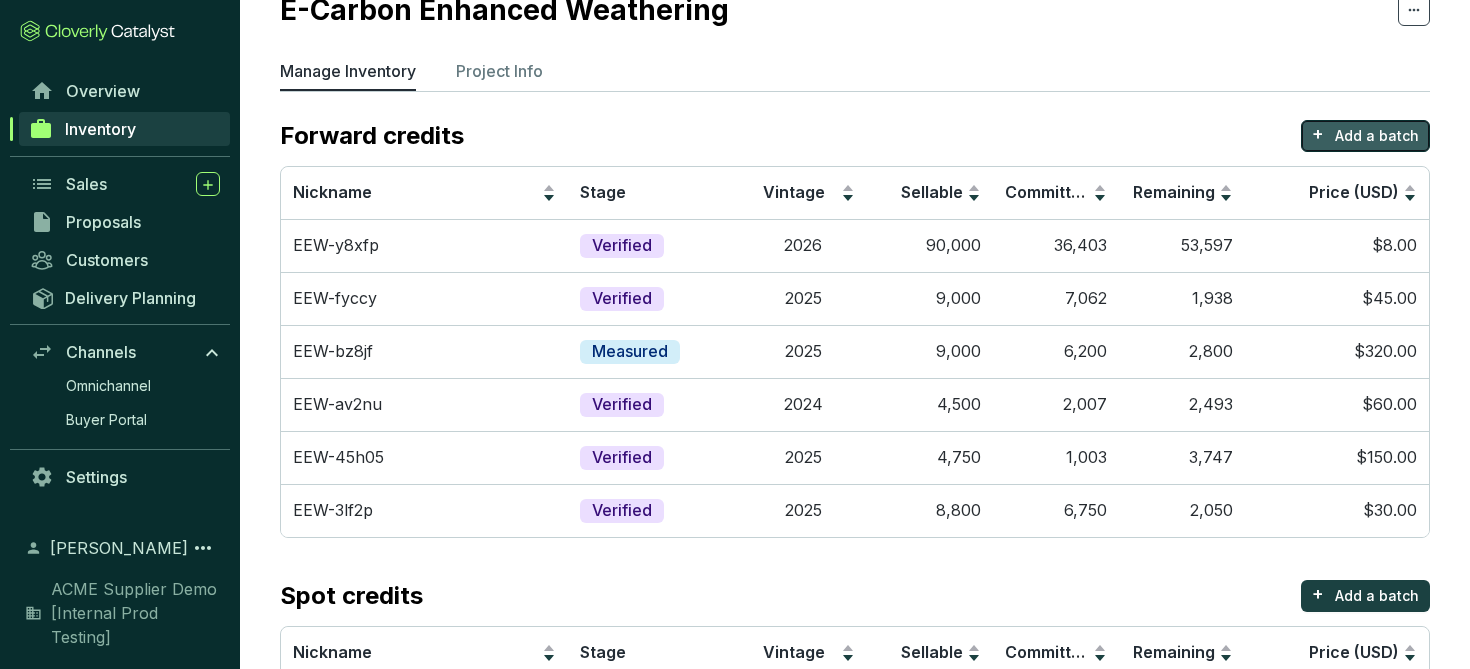 click on "Add a batch" at bounding box center [1377, 136] 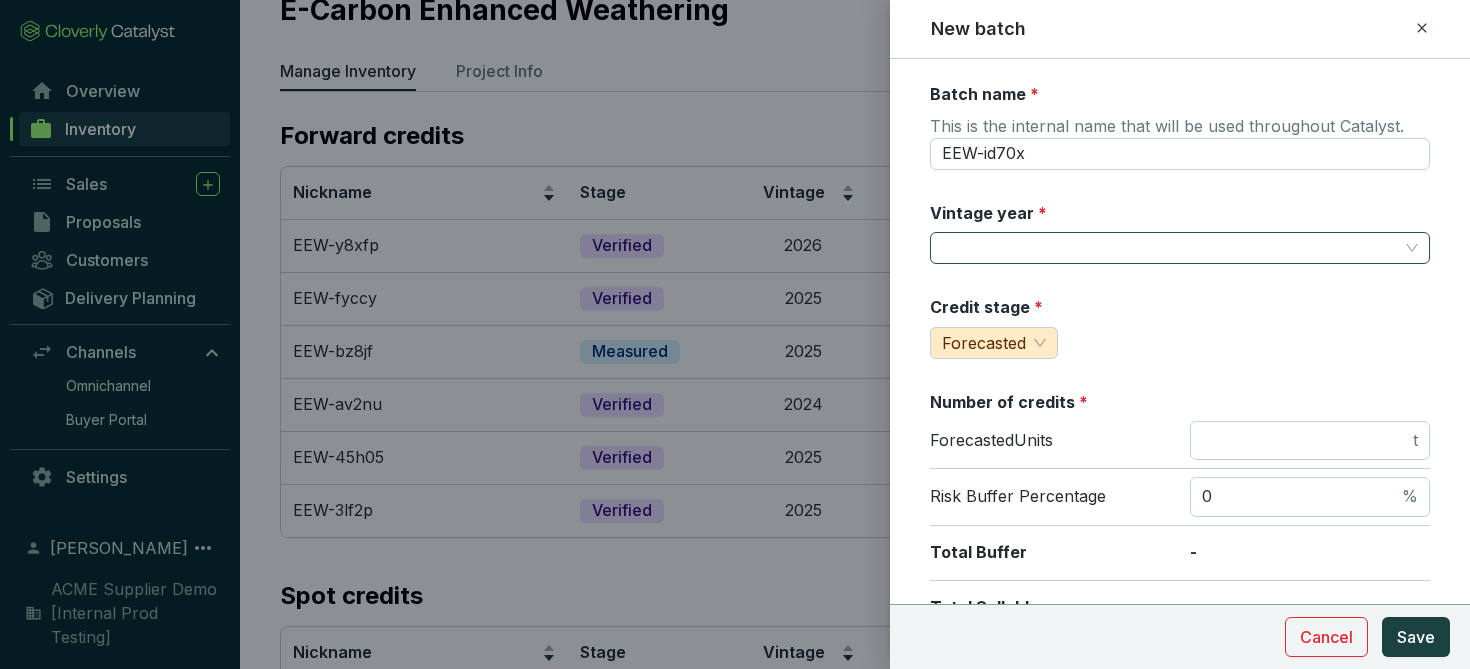 click on "Vintage year   *" at bounding box center [1170, 248] 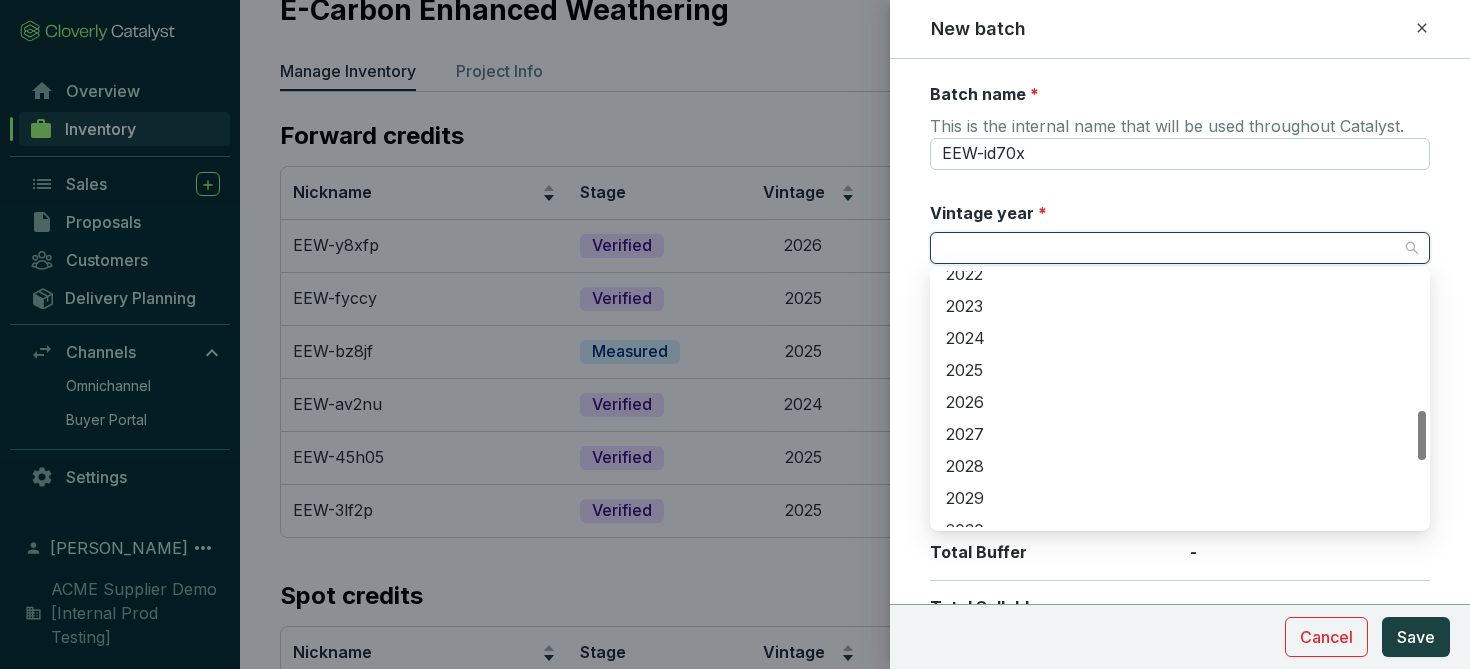 scroll, scrollTop: 733, scrollLeft: 0, axis: vertical 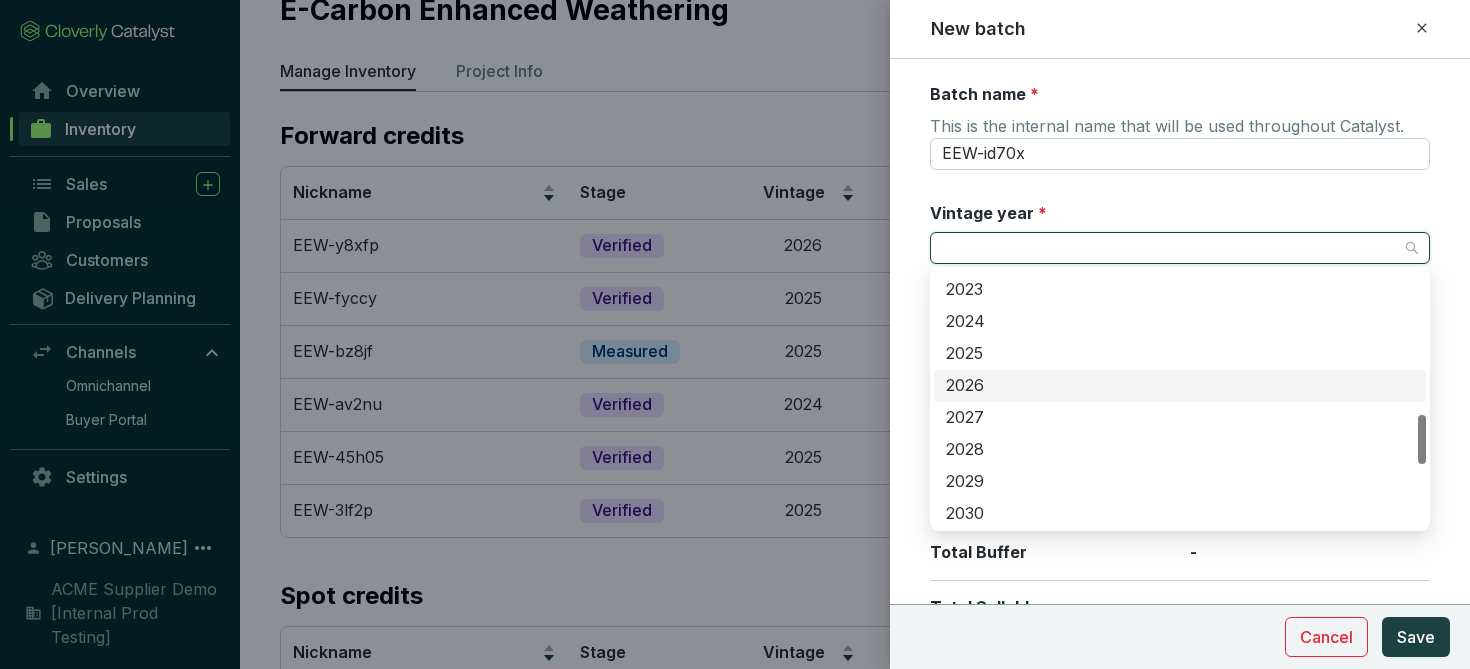 click on "2026" at bounding box center [1180, 386] 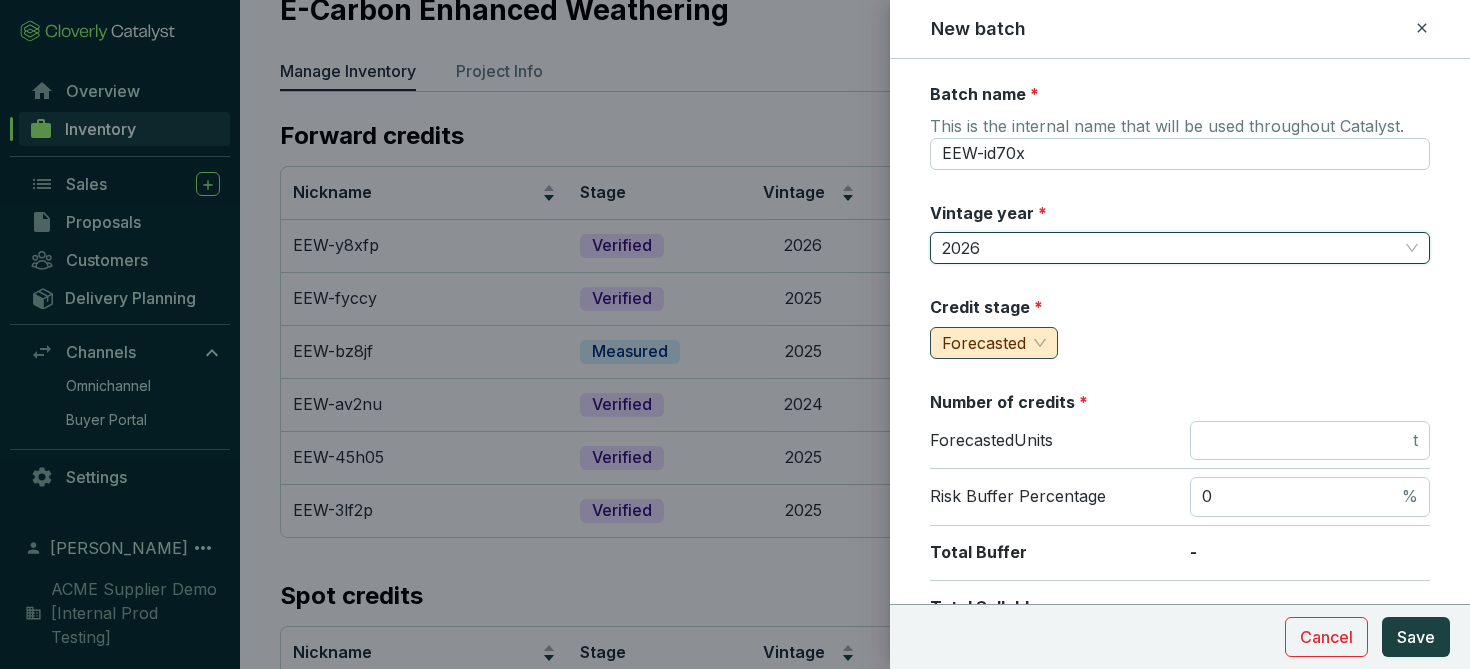 click on "Forecasted" at bounding box center [994, 343] 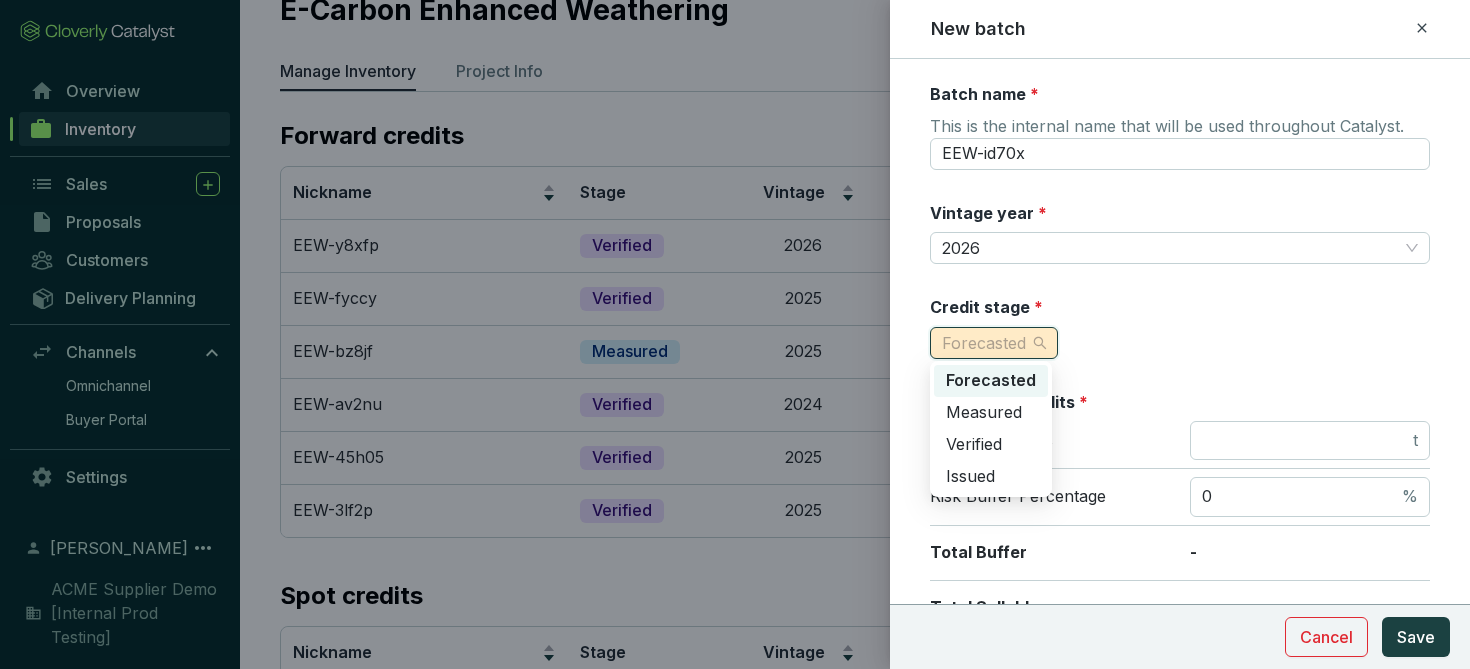click on "Batch name   * This is the internal name that will be used throughout Catalyst. EEW-id70x Vintage year   * 2026 Credit stage   * Forecasted Number of credits   * Forecasted  Units t Risk Buffer Percentage 0 % Total Buffer -  Total Sellable -  Estimated issuance date   * Crediting period   Start date End date Unit cost (USD)   This cost per unit will be used to help calculate gross margins. US$0.00 Price per credit (USD)   * This will be used as the default sale price for this batch. US$0.00 MARGIN - Add volume discount Tags   Tags are used to analyze your inventory across projects and batches.   Tags Notes" at bounding box center [1180, 790] 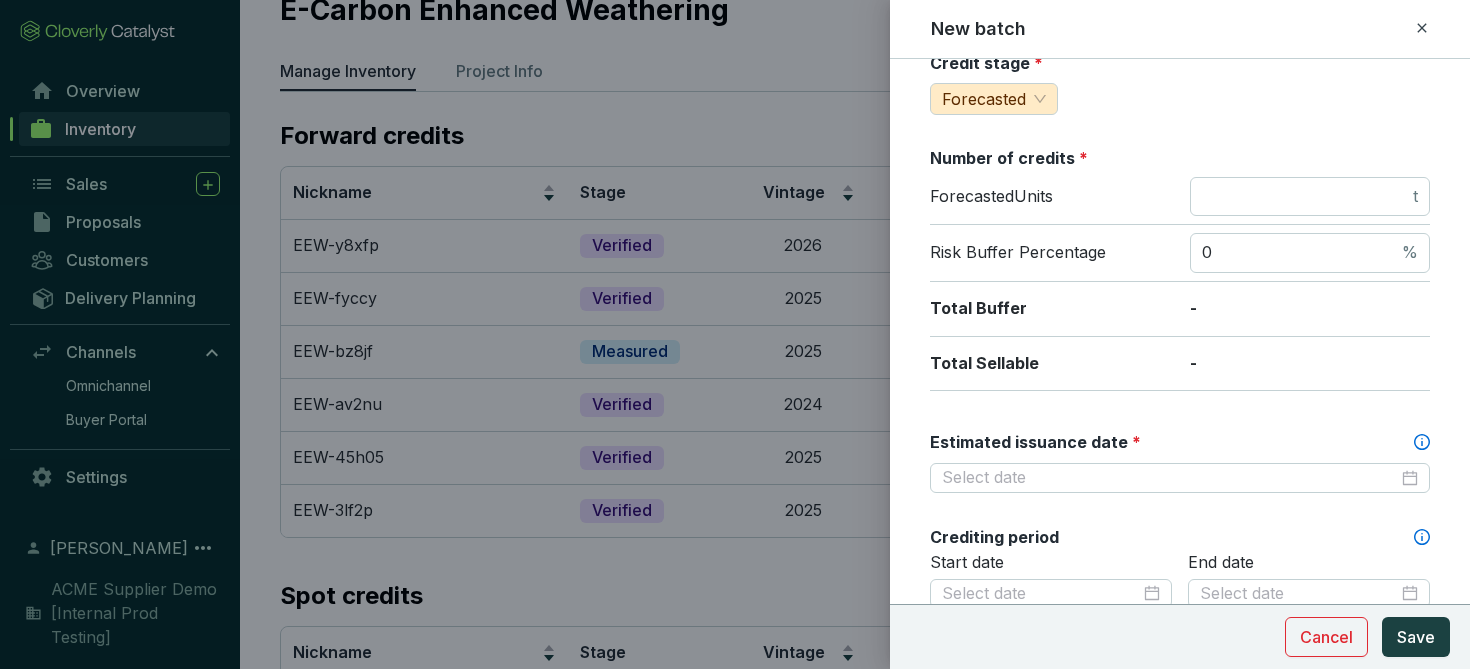 scroll, scrollTop: 244, scrollLeft: 0, axis: vertical 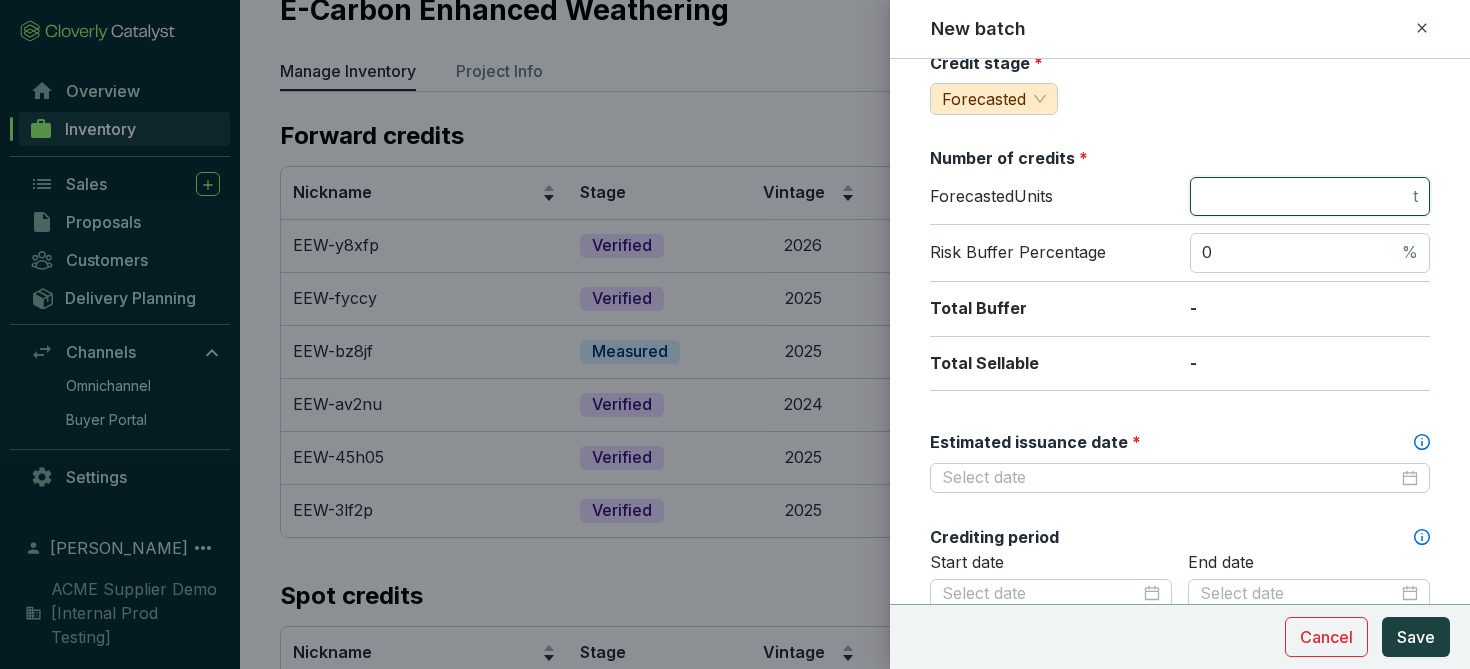 click at bounding box center (1305, 197) 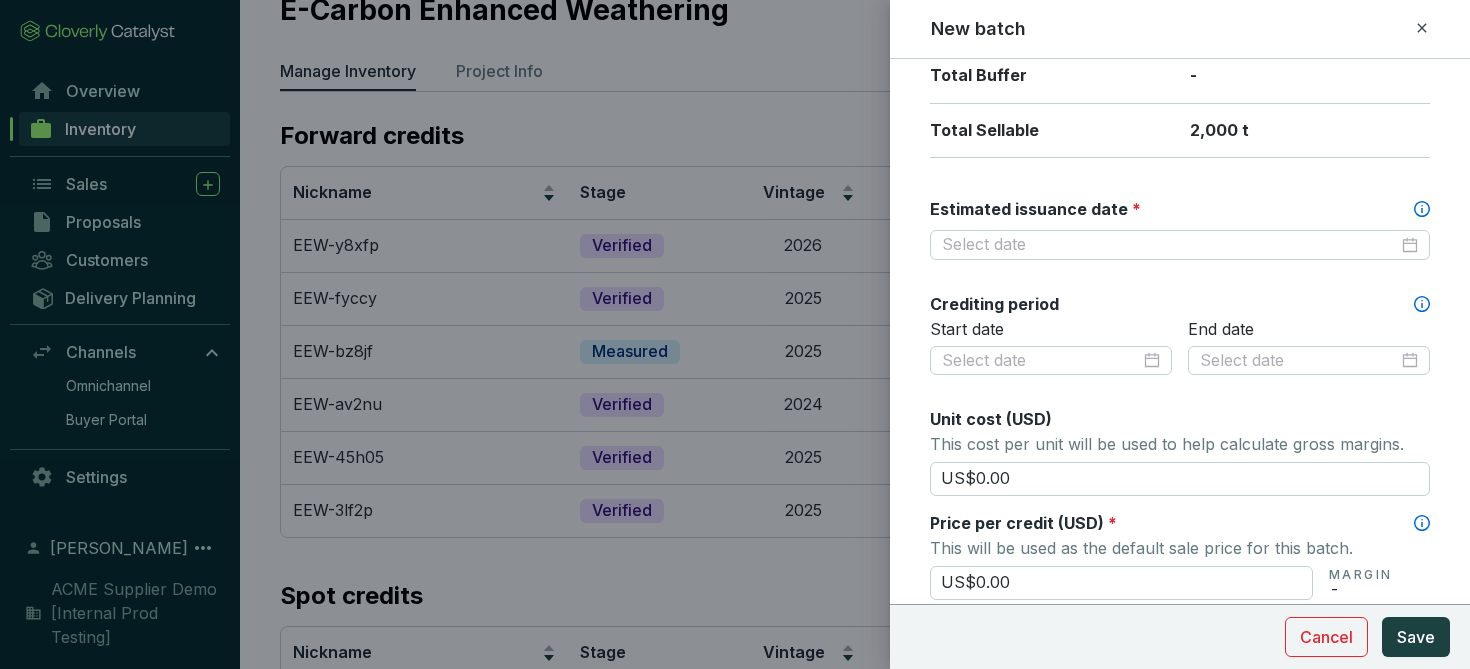 scroll, scrollTop: 517, scrollLeft: 0, axis: vertical 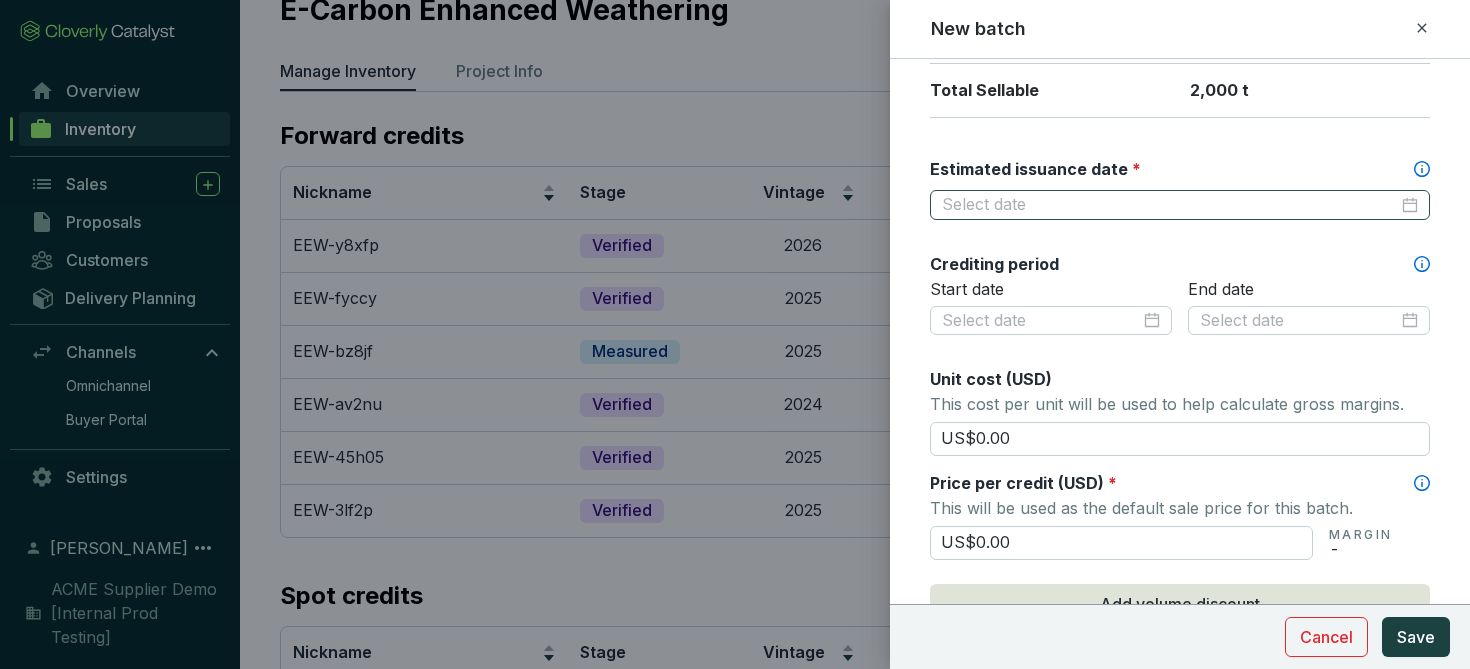 type on "2000" 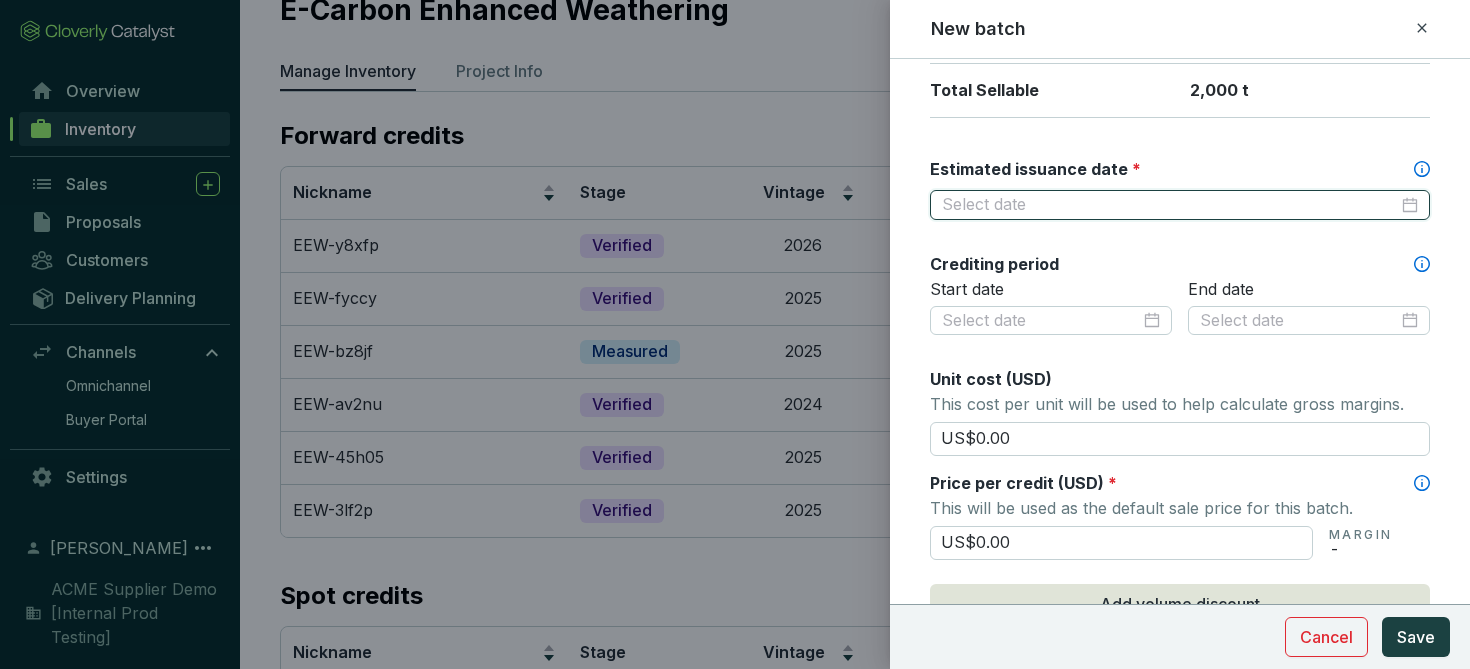 click on "Estimated issuance date   *" at bounding box center (1170, 205) 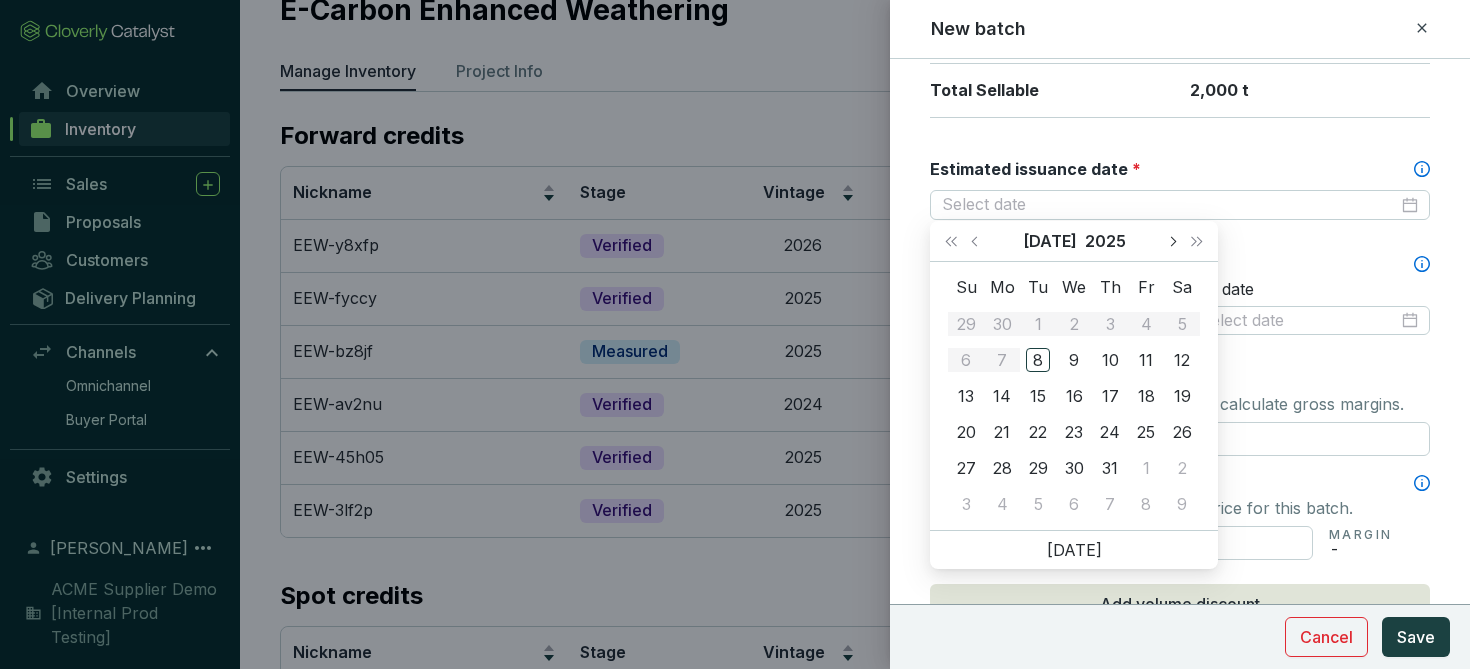 click at bounding box center (1172, 241) 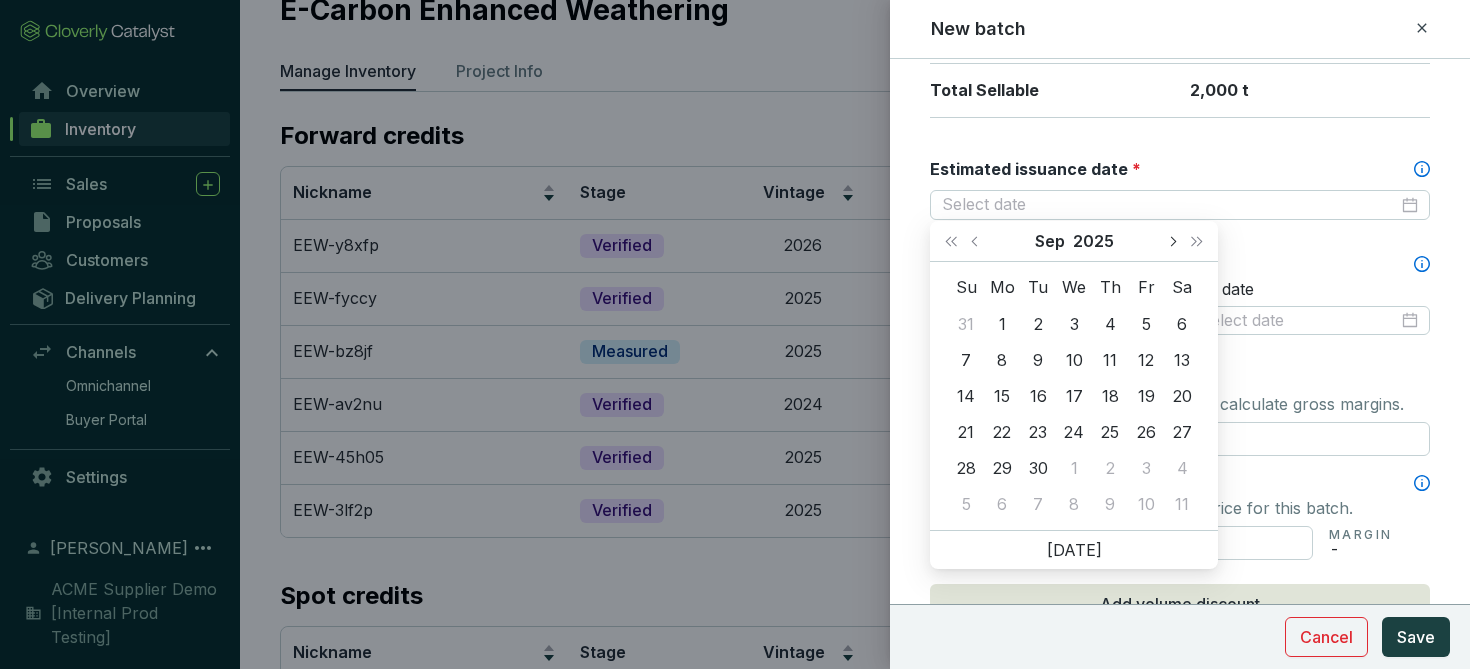 click at bounding box center (1172, 241) 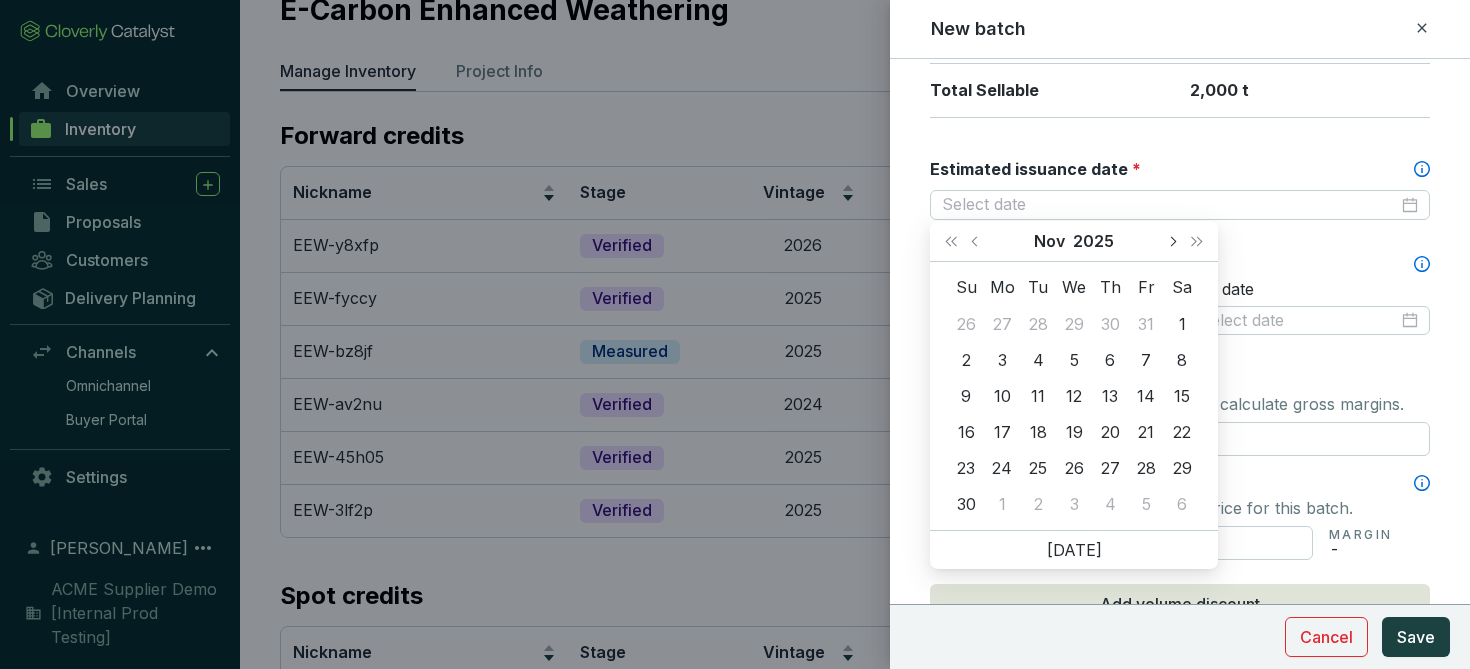 click at bounding box center [1172, 241] 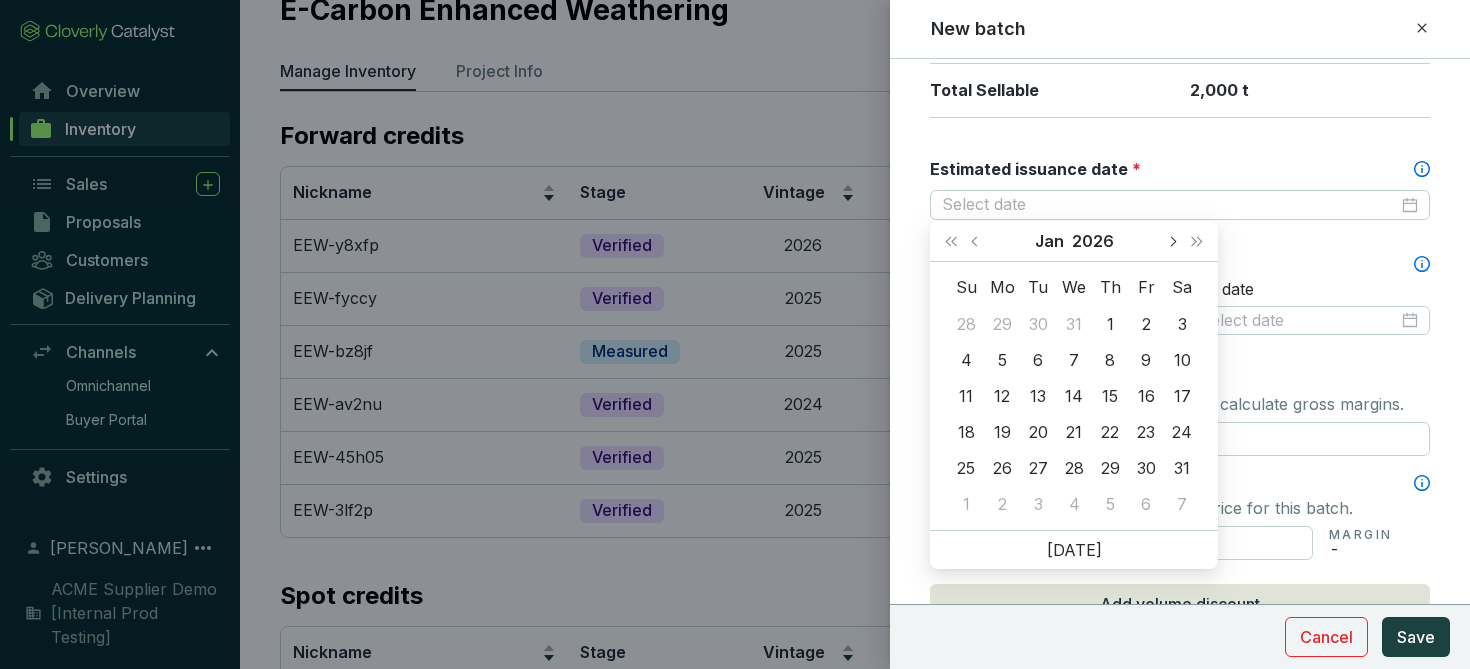 click at bounding box center (1172, 241) 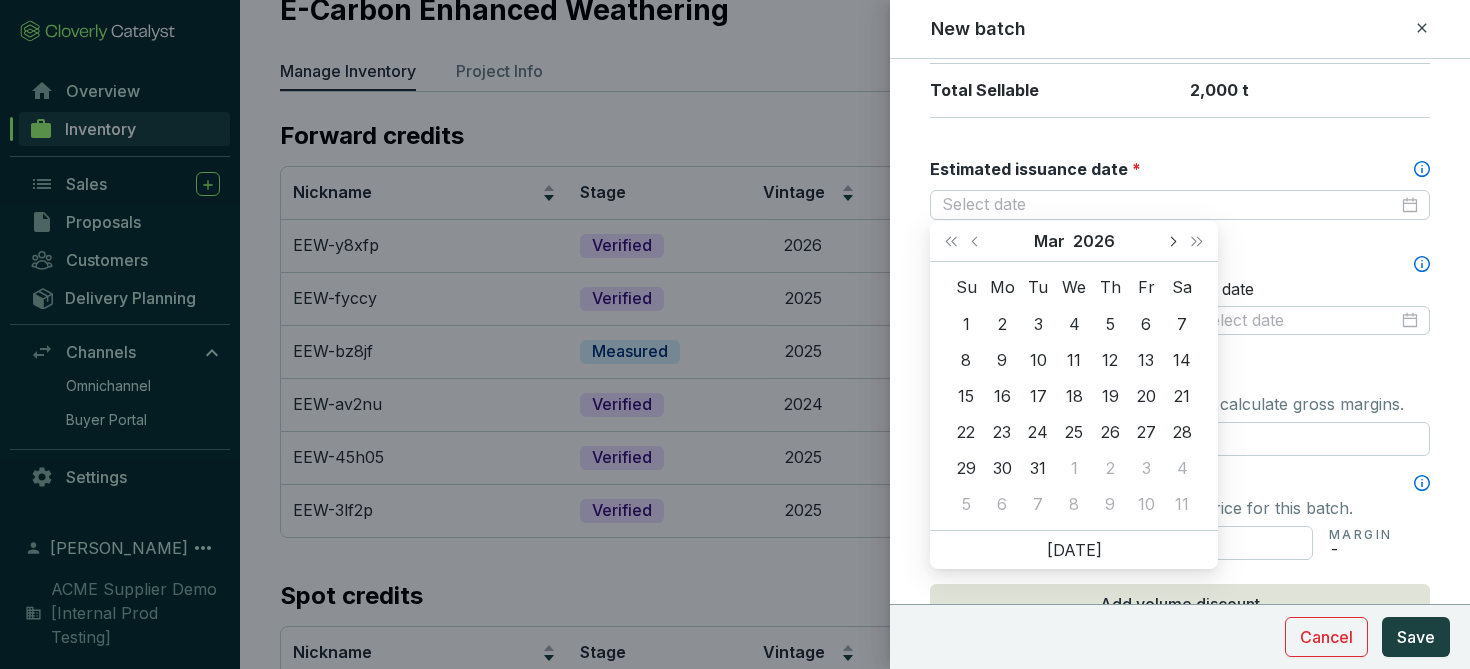 click at bounding box center (1172, 241) 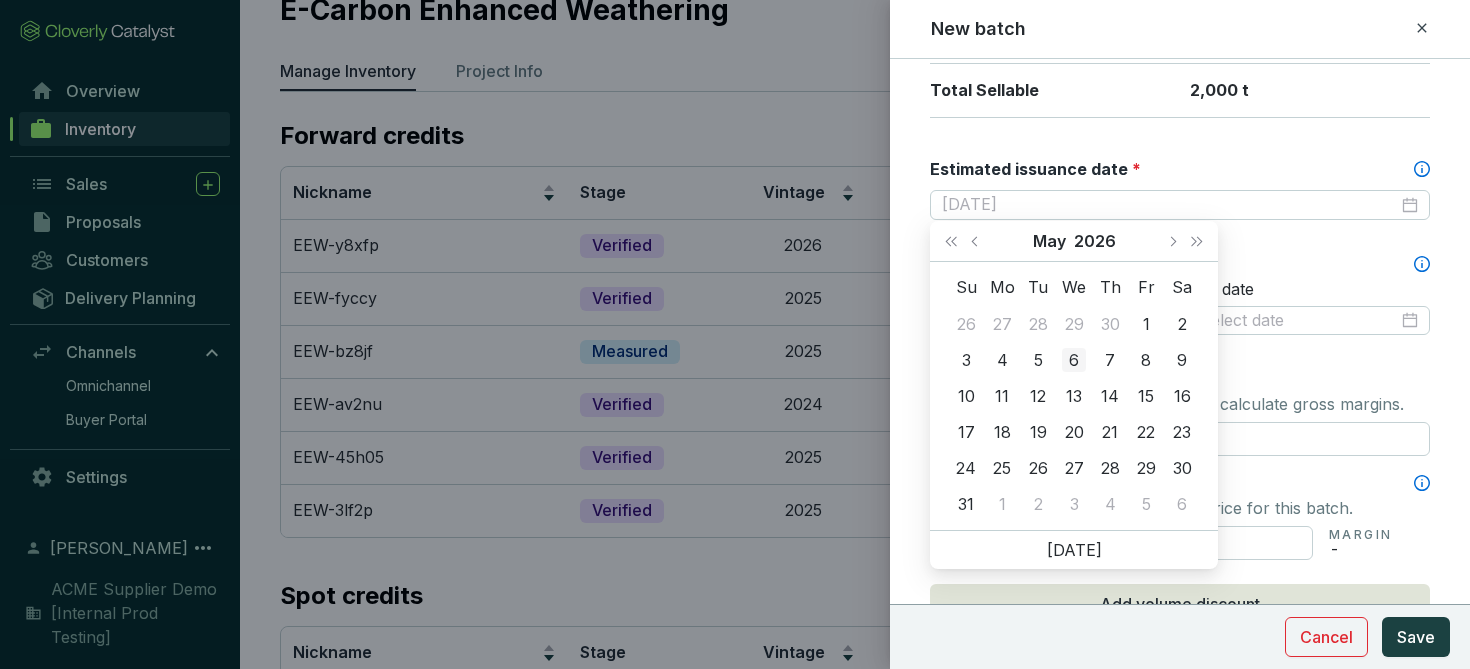 type on "[DATE]" 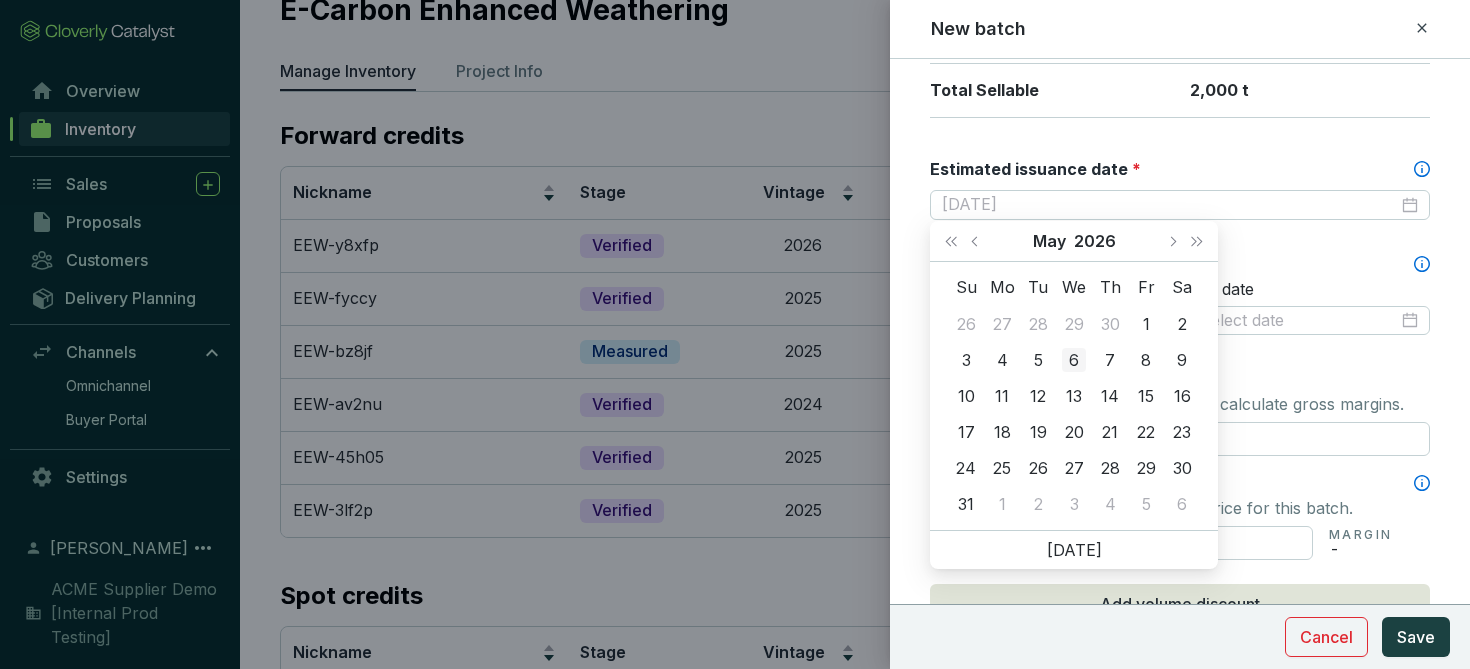 click on "6" at bounding box center [1074, 360] 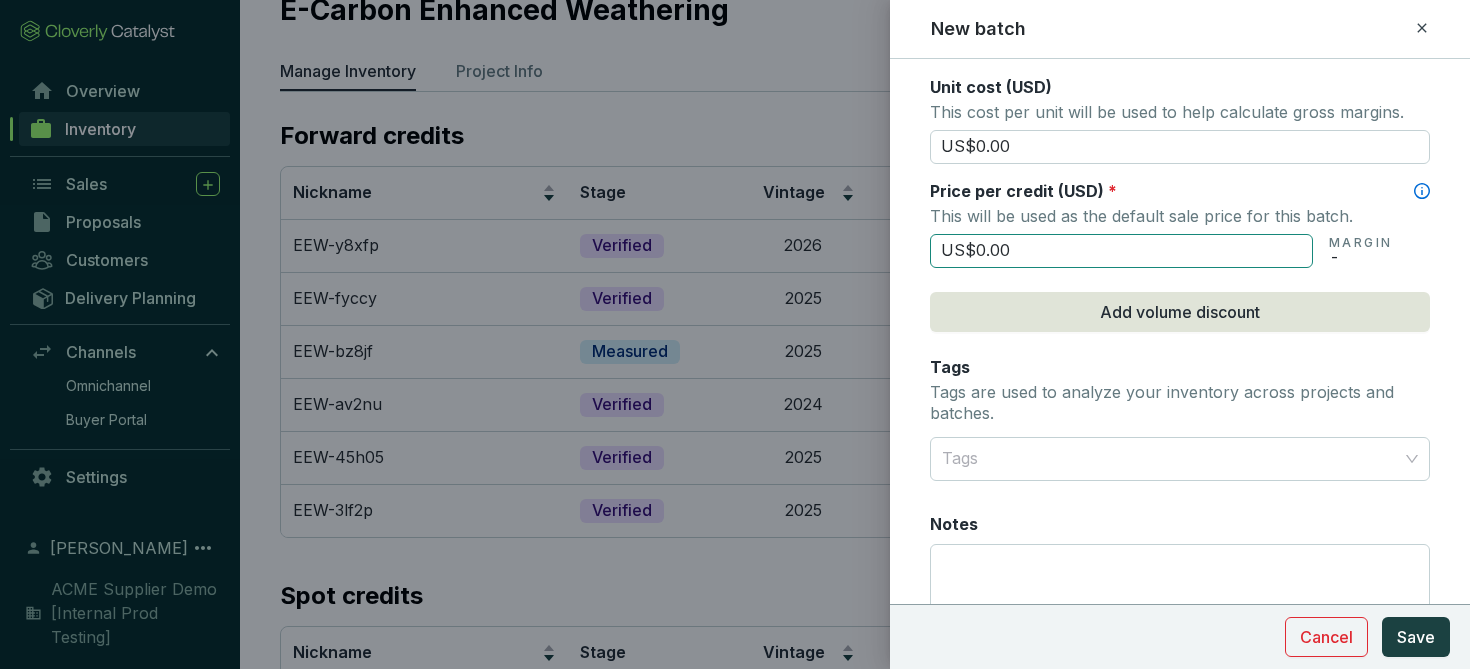 scroll, scrollTop: 944, scrollLeft: 0, axis: vertical 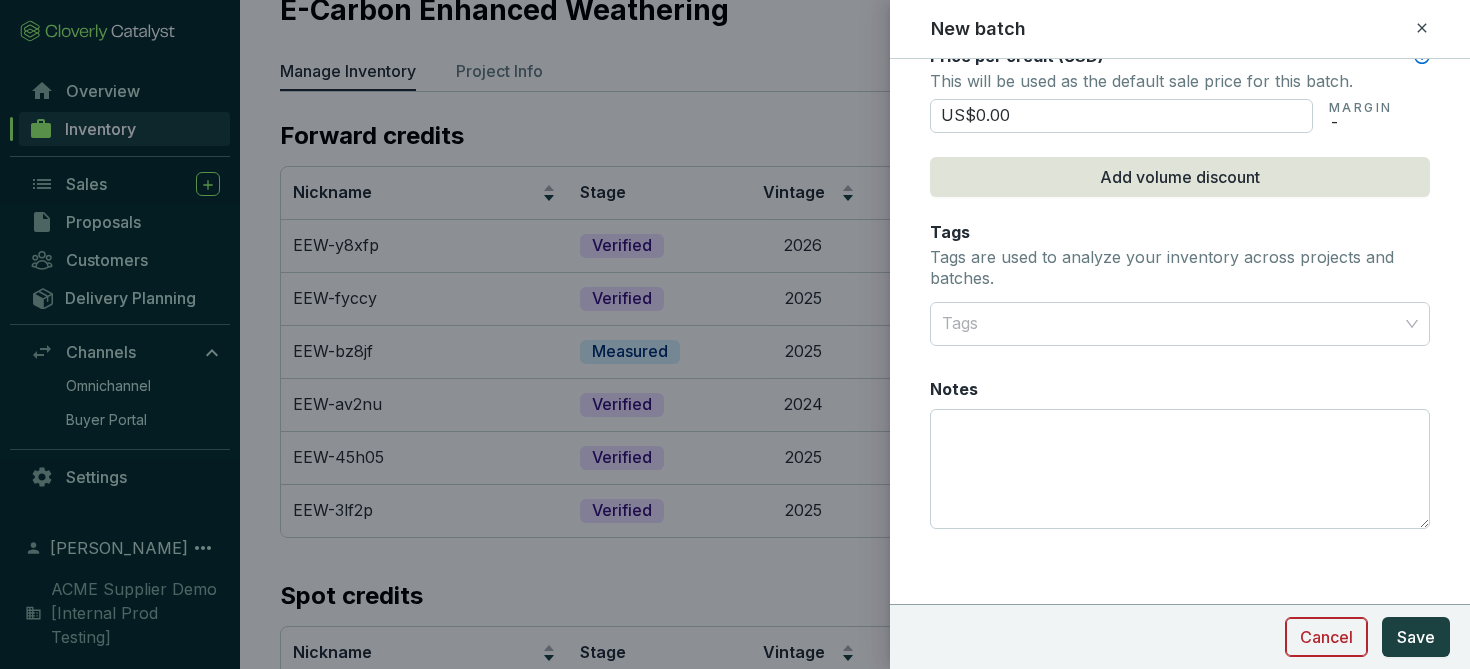 click on "Cancel" at bounding box center [1326, 637] 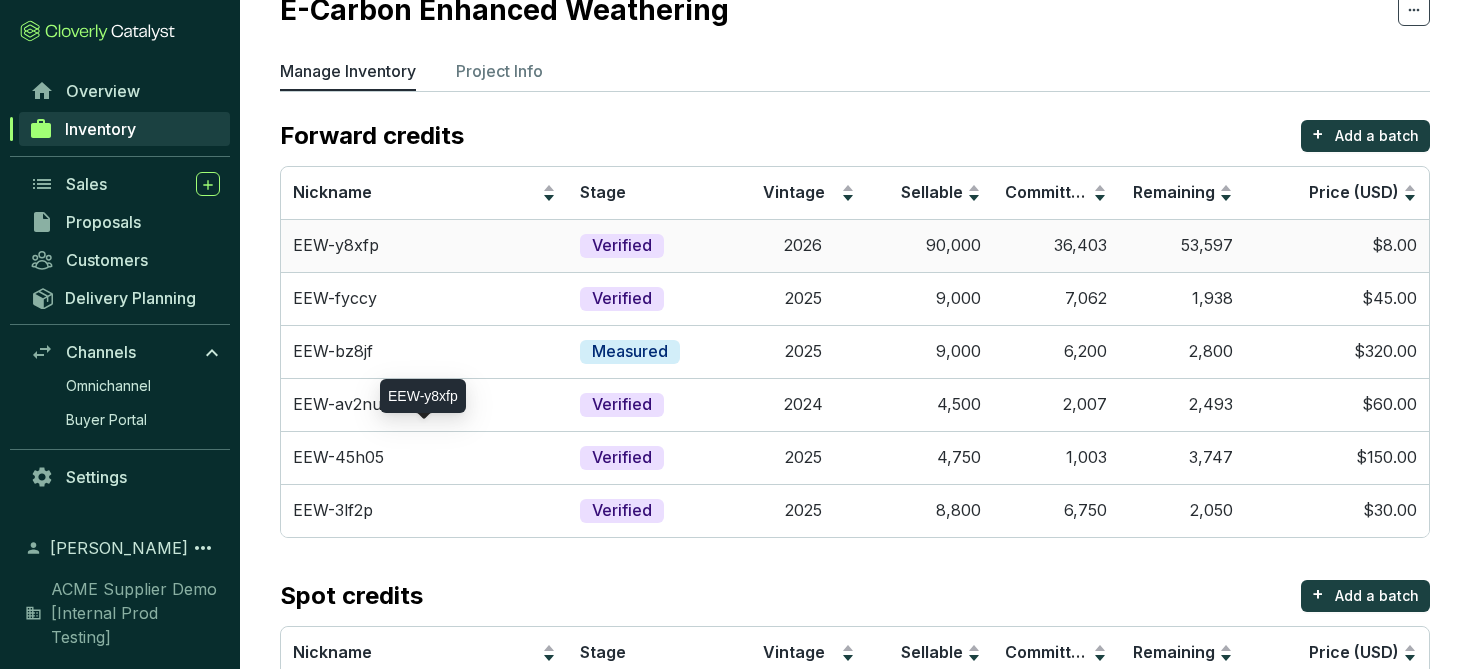 click on "EEW-y8xfp" at bounding box center (424, 246) 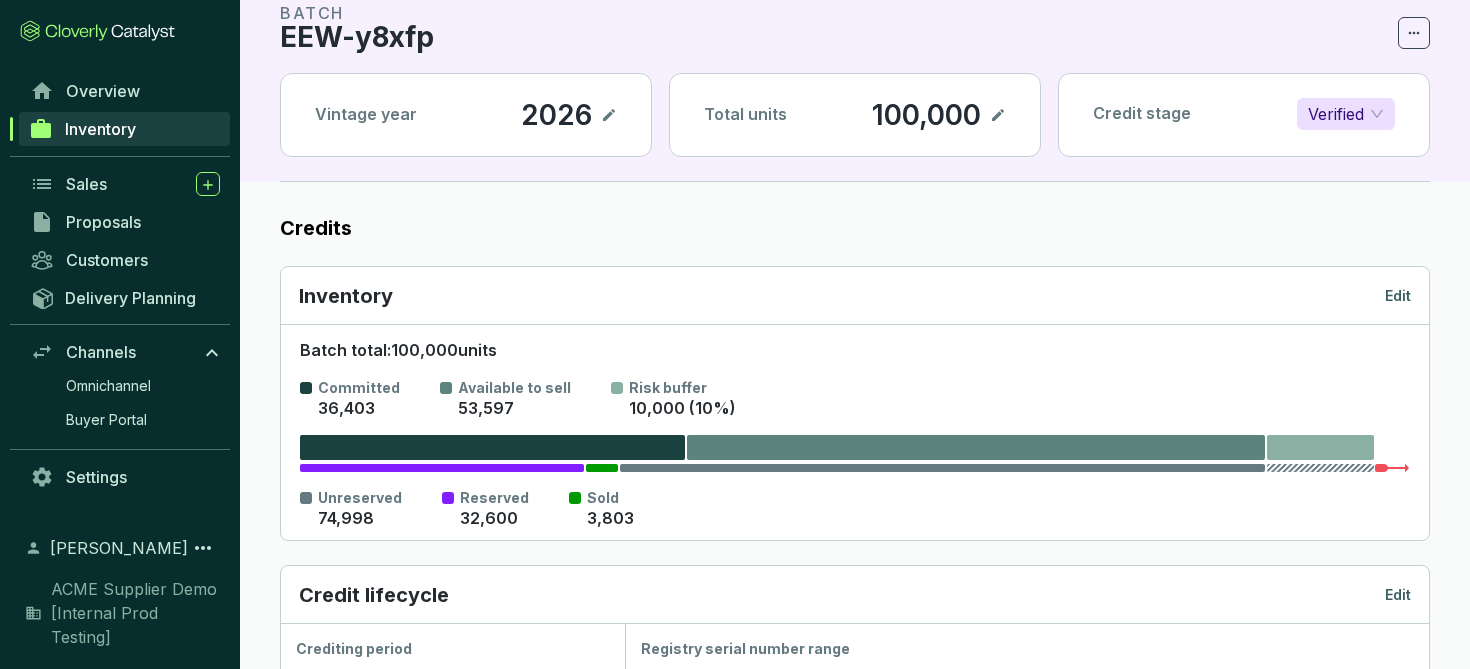 scroll, scrollTop: 0, scrollLeft: 0, axis: both 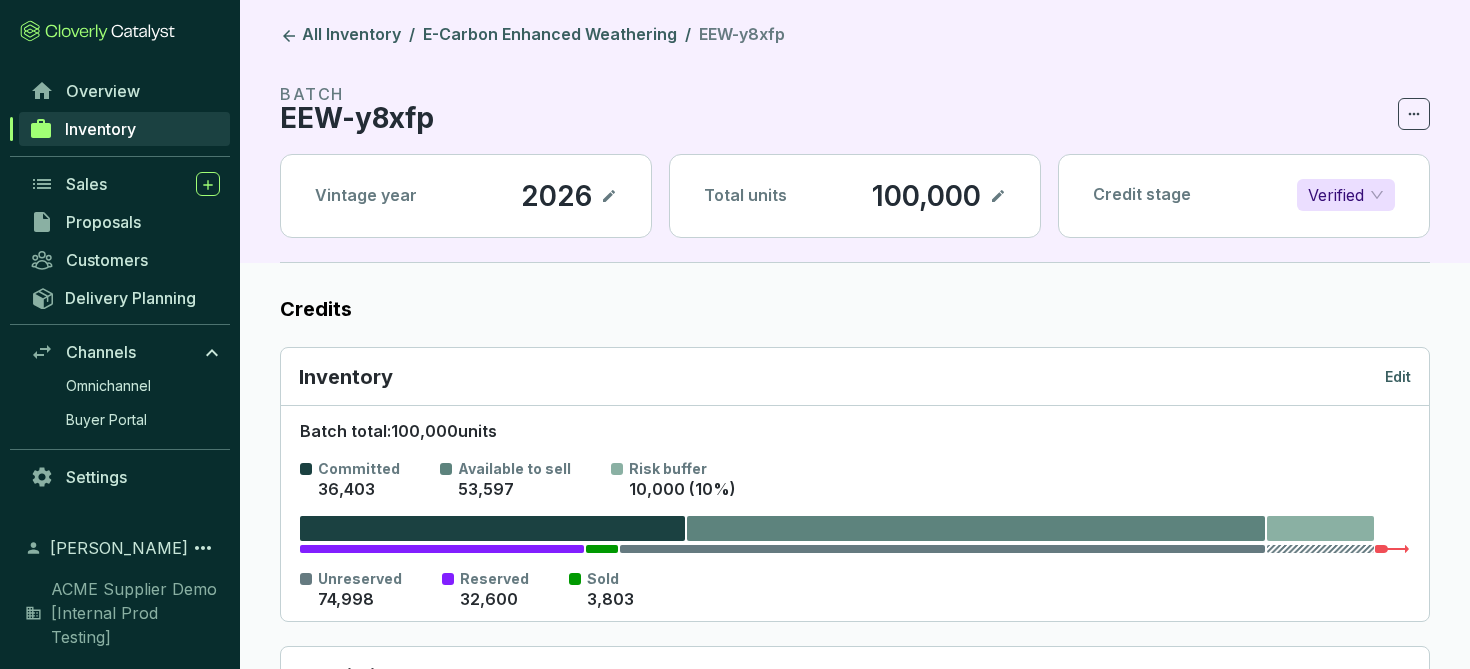 click on "Verified" at bounding box center [1336, 195] 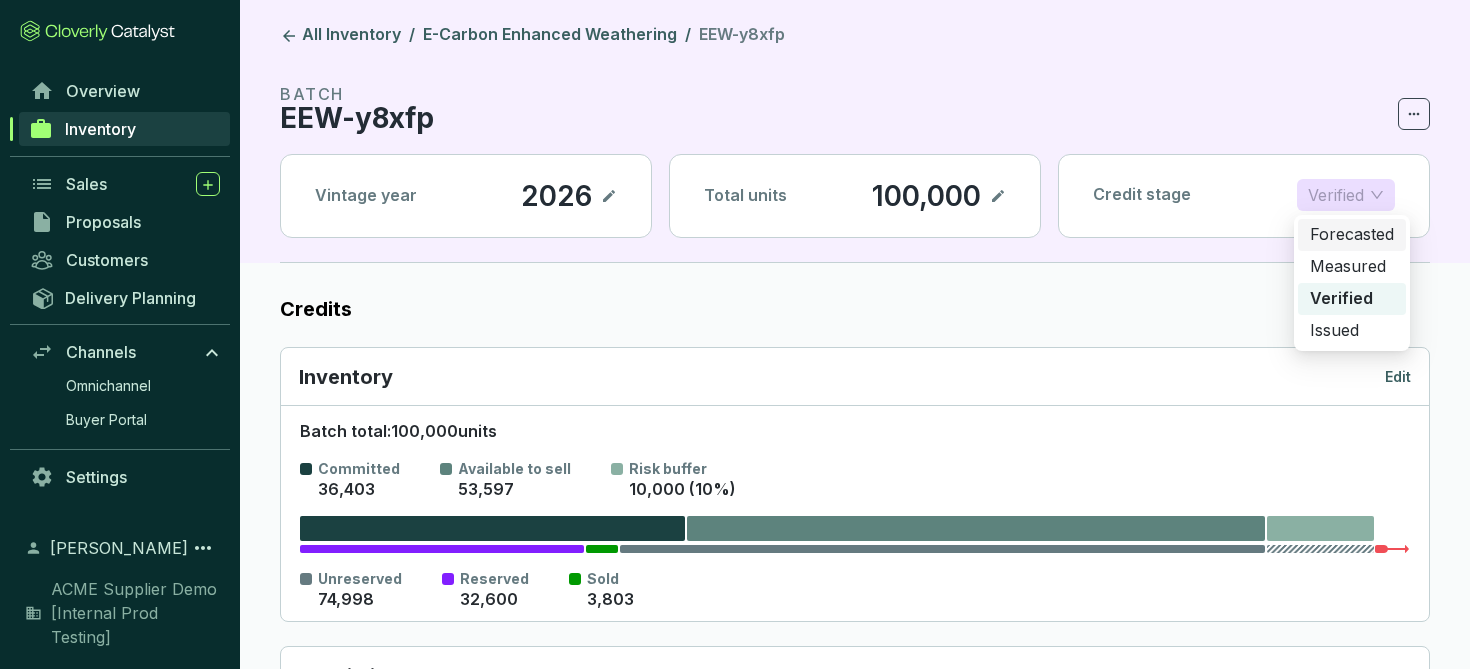 click on "Forecasted" at bounding box center [1352, 235] 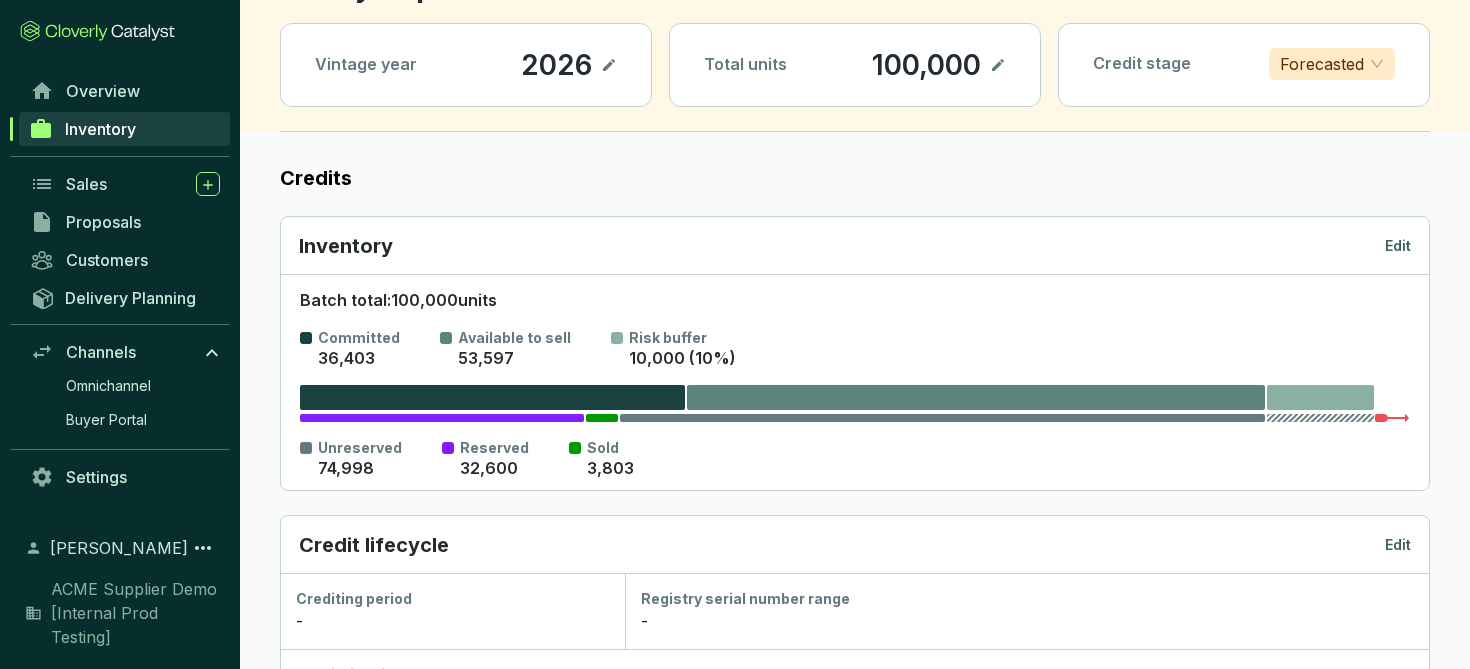 scroll, scrollTop: 103, scrollLeft: 0, axis: vertical 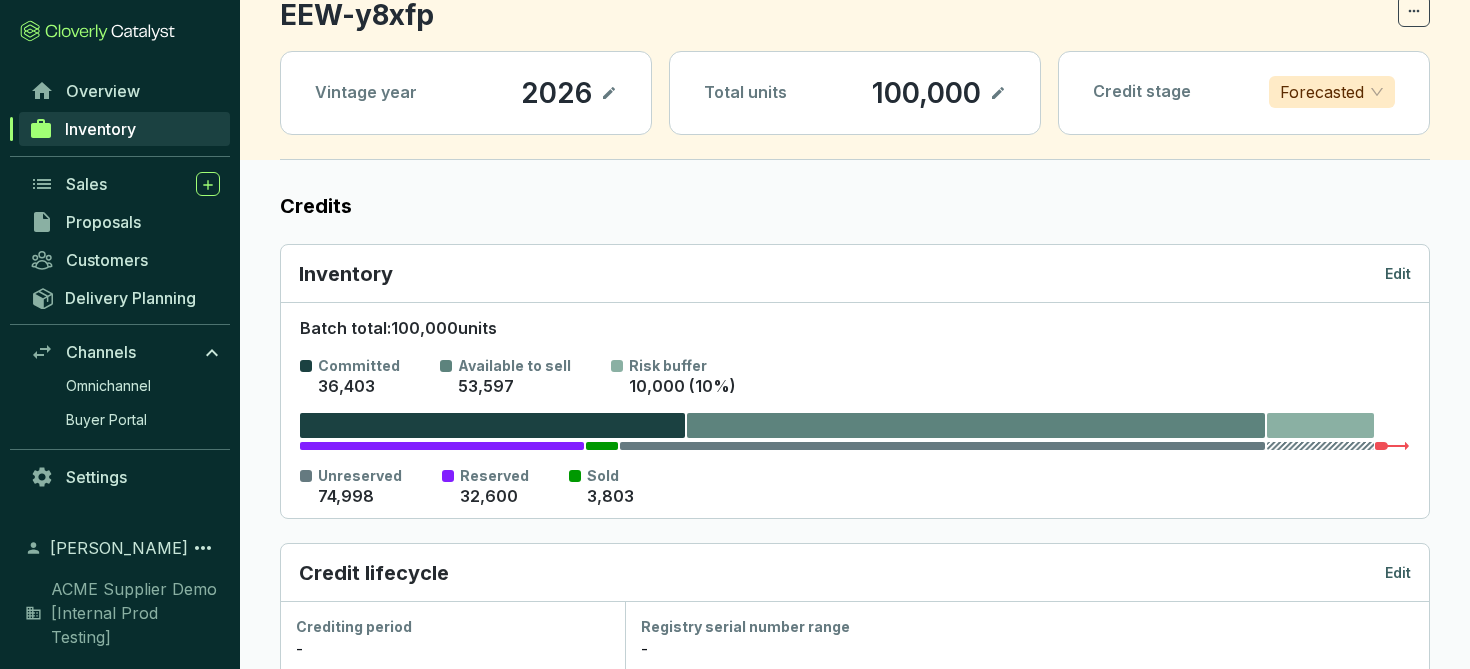 click on "Forecasted" at bounding box center [1322, 92] 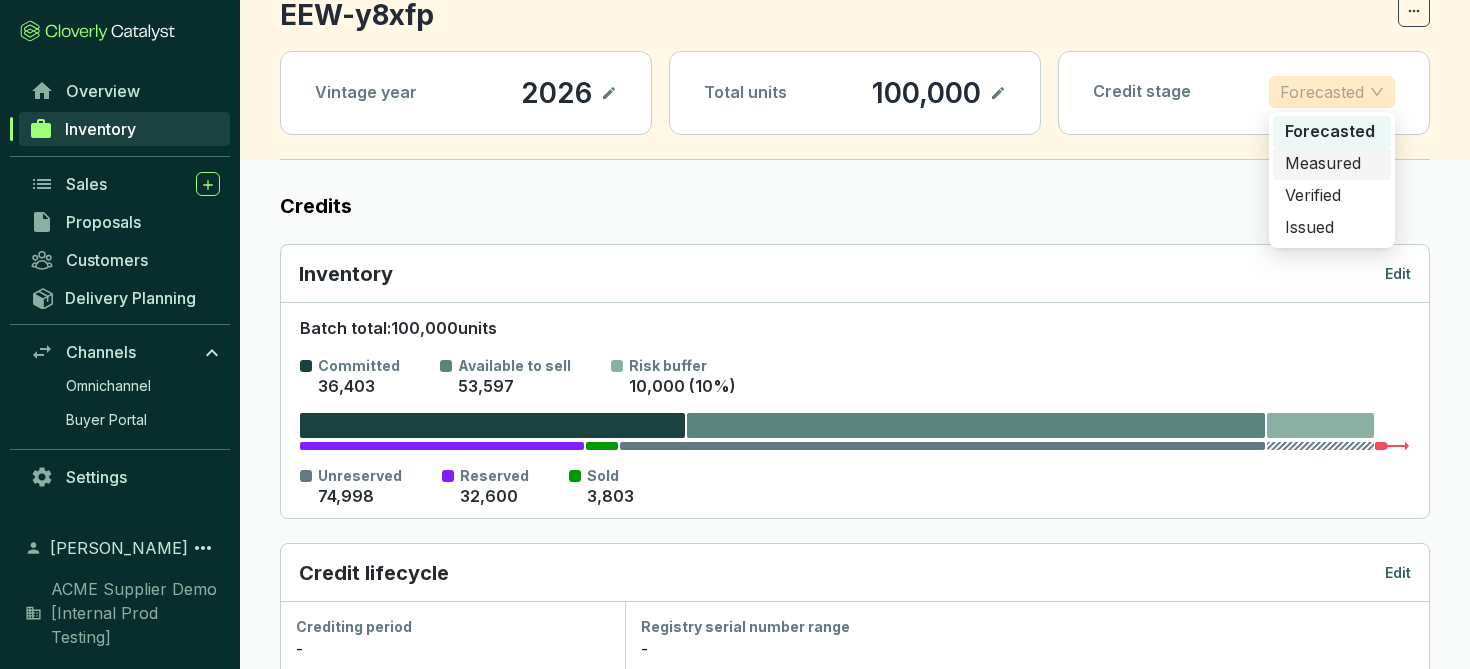 click on "Measured" at bounding box center (1332, 164) 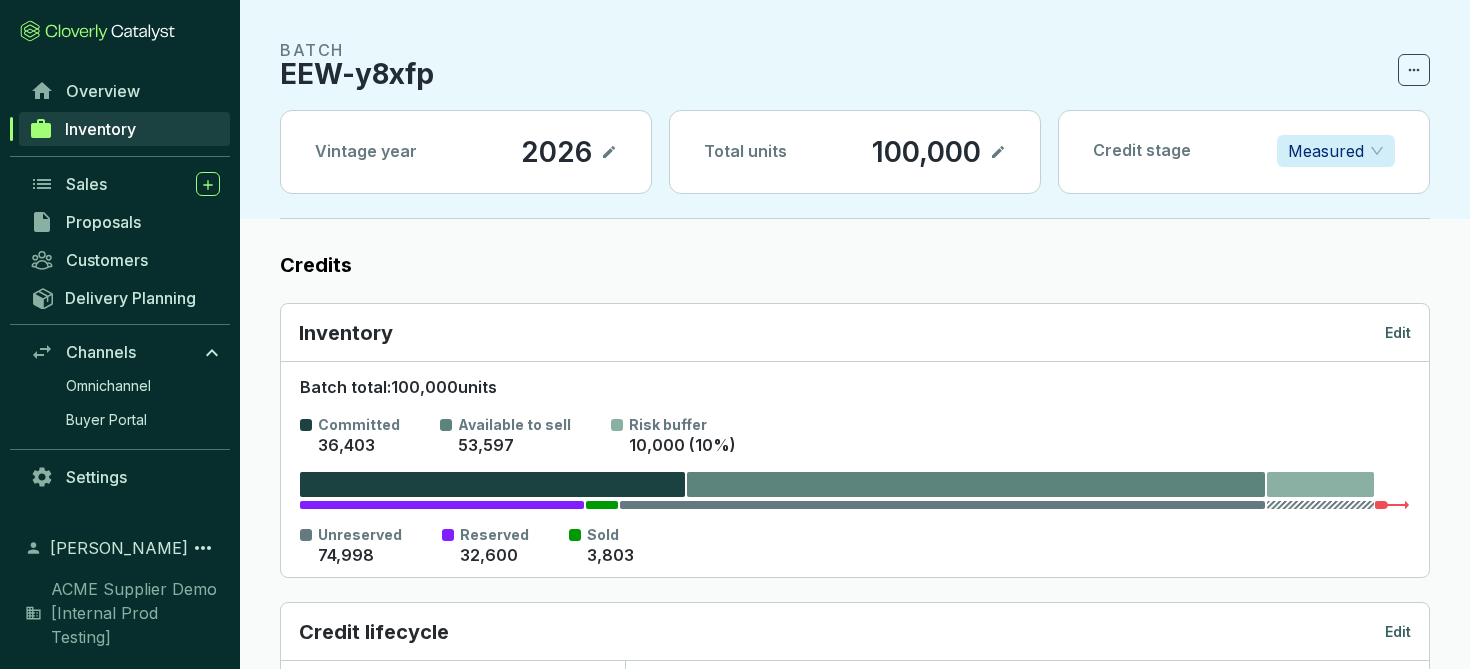 scroll, scrollTop: 0, scrollLeft: 0, axis: both 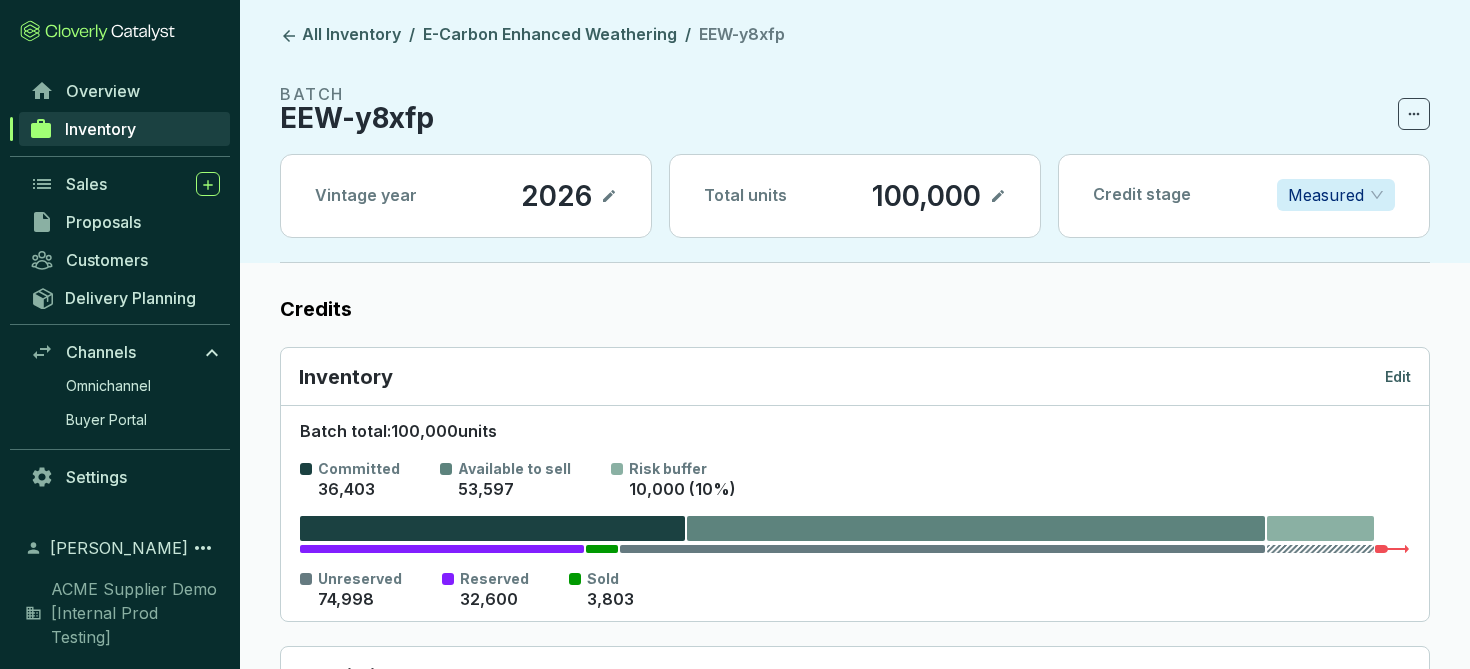 click on "Measured" at bounding box center (1326, 195) 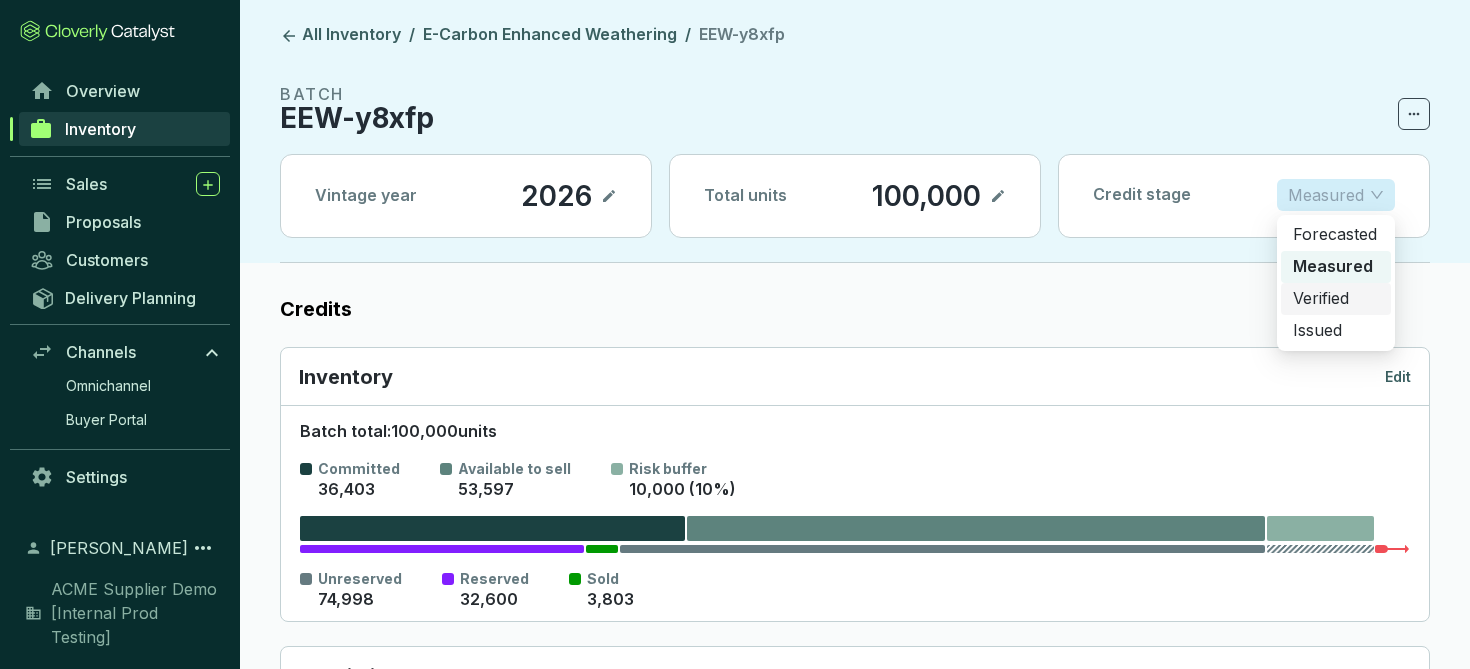 click on "Verified" at bounding box center [1336, 299] 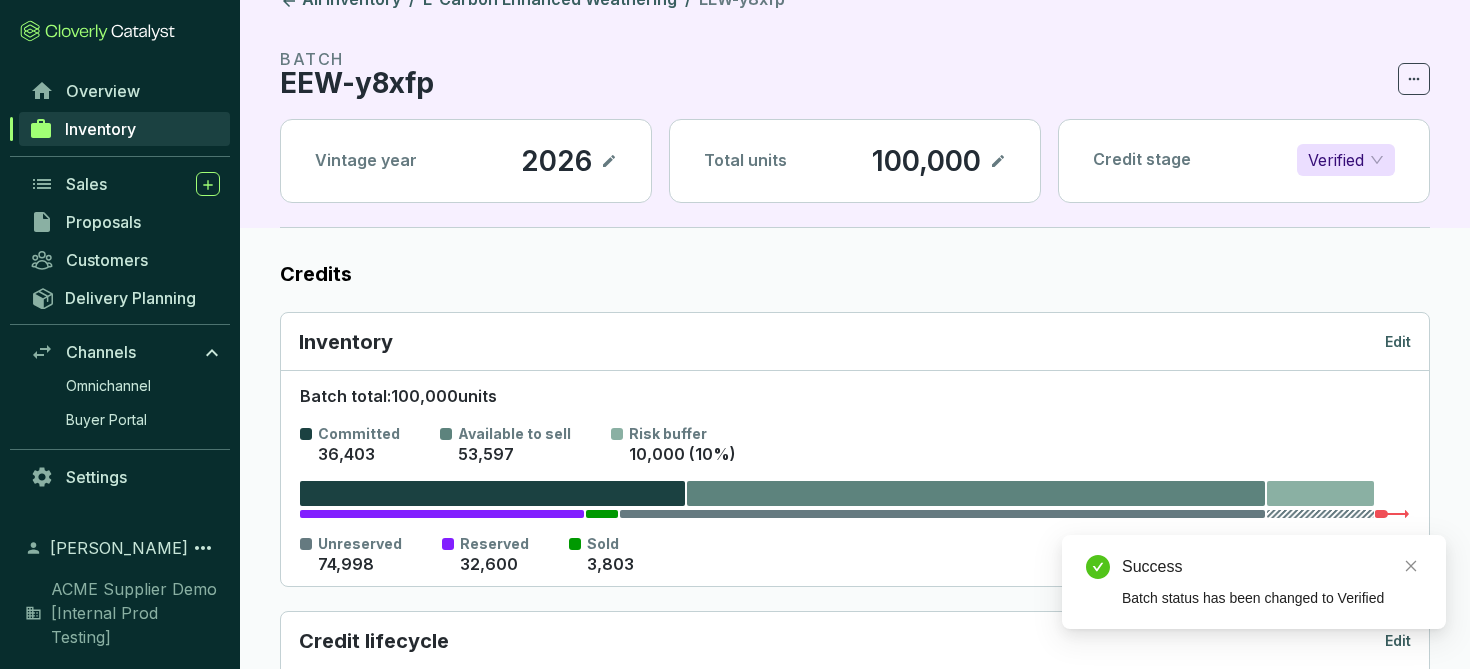 scroll, scrollTop: 0, scrollLeft: 0, axis: both 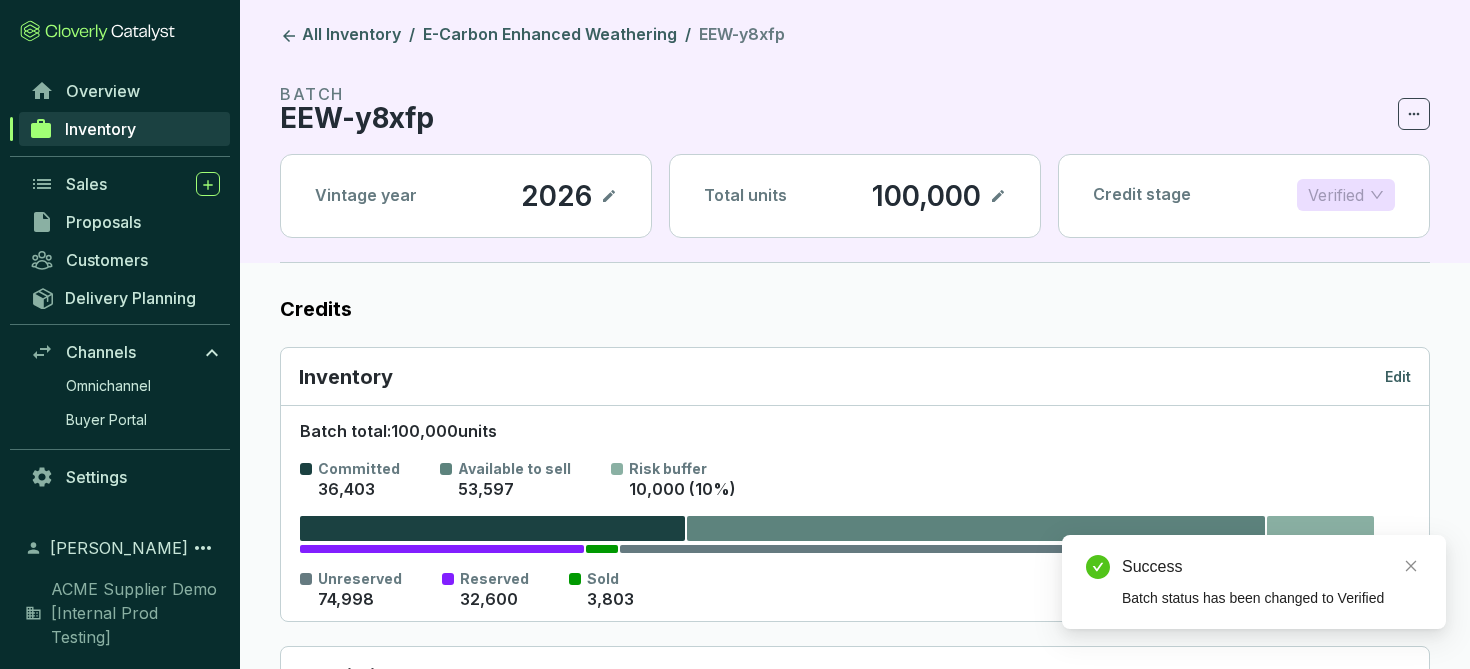 click on "Verified" at bounding box center [1336, 195] 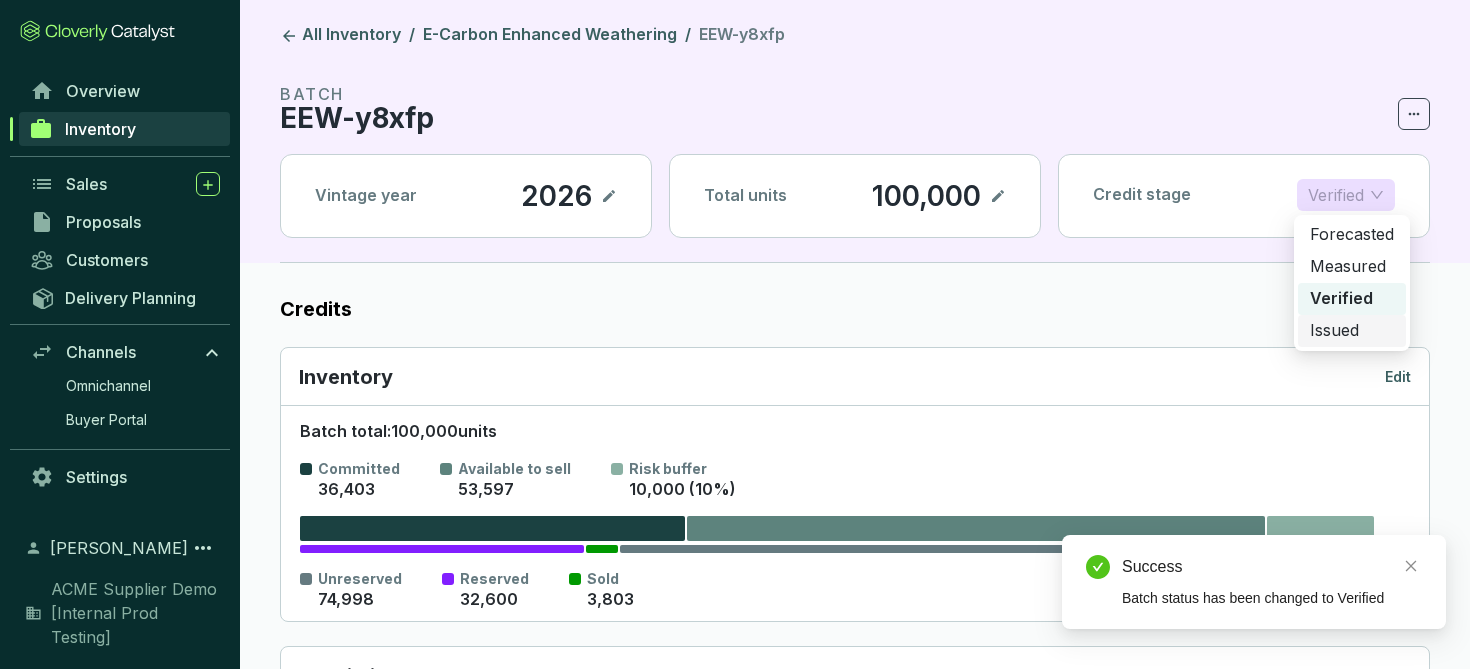 click on "Issued" at bounding box center [1352, 331] 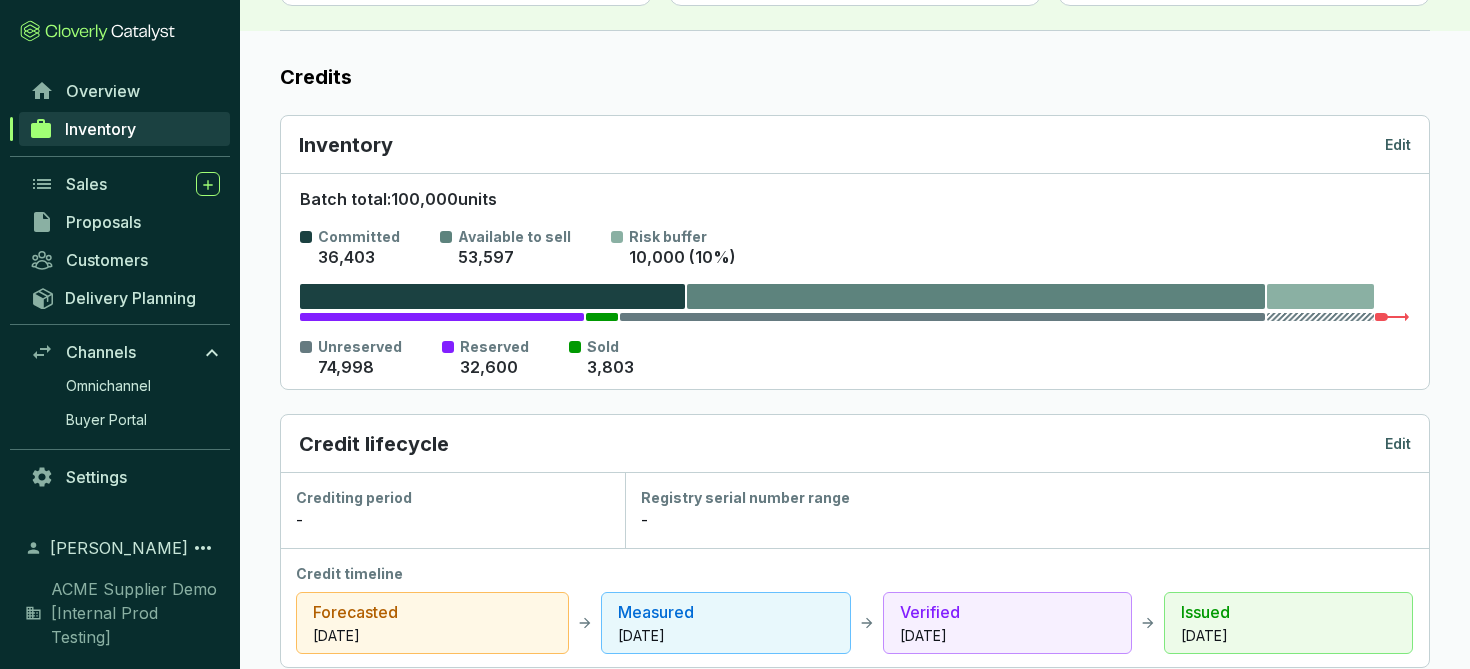scroll, scrollTop: 0, scrollLeft: 0, axis: both 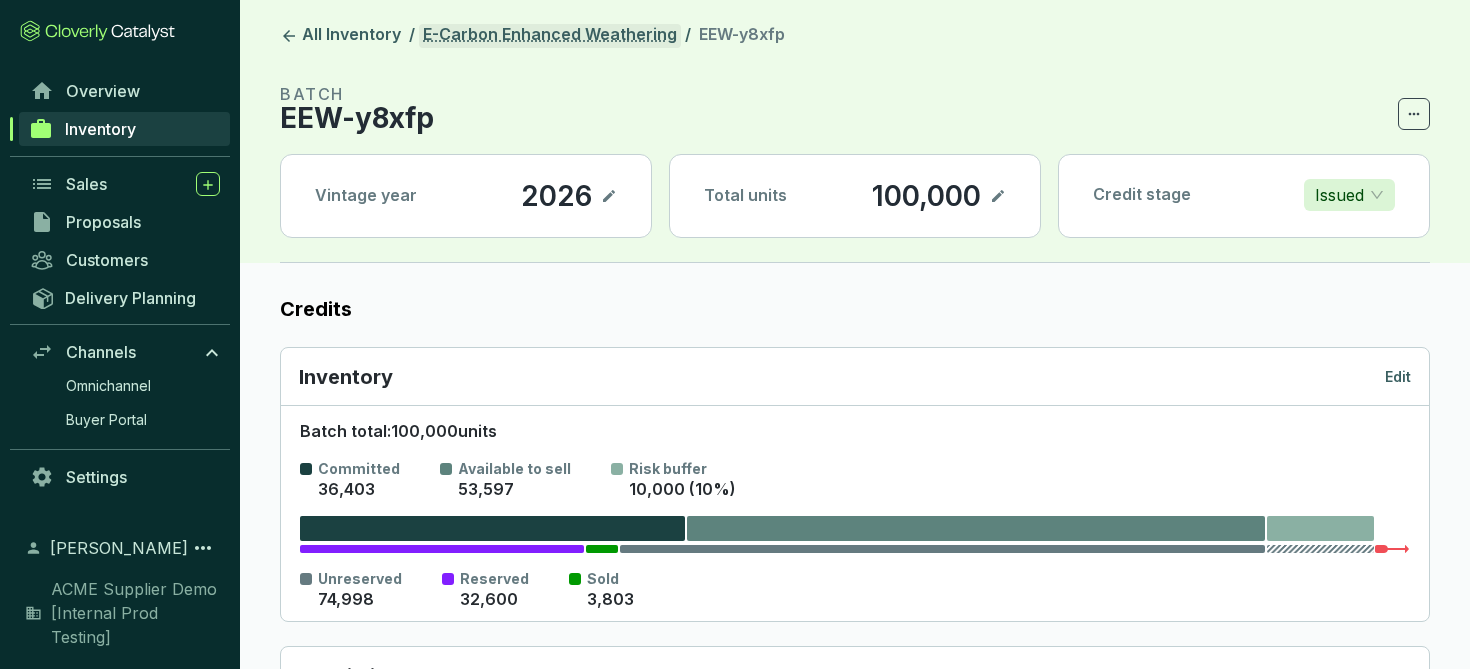 click on "E-Carbon Enhanced Weathering" at bounding box center [550, 36] 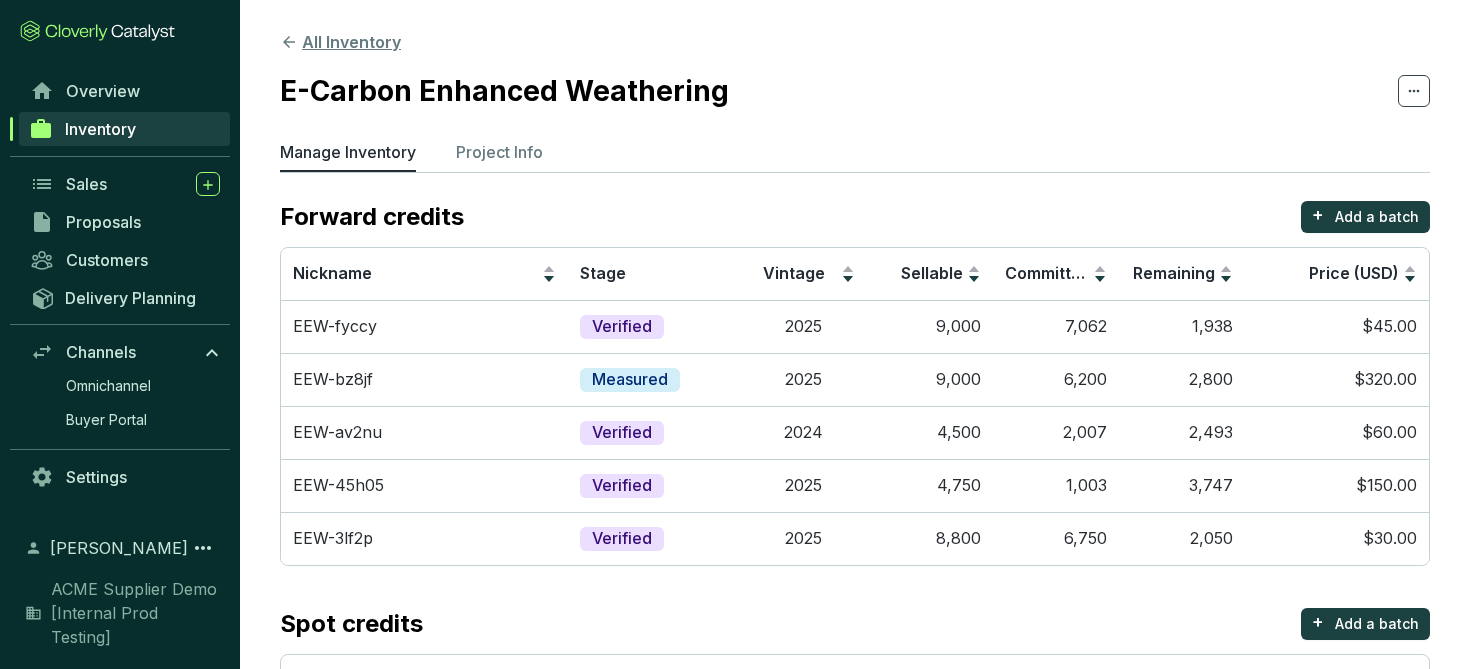 click on "All Inventory" at bounding box center [340, 42] 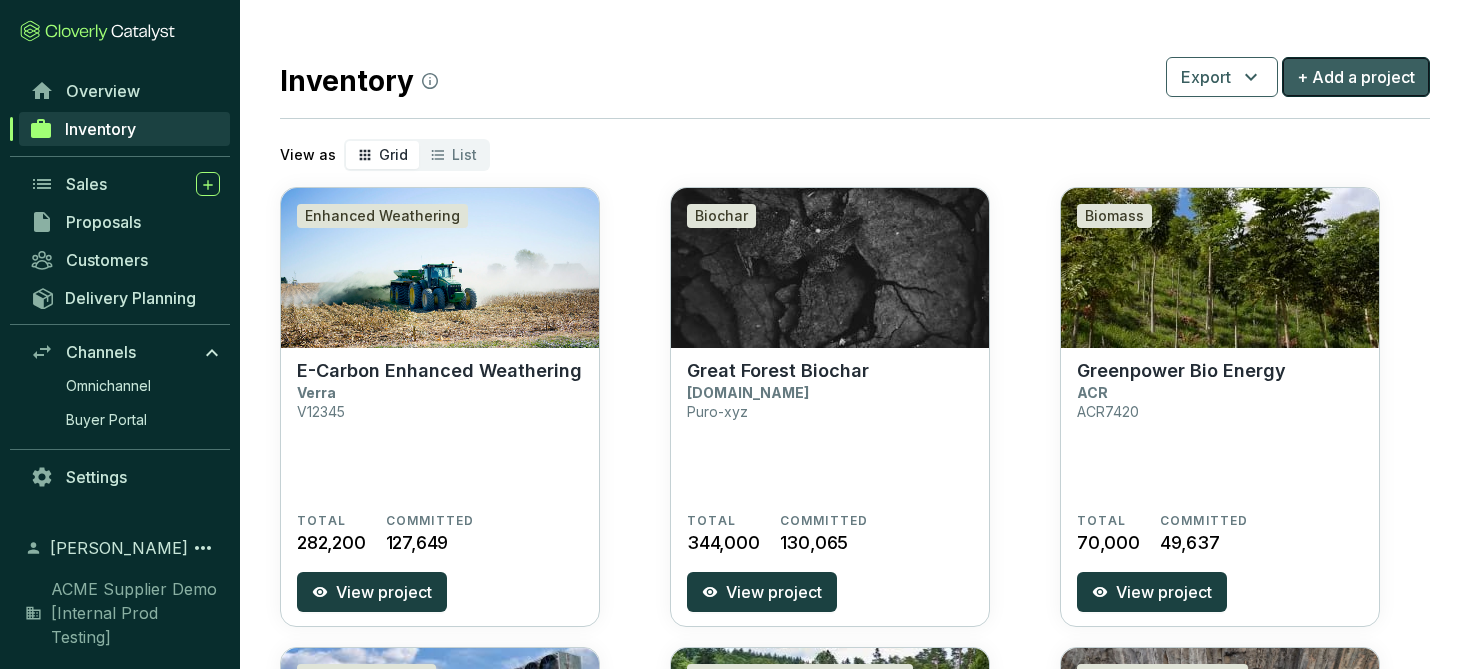 click on "+ Add a project" at bounding box center (1356, 77) 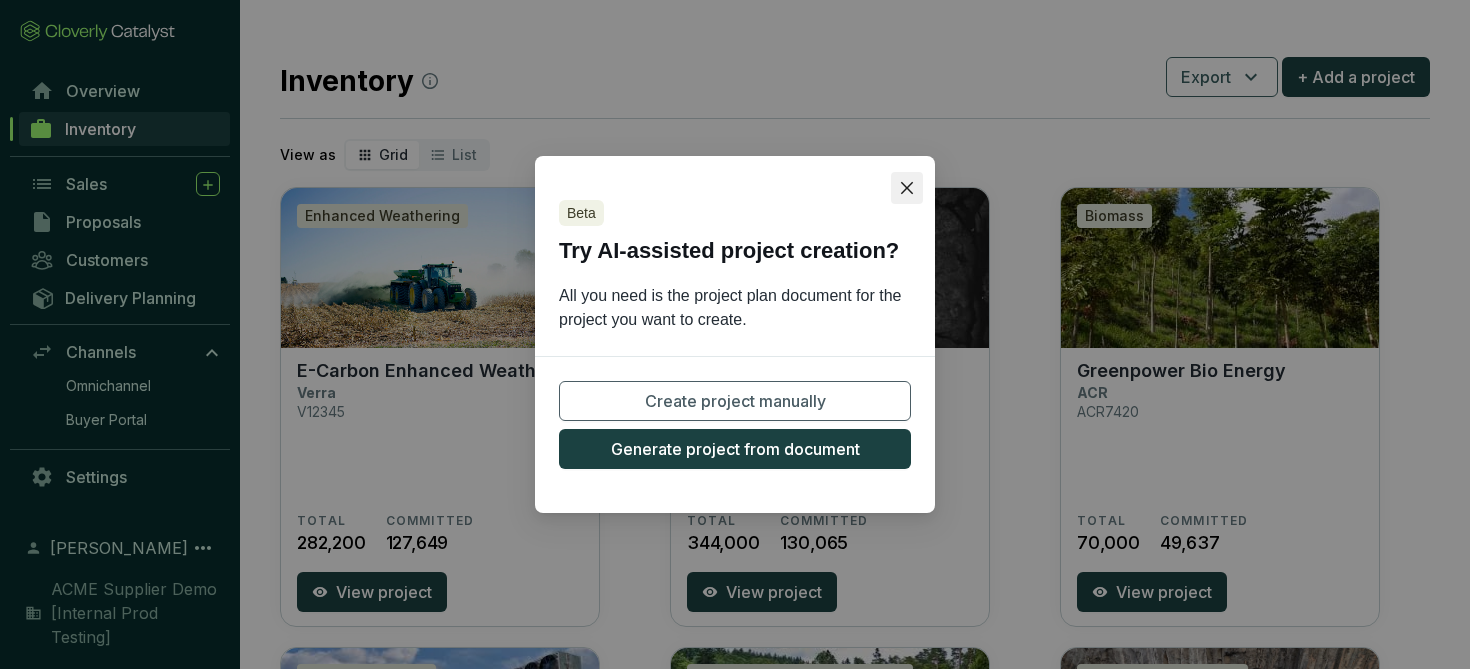 click 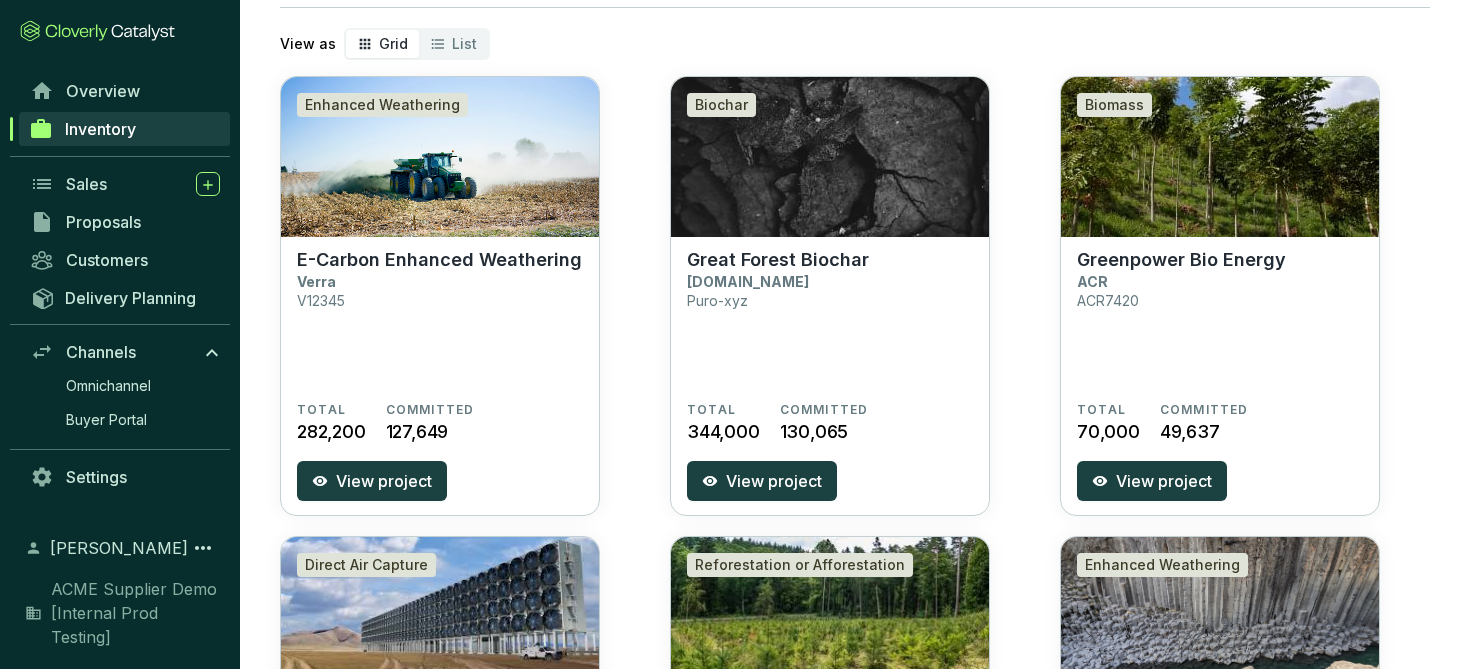scroll, scrollTop: 0, scrollLeft: 0, axis: both 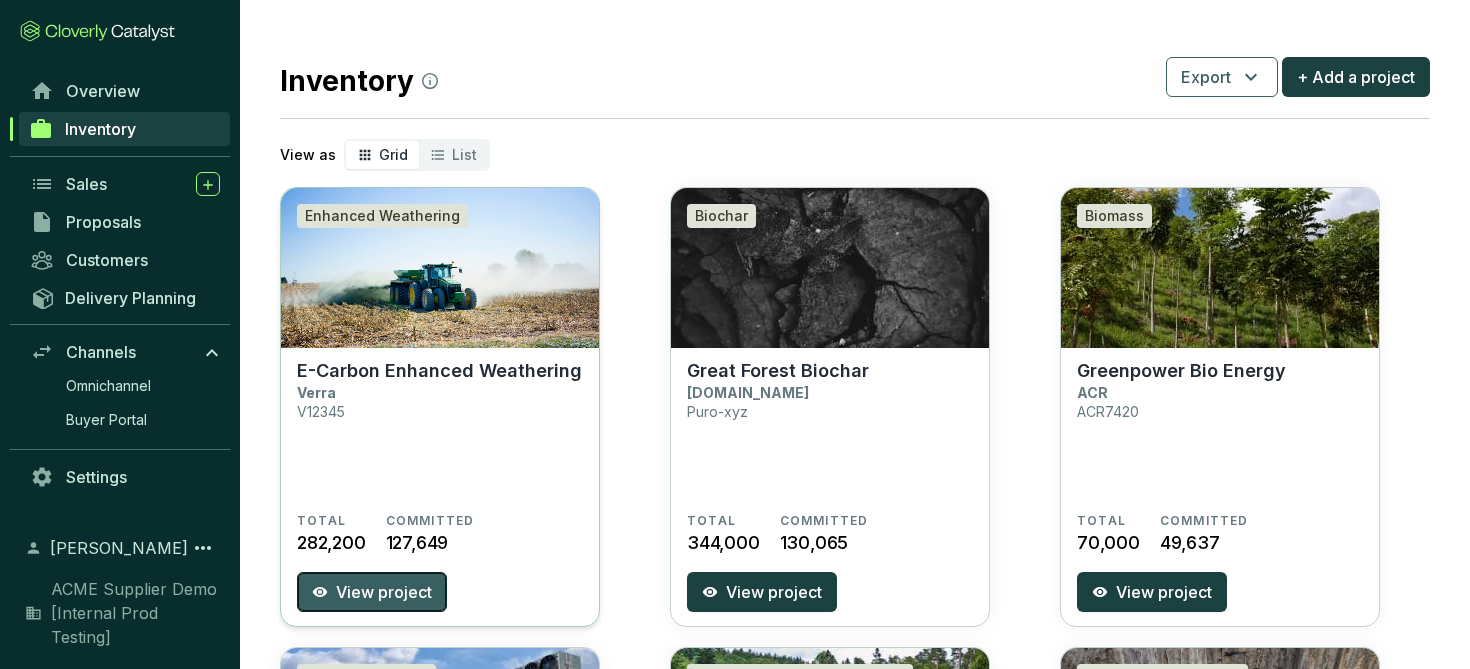 click on "View project" at bounding box center (384, 592) 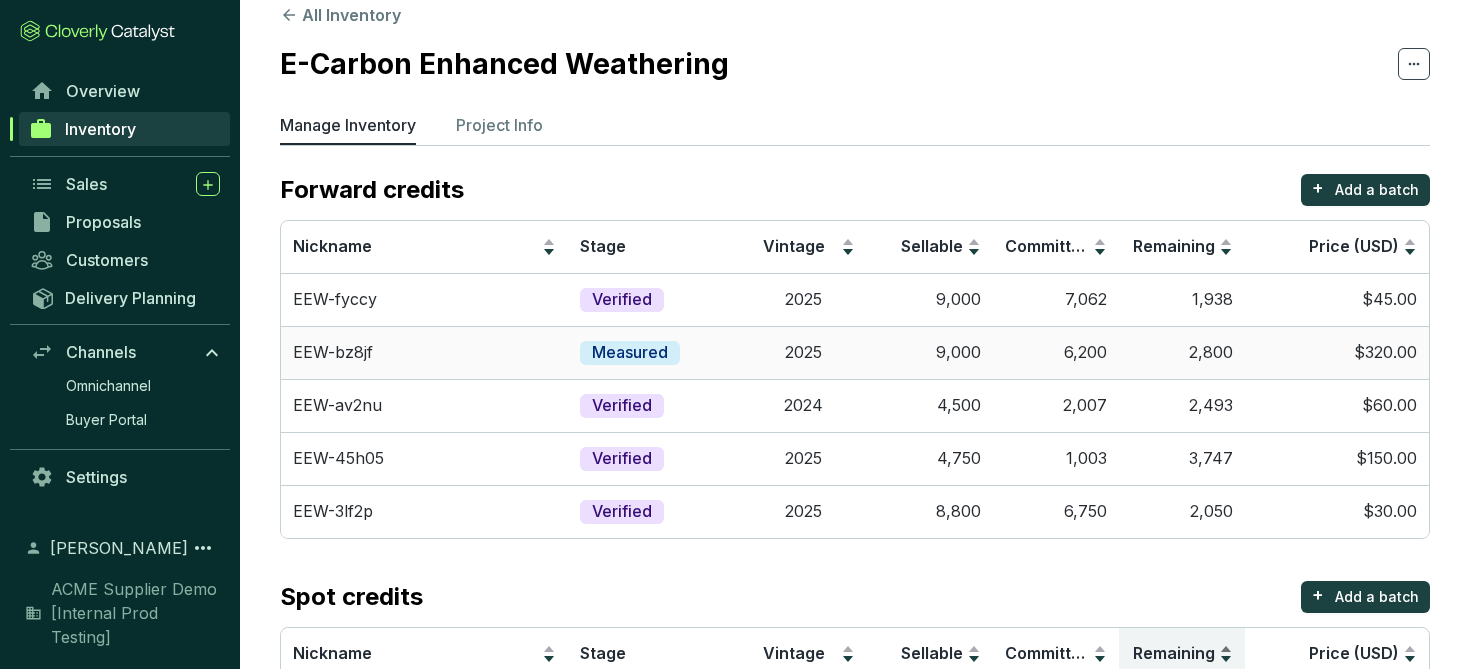 scroll, scrollTop: 0, scrollLeft: 0, axis: both 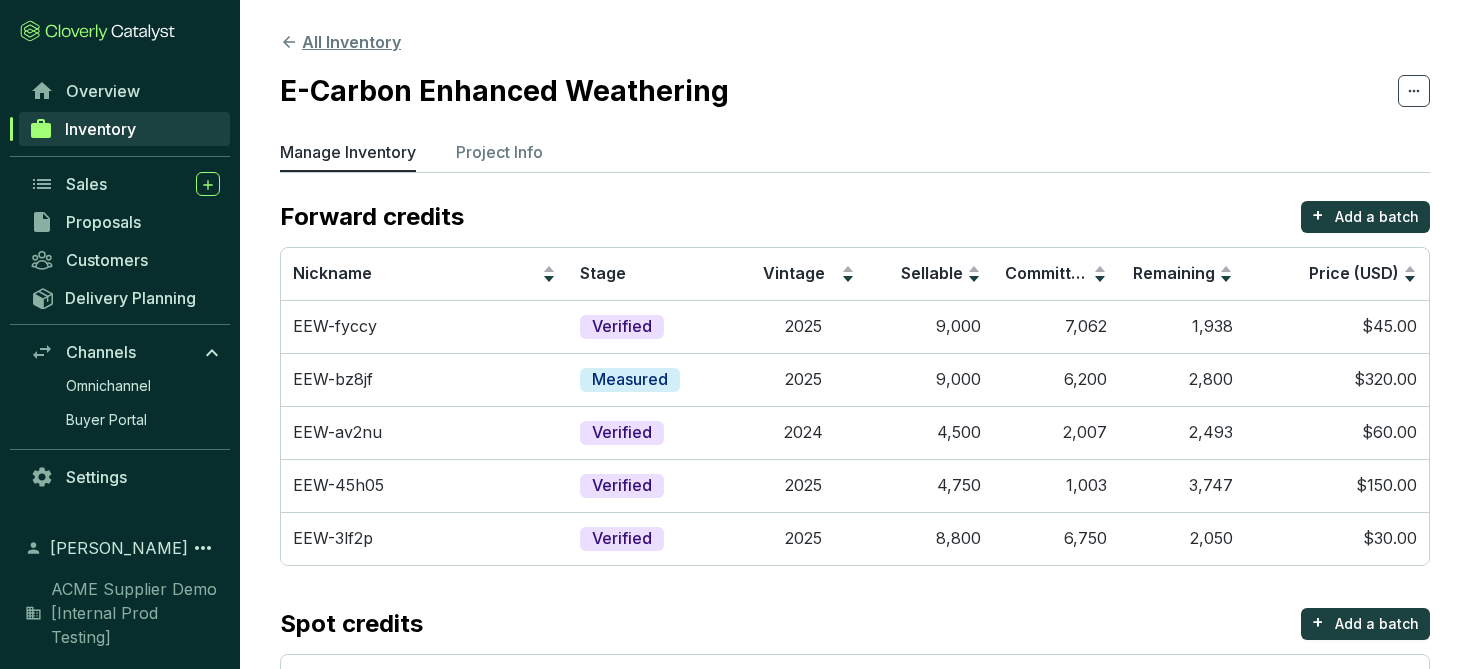 click on "All Inventory" at bounding box center (340, 42) 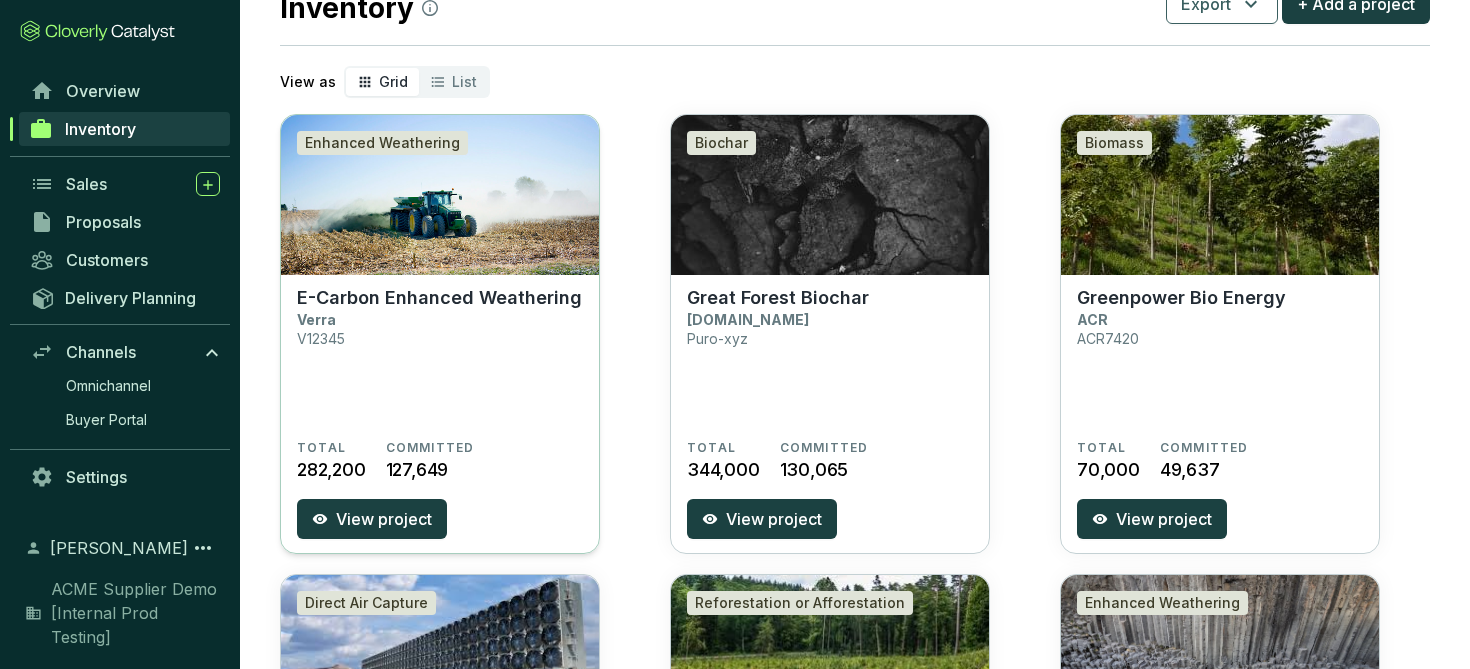 scroll, scrollTop: 72, scrollLeft: 0, axis: vertical 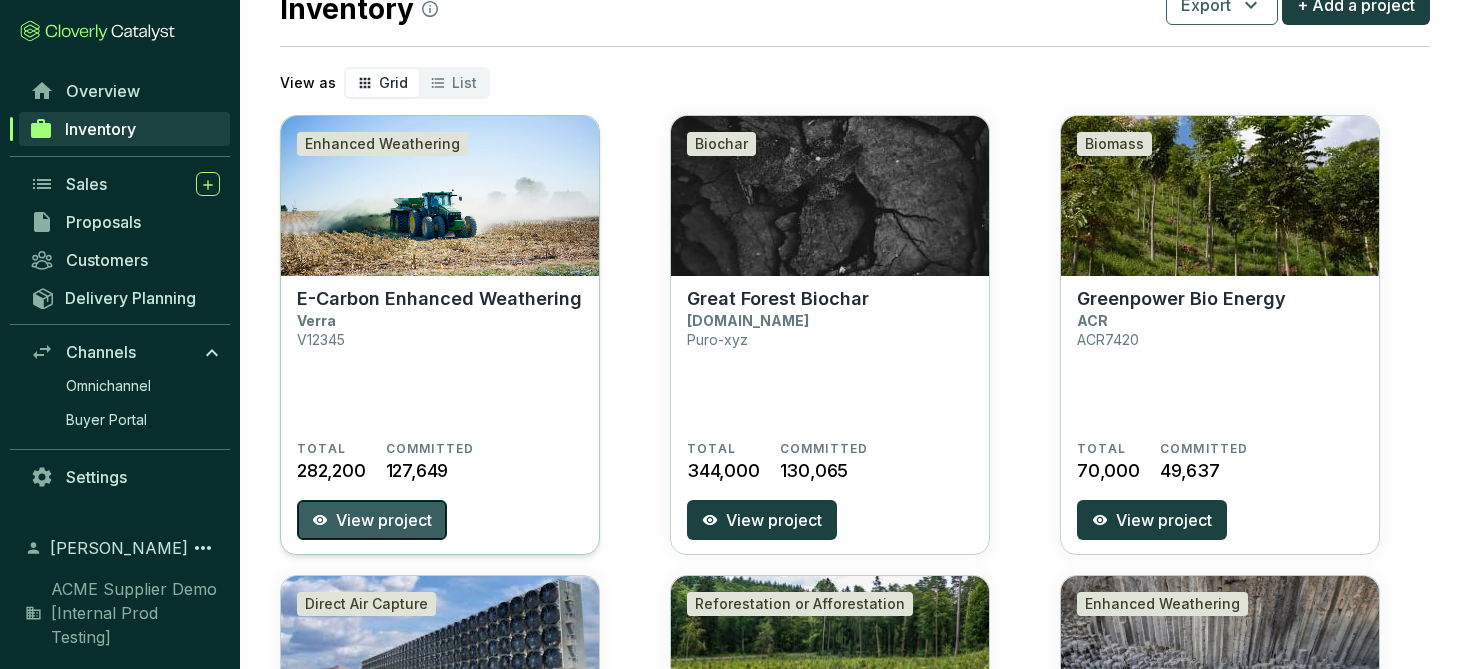 click on "View project" at bounding box center [384, 520] 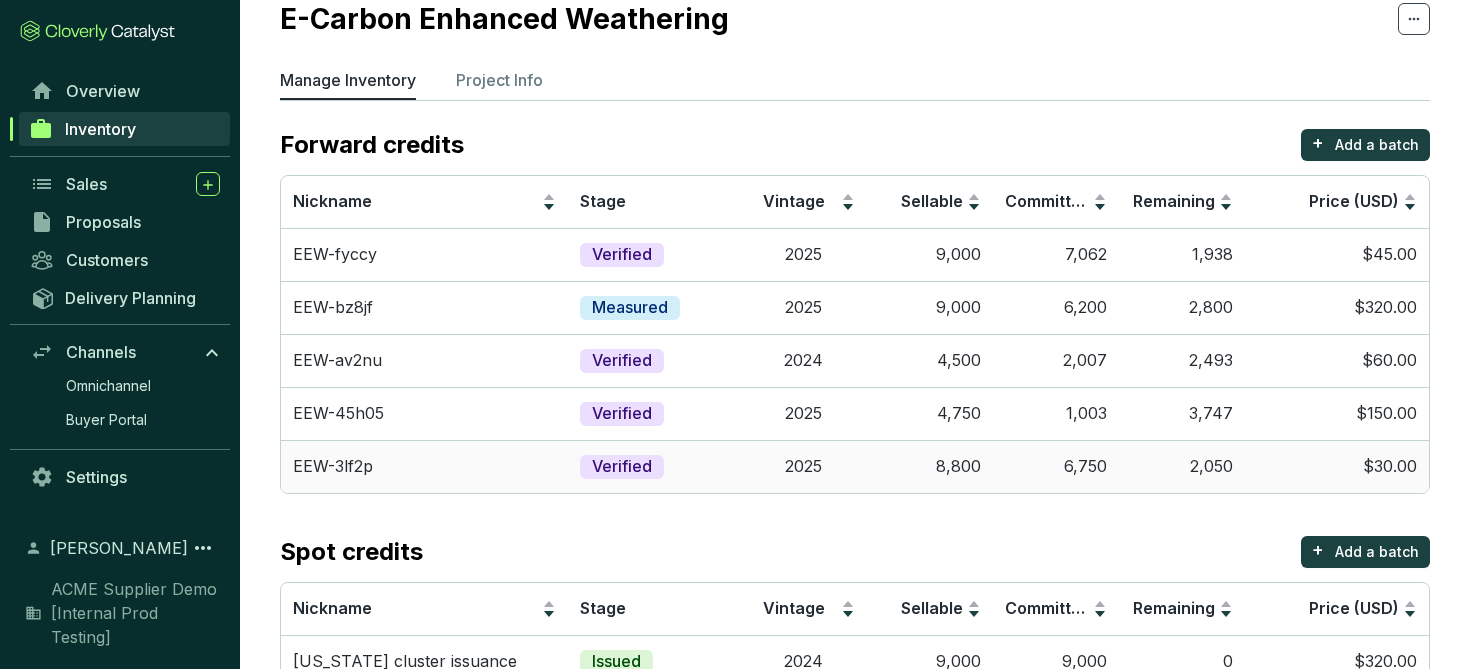 scroll, scrollTop: 0, scrollLeft: 0, axis: both 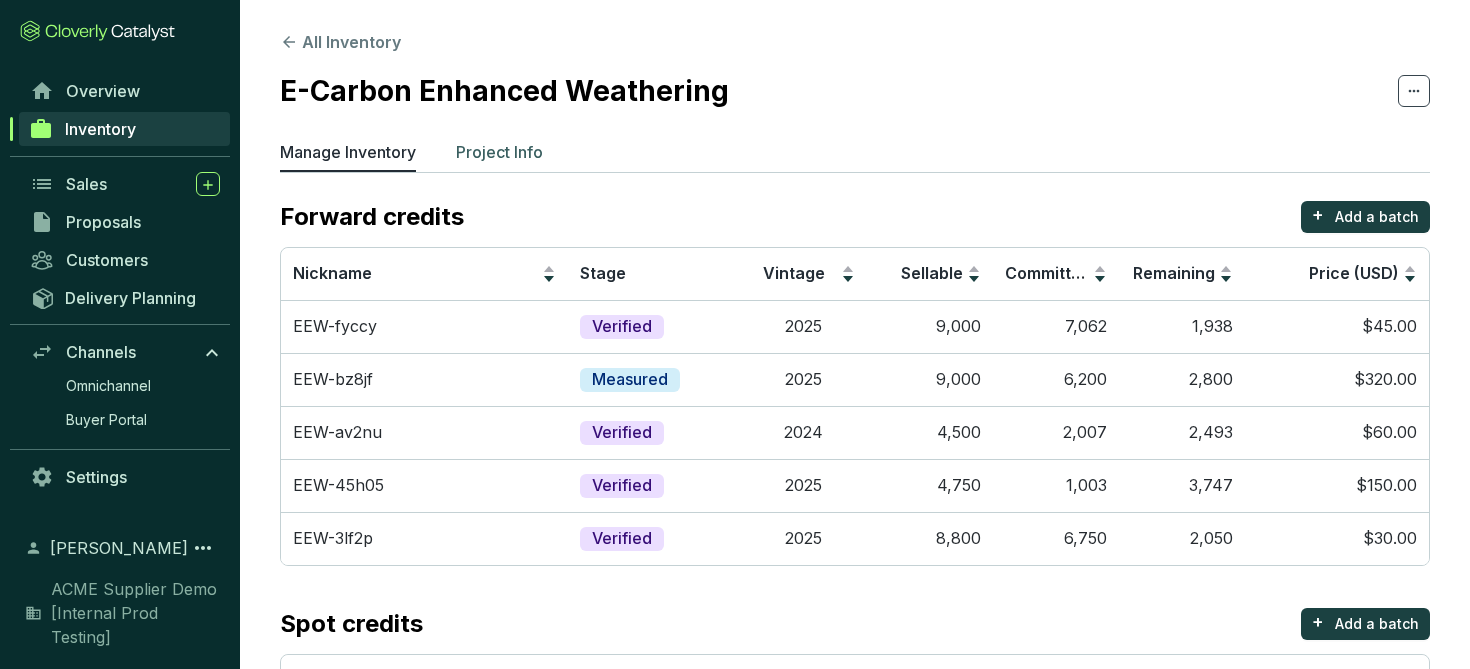 click on "Project Info" at bounding box center (499, 152) 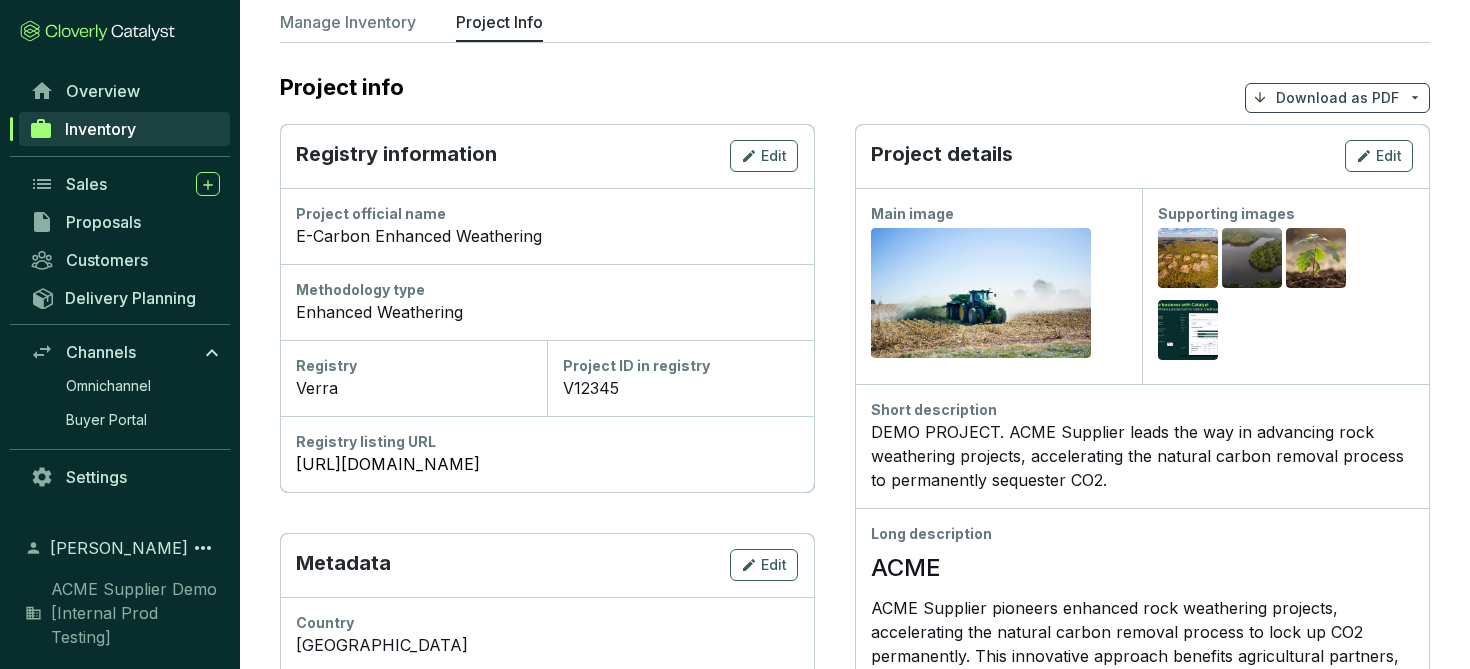 scroll, scrollTop: 152, scrollLeft: 0, axis: vertical 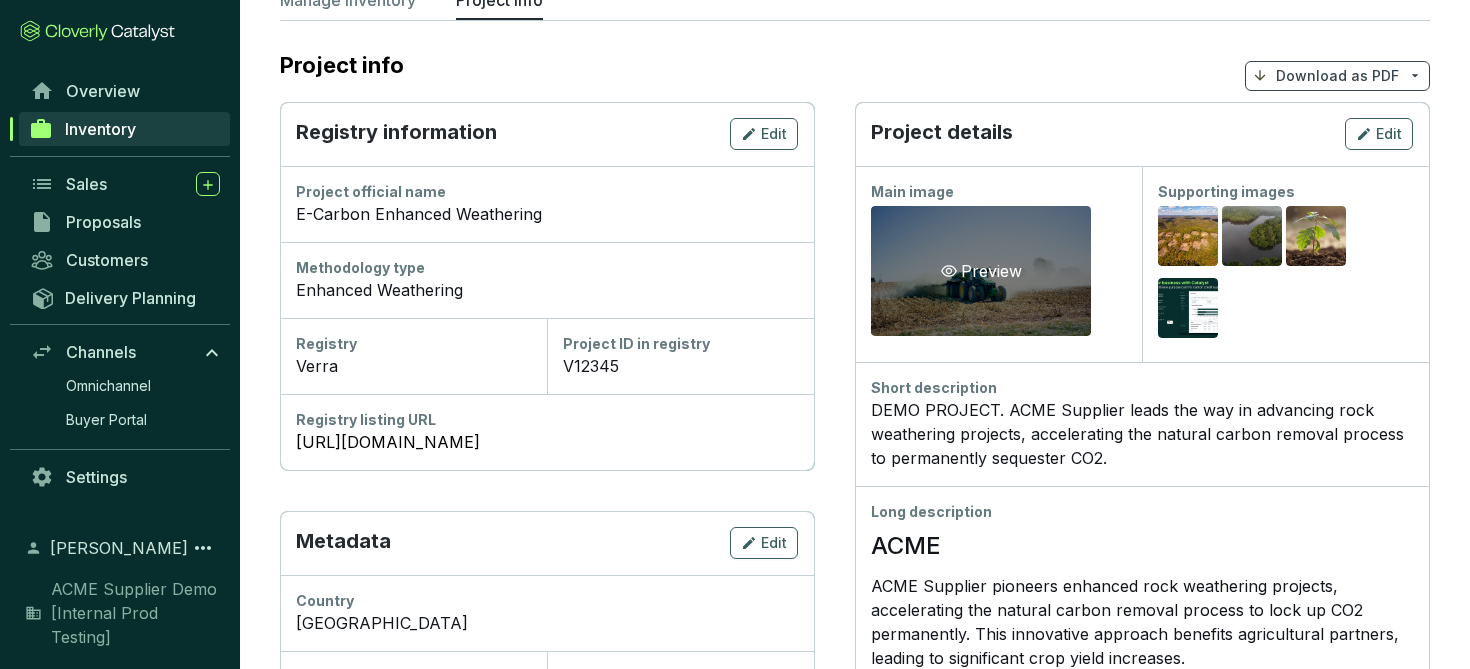 click on "Preview" at bounding box center [981, 271] 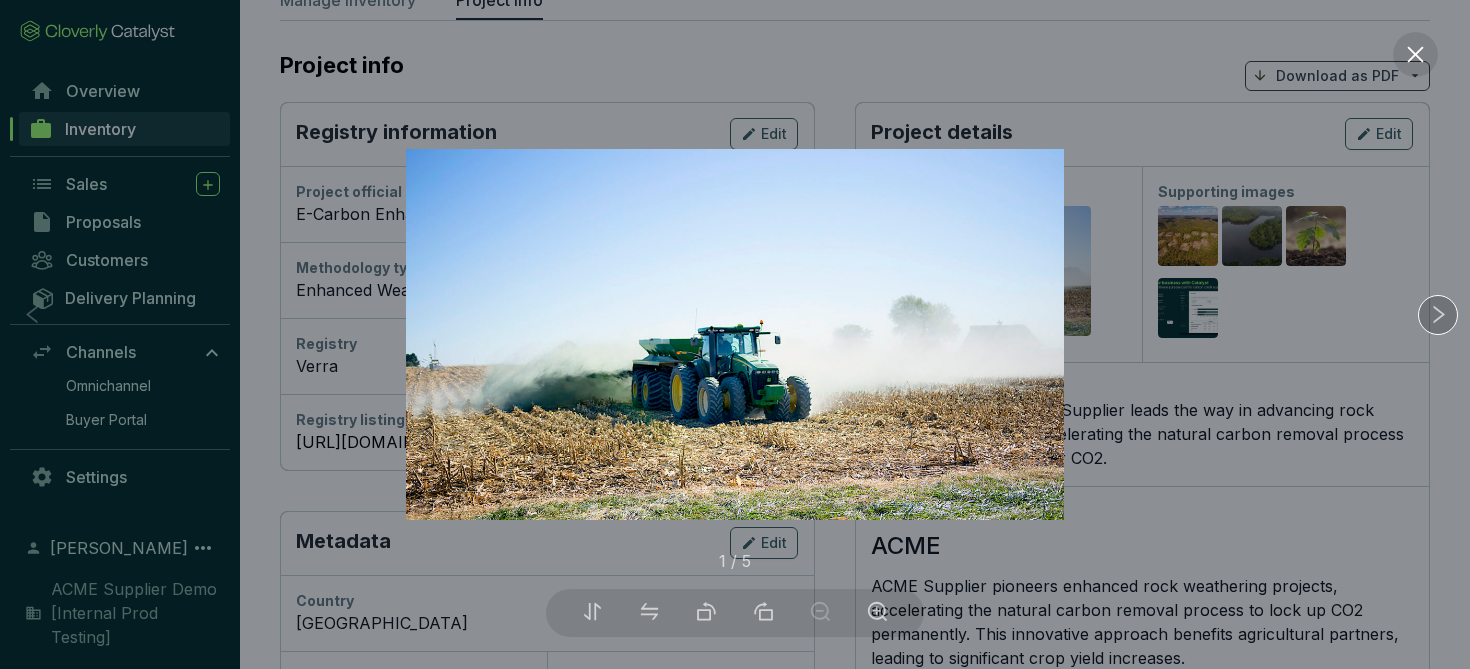 click 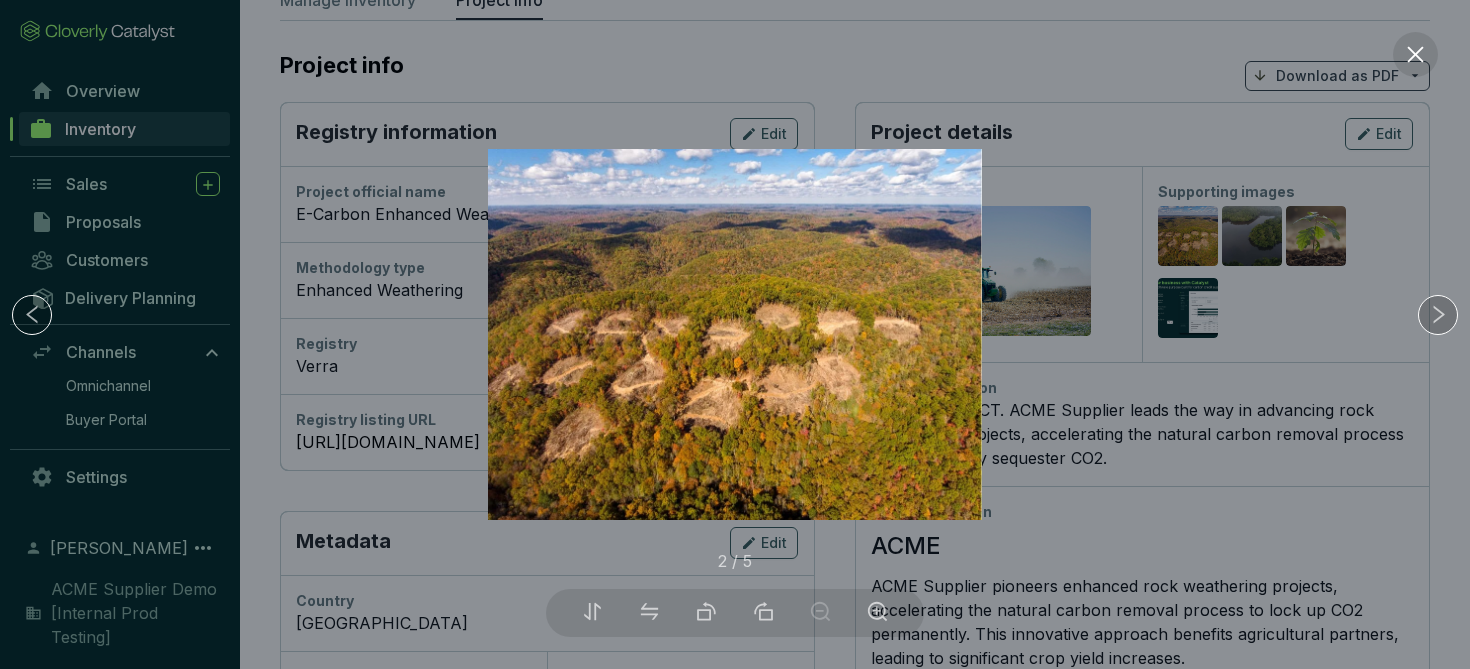 click 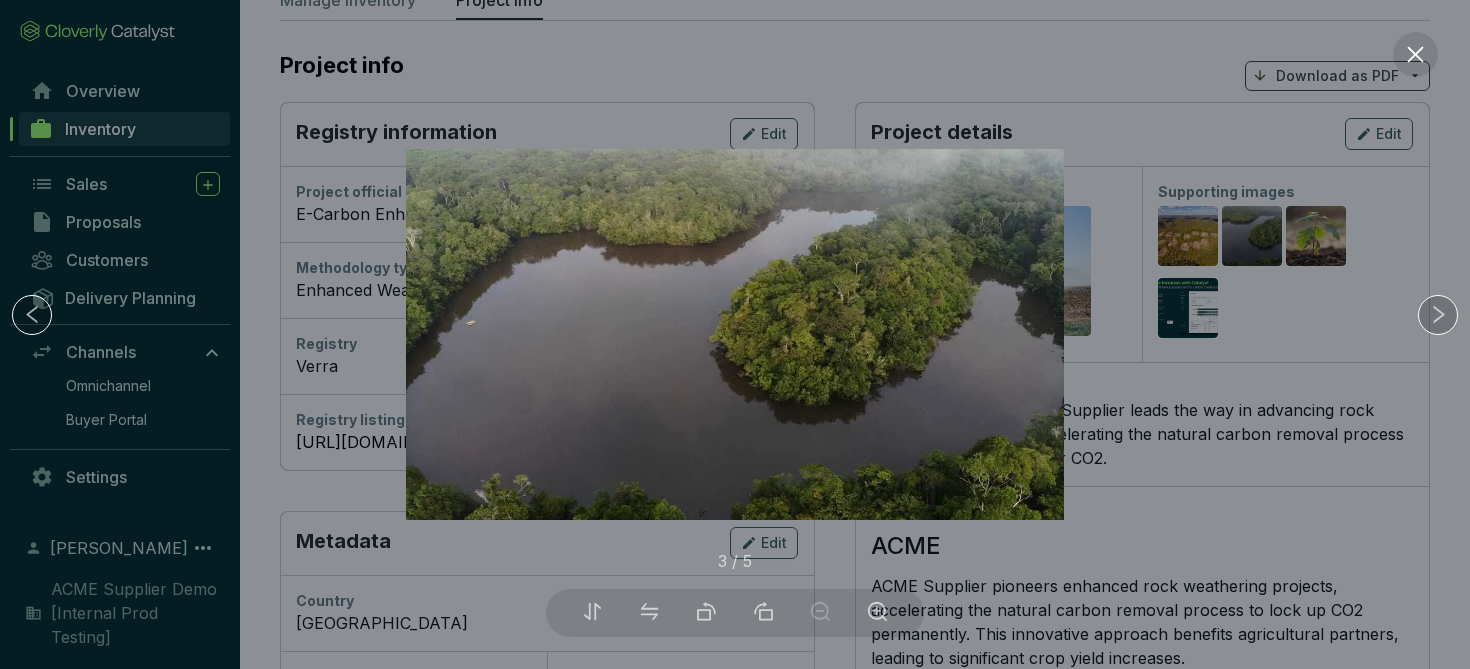 click 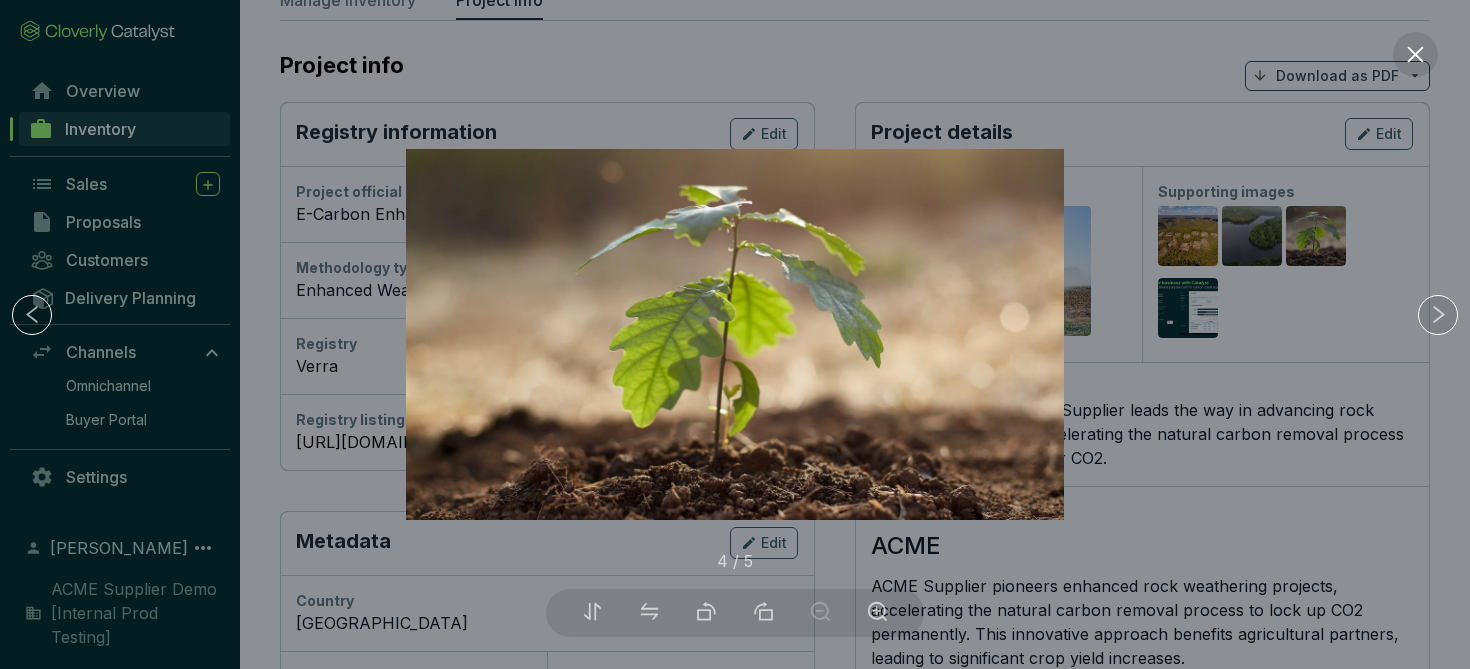 click at bounding box center [735, 334] 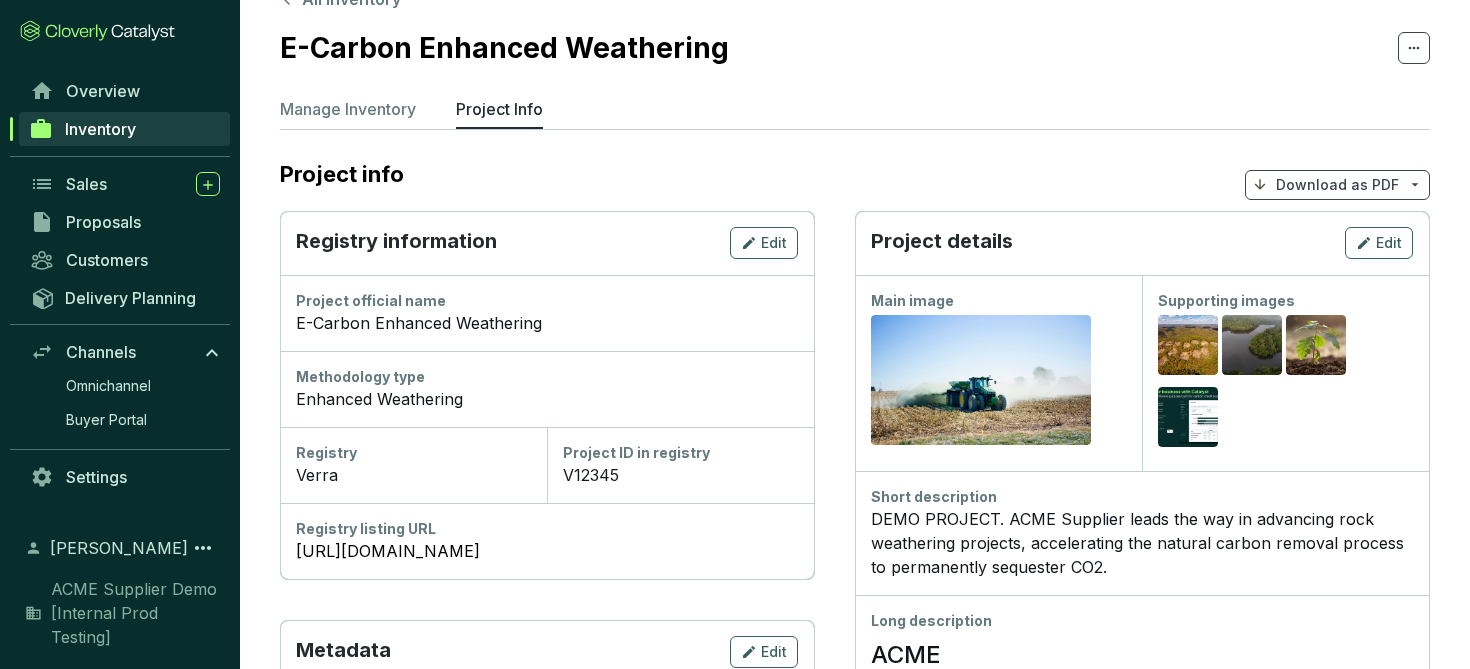 scroll, scrollTop: 39, scrollLeft: 0, axis: vertical 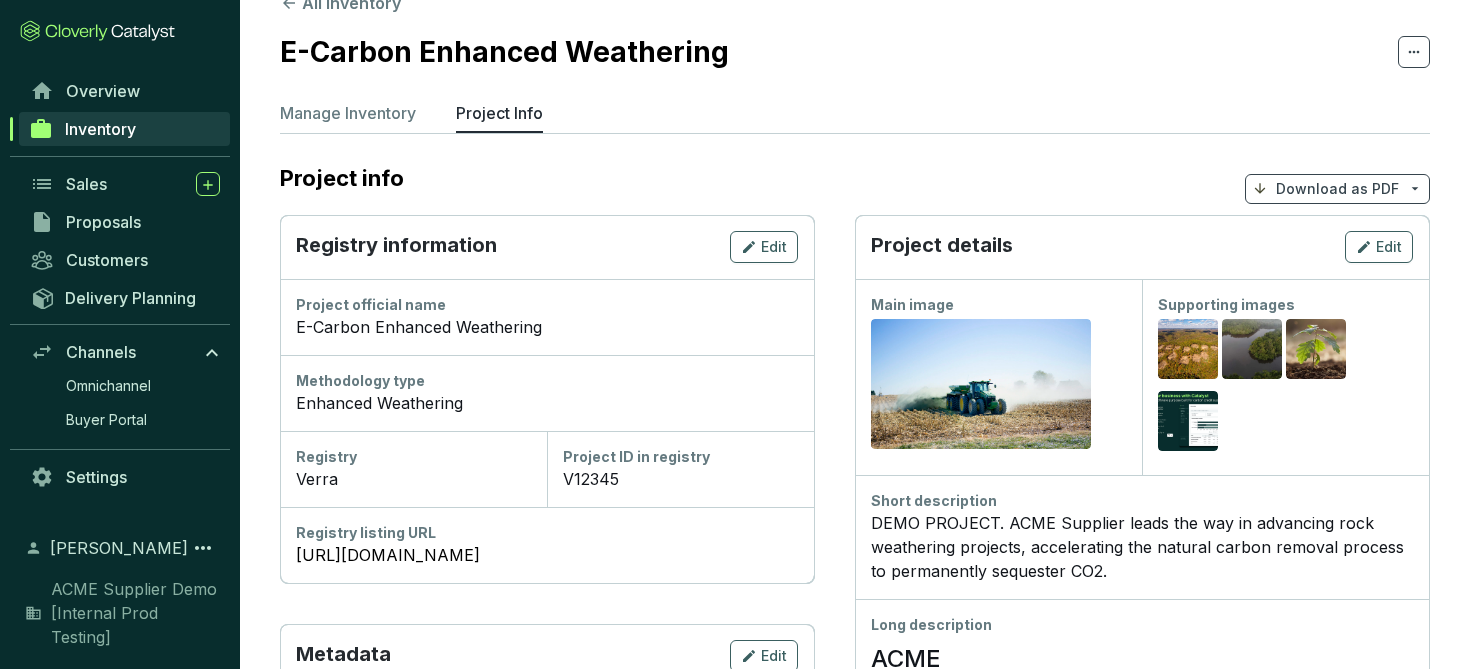 click on "Download as PDF" at bounding box center (1337, 189) 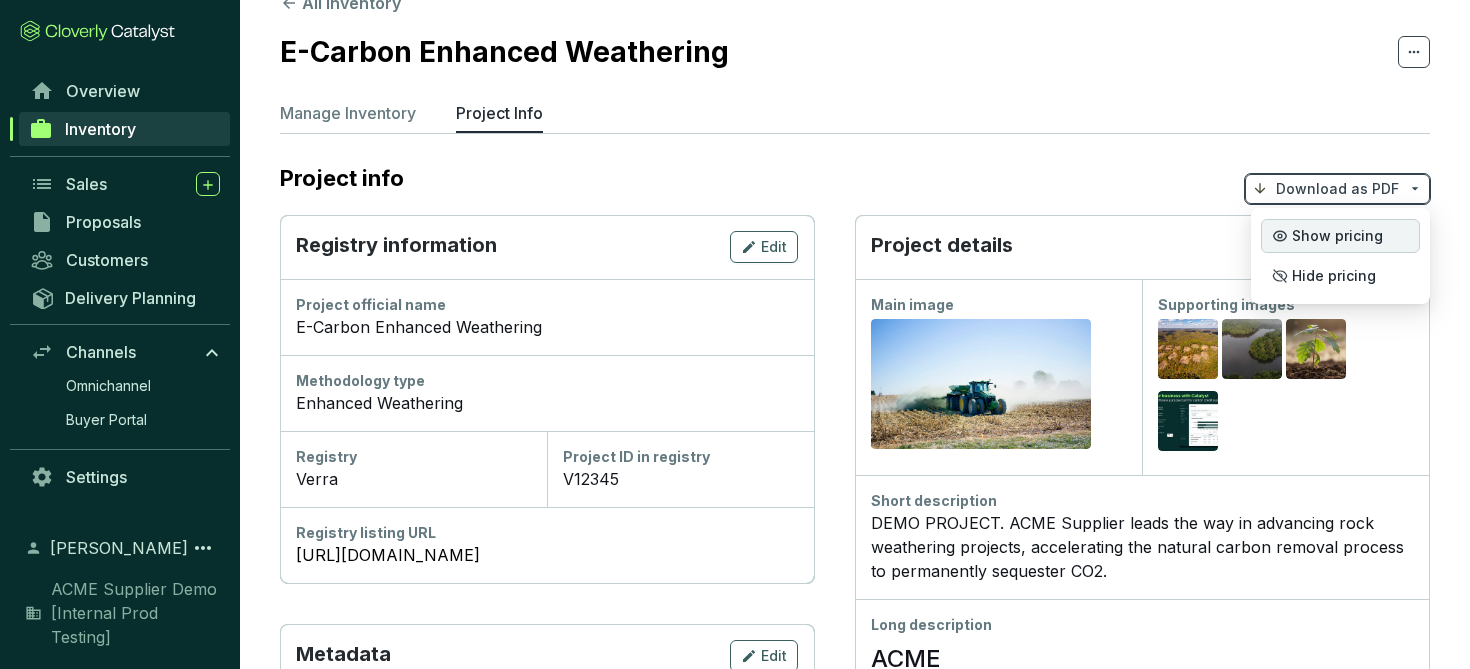 click on "Show pricing" at bounding box center (1337, 236) 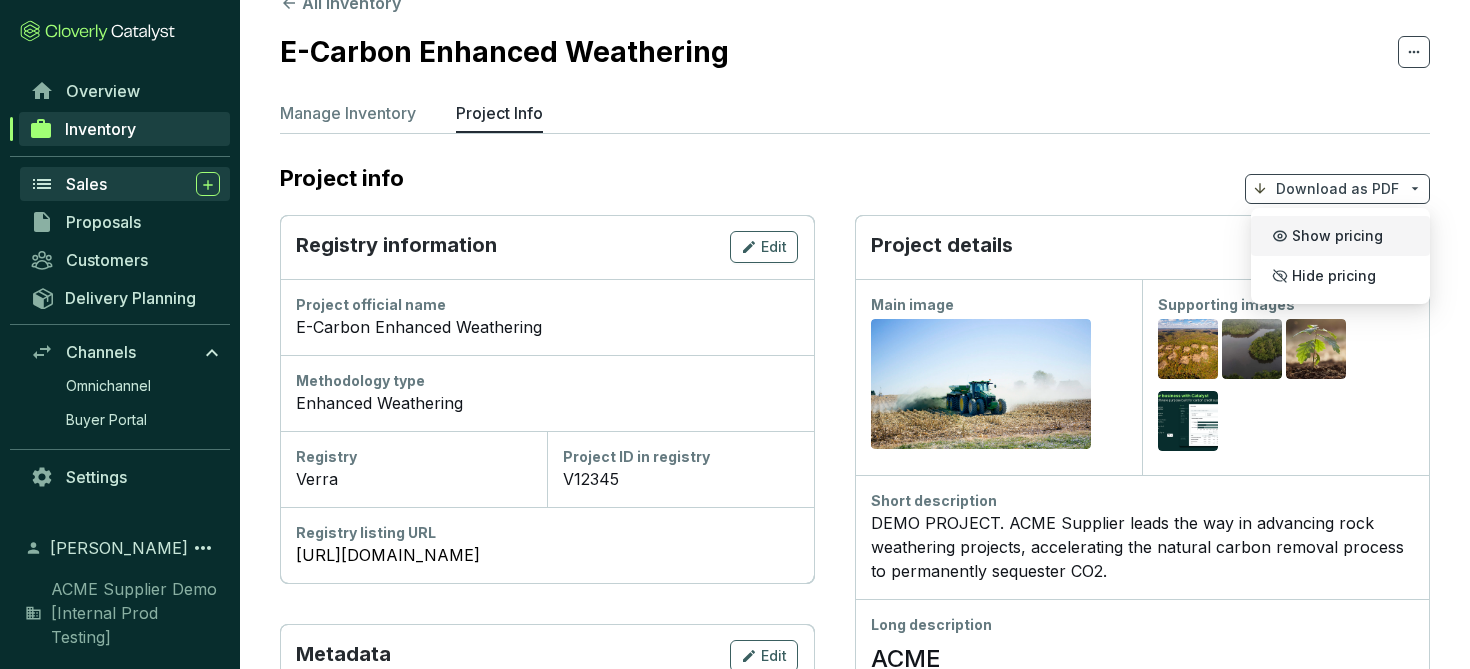 click on "Sales" at bounding box center [143, 184] 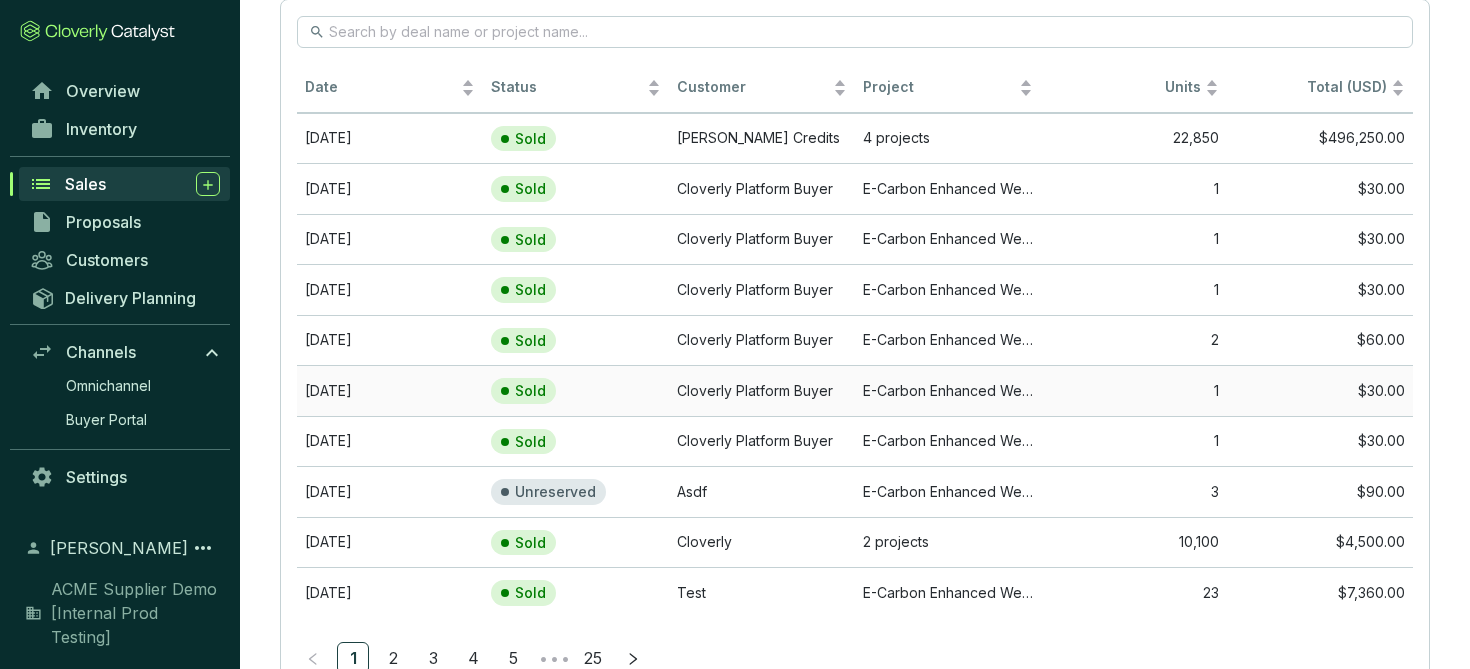 scroll, scrollTop: 0, scrollLeft: 0, axis: both 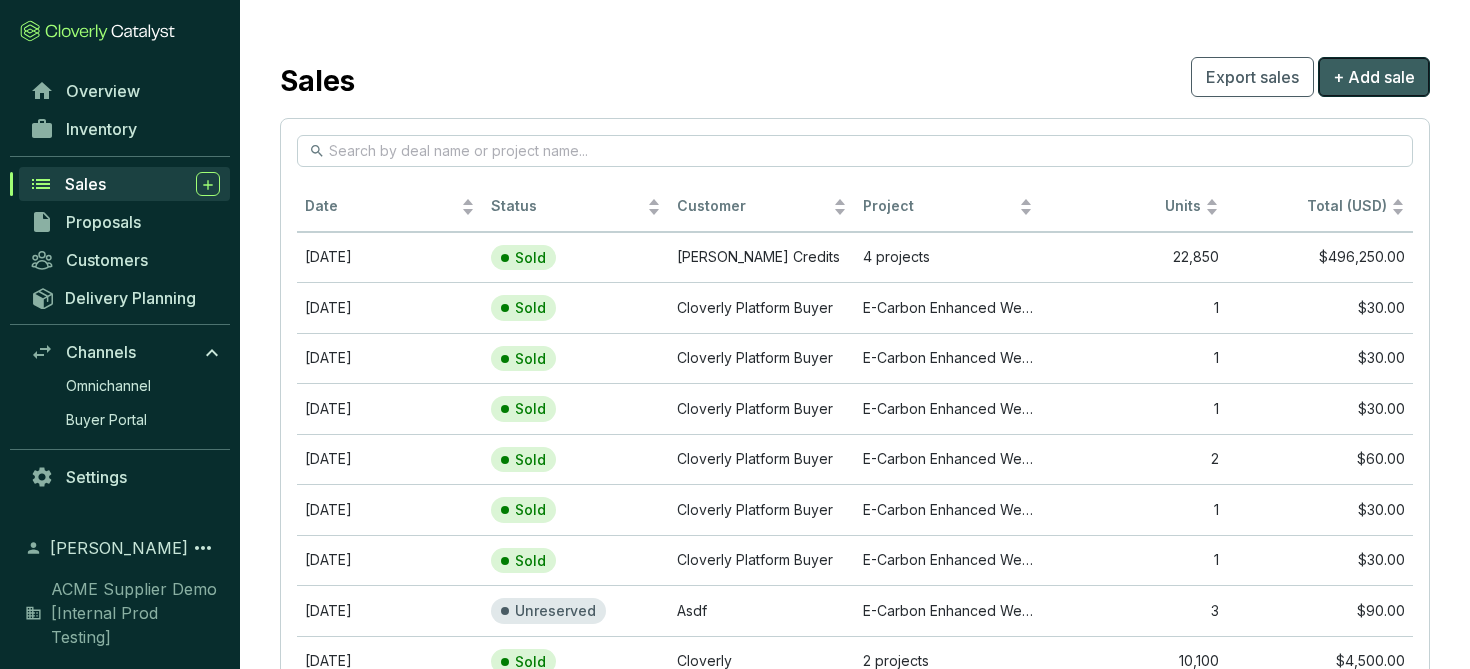 click on "+ Add sale" at bounding box center (1374, 77) 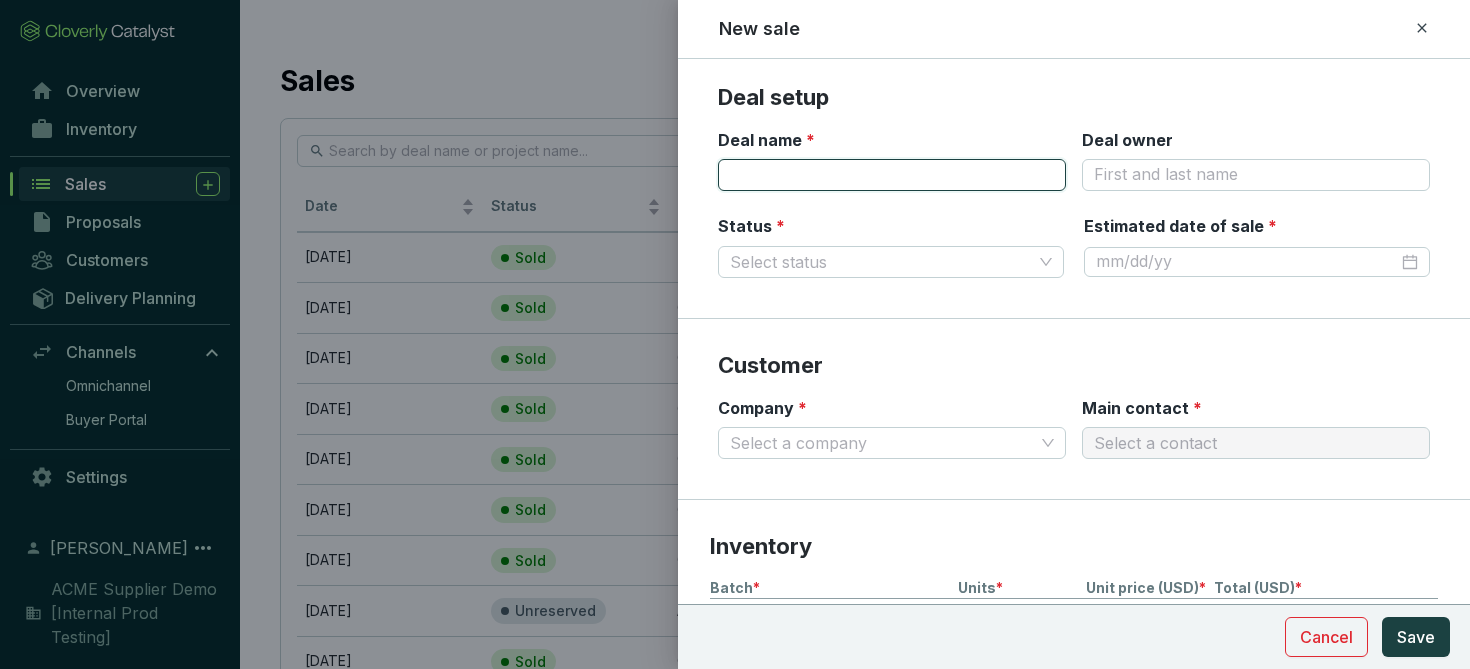 click on "Deal name   *" at bounding box center [892, 175] 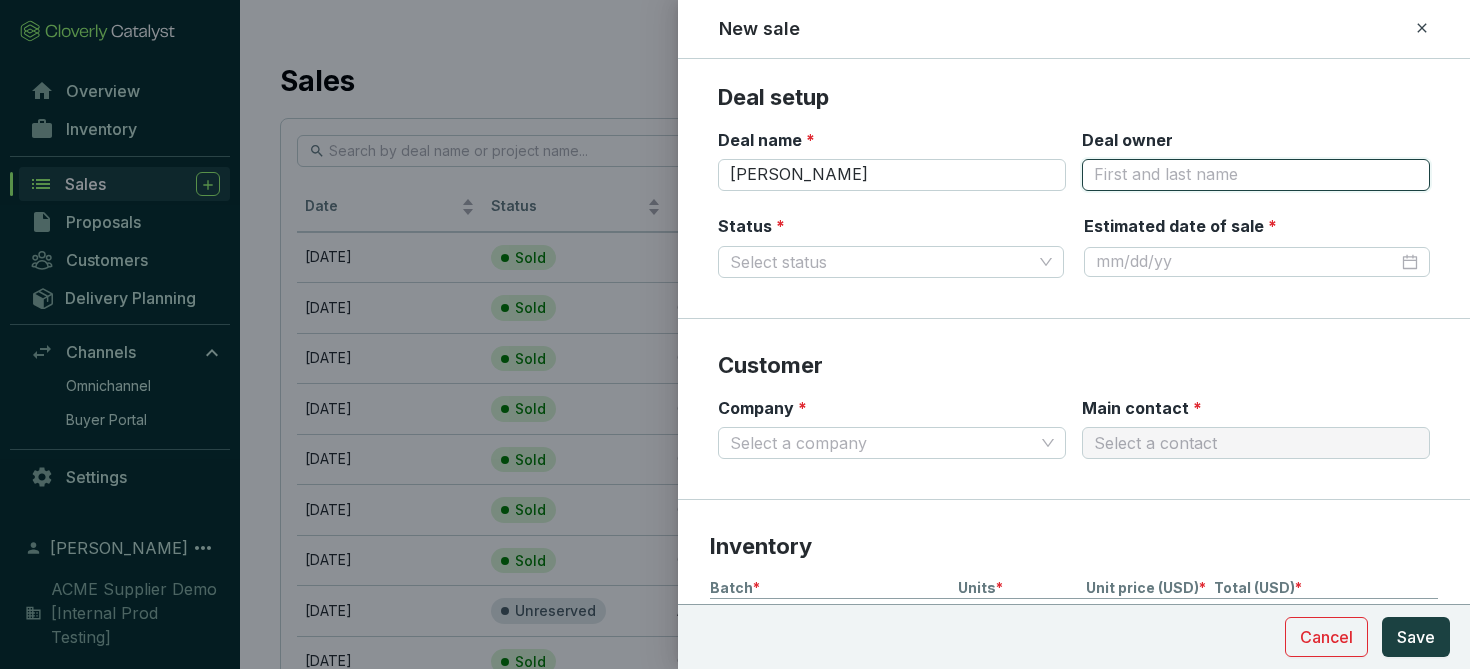 click on "Deal owner" at bounding box center [1256, 175] 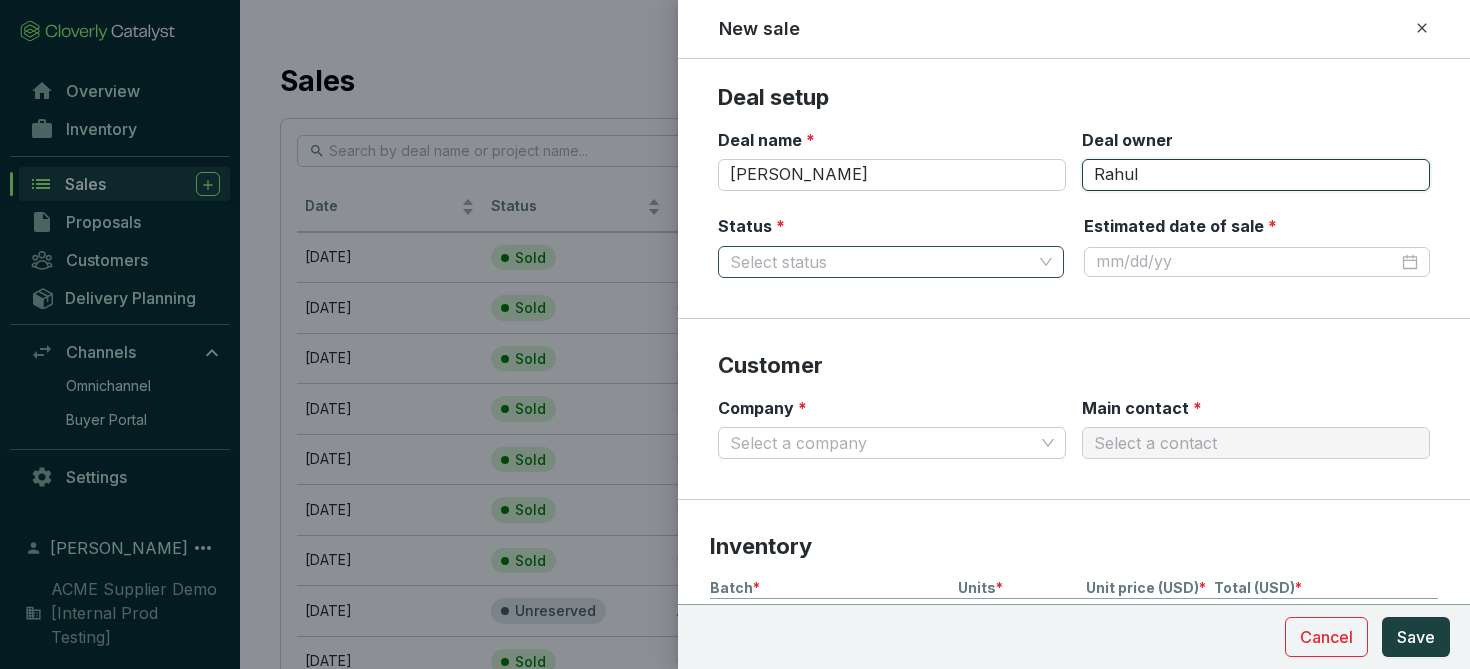 type on "Rahul" 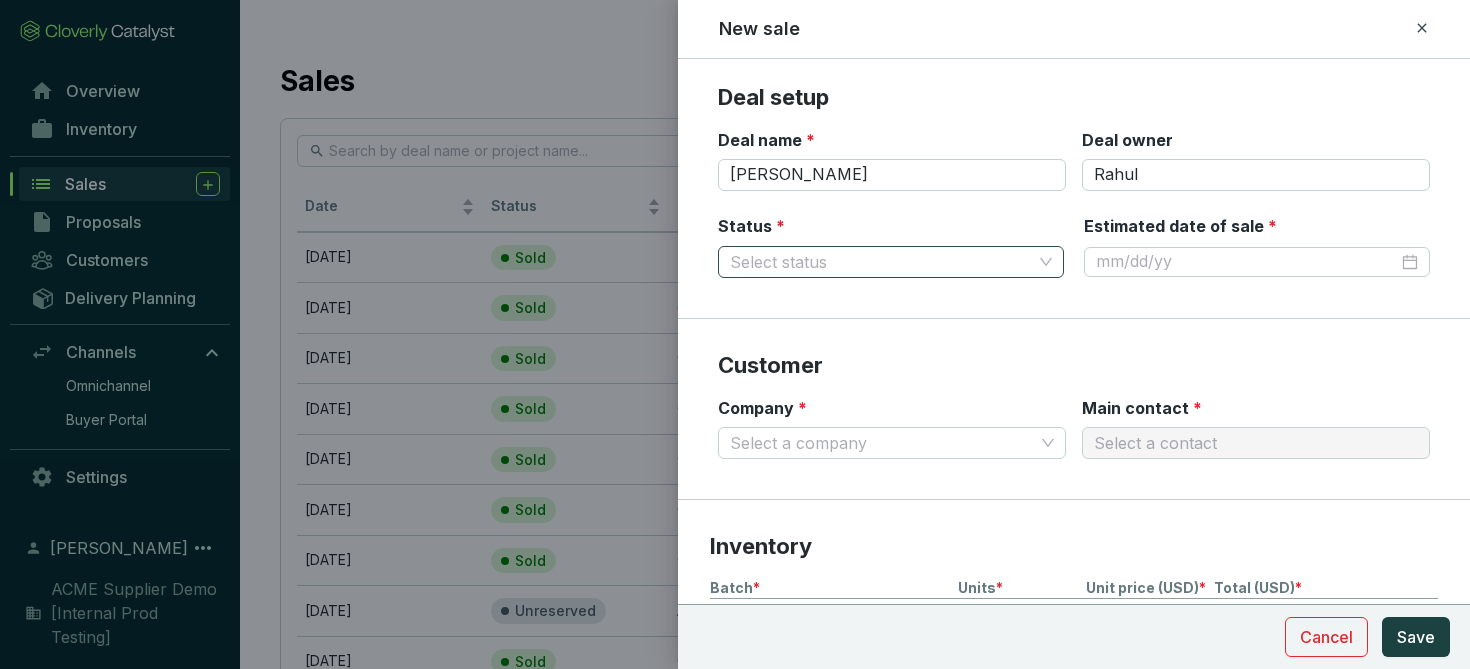 click on "Status   *" at bounding box center (881, 262) 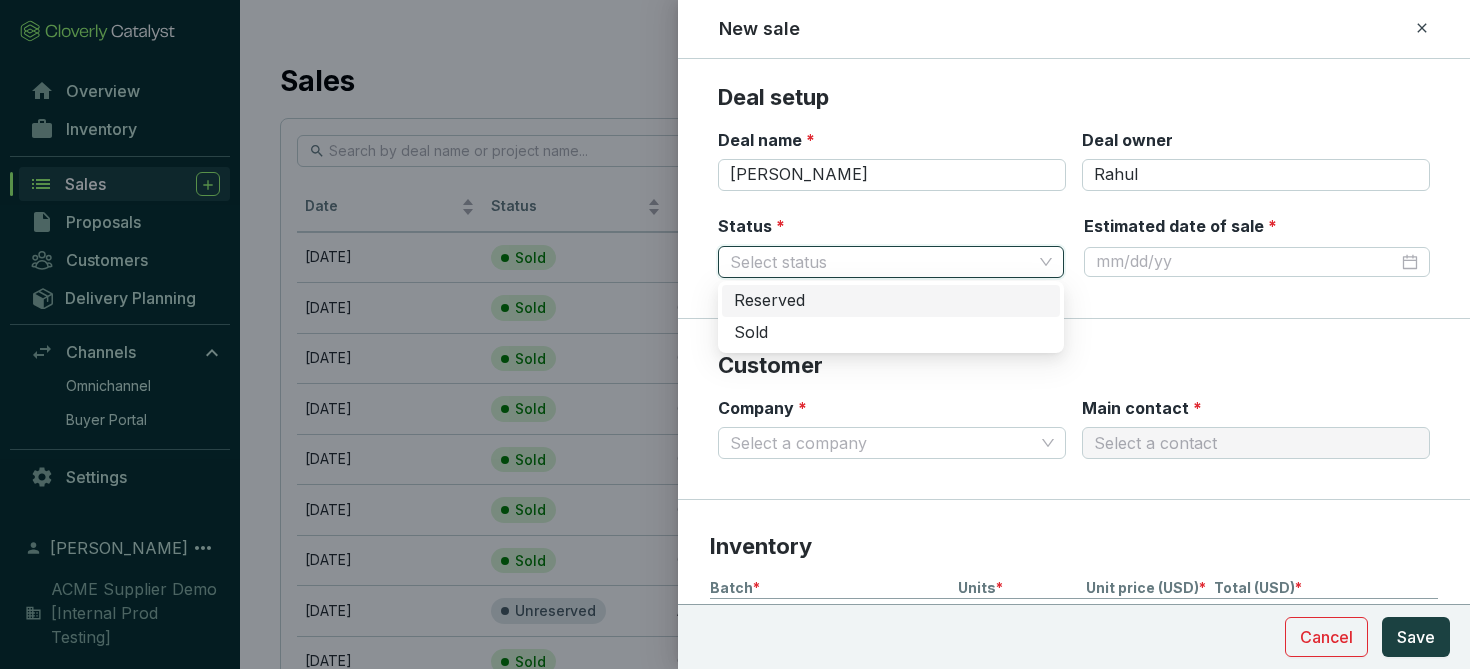 click on "Reserved" at bounding box center [891, 301] 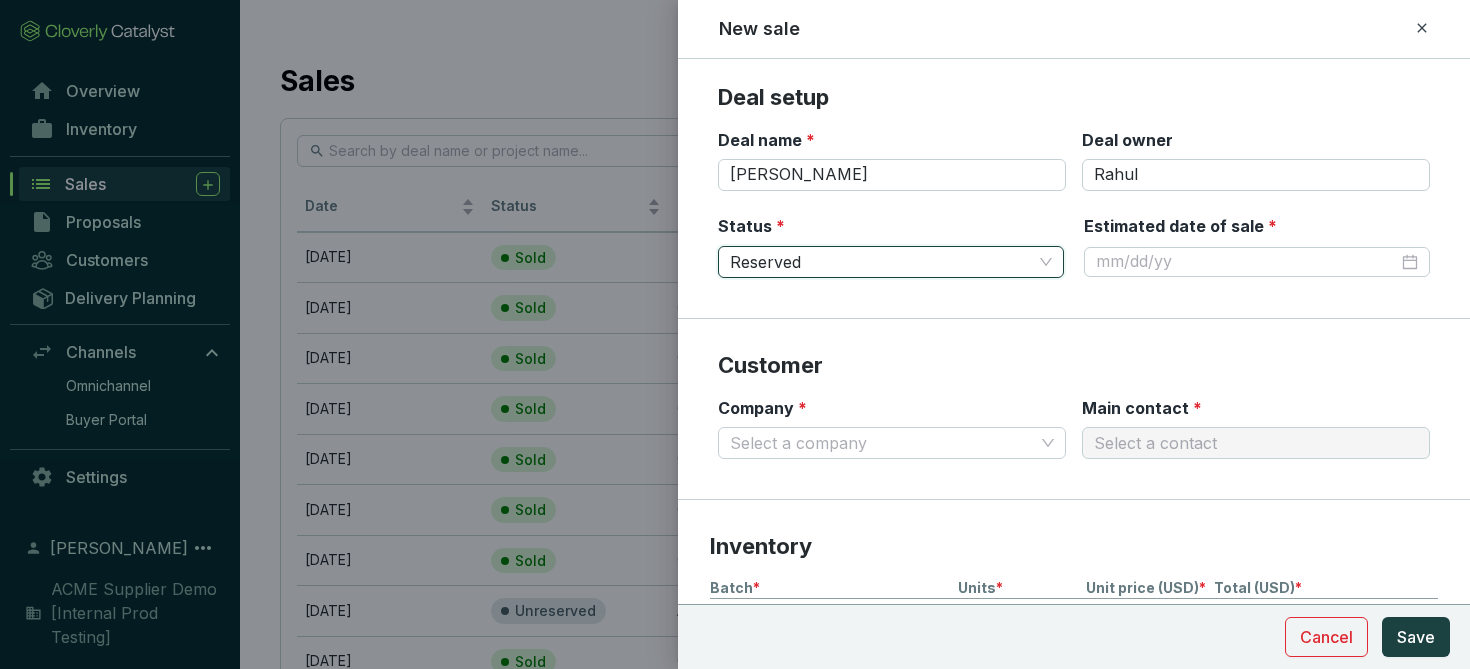 click on "Deal name   * [PERSON_NAME] owner   [PERSON_NAME]" at bounding box center [1074, 172] 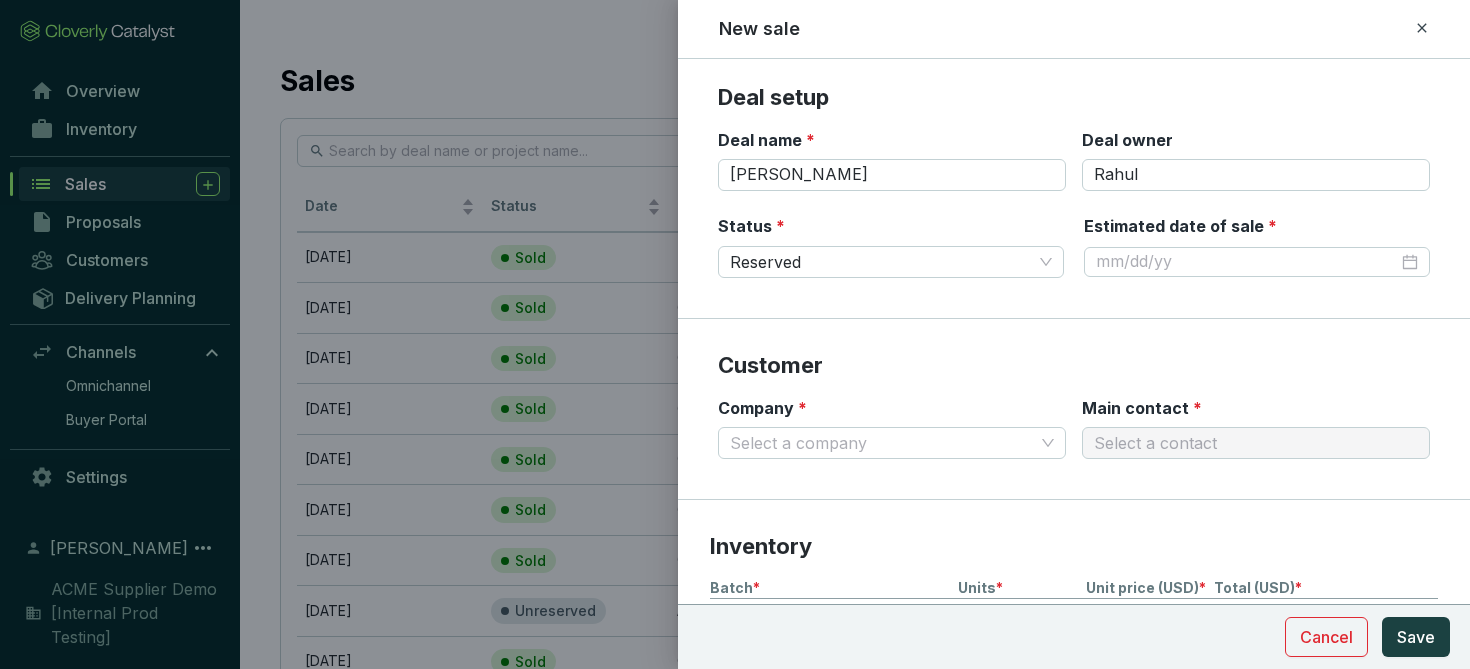 scroll, scrollTop: 13, scrollLeft: 0, axis: vertical 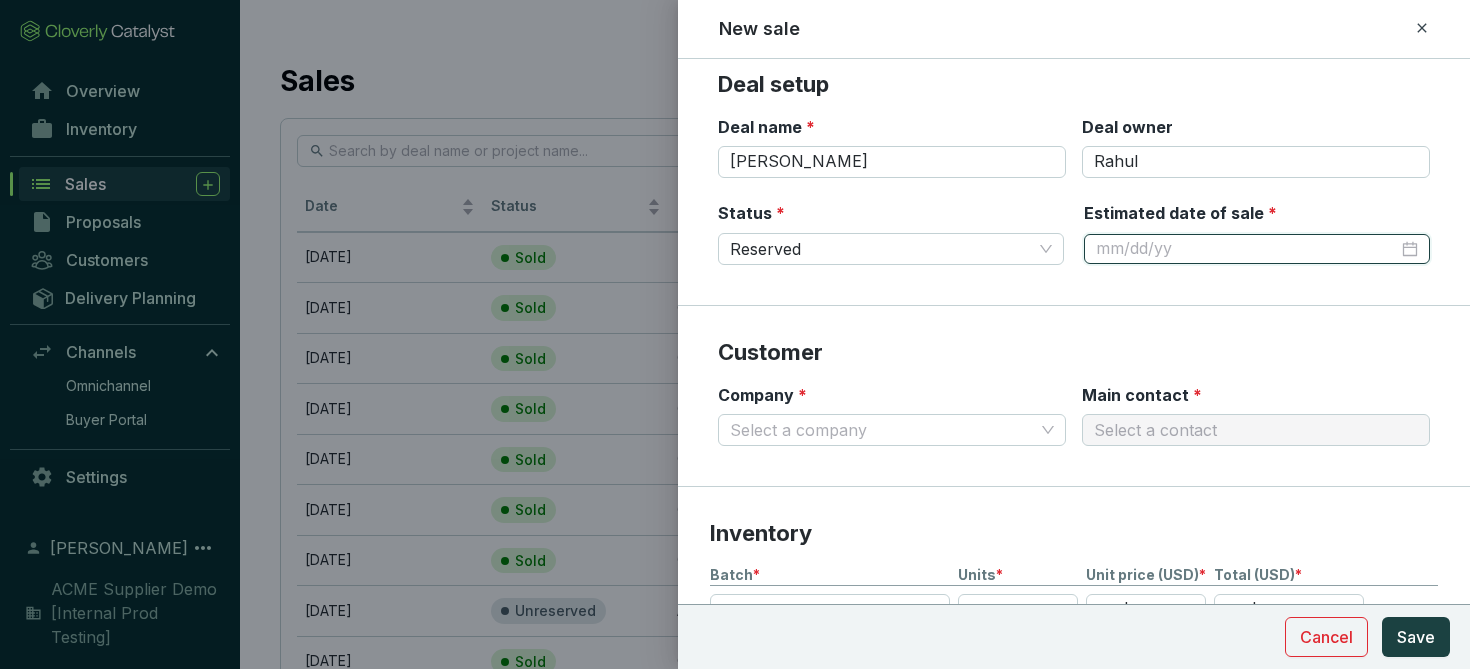 click on "Estimated date of sale   *" at bounding box center [1247, 249] 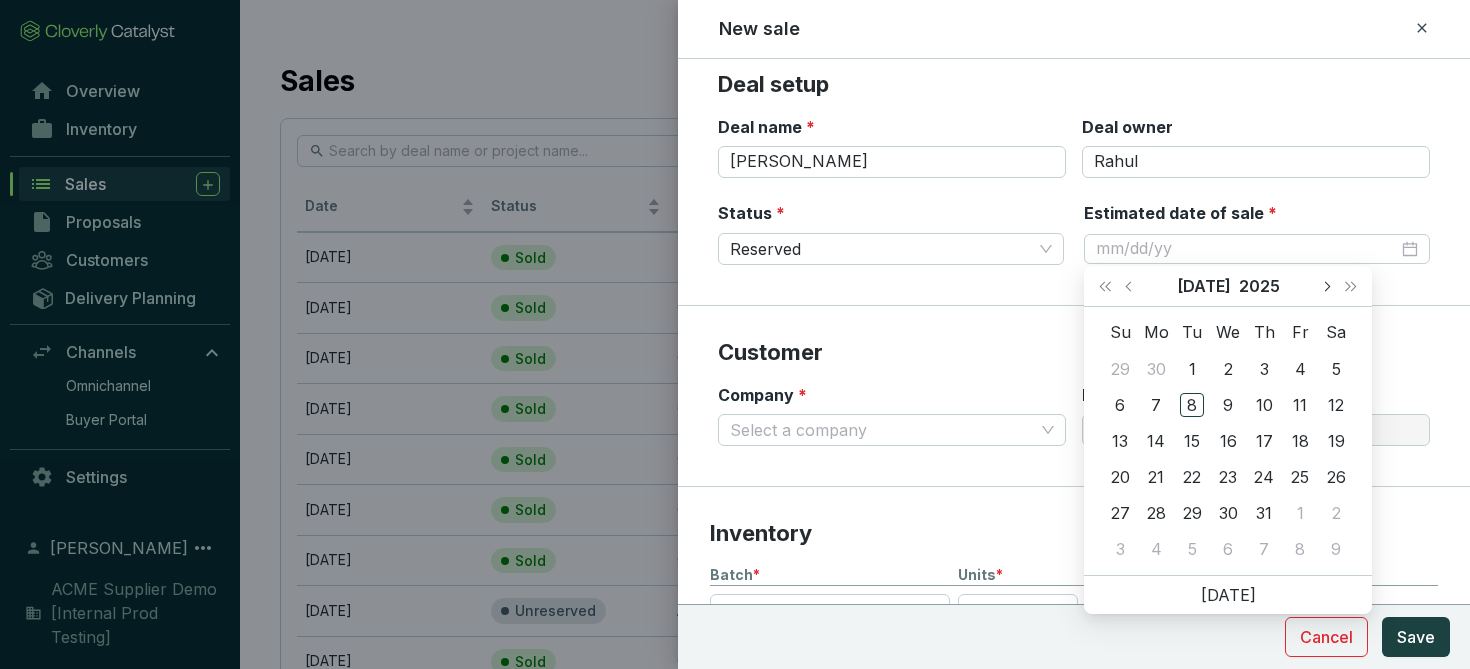 click at bounding box center (1326, 286) 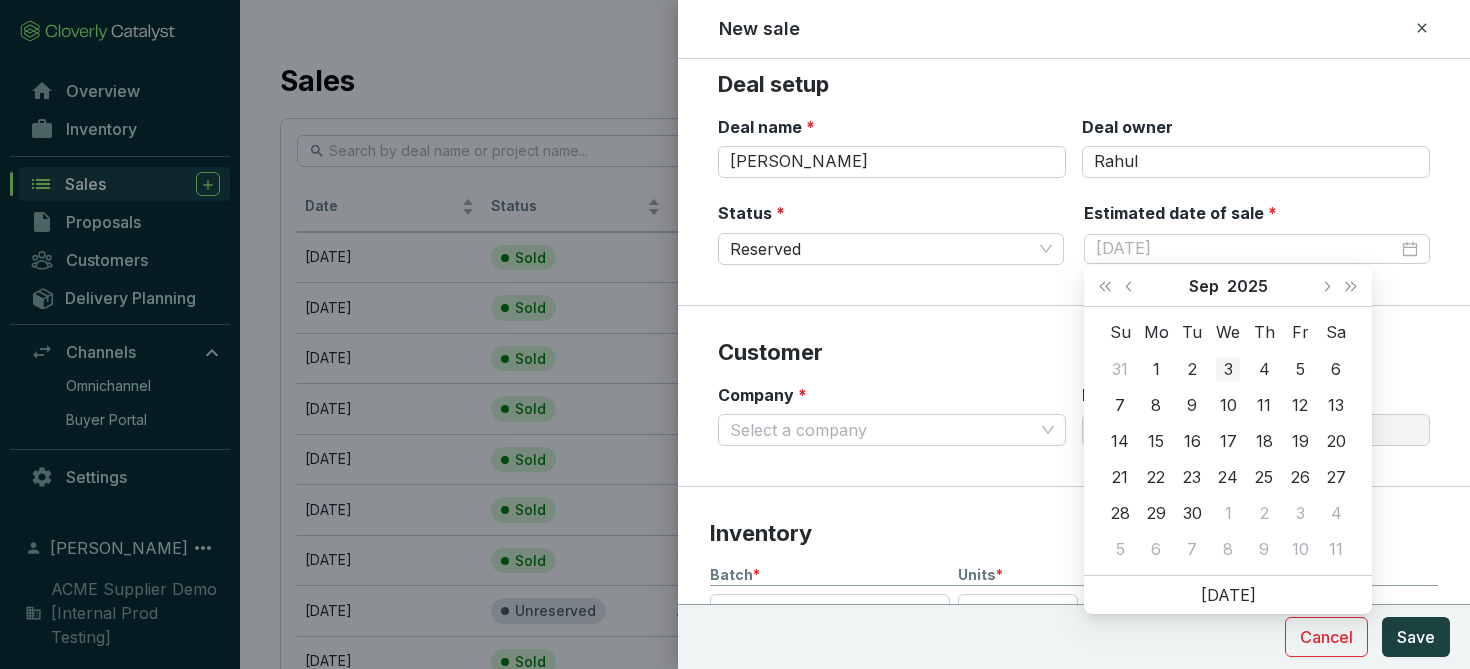 type on "[DATE]" 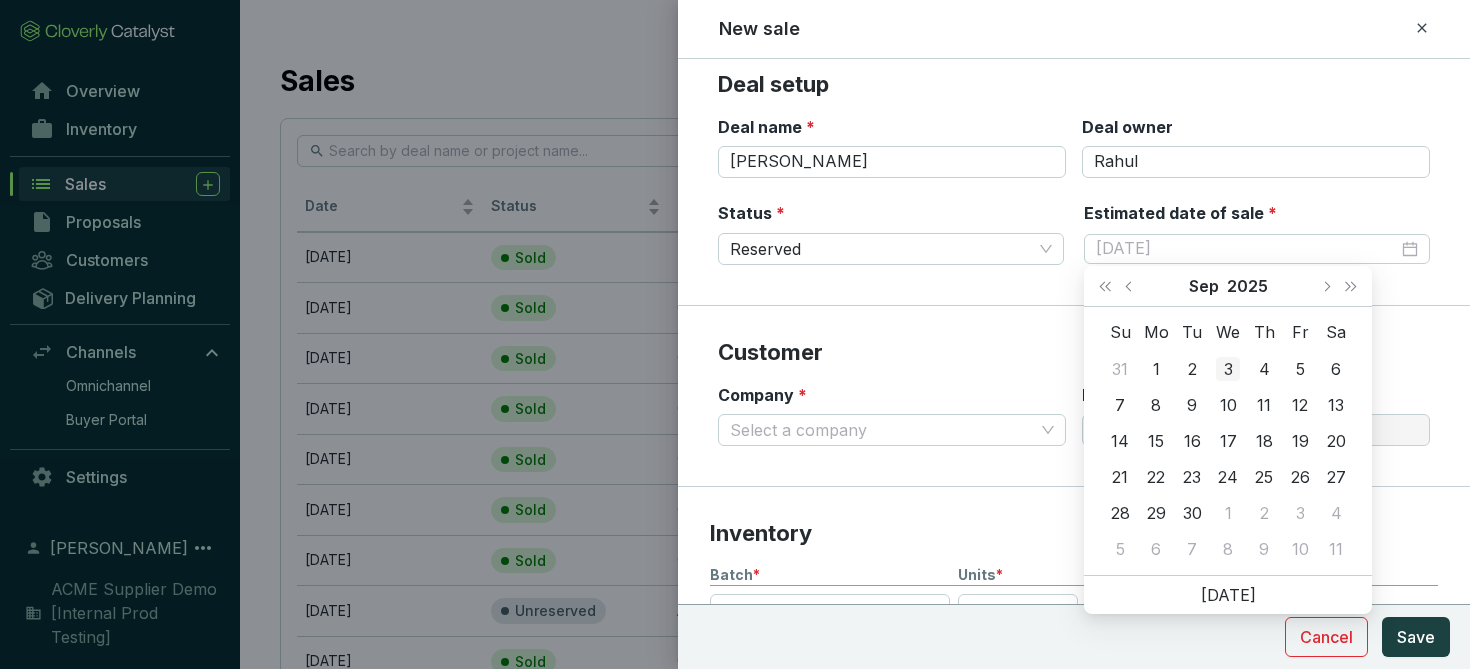 click on "3" at bounding box center [1228, 369] 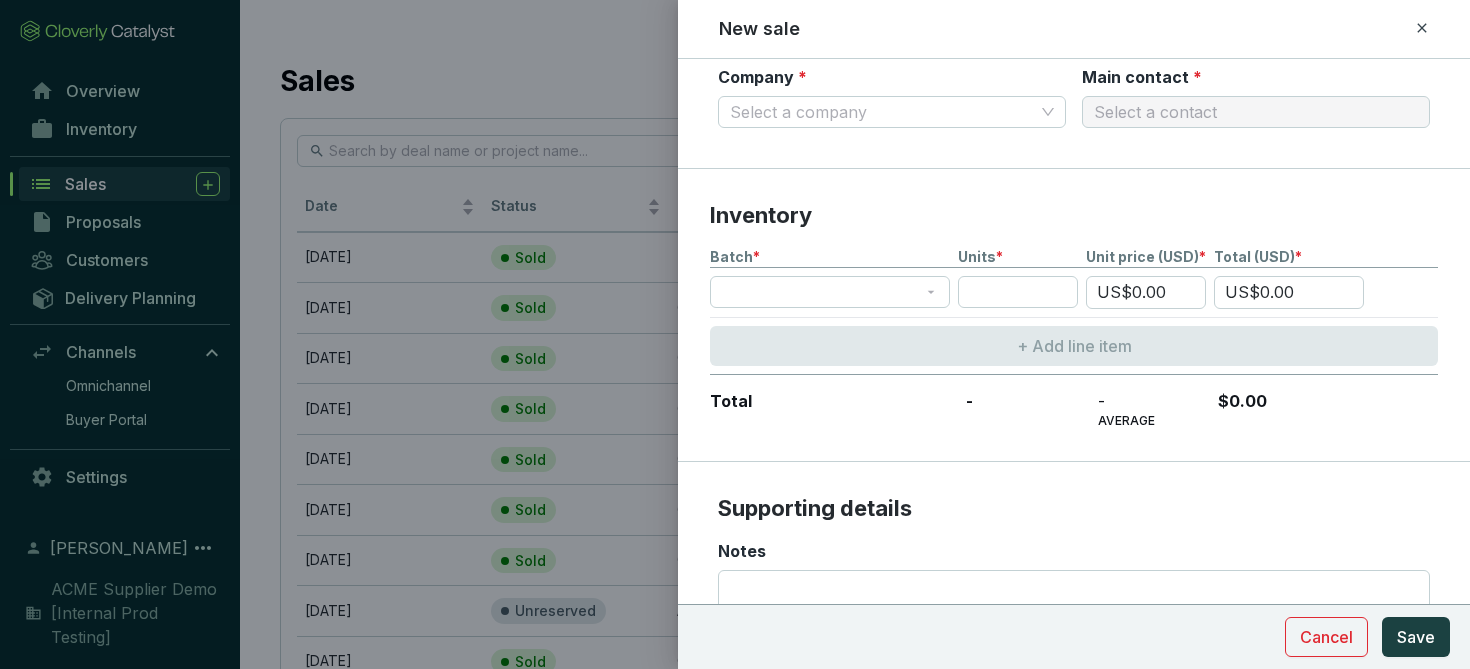scroll, scrollTop: 345, scrollLeft: 0, axis: vertical 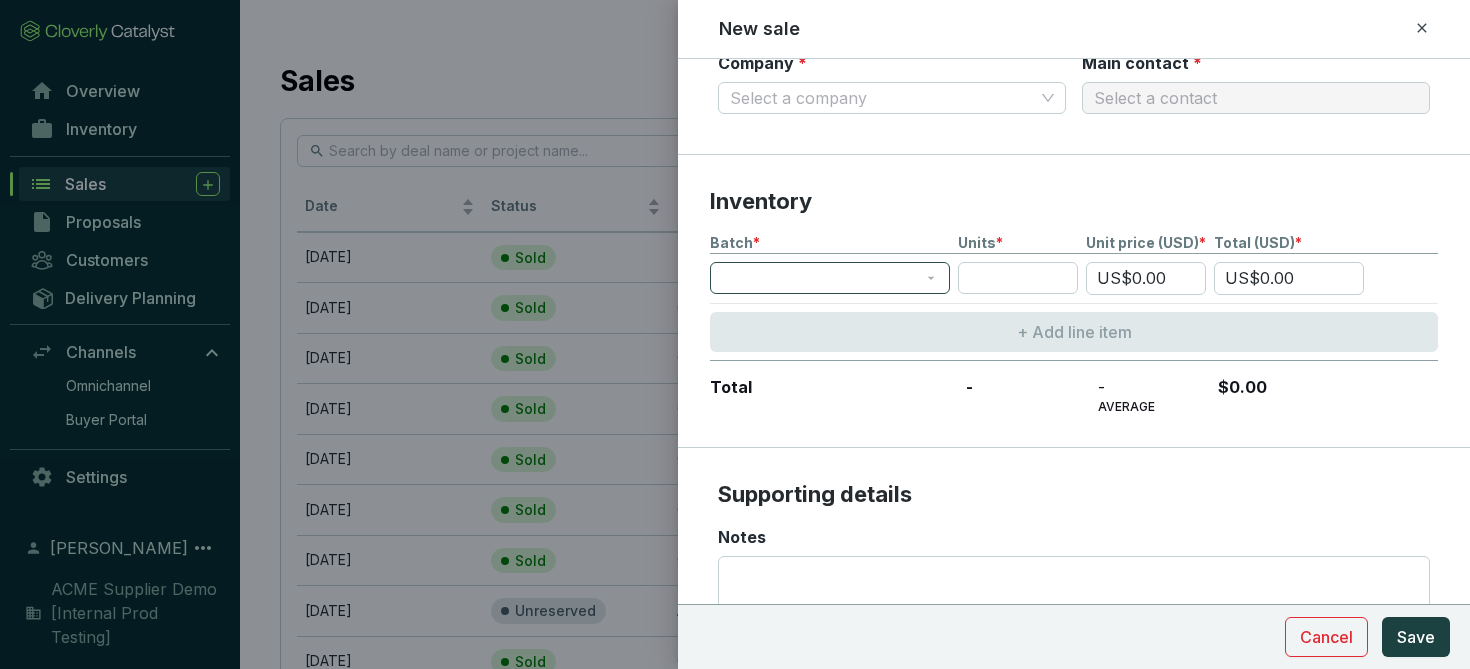 click at bounding box center (830, 278) 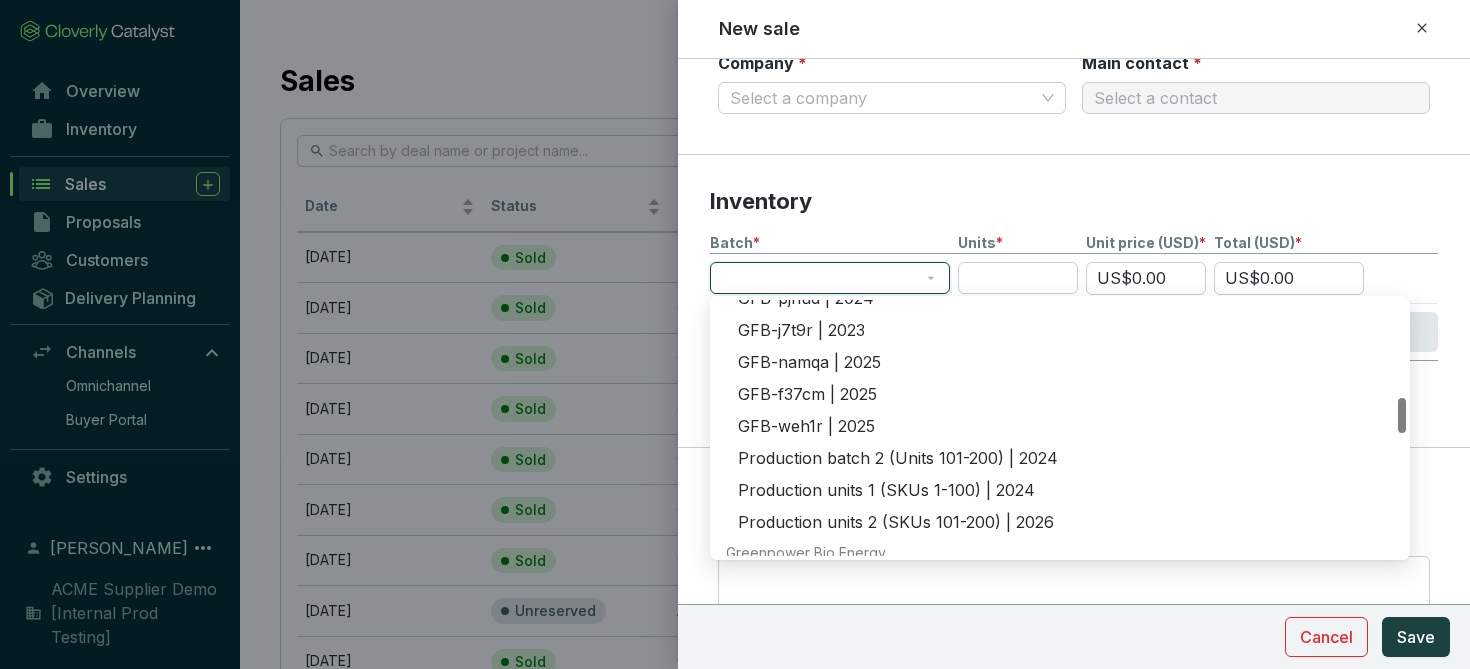 scroll, scrollTop: 692, scrollLeft: 0, axis: vertical 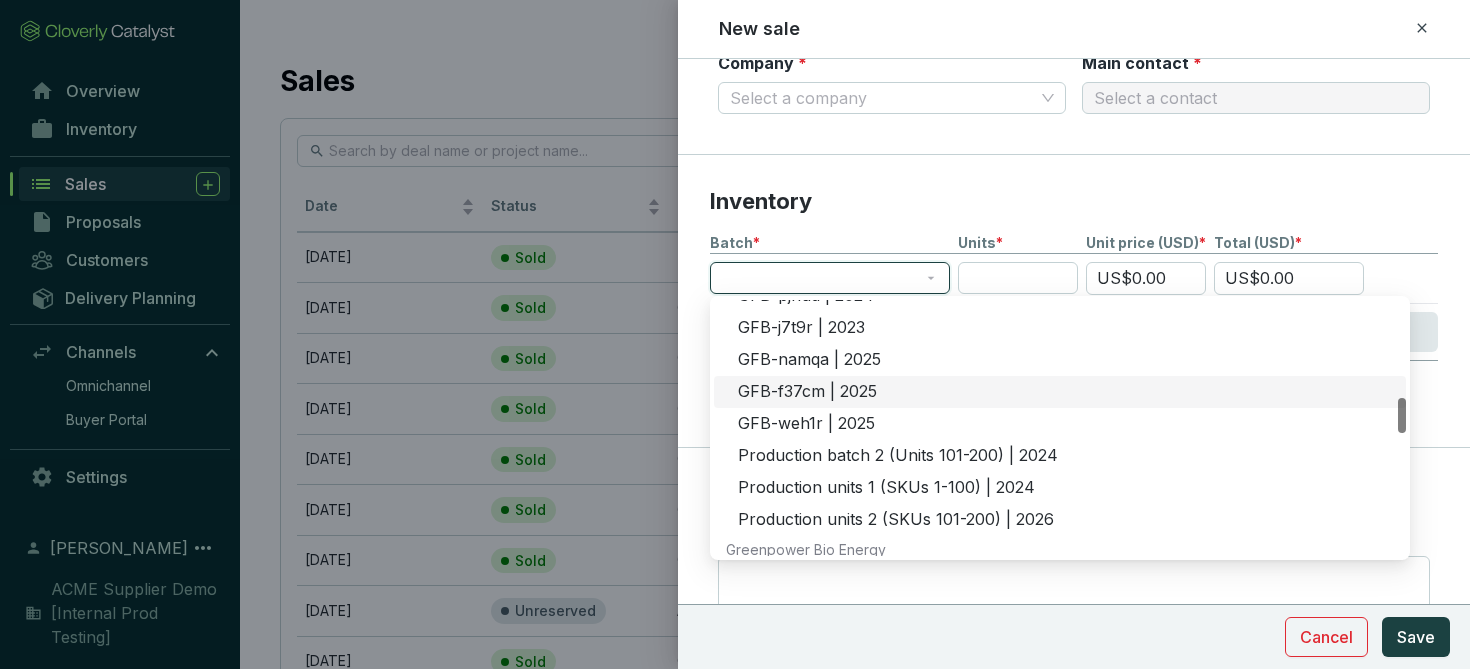 click on "GFB-f37cm |  2025" at bounding box center (1066, 392) 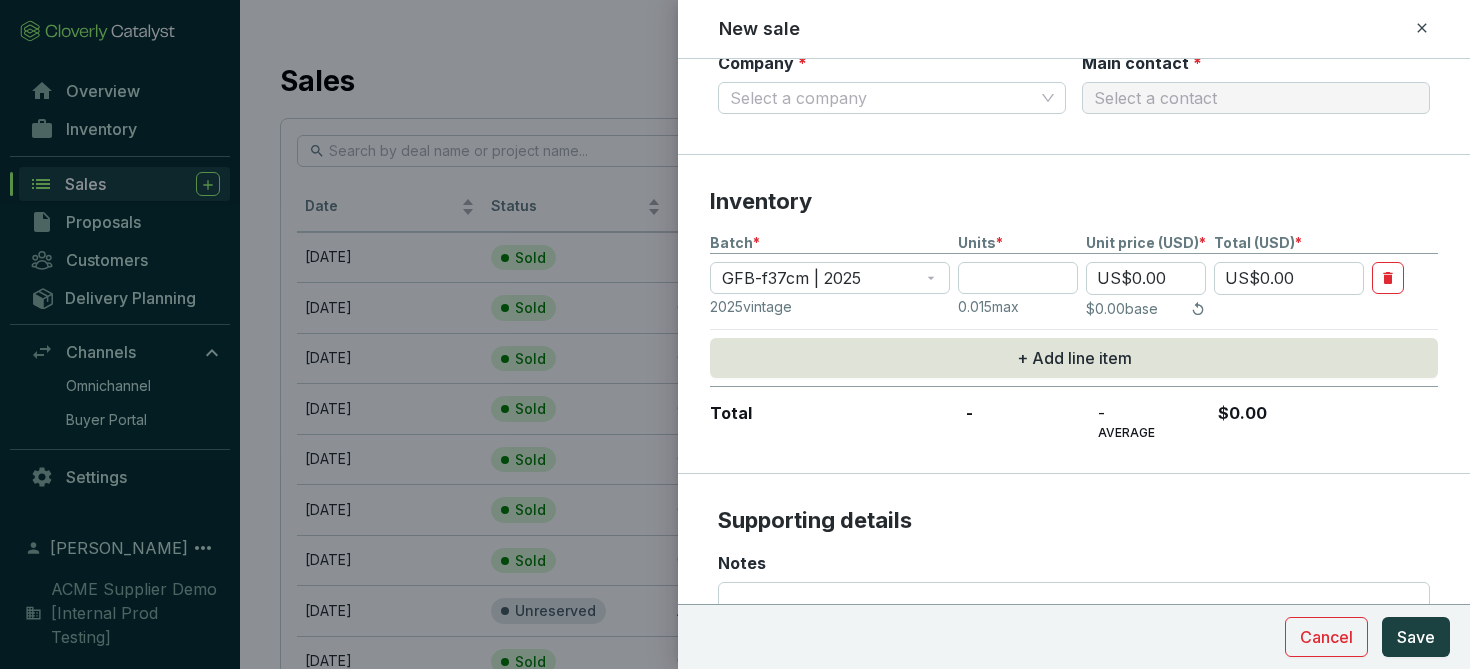 type on "US$20.00" 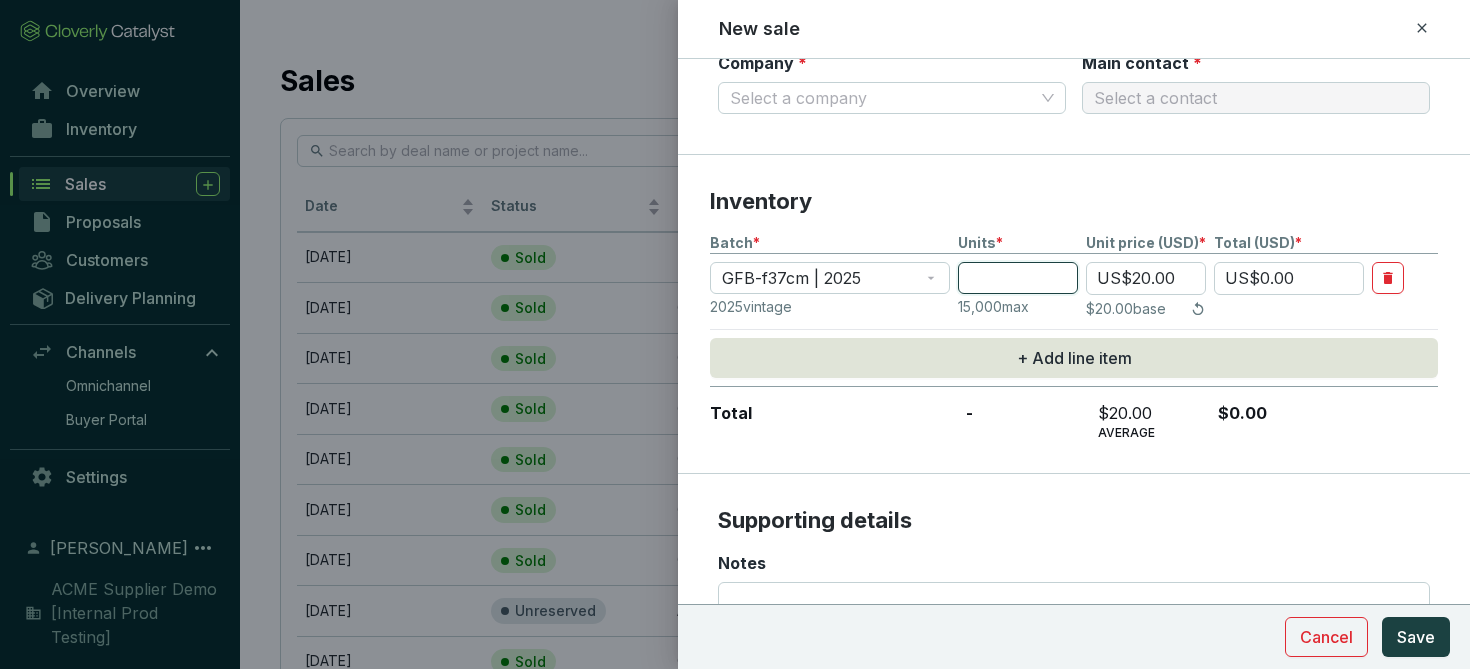 click at bounding box center [1018, 278] 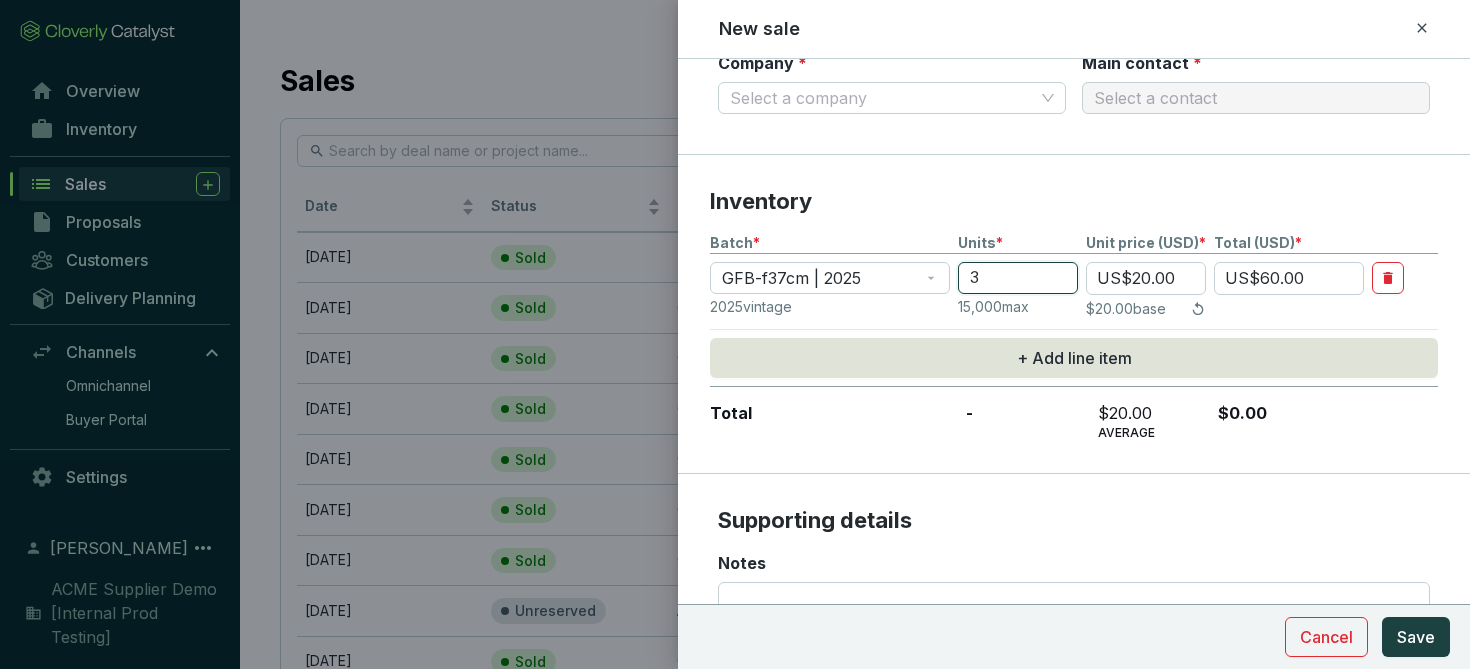 type on "30" 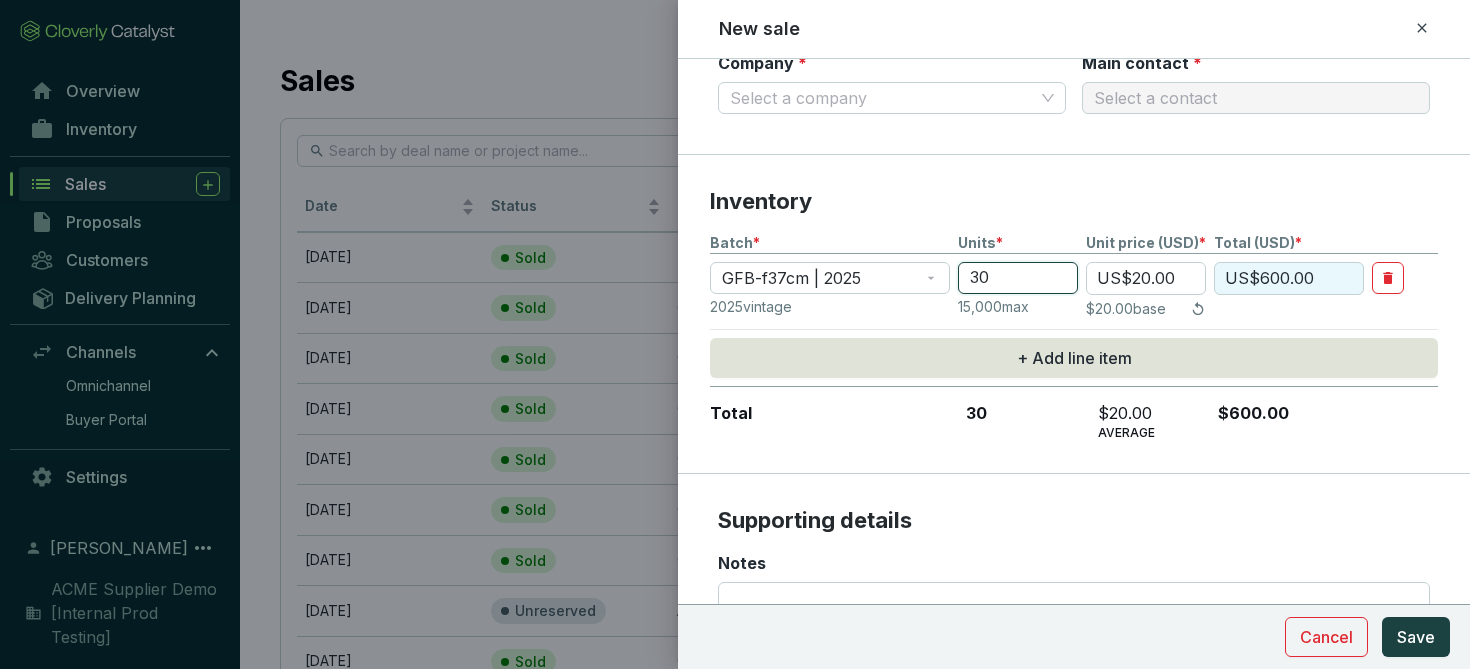 type on "300" 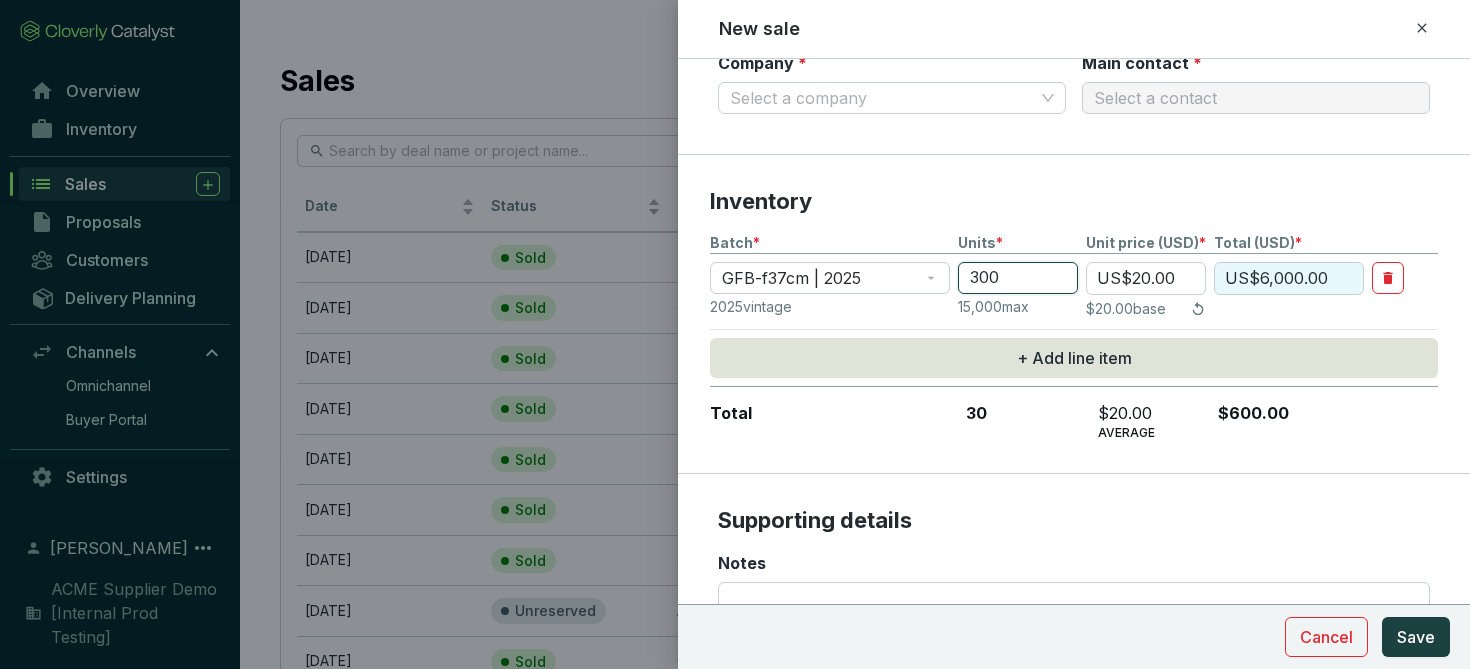 type on "3000" 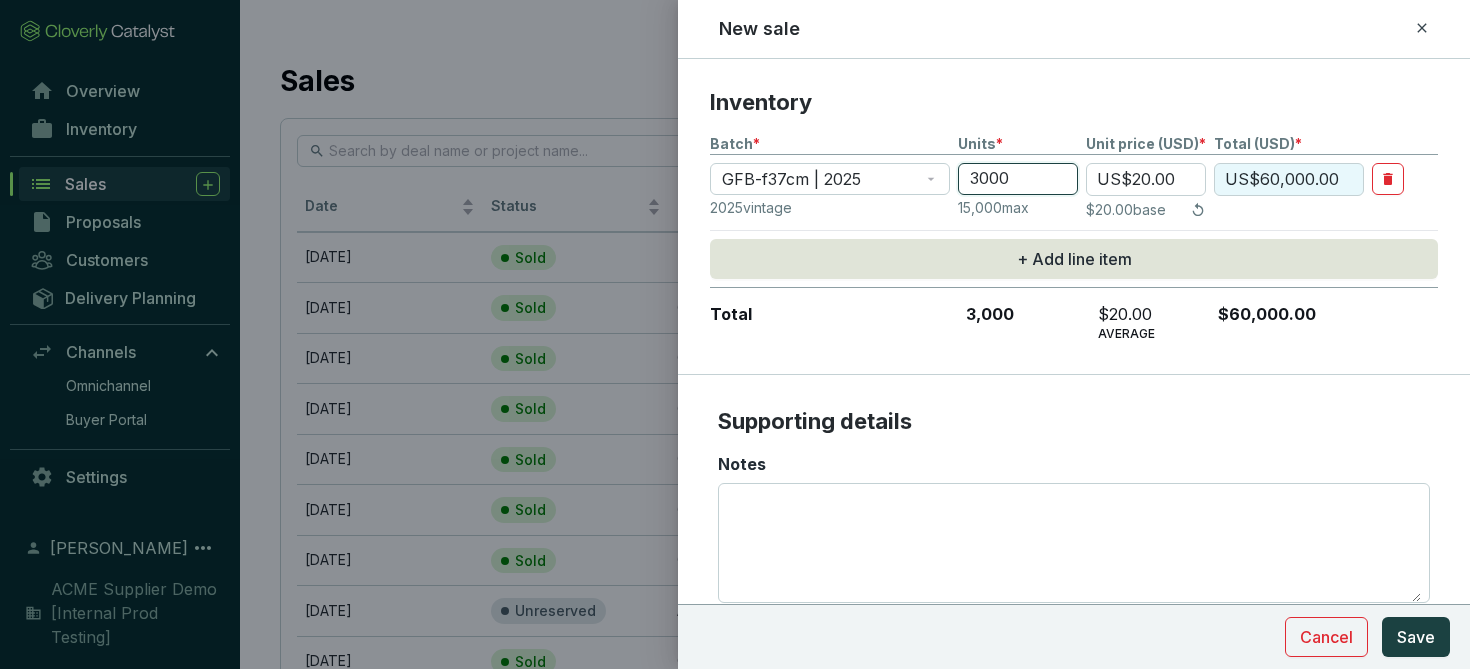 scroll, scrollTop: 460, scrollLeft: 0, axis: vertical 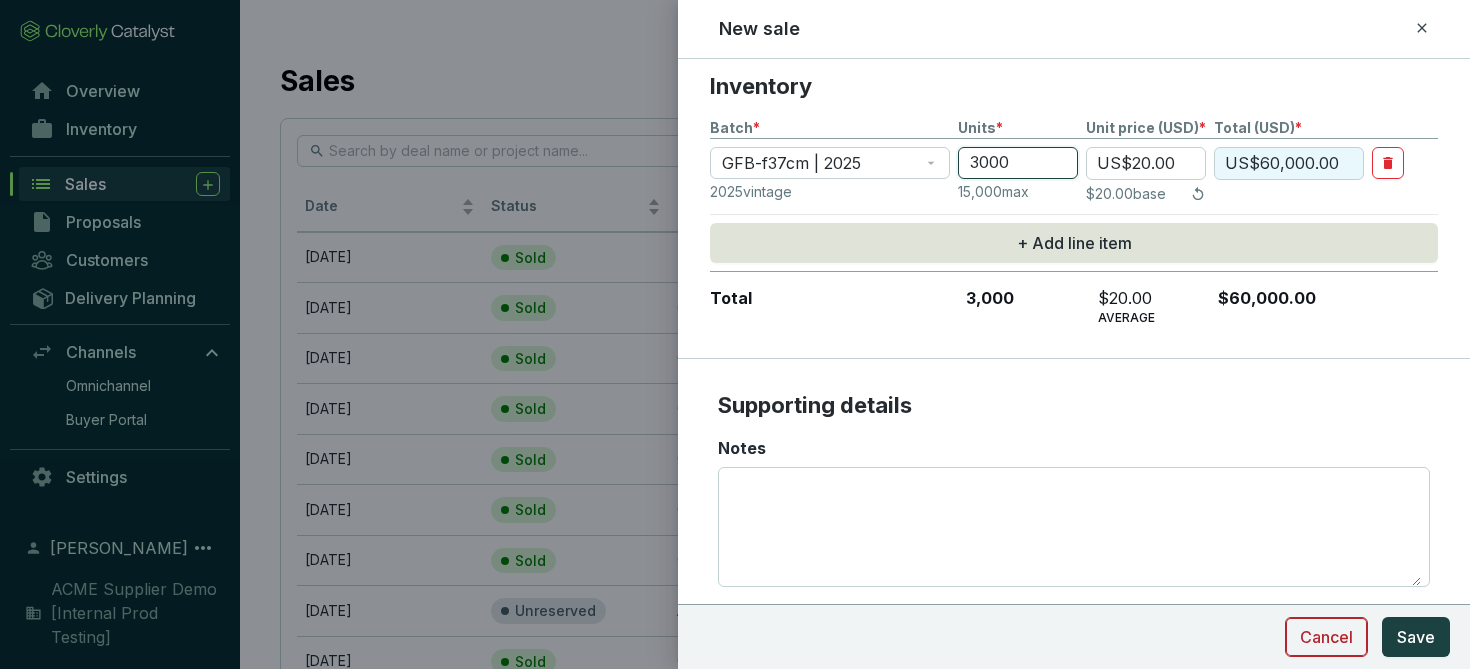 type on "3000" 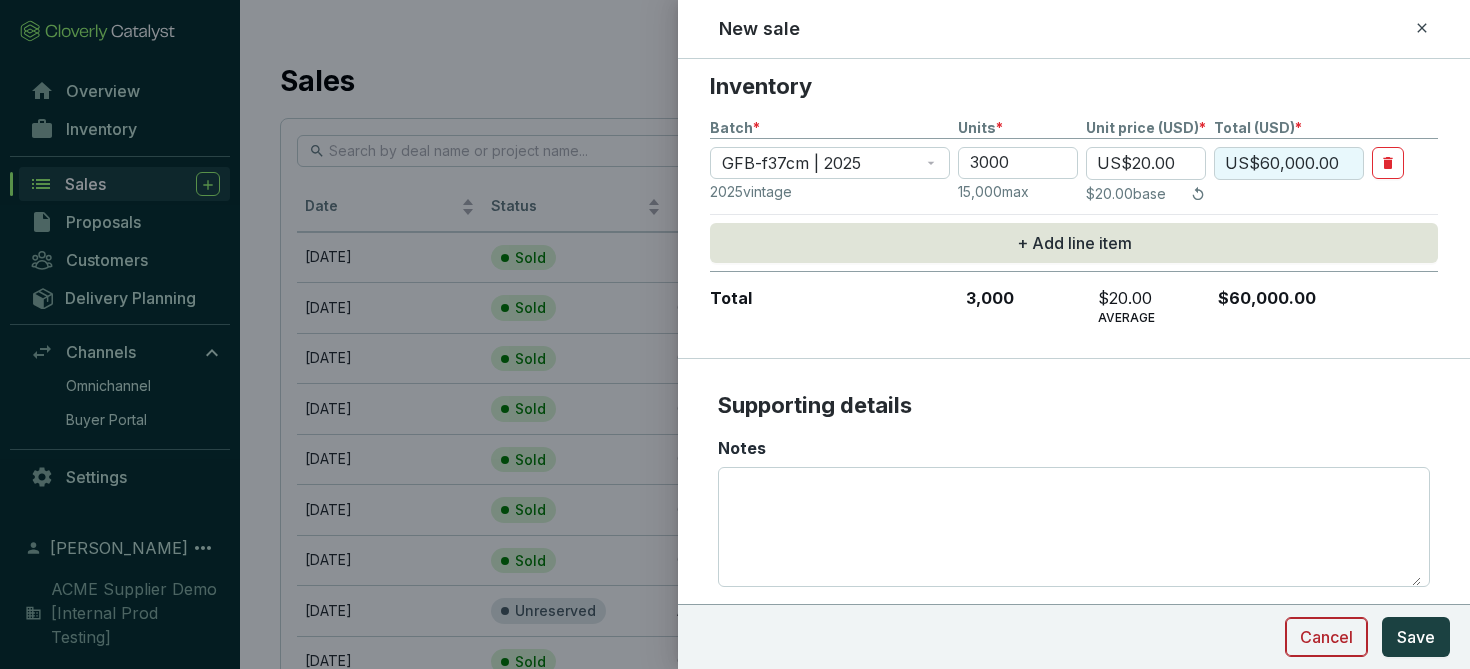 click on "Cancel" at bounding box center [1326, 637] 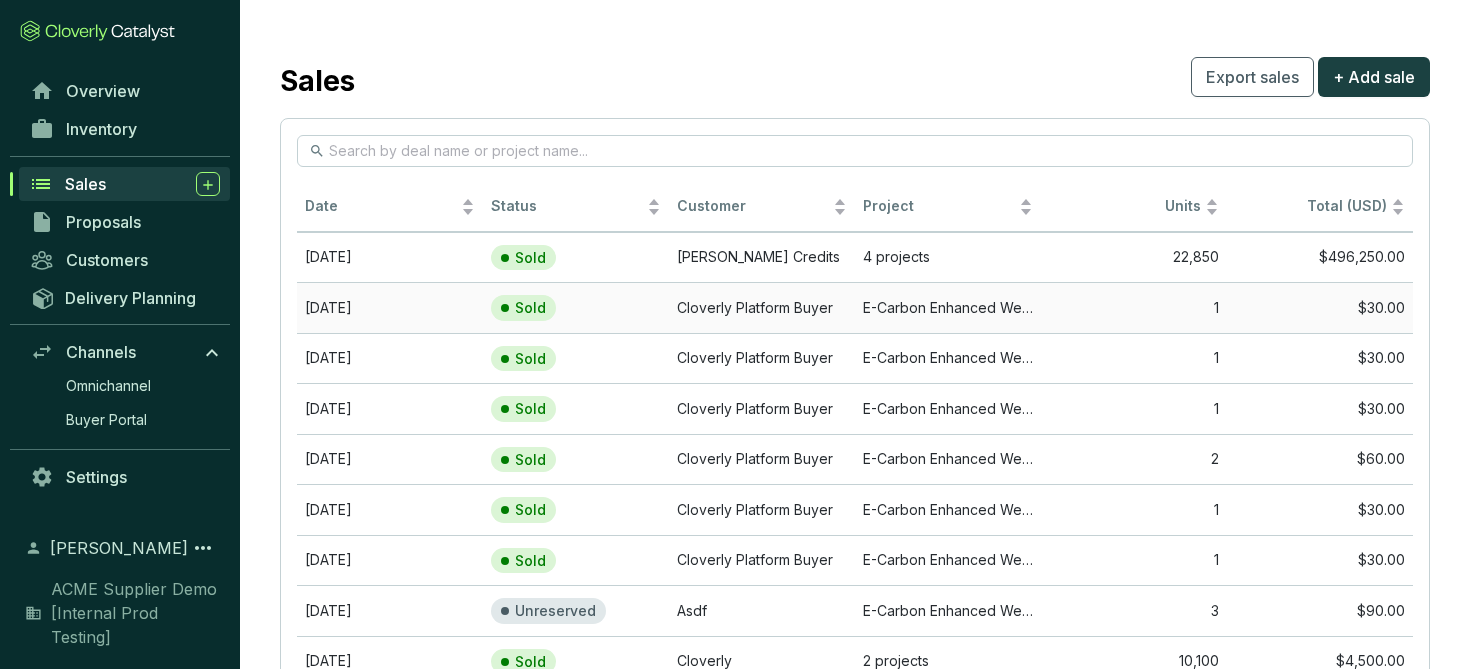 click on "Sold" at bounding box center [576, 307] 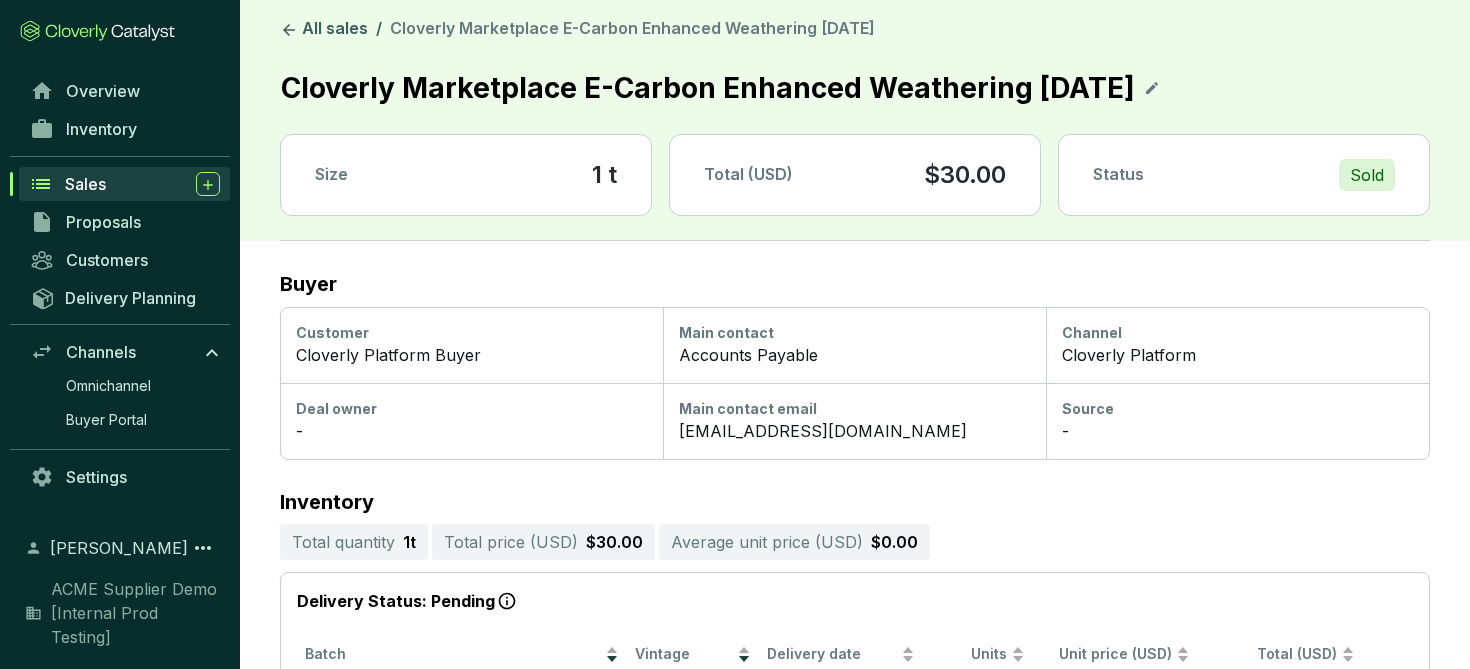 scroll, scrollTop: 0, scrollLeft: 0, axis: both 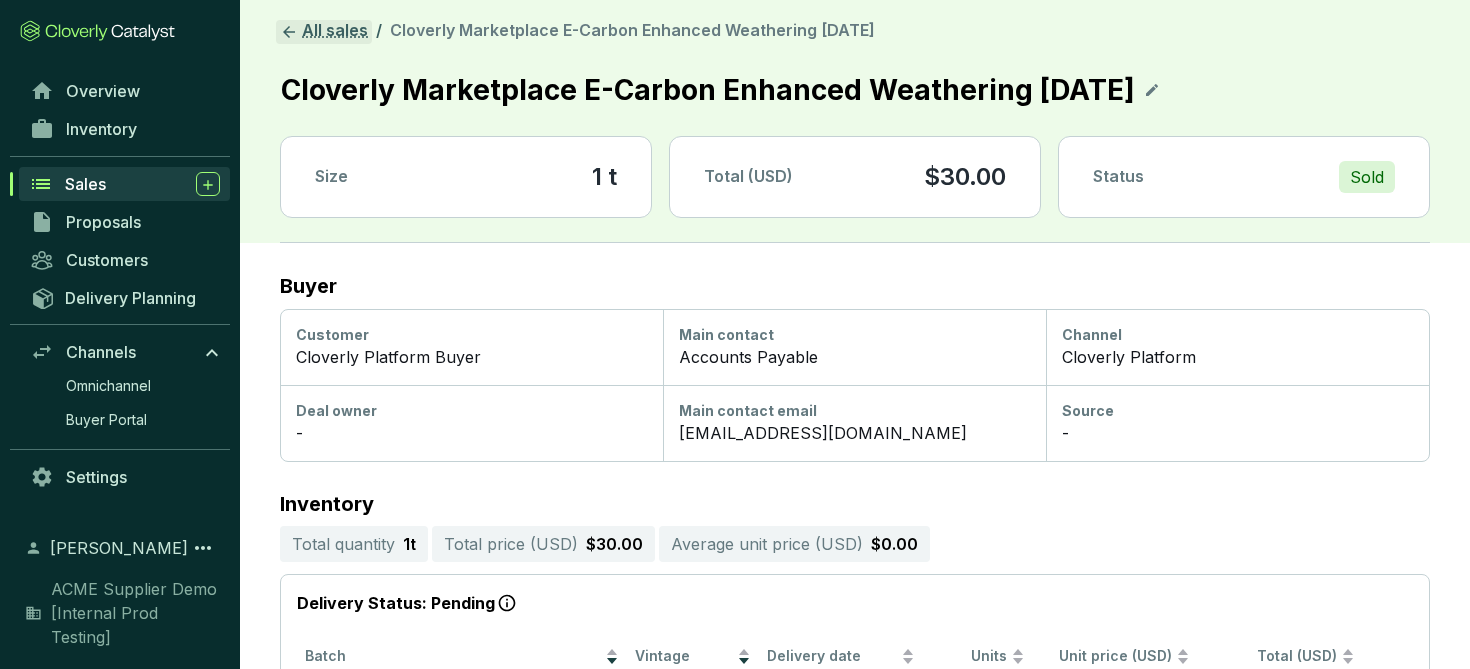 click on "All sales" at bounding box center [324, 32] 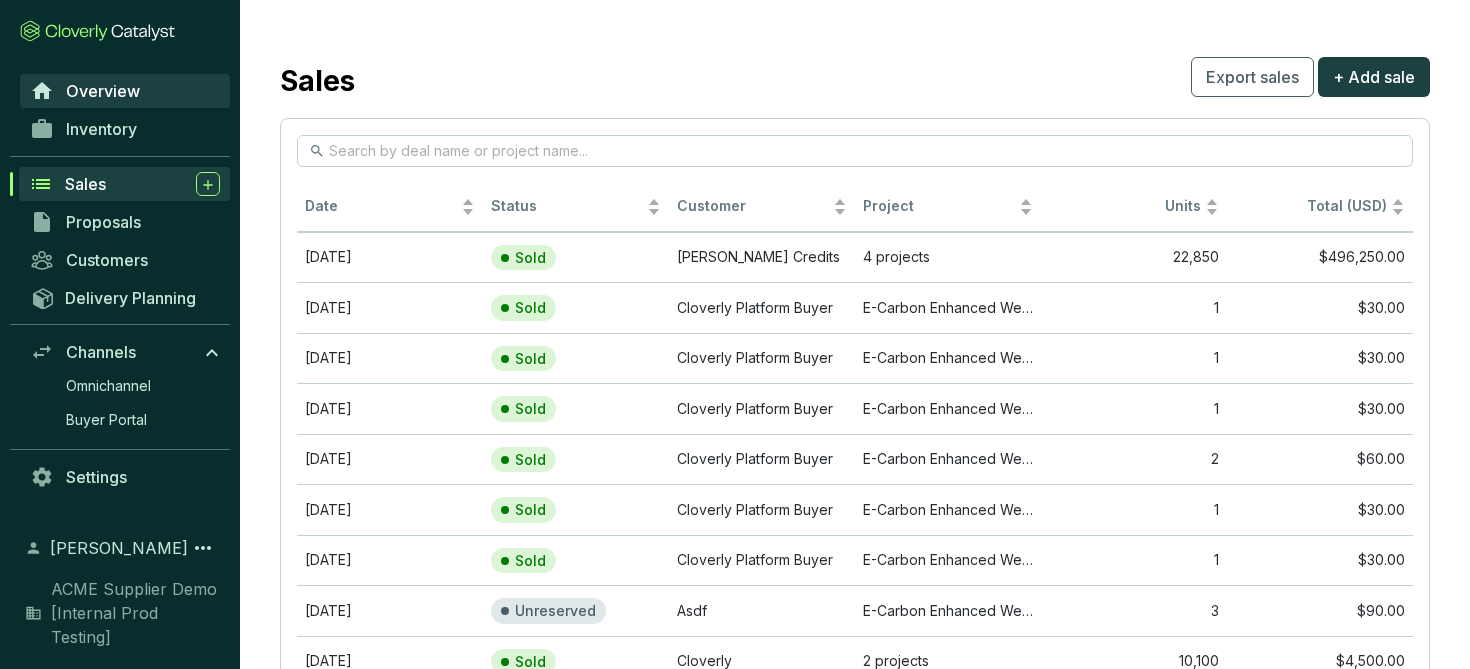 click on "Overview" at bounding box center (103, 91) 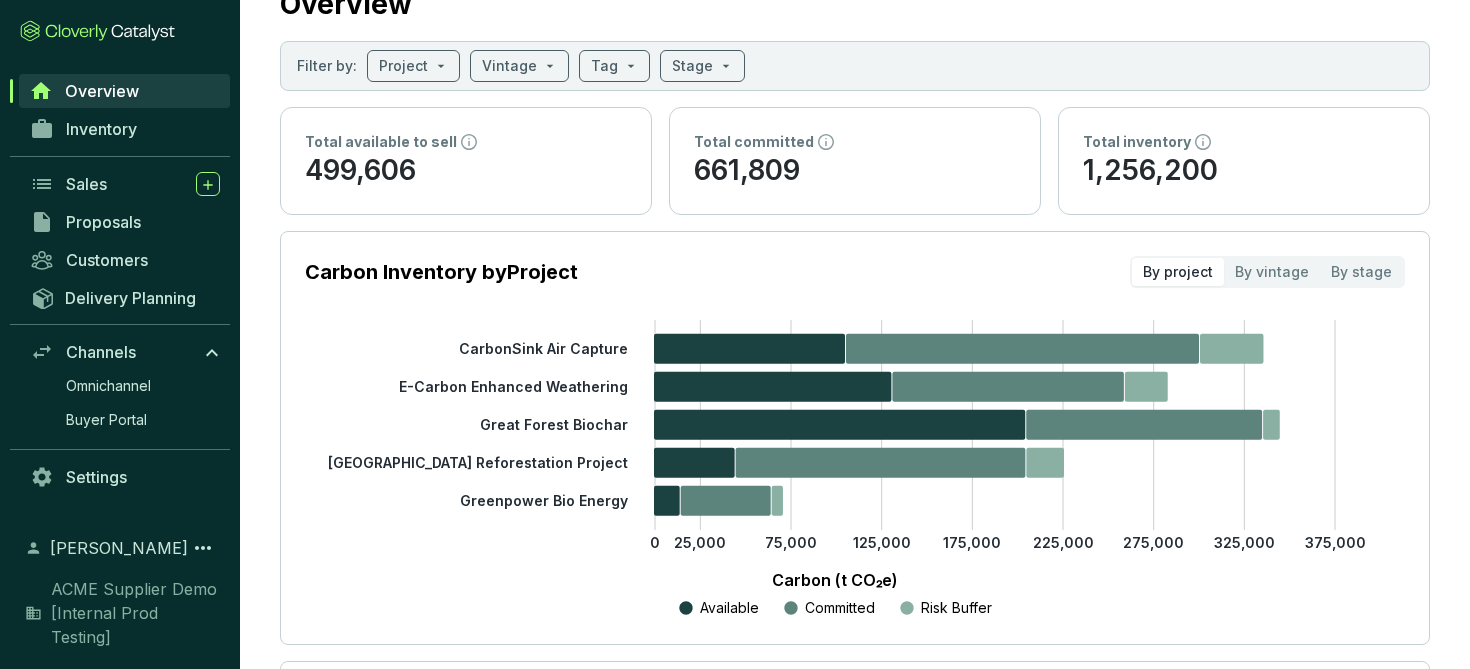 scroll, scrollTop: 81, scrollLeft: 0, axis: vertical 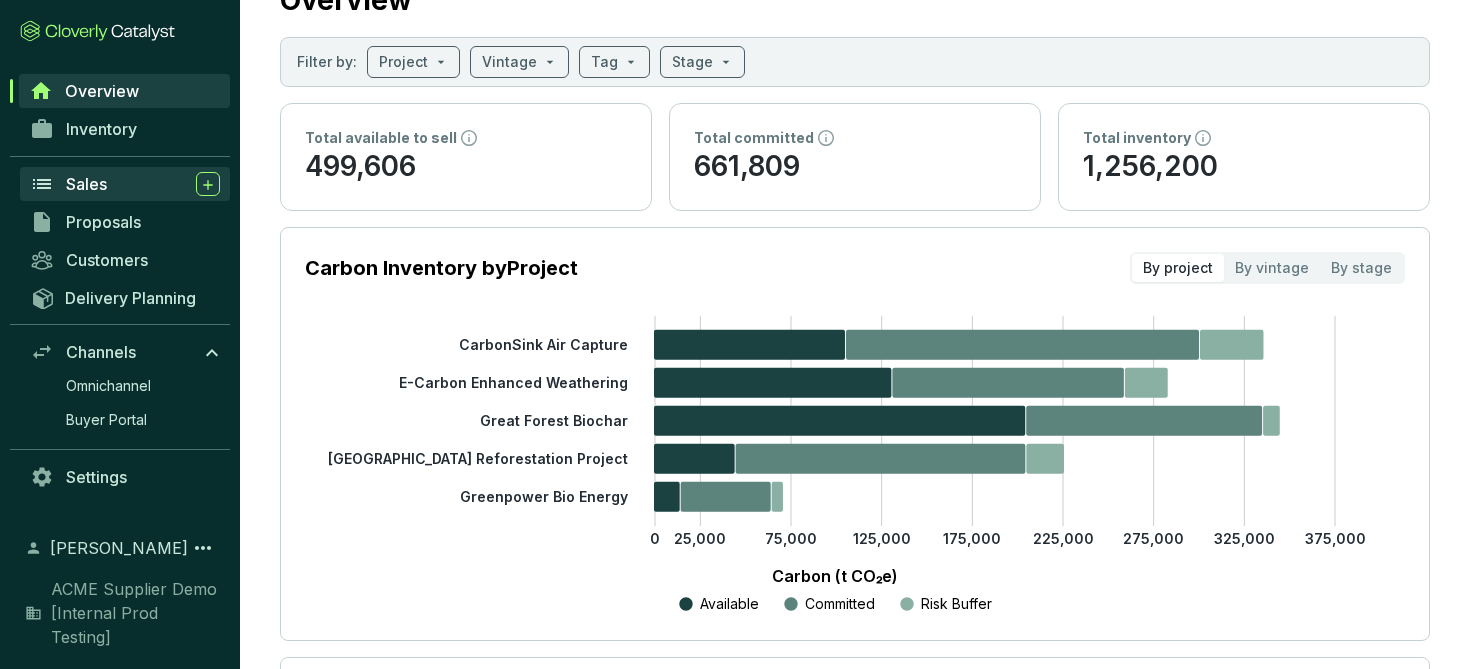 click on "Sales" at bounding box center [143, 184] 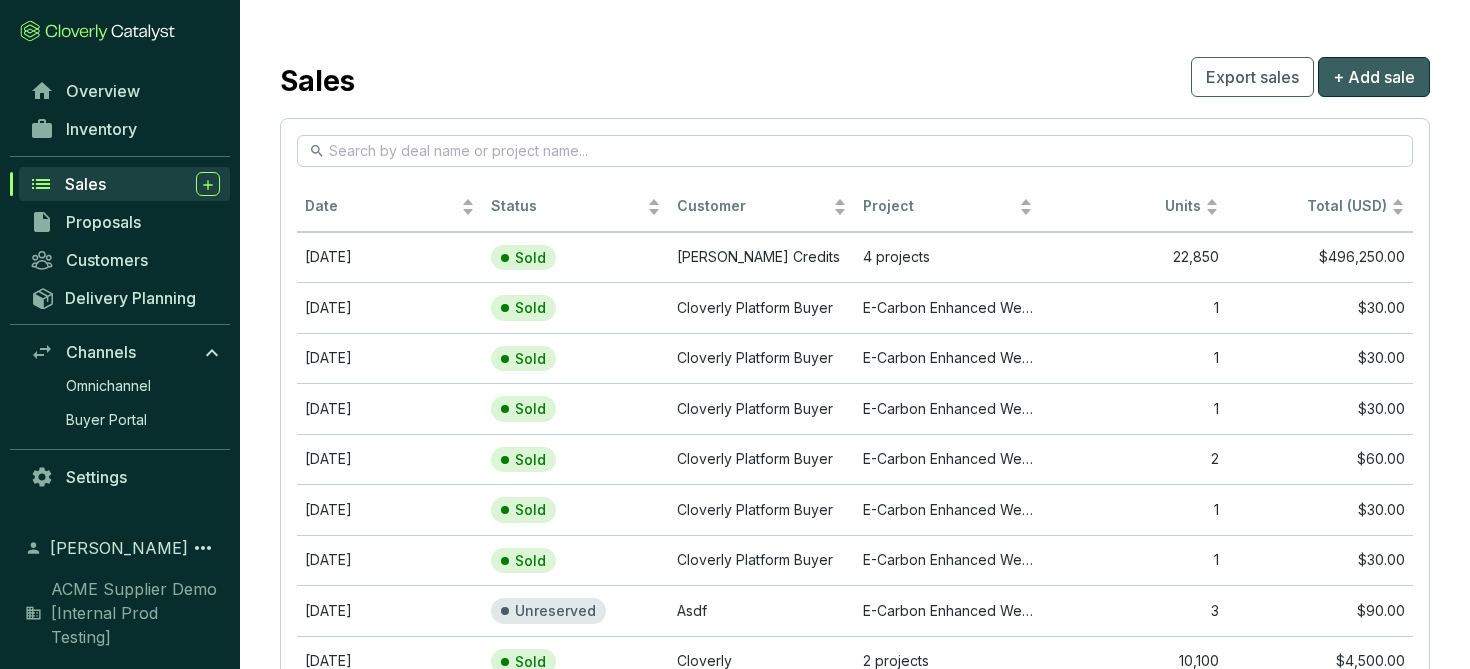 drag, startPoint x: 1369, startPoint y: 78, endPoint x: 1015, endPoint y: 87, distance: 354.11438 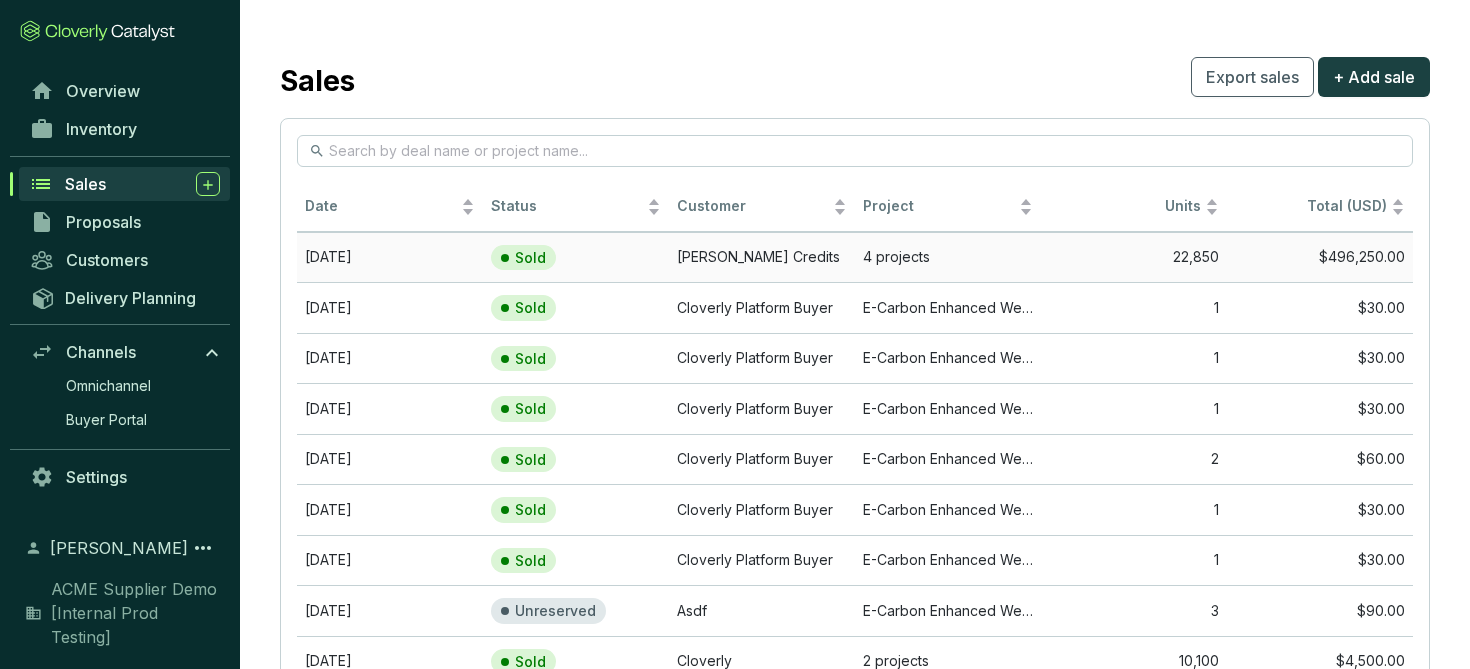 click on "Sold" at bounding box center (552, 258) 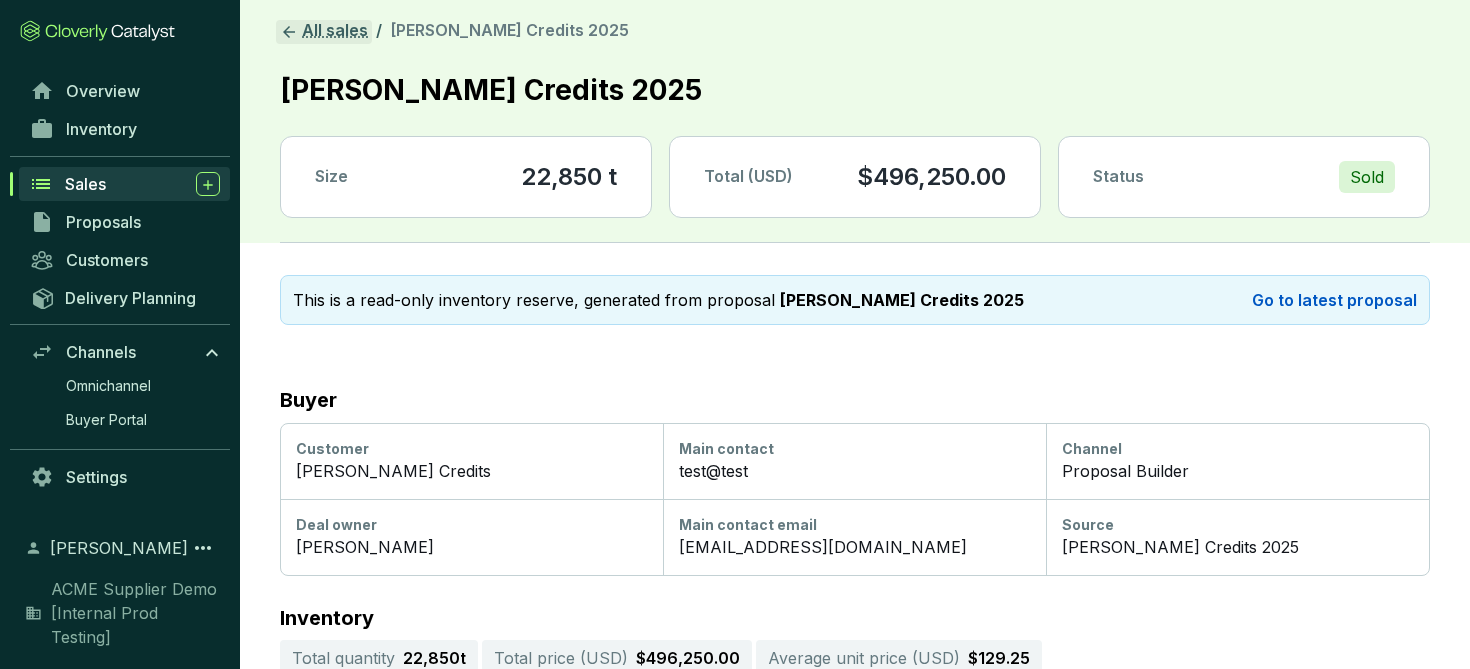 click on "All sales" at bounding box center (324, 32) 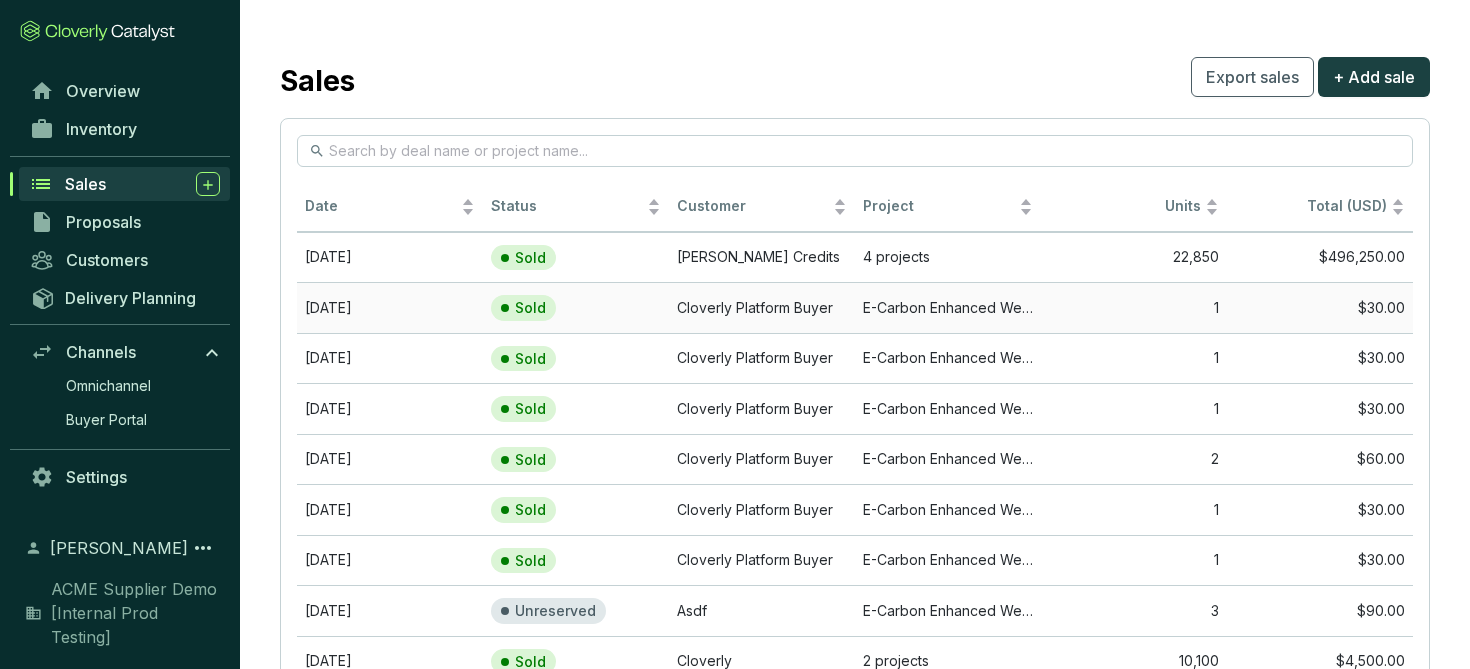 click on "Sold" at bounding box center (552, 308) 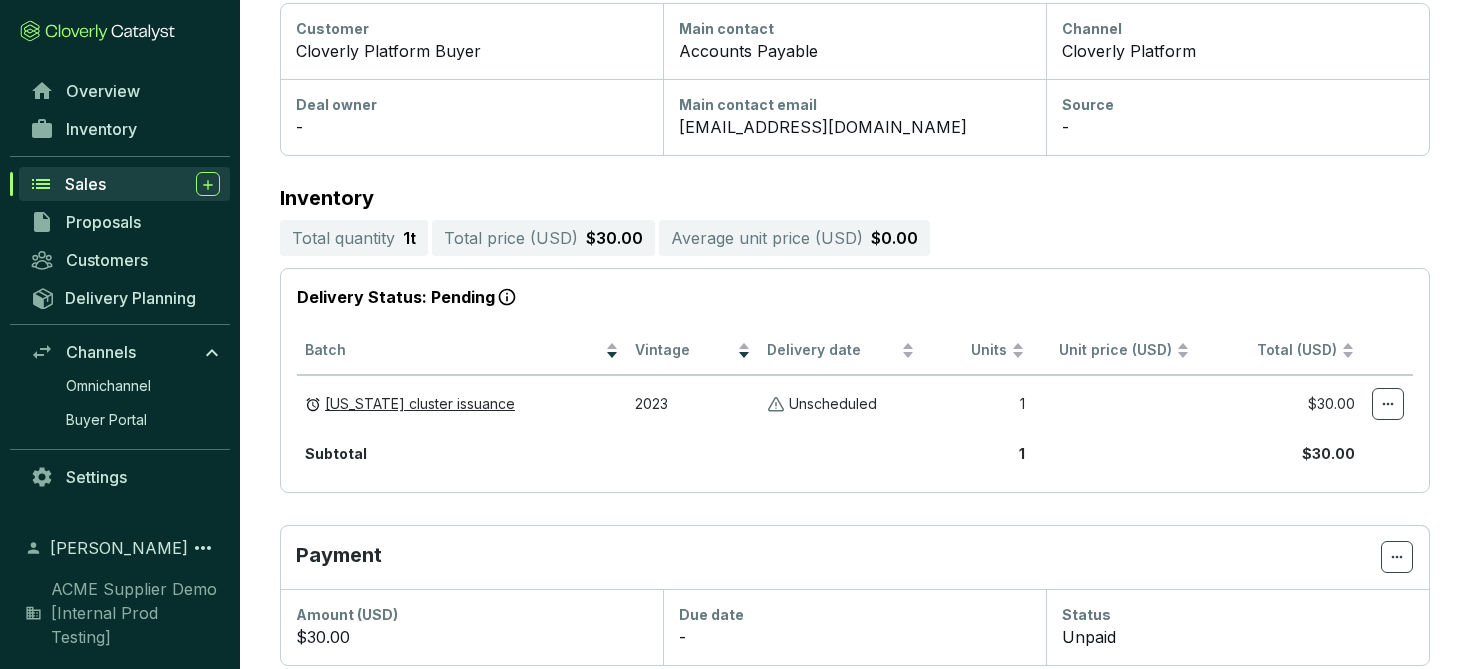 scroll, scrollTop: 0, scrollLeft: 0, axis: both 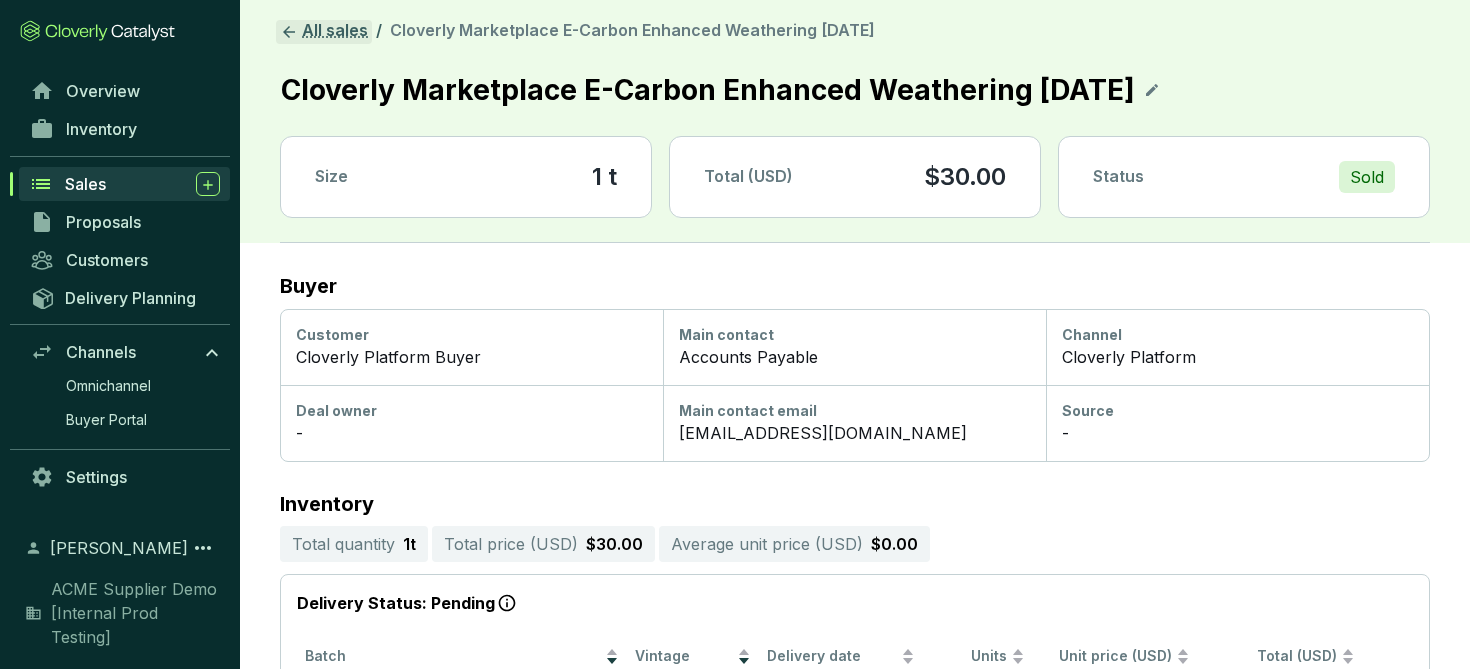 click on "All sales" at bounding box center (324, 32) 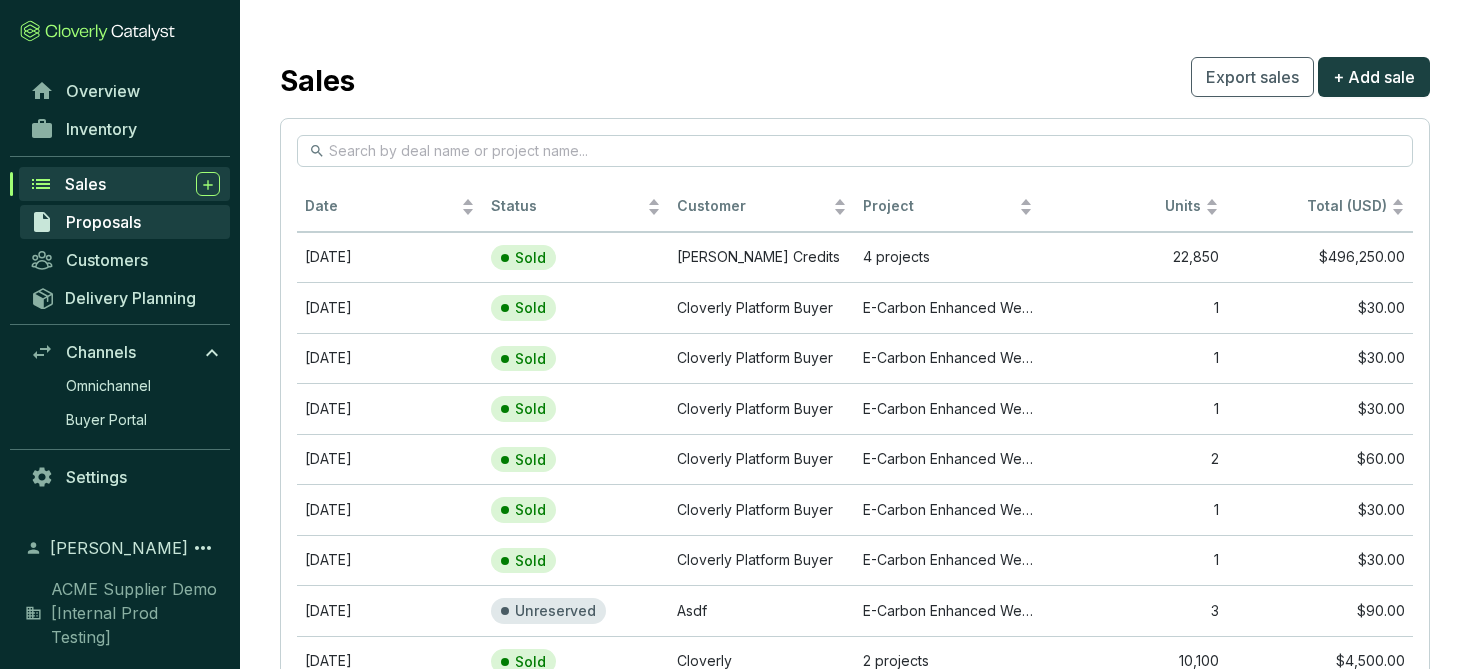 click on "Proposals" at bounding box center [103, 222] 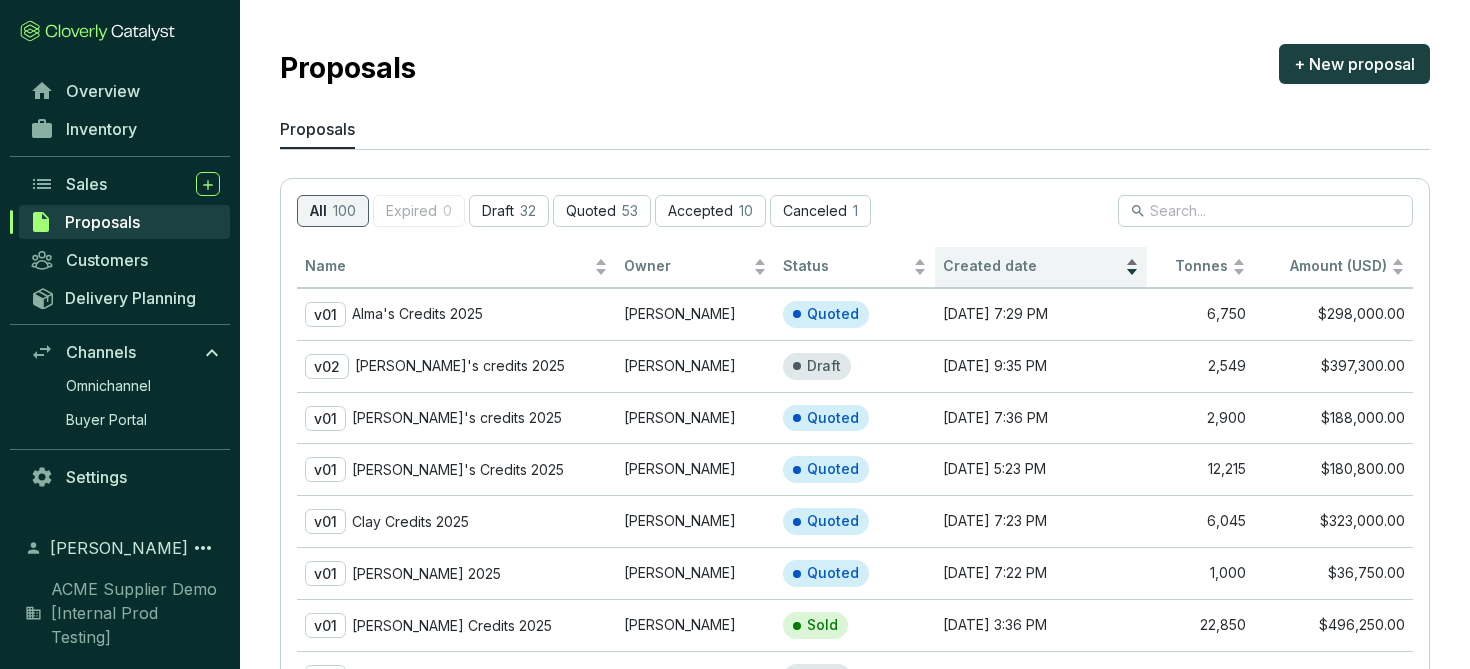 scroll, scrollTop: 0, scrollLeft: 0, axis: both 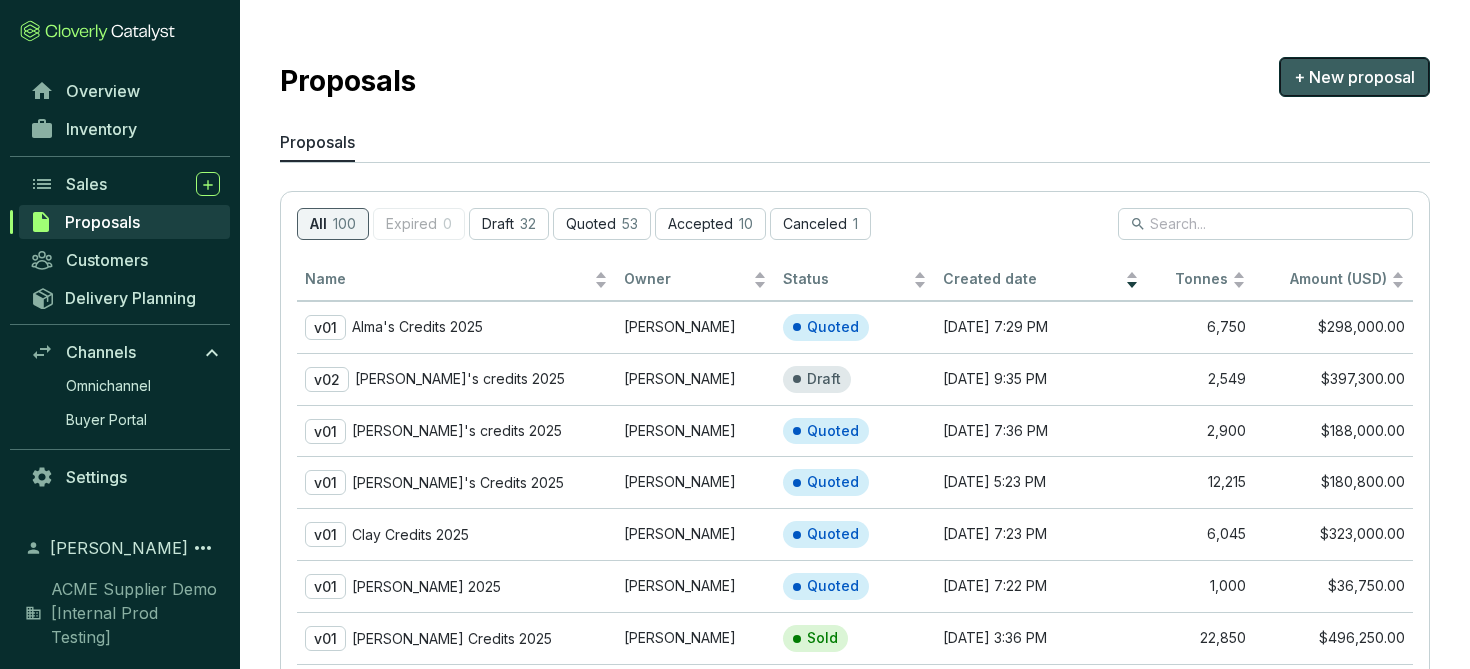 click on "+ New proposal" at bounding box center [1354, 77] 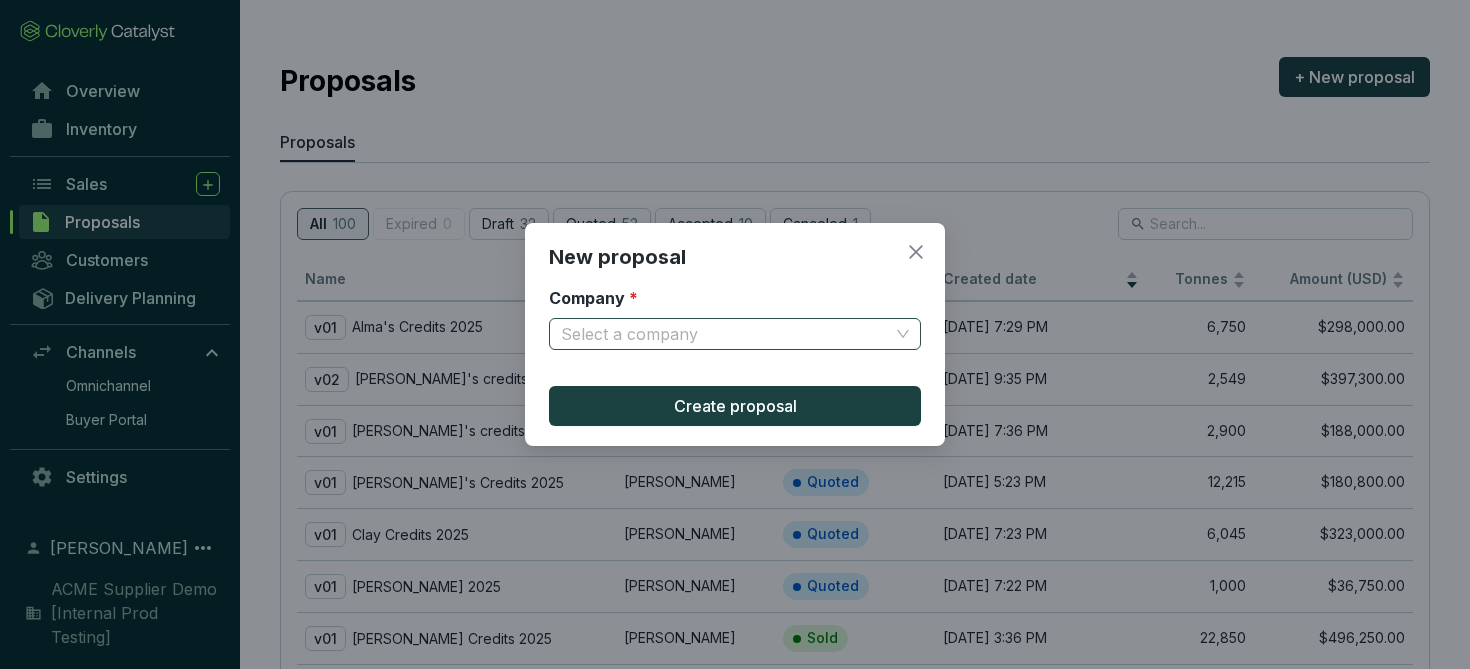 click on "Company   *" at bounding box center (725, 334) 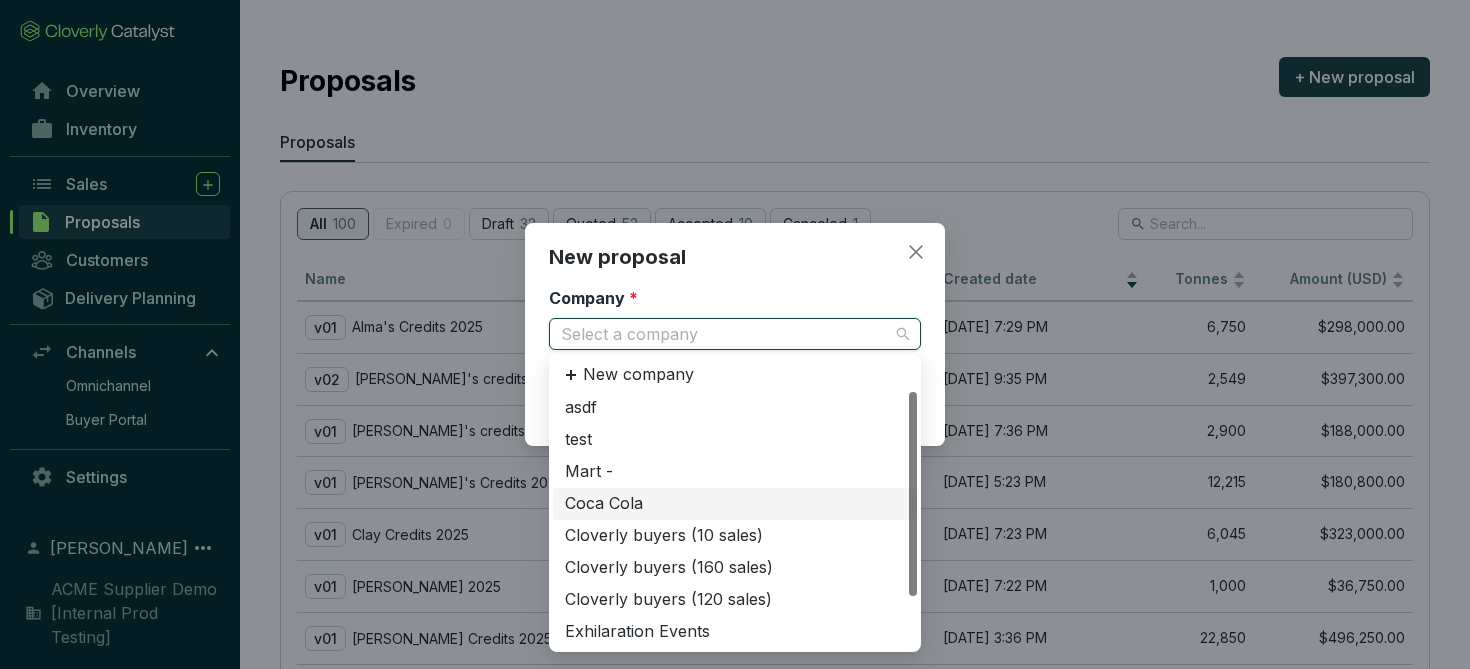 click on "Coca Cola" at bounding box center [735, 504] 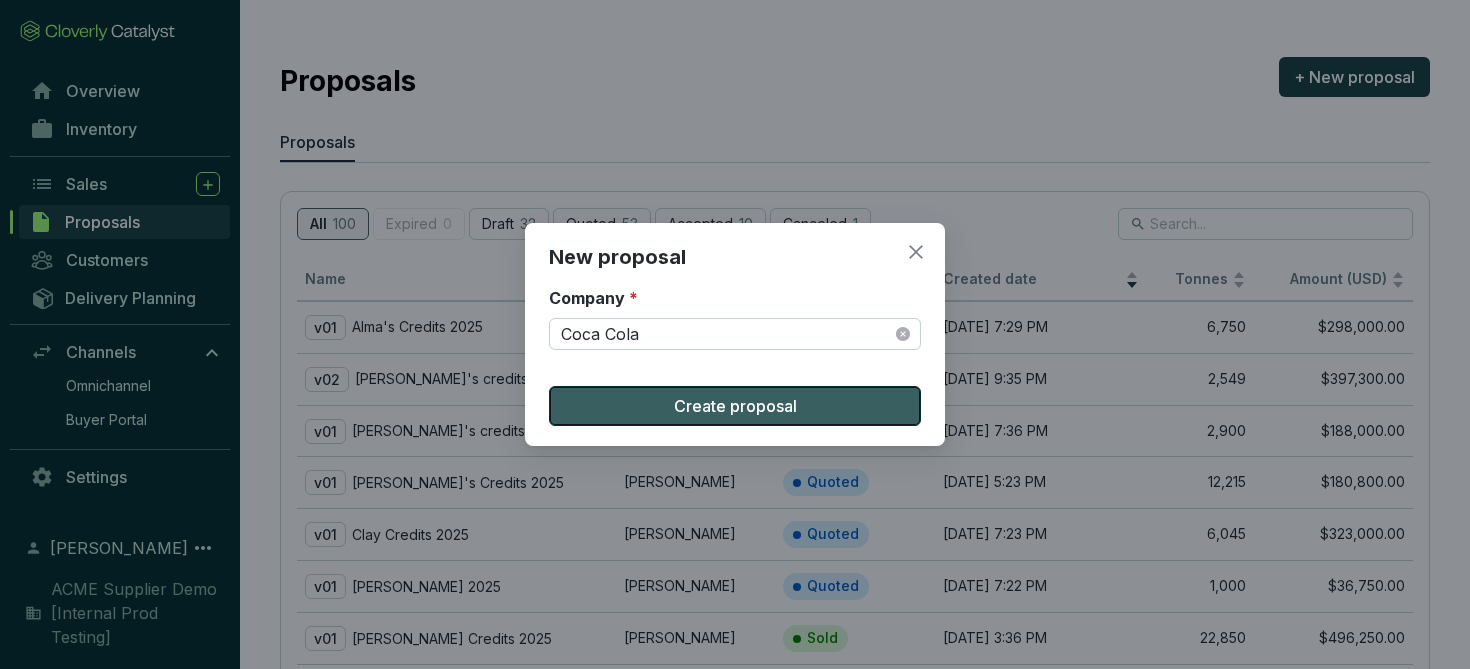 click on "Create proposal" at bounding box center [735, 406] 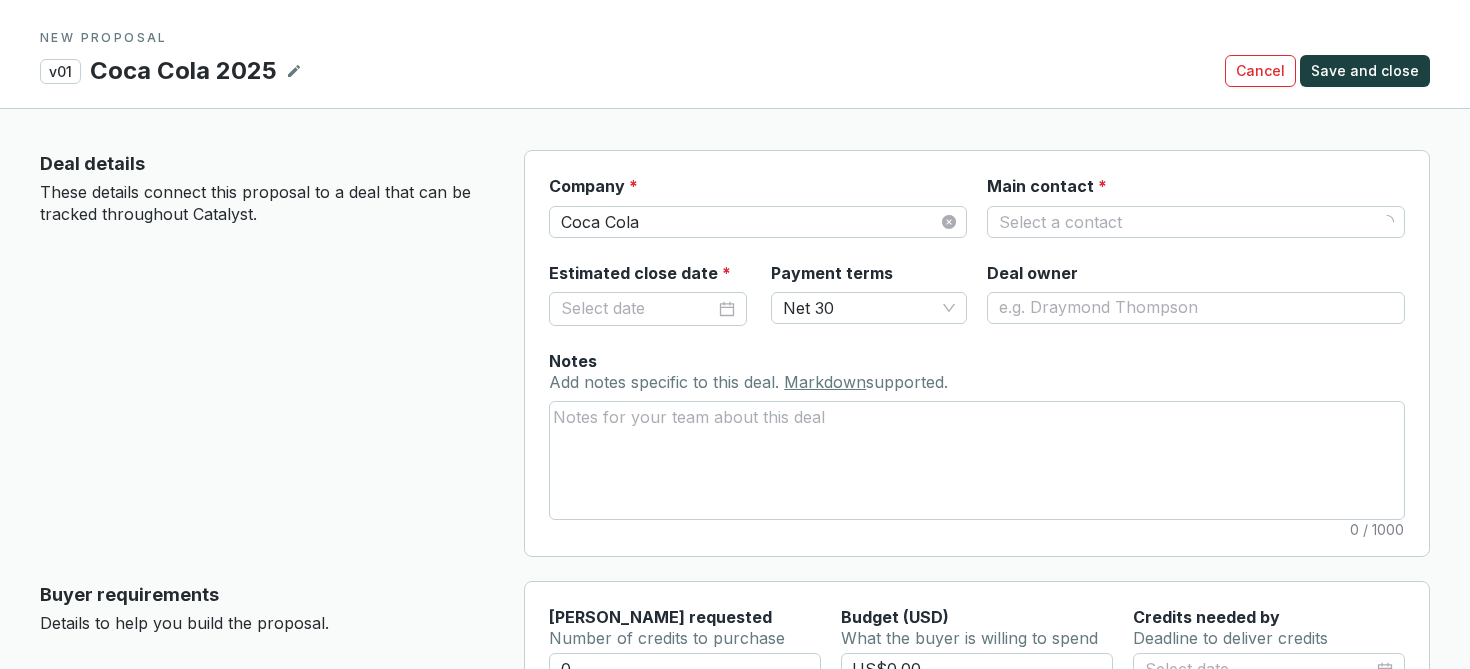 type 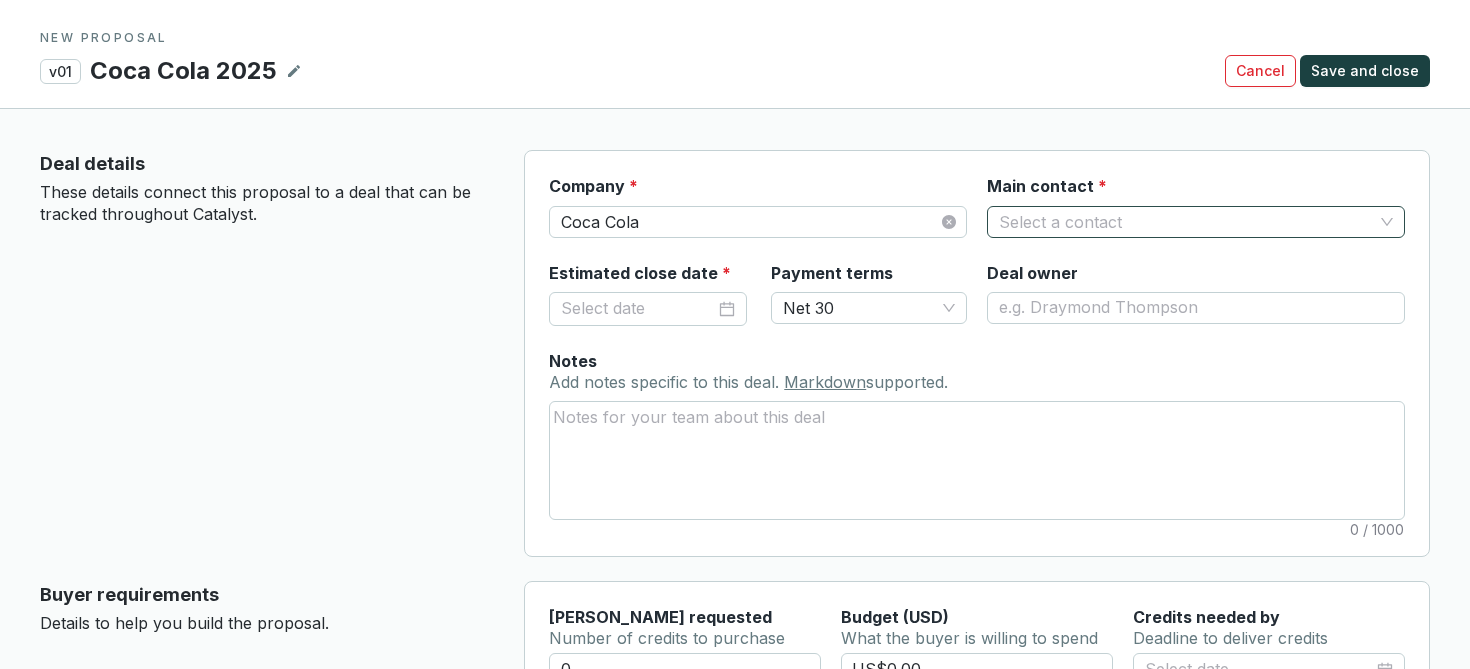 click on "Main contact   *" at bounding box center (1186, 222) 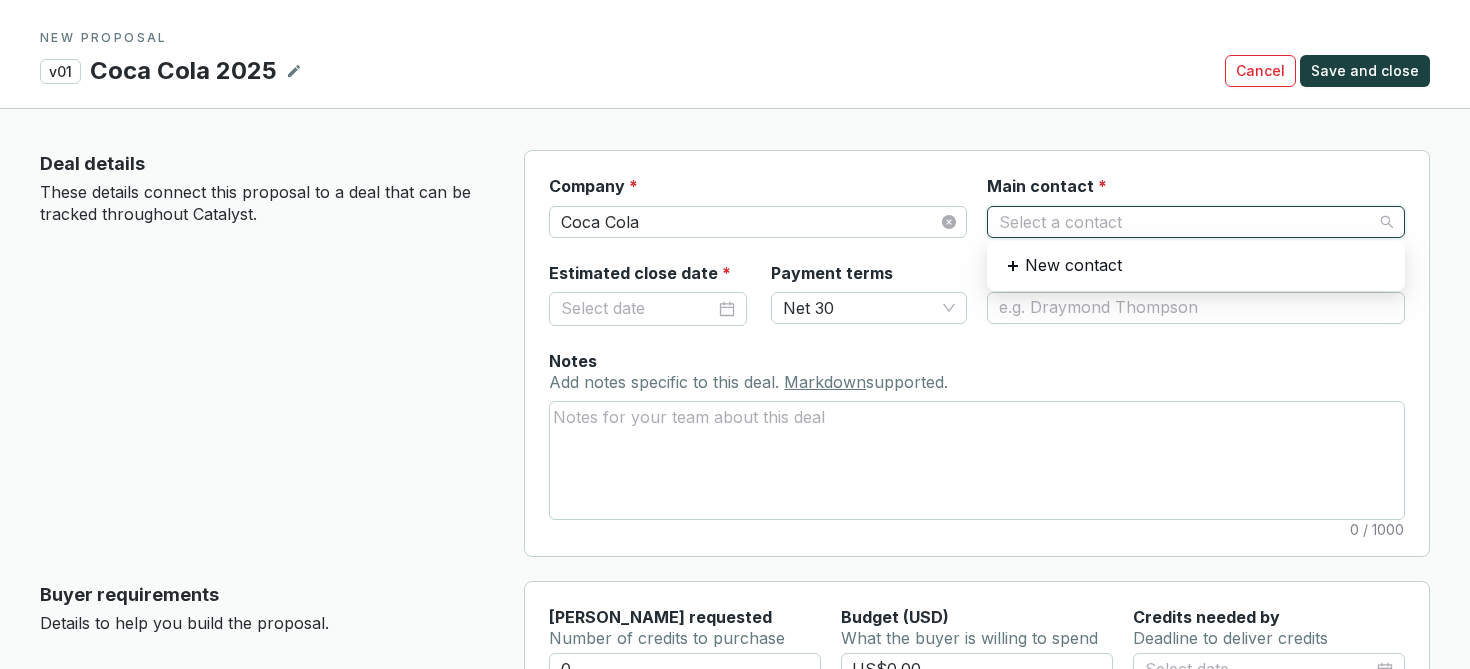 click on "Main contact   *" at bounding box center [1186, 222] 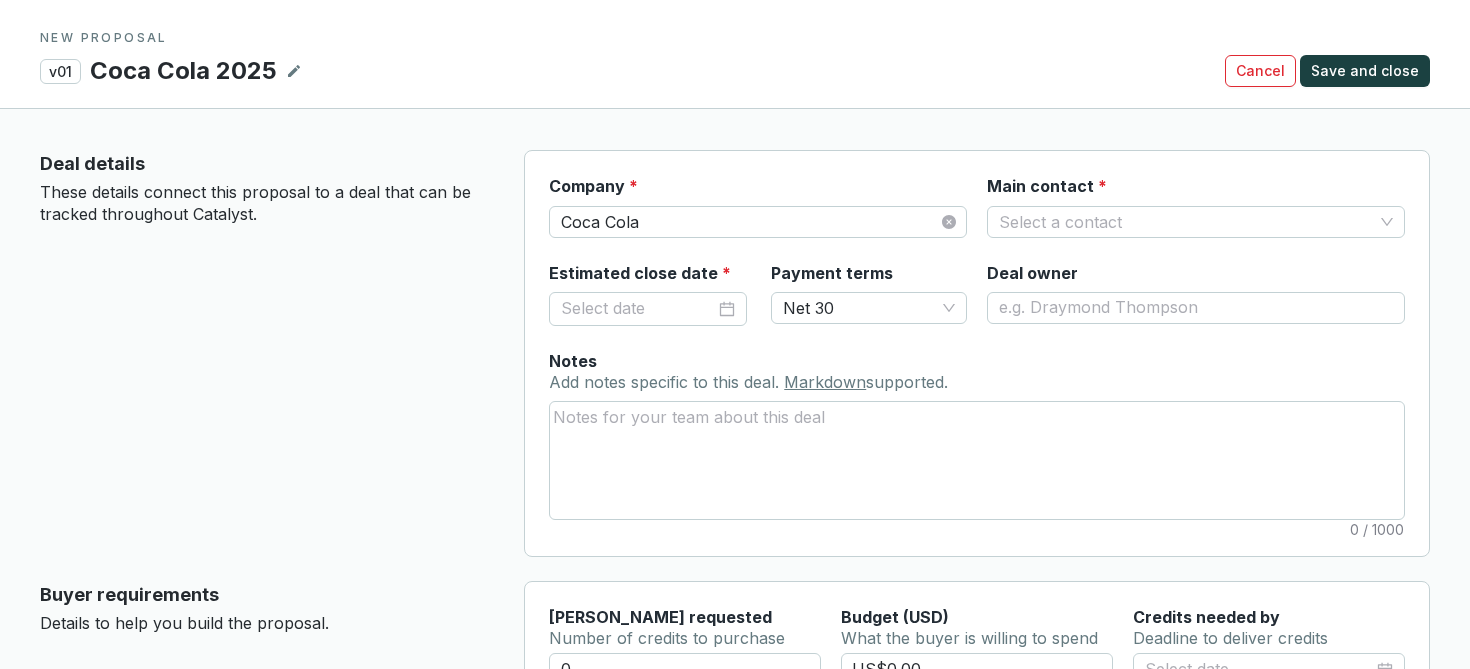 click on "Notes" at bounding box center [748, 361] 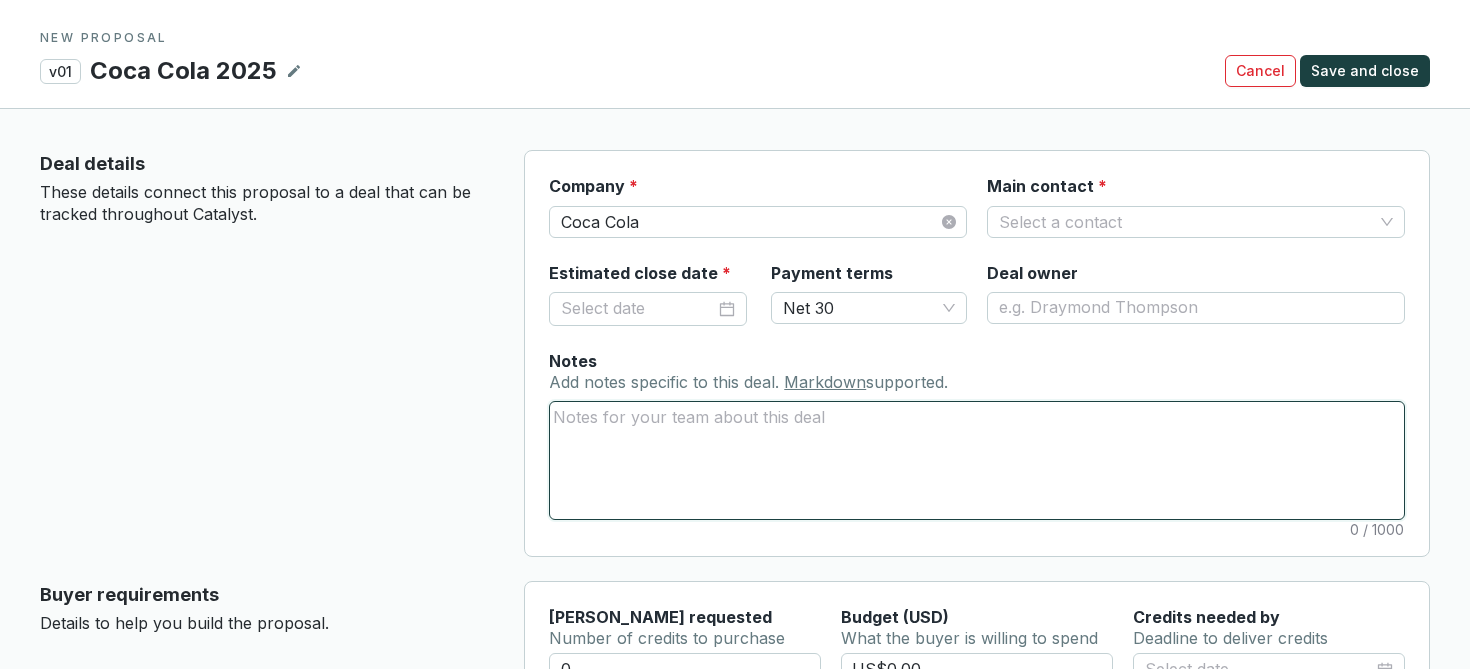 click on "Notes   Add notes specific to this deal.   Markdown  supported." at bounding box center (977, 460) 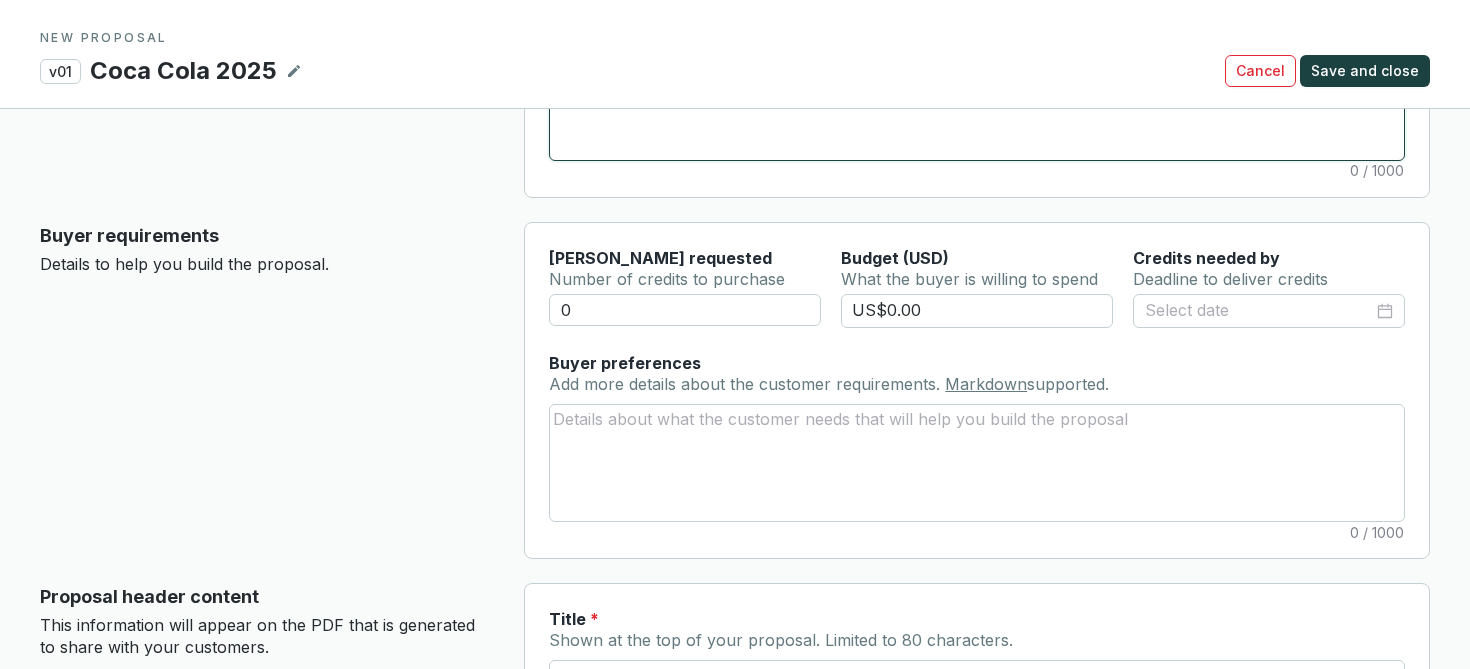 scroll, scrollTop: 391, scrollLeft: 0, axis: vertical 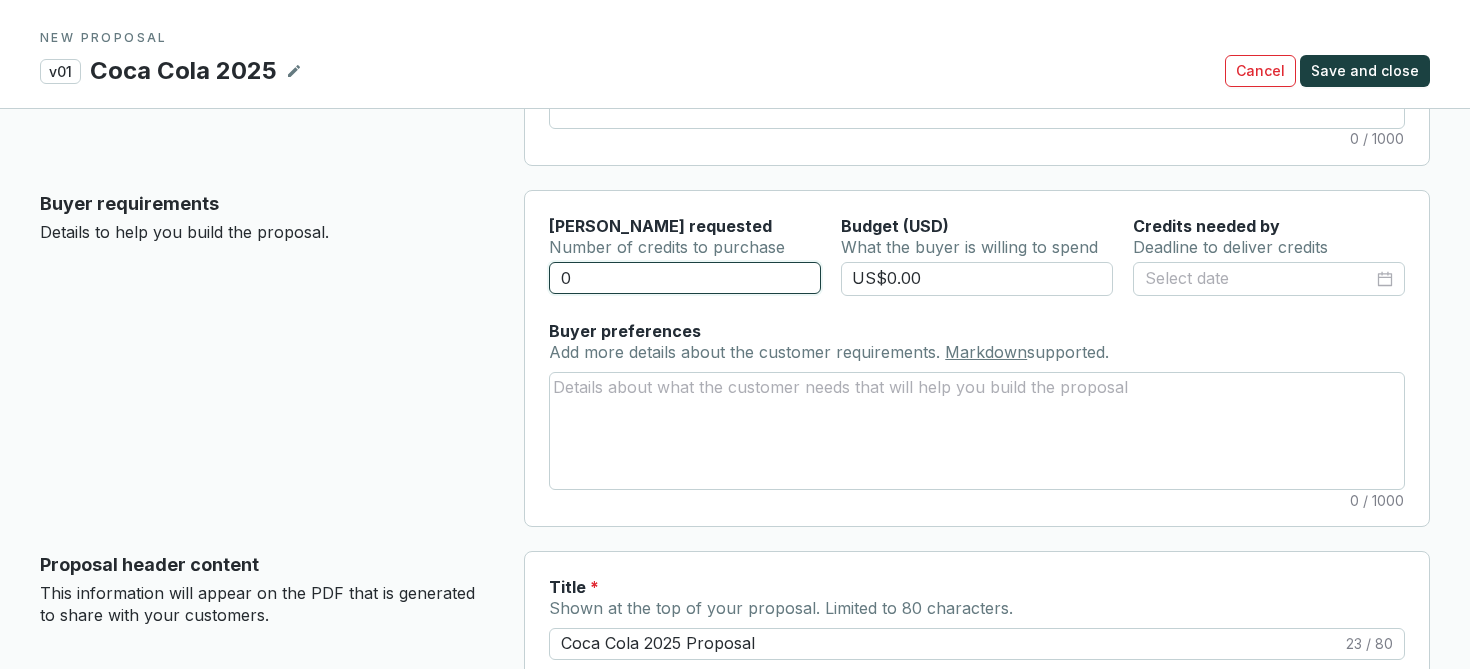 click on "0" at bounding box center (685, 278) 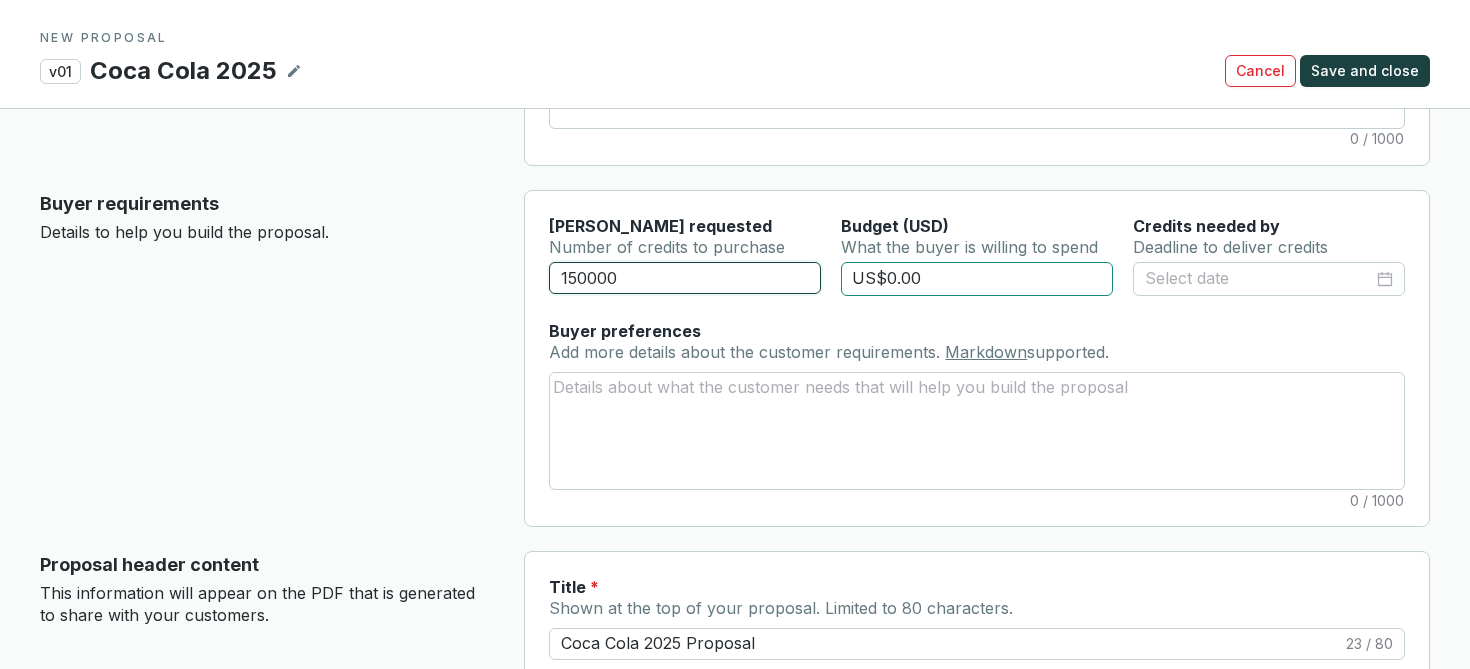 type on "150000" 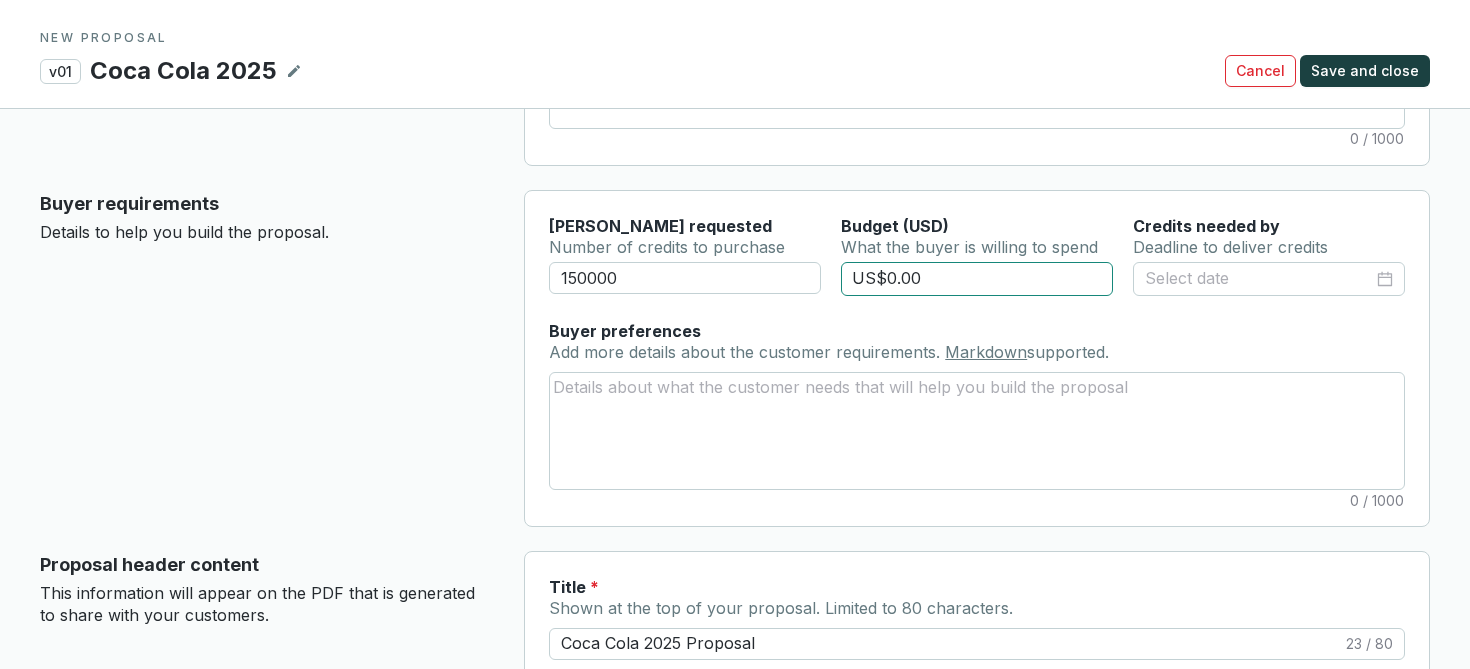 click on "US$0.00" at bounding box center [977, 279] 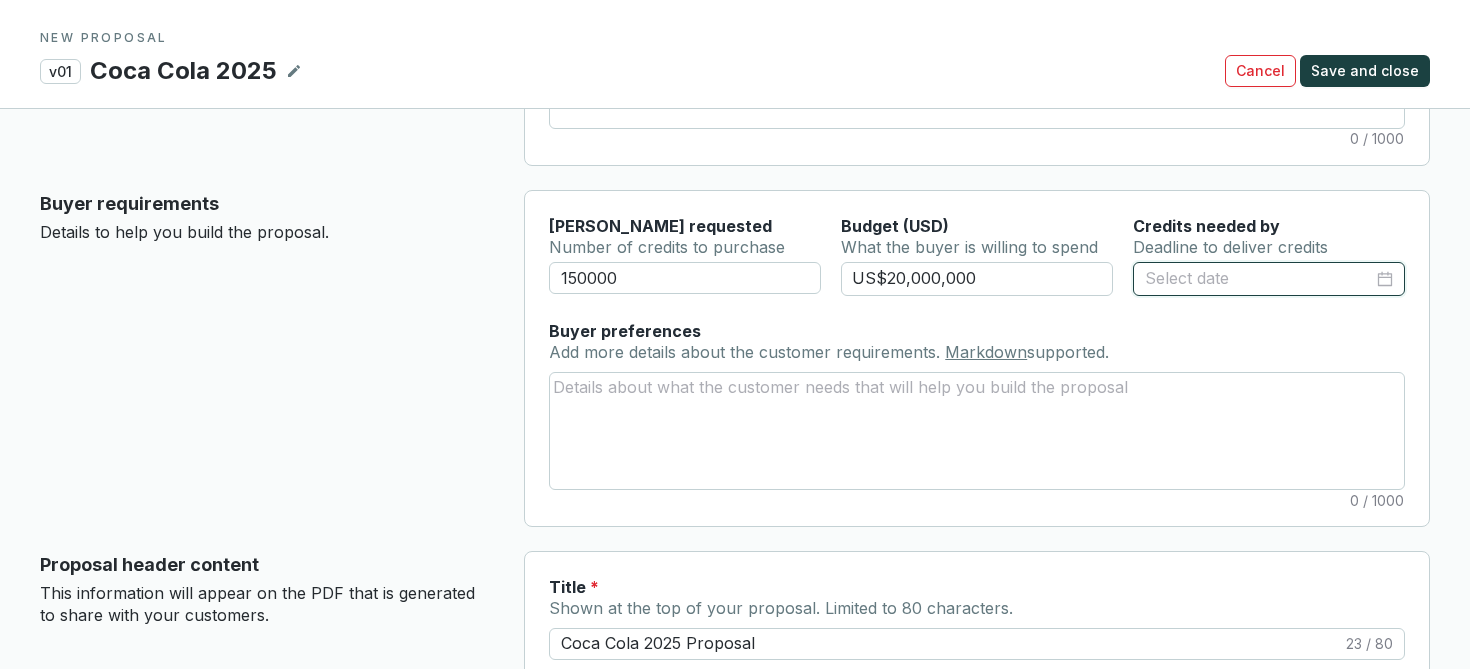 type on "US$20,000,000.00" 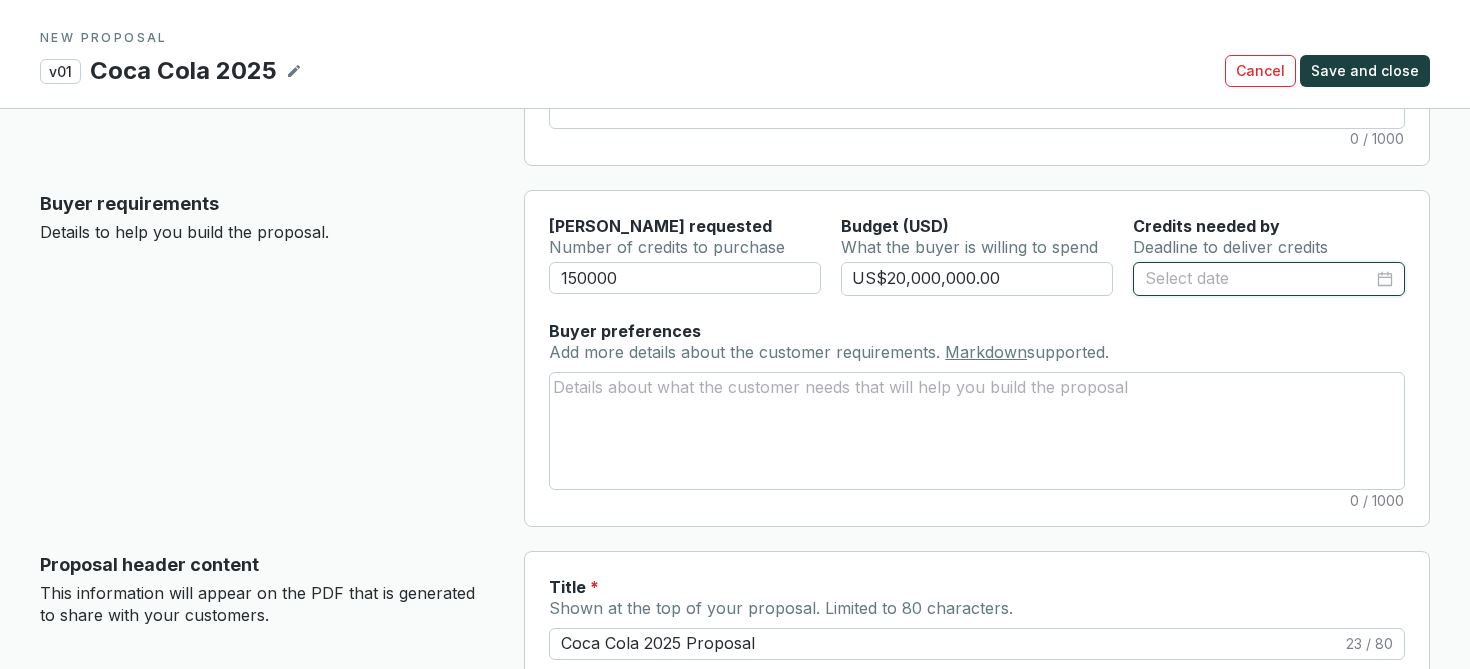 click at bounding box center (1259, 279) 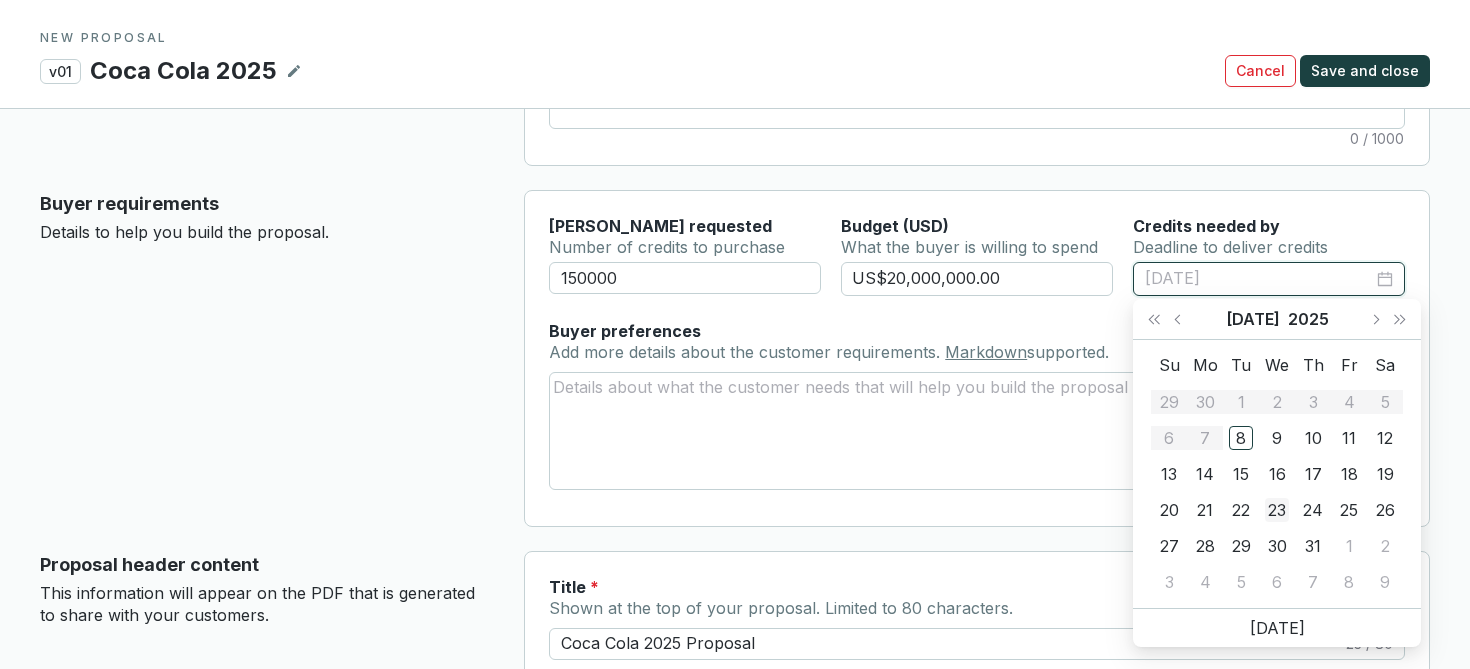 type on "[DATE]" 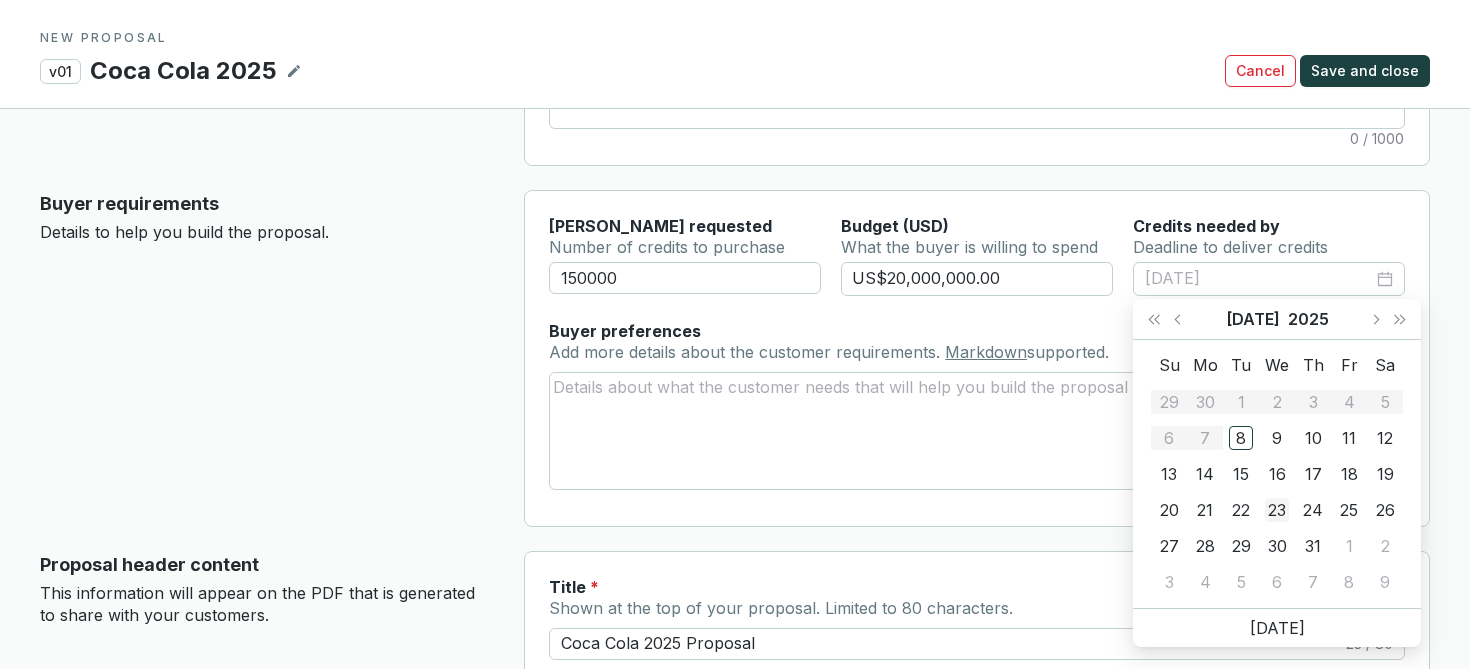 click on "23" at bounding box center (1277, 510) 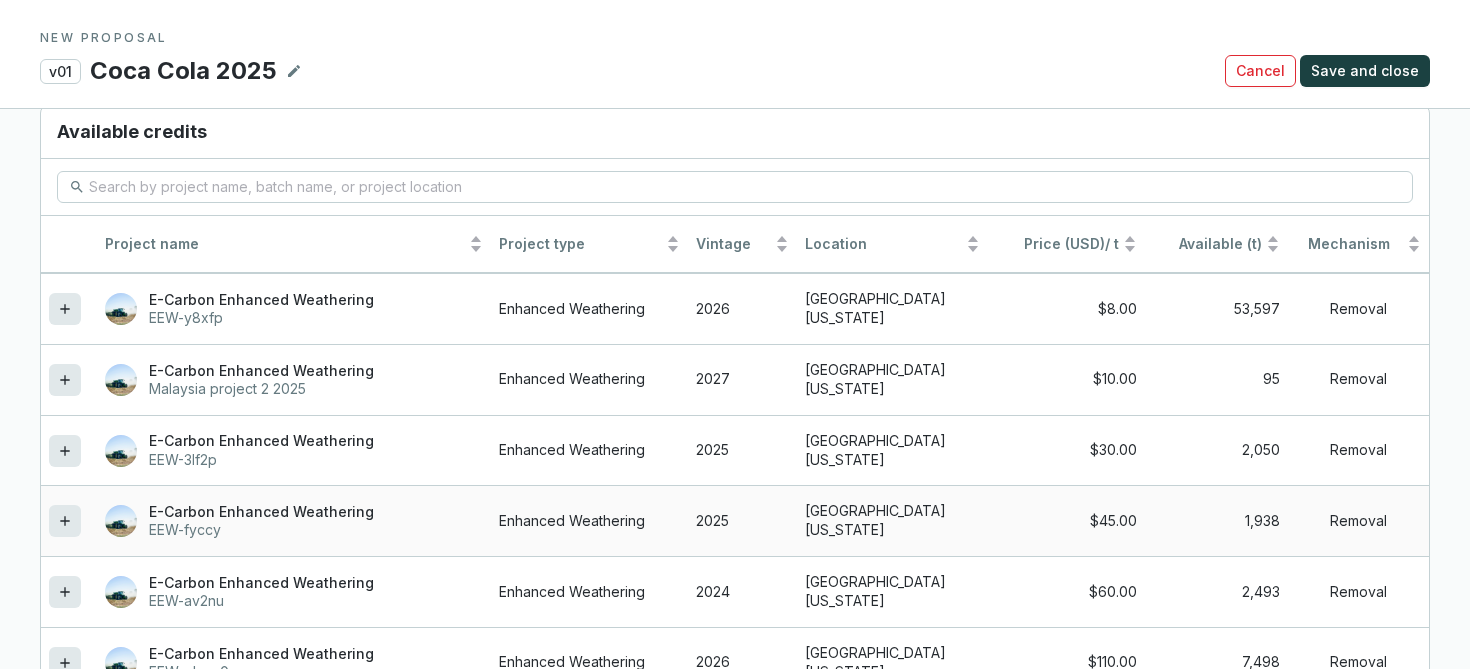 scroll, scrollTop: 1789, scrollLeft: 0, axis: vertical 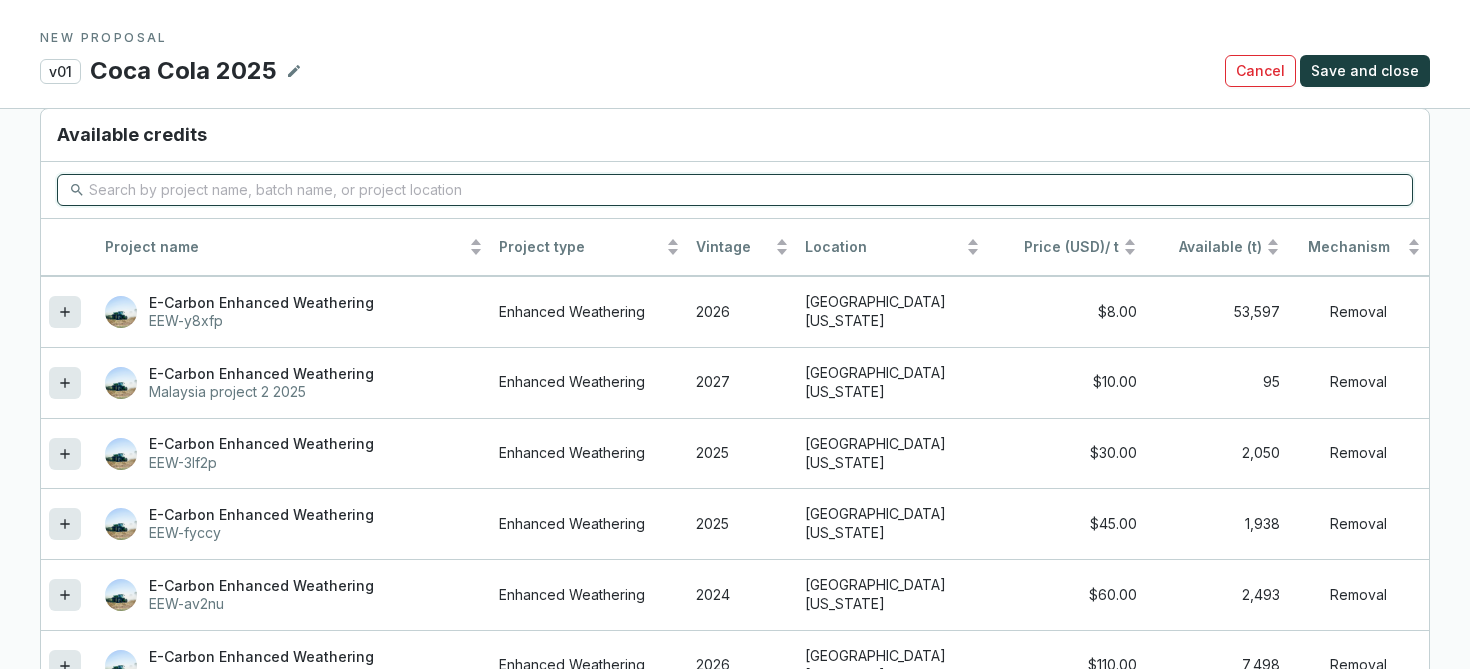 click at bounding box center (736, 190) 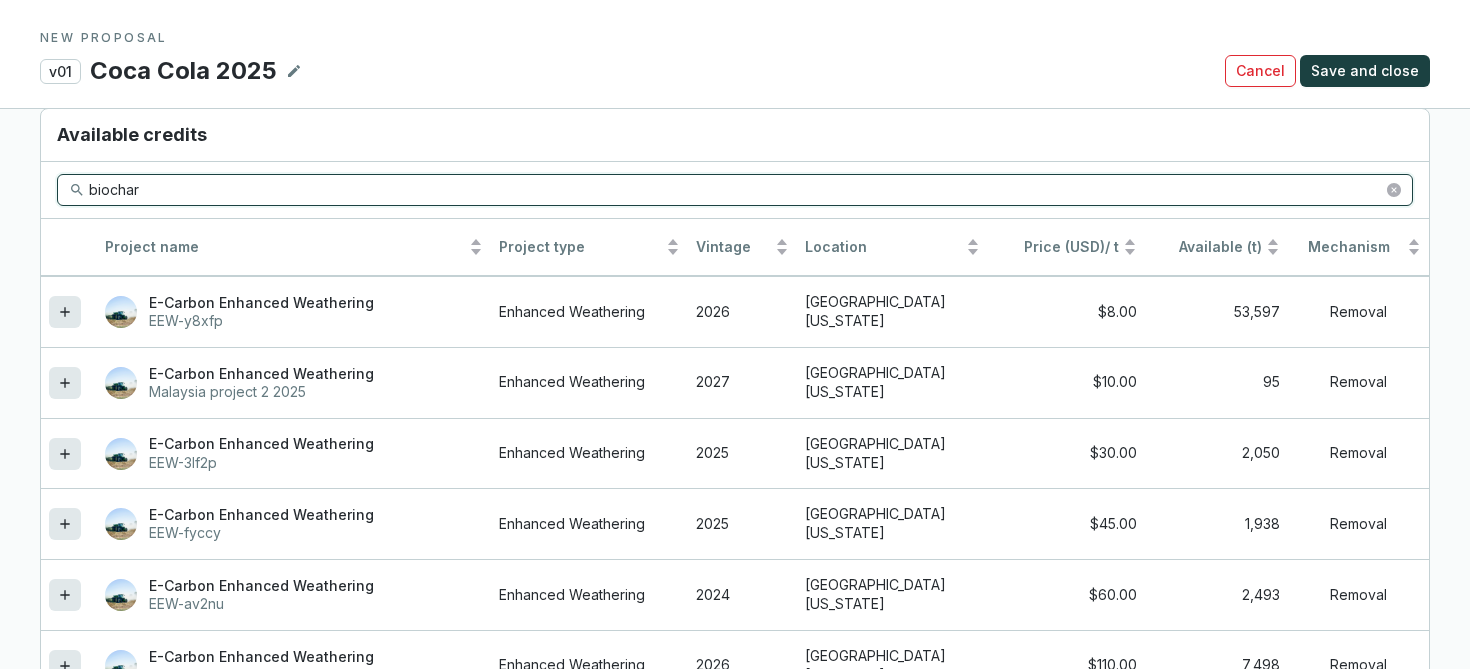 type on "biochar" 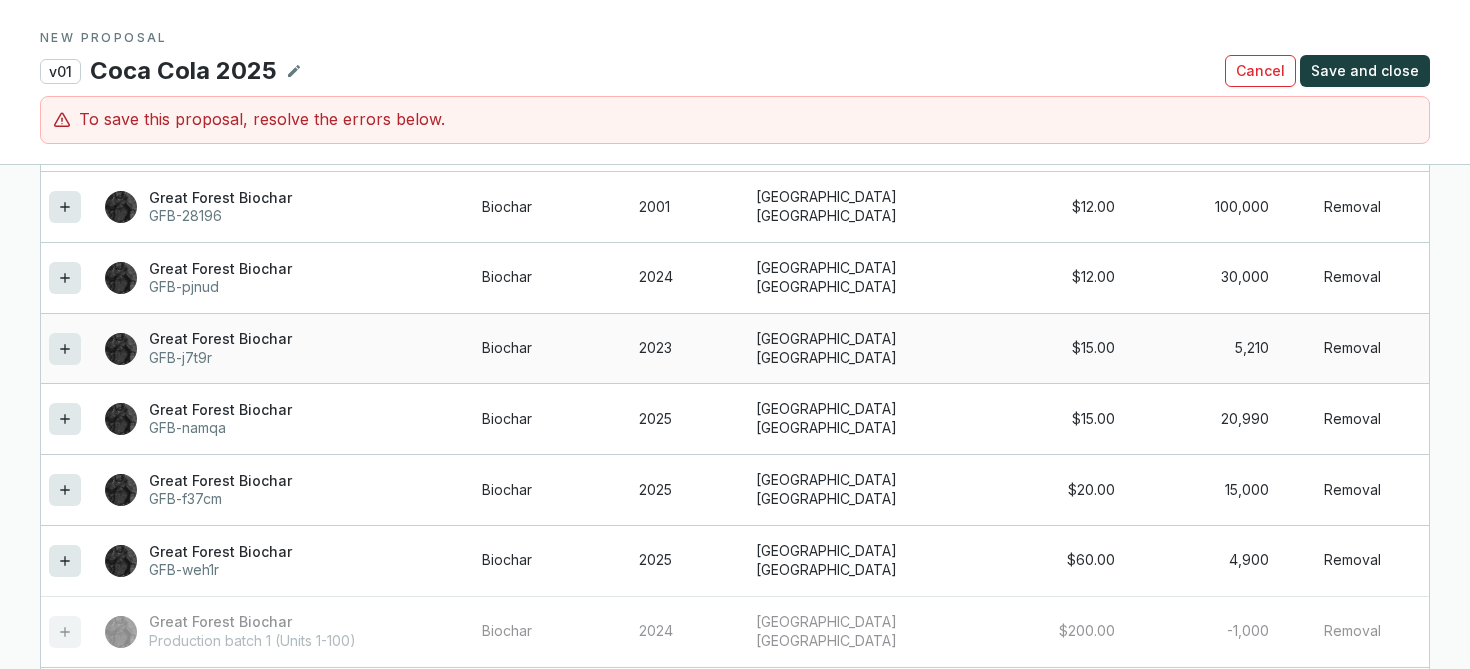 scroll, scrollTop: 1924, scrollLeft: 0, axis: vertical 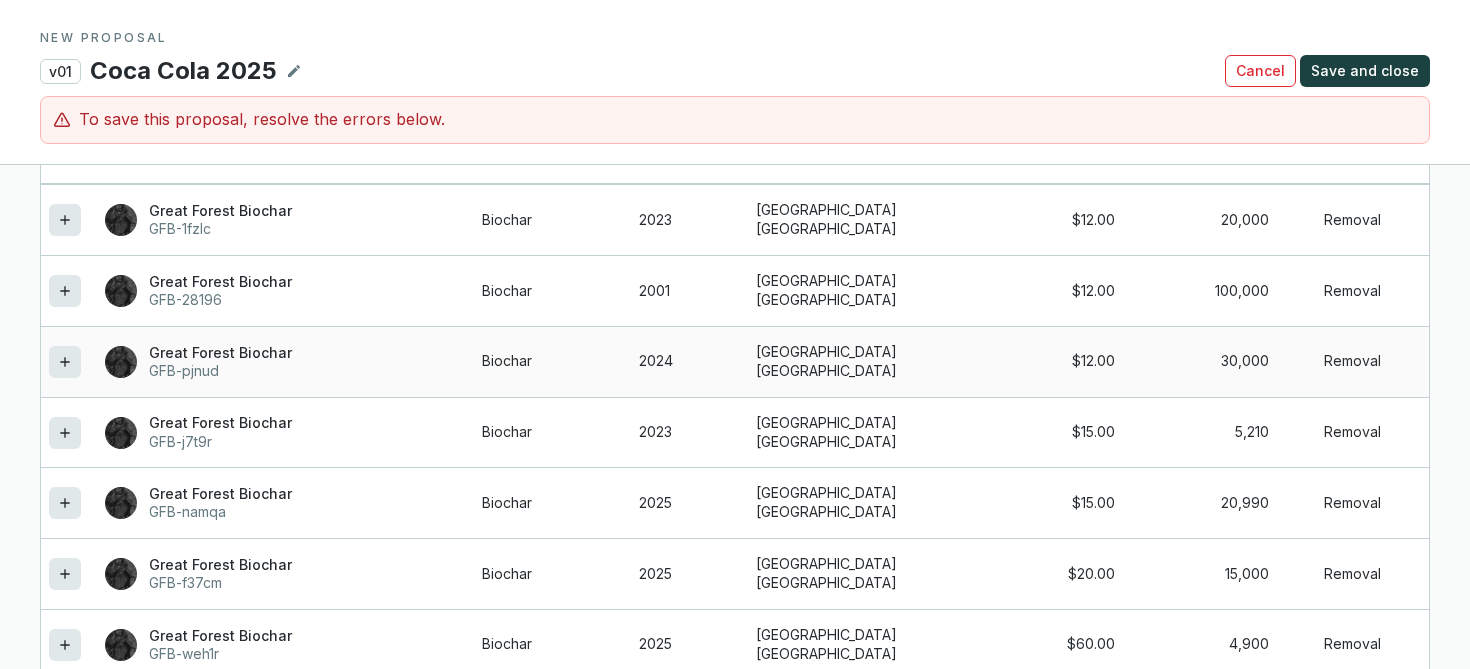 click 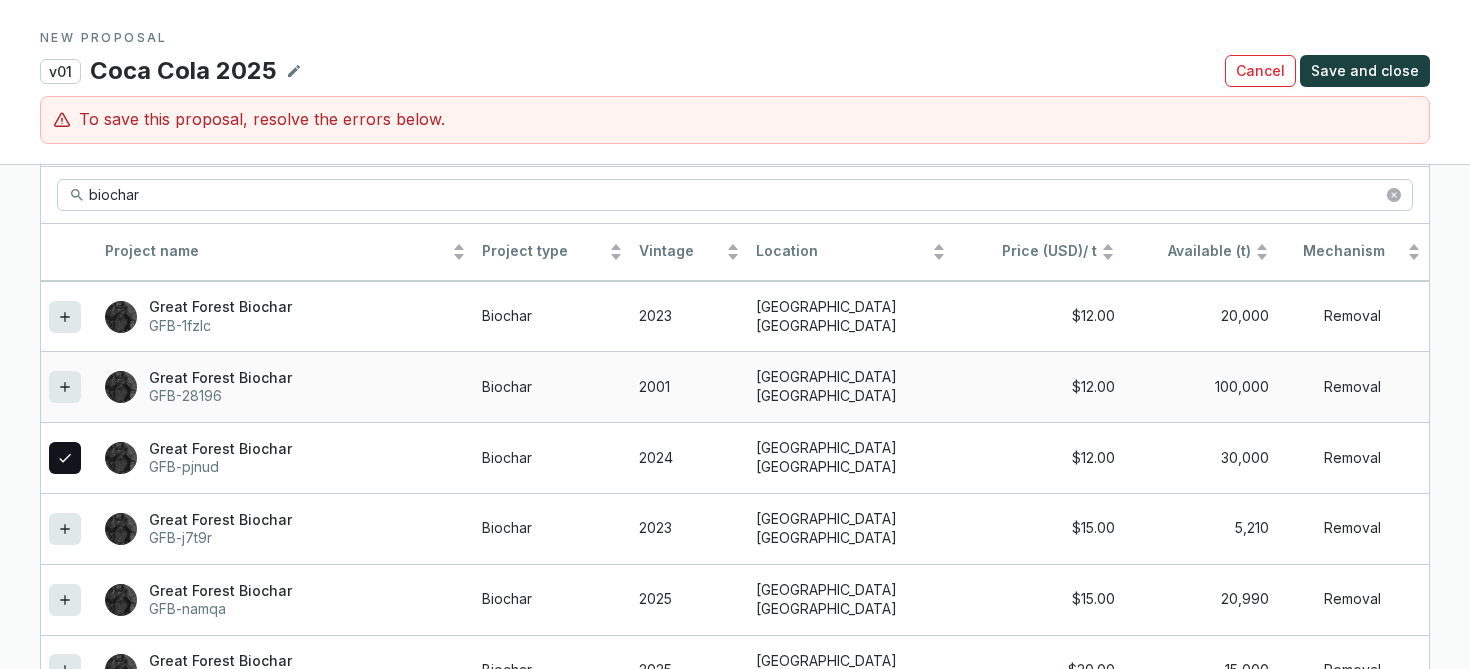 scroll, scrollTop: 1671, scrollLeft: 0, axis: vertical 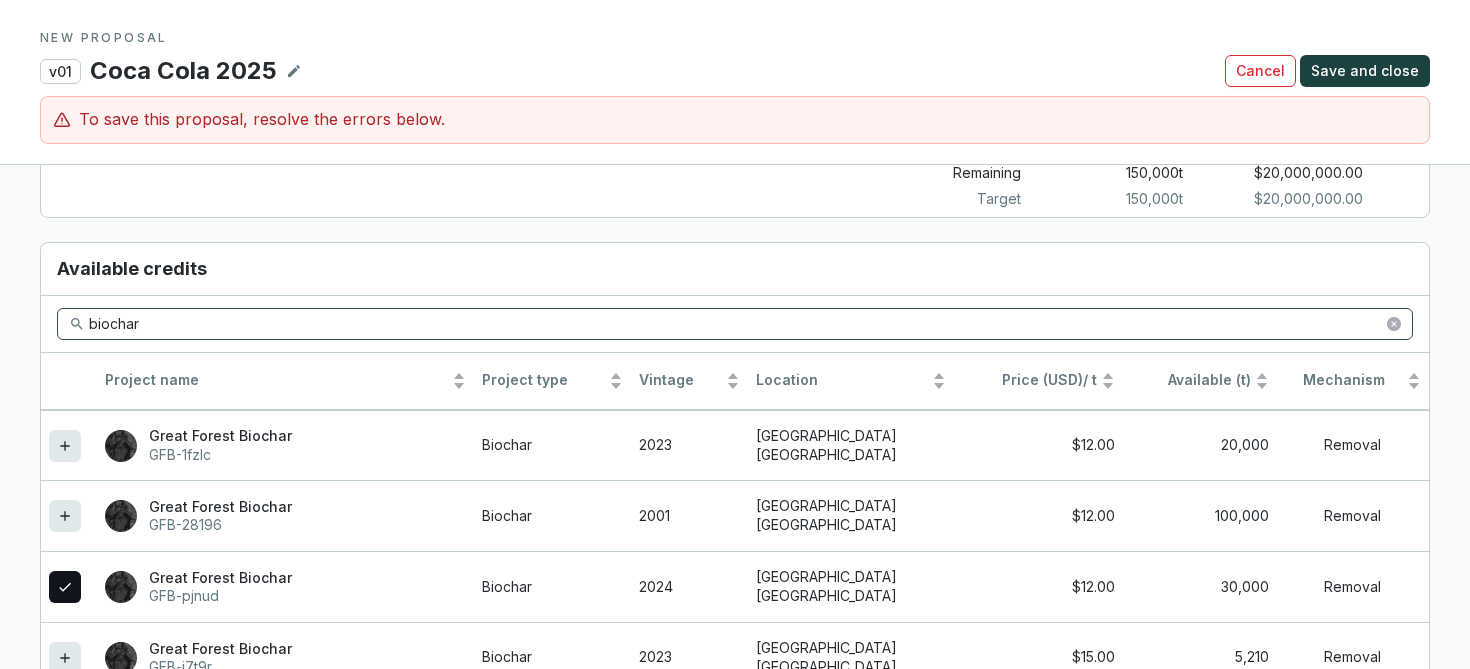 drag, startPoint x: 213, startPoint y: 286, endPoint x: 90, endPoint y: 286, distance: 123 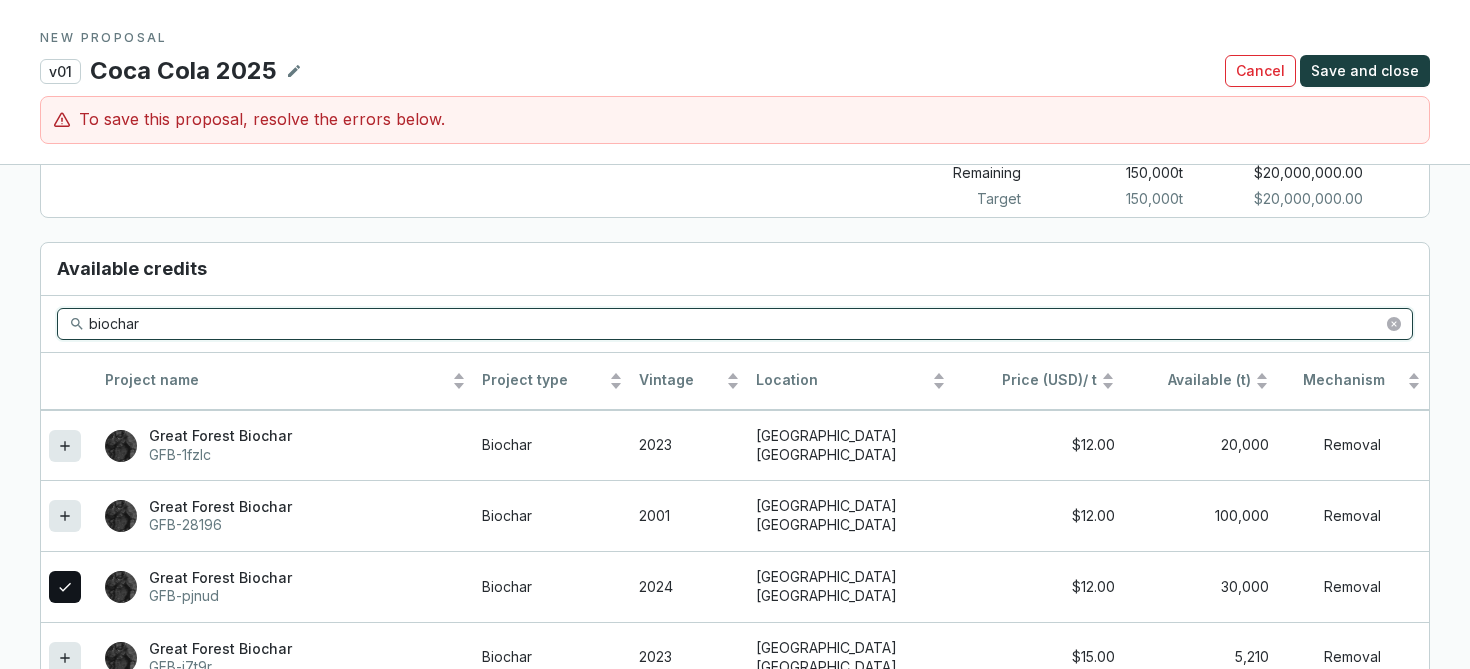 drag, startPoint x: 148, startPoint y: 310, endPoint x: 80, endPoint y: 310, distance: 68 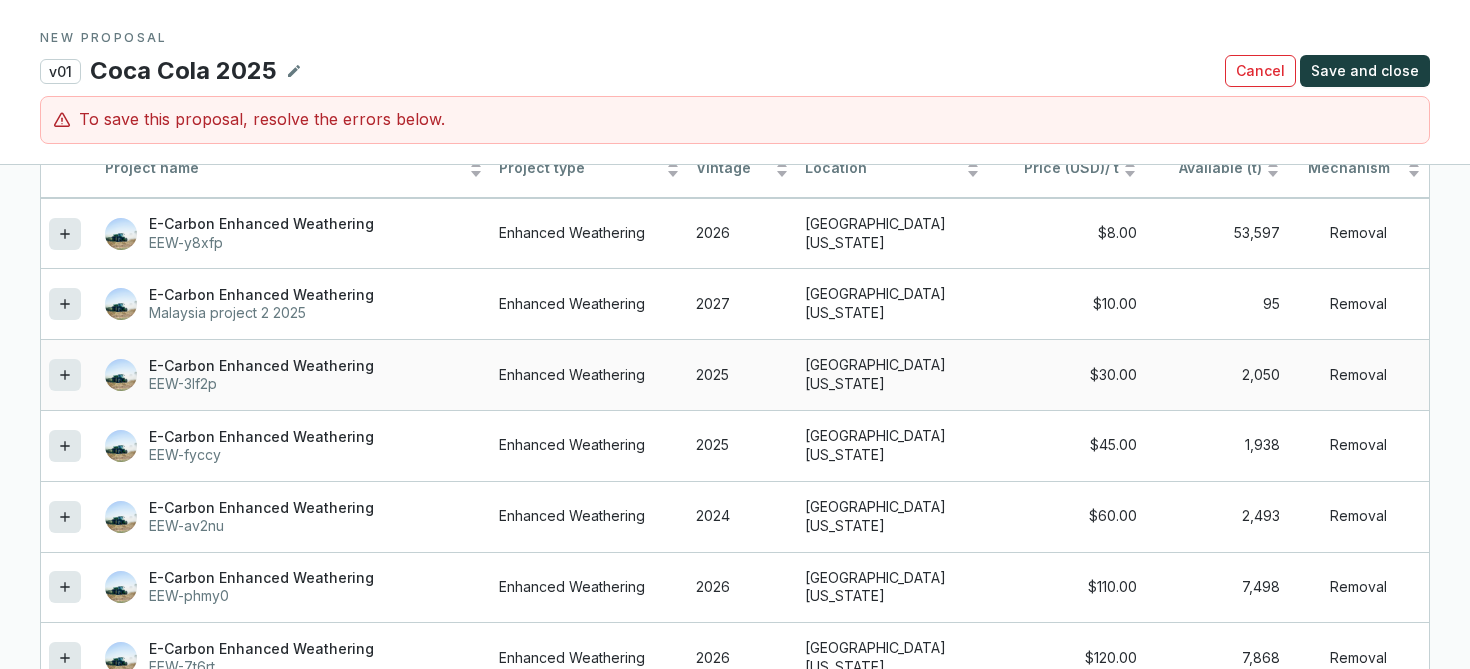 type 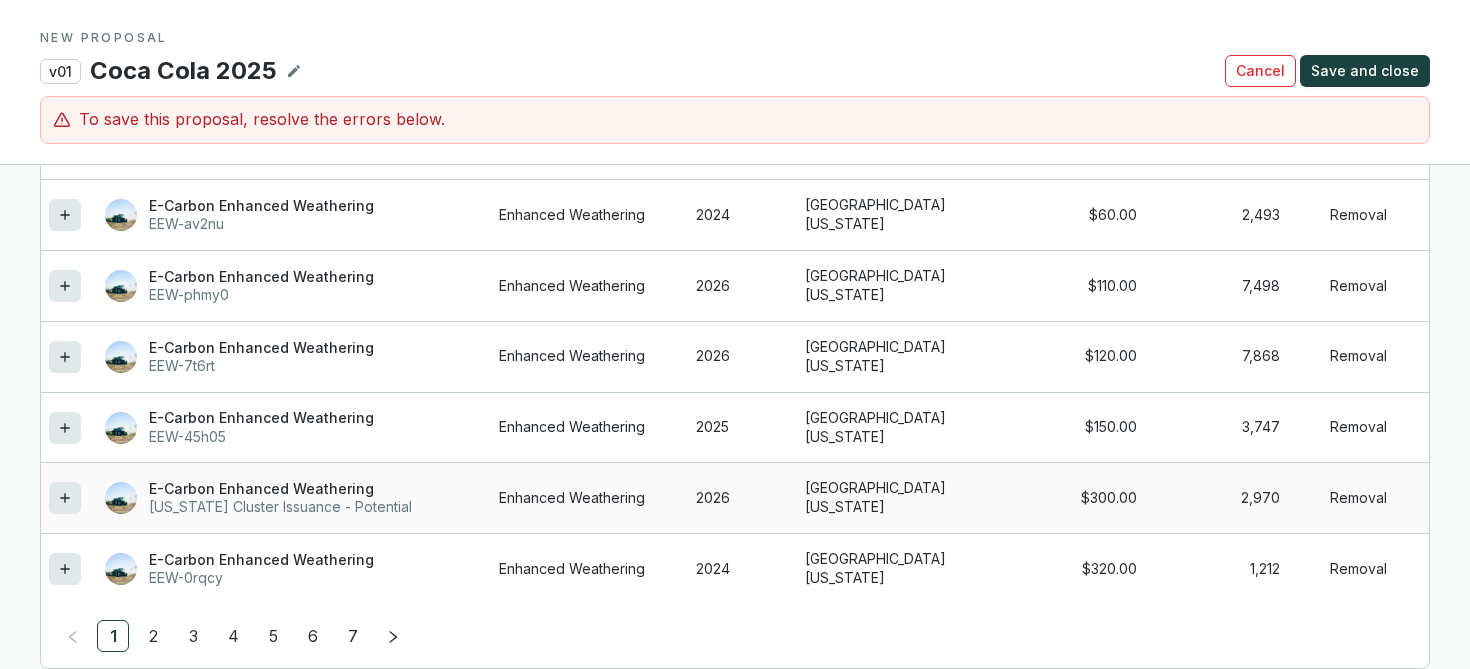 scroll, scrollTop: 2267, scrollLeft: 0, axis: vertical 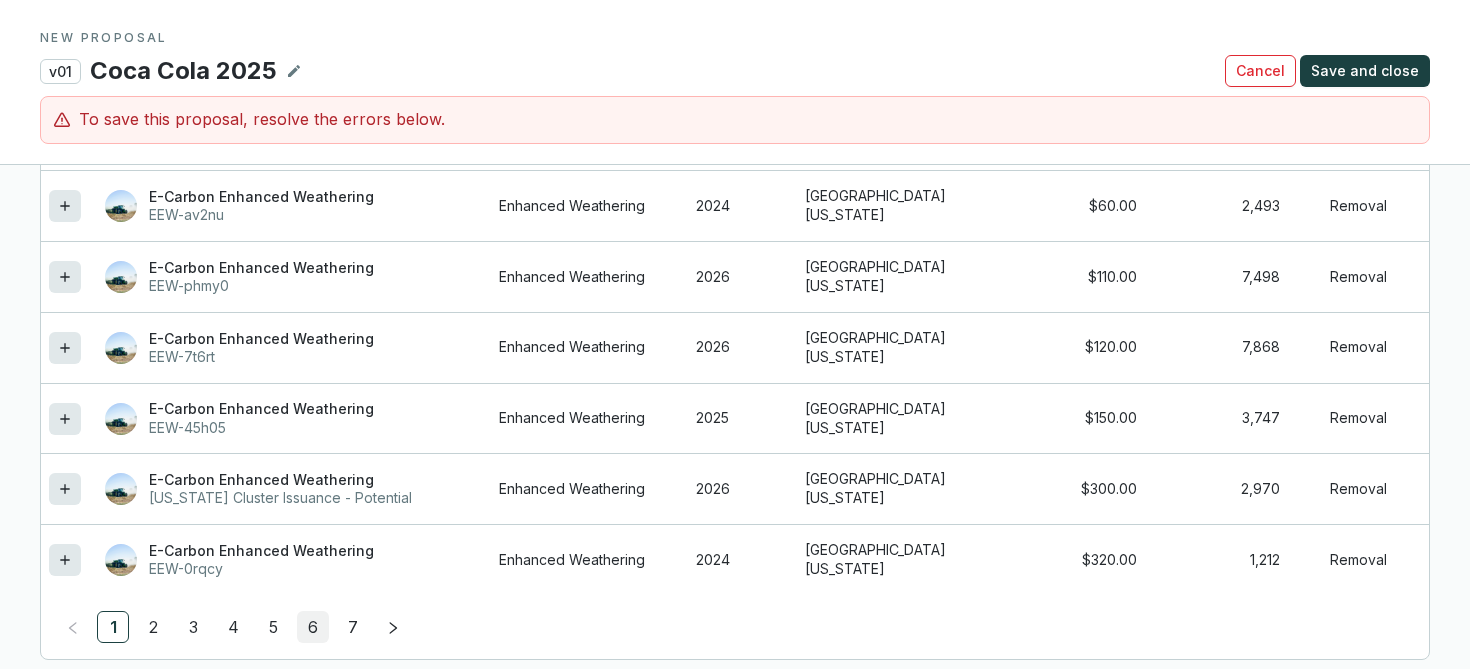 click on "6" at bounding box center [313, 627] 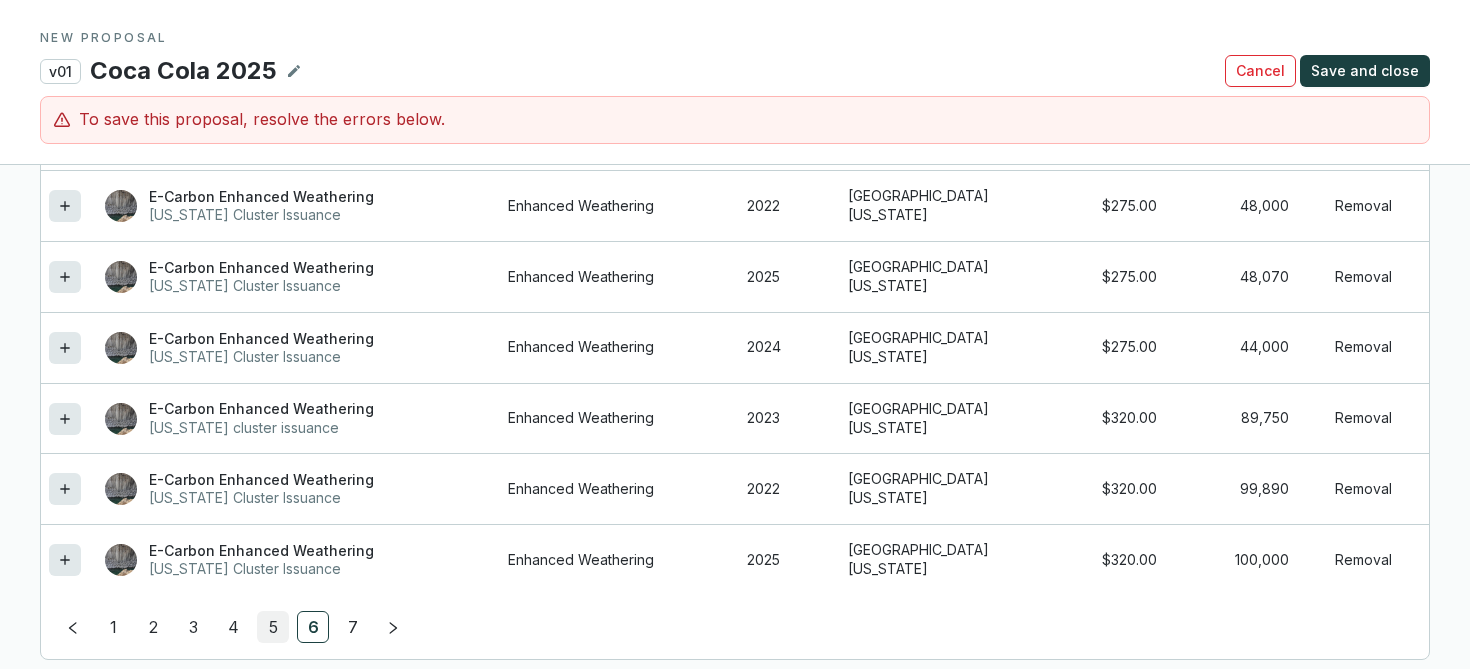 click on "5" at bounding box center (273, 627) 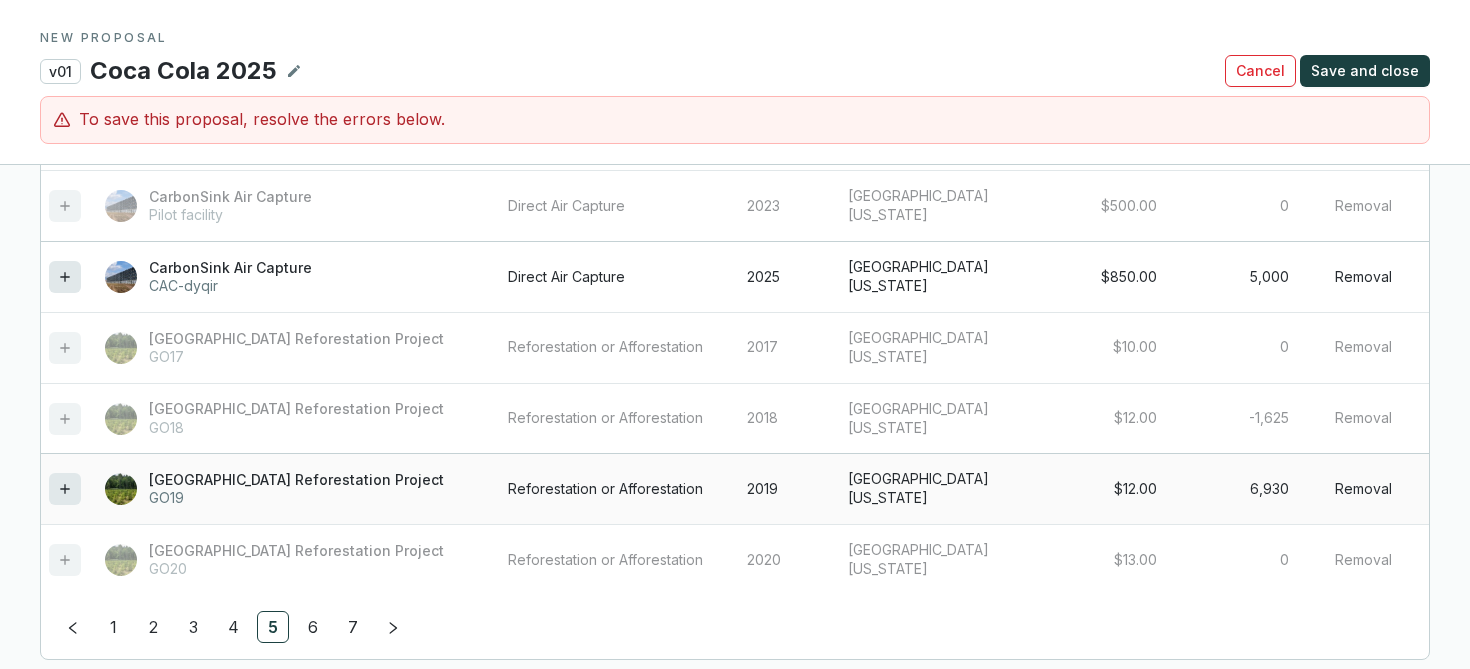 click 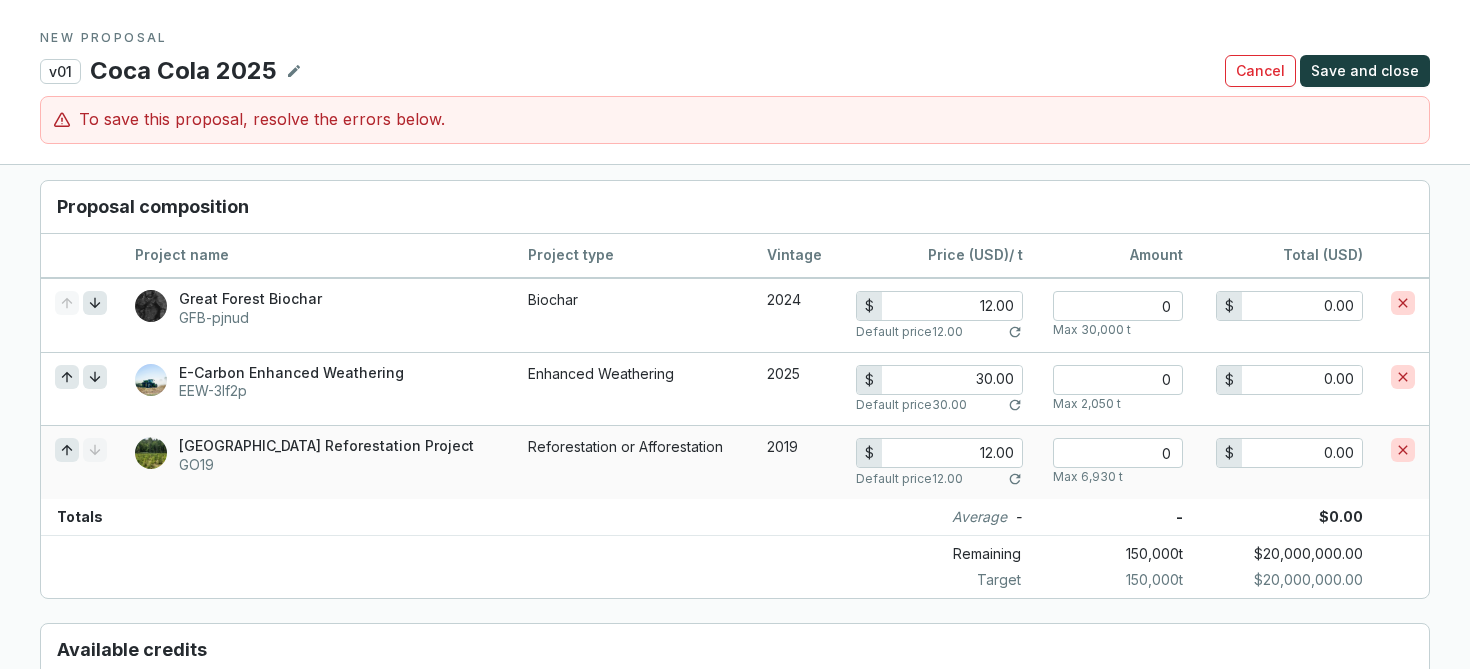scroll, scrollTop: 1395, scrollLeft: 0, axis: vertical 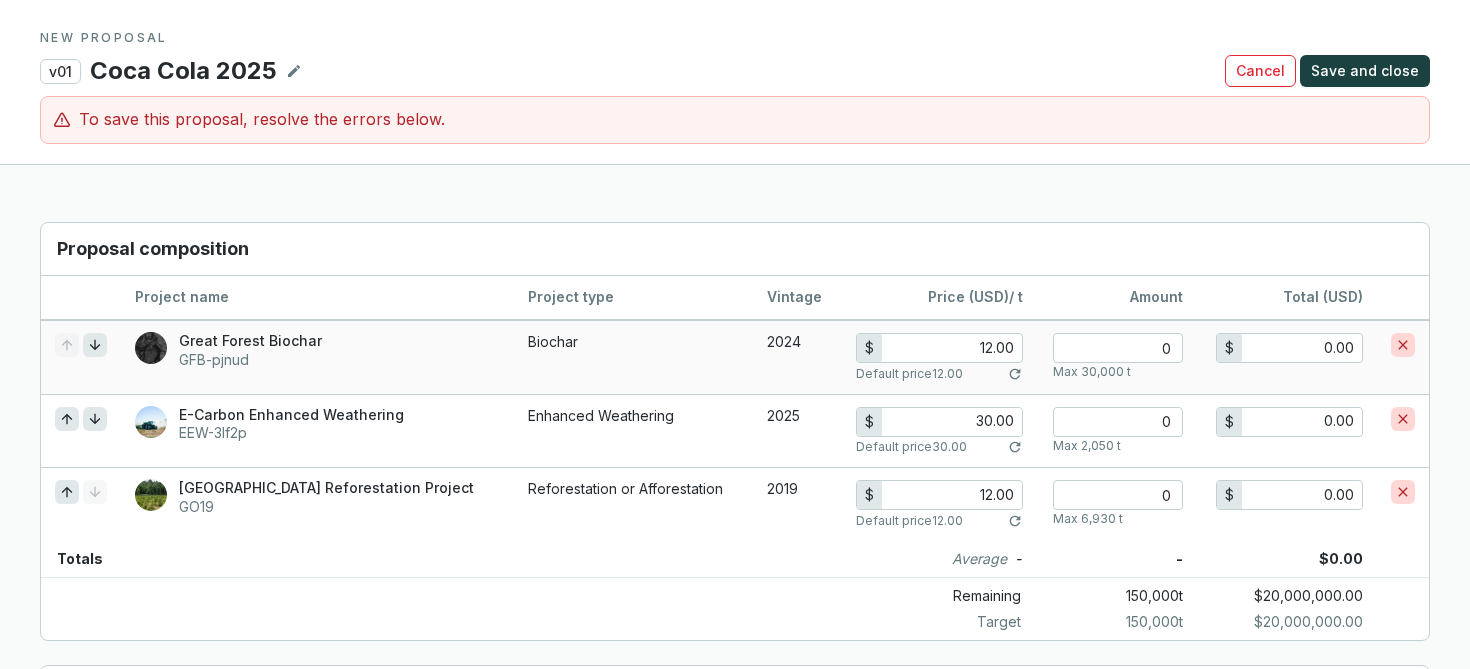click on "12.00" at bounding box center [952, 348] 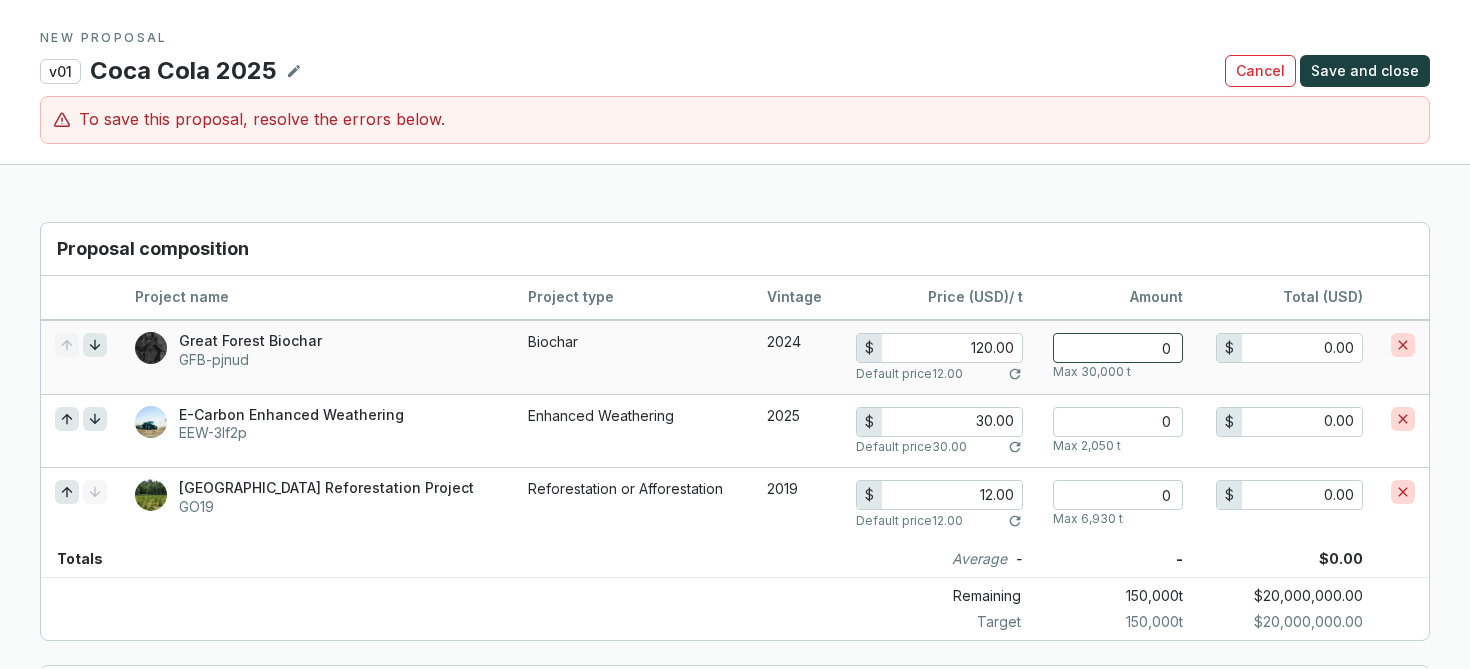 type on "120.00" 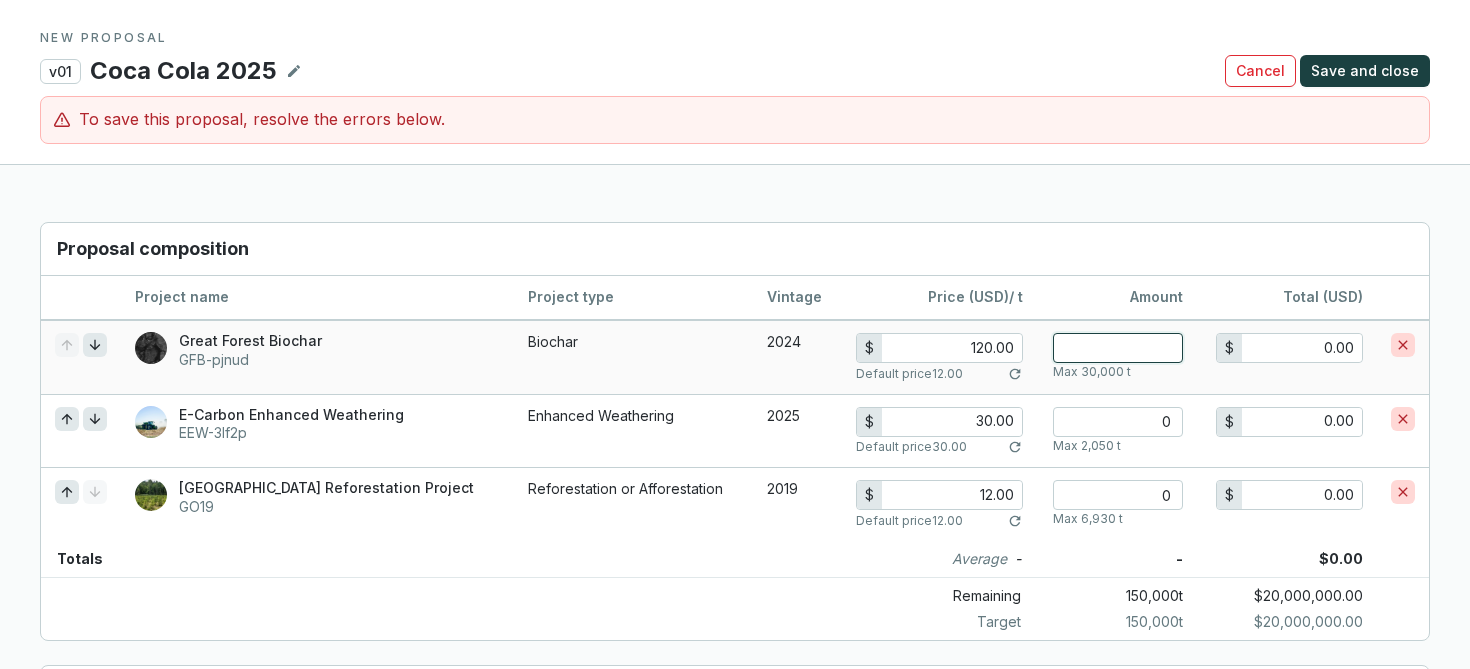 click at bounding box center [1118, 348] 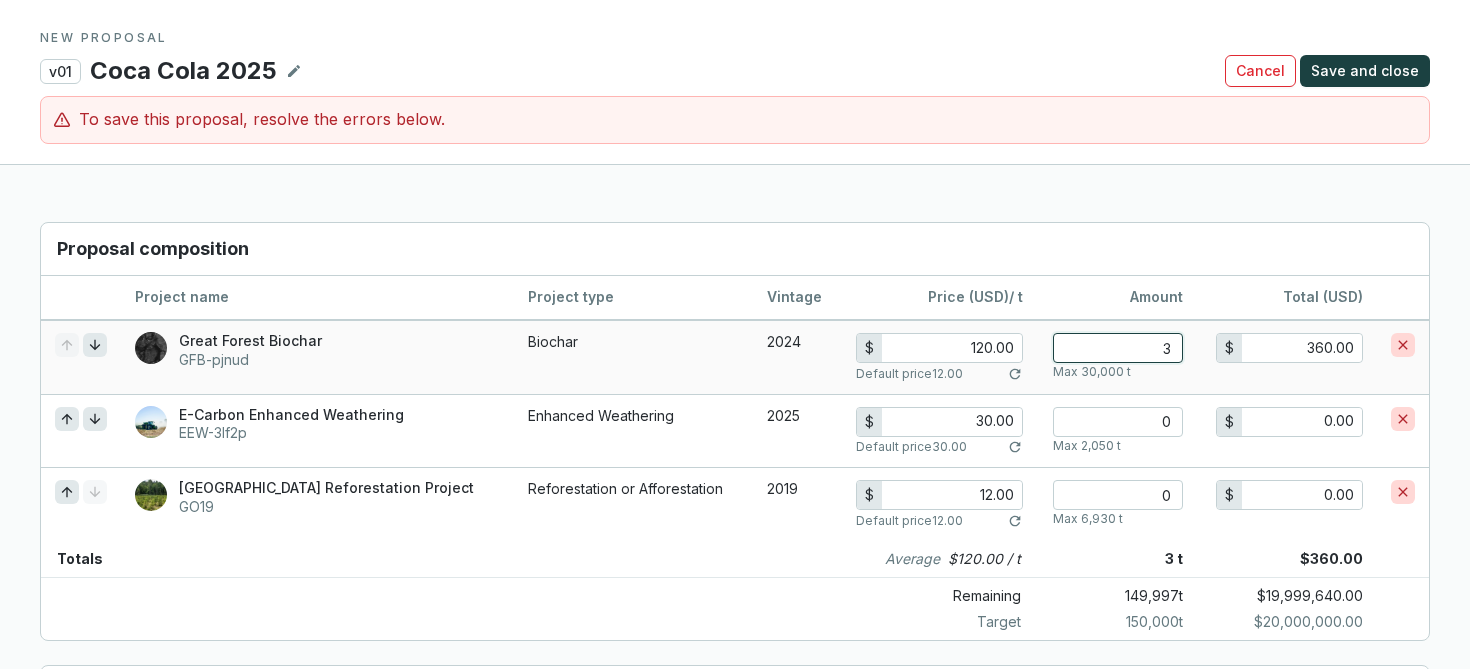 type on "30" 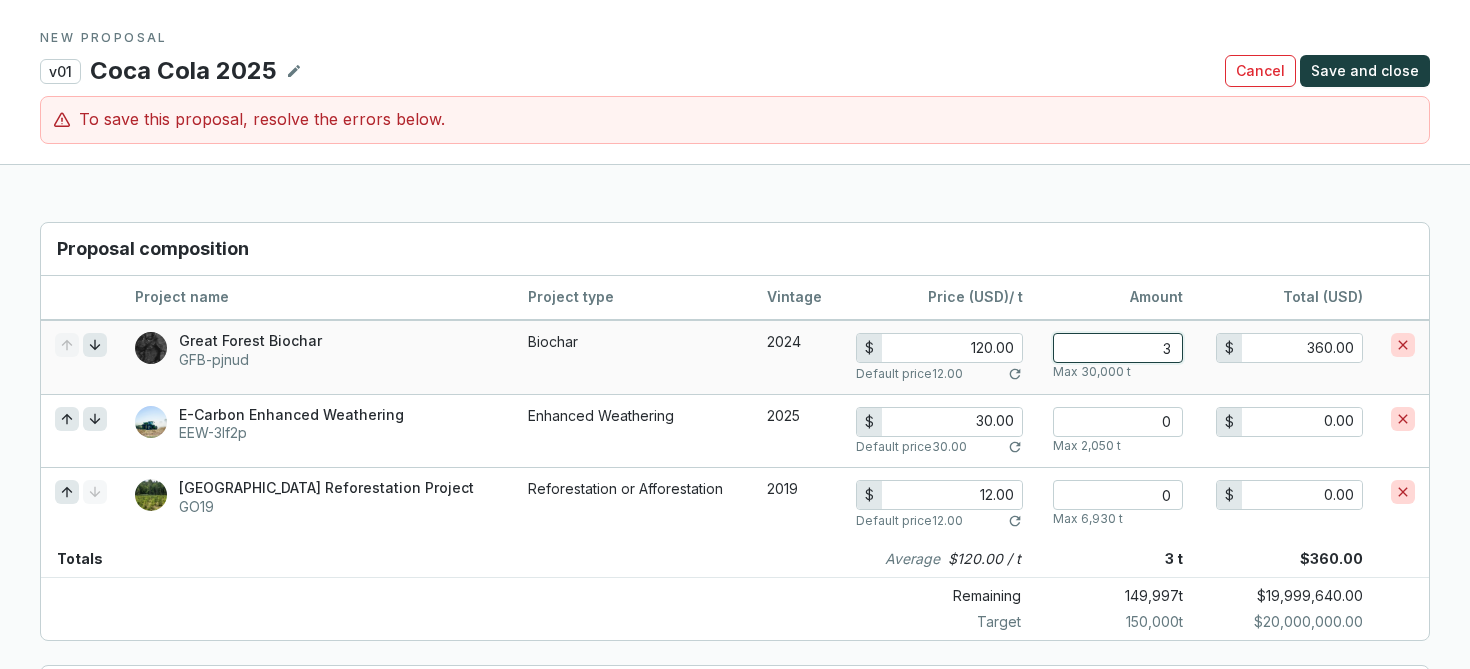 type on "3,600.00" 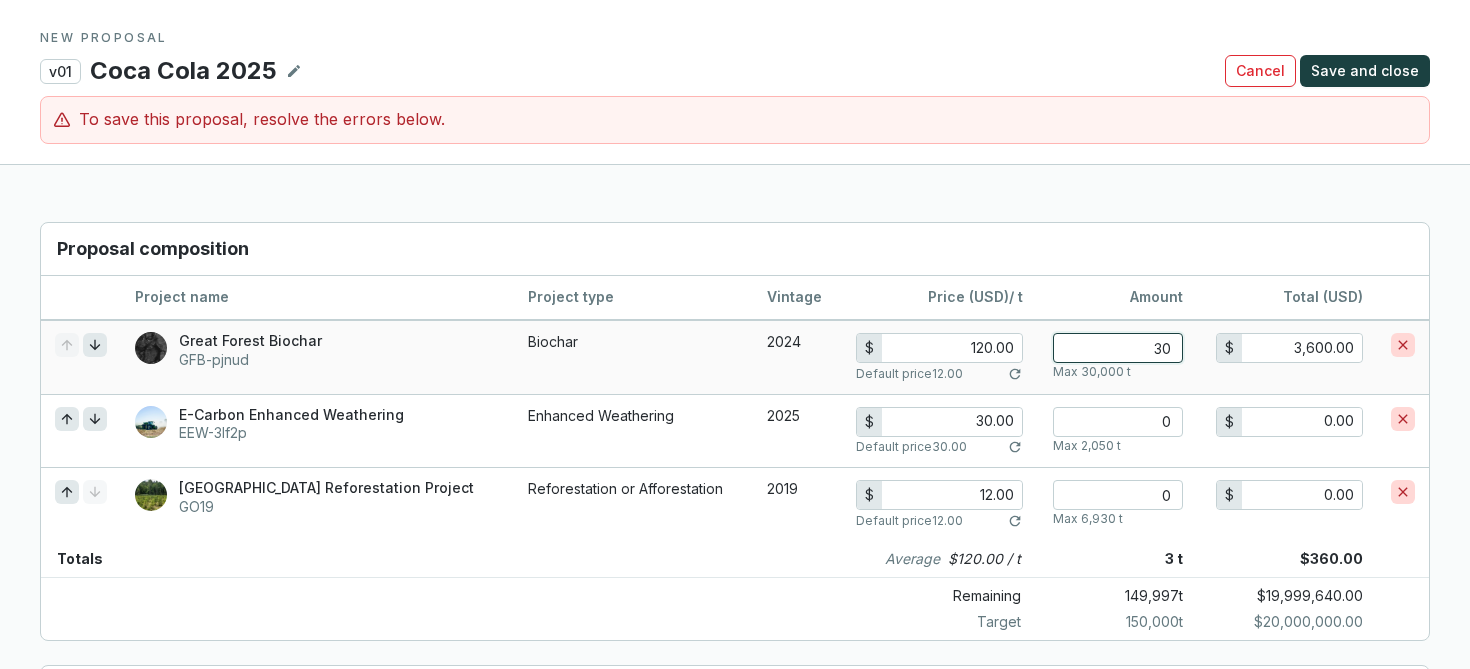 type on "300" 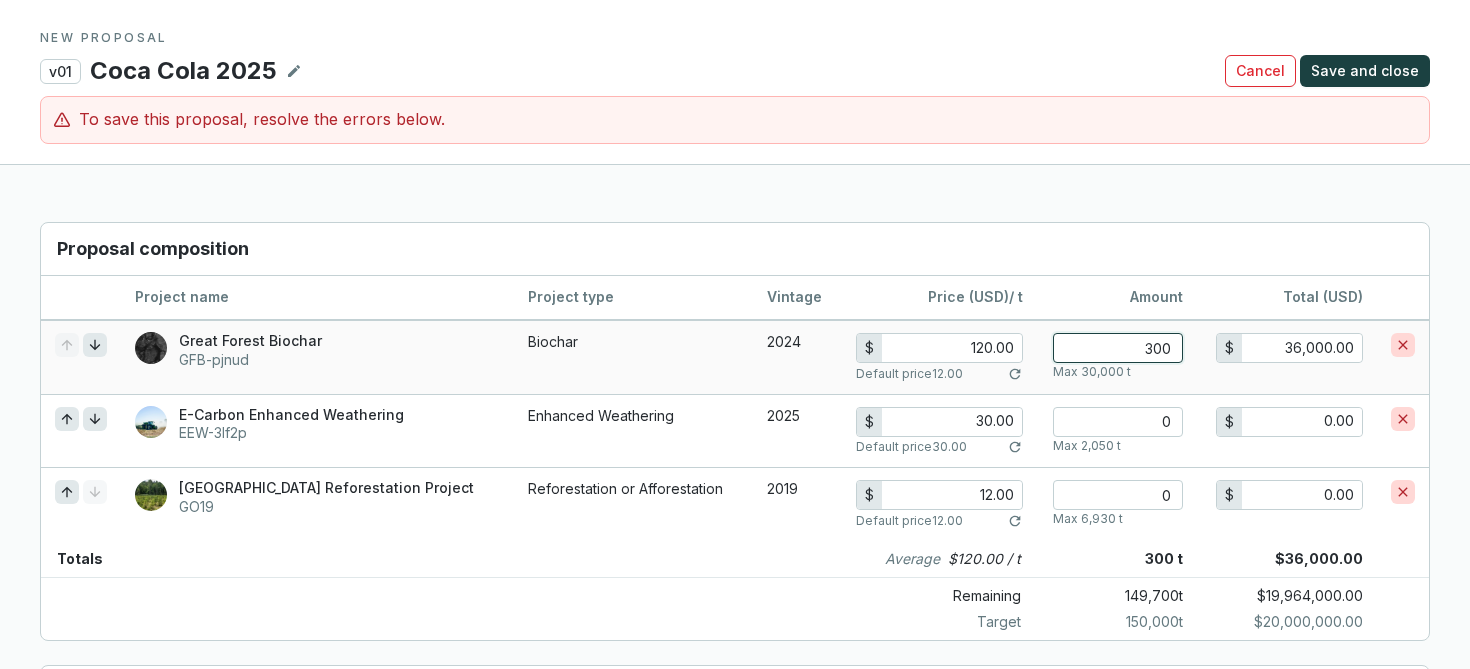 type on "3000" 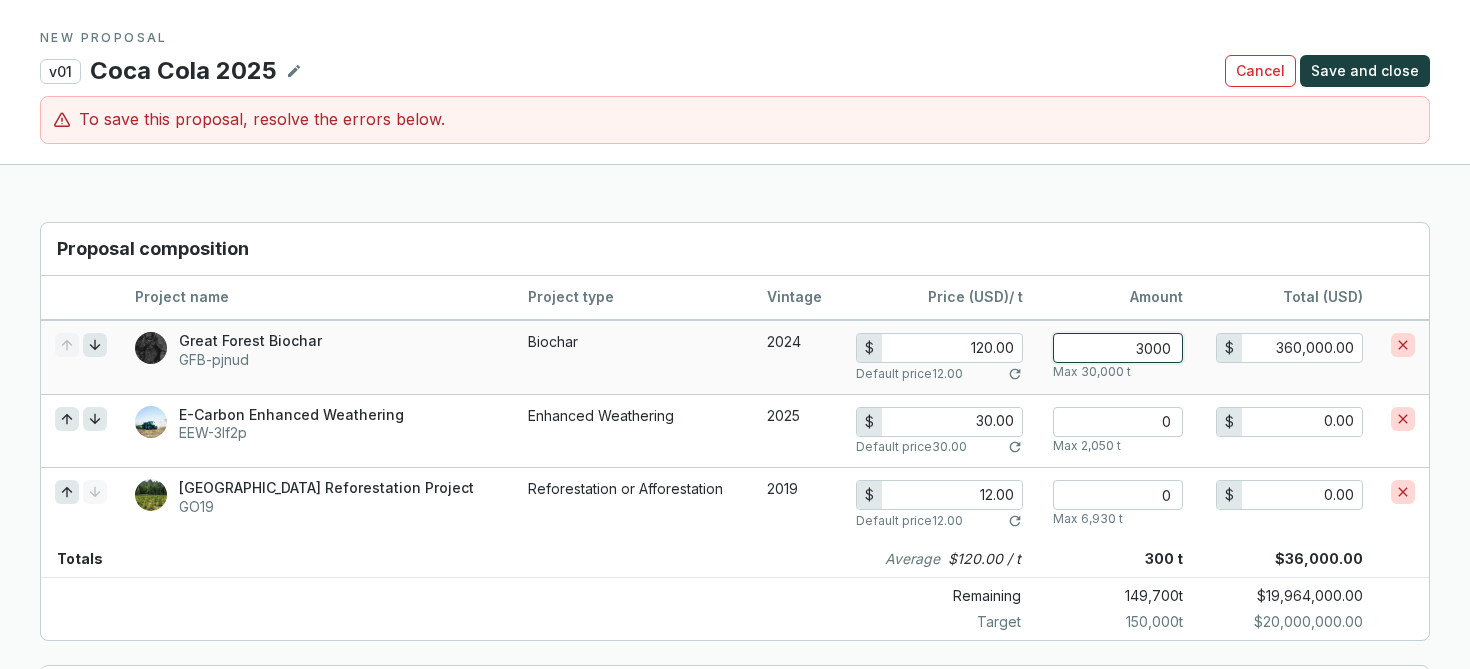 type on "30000" 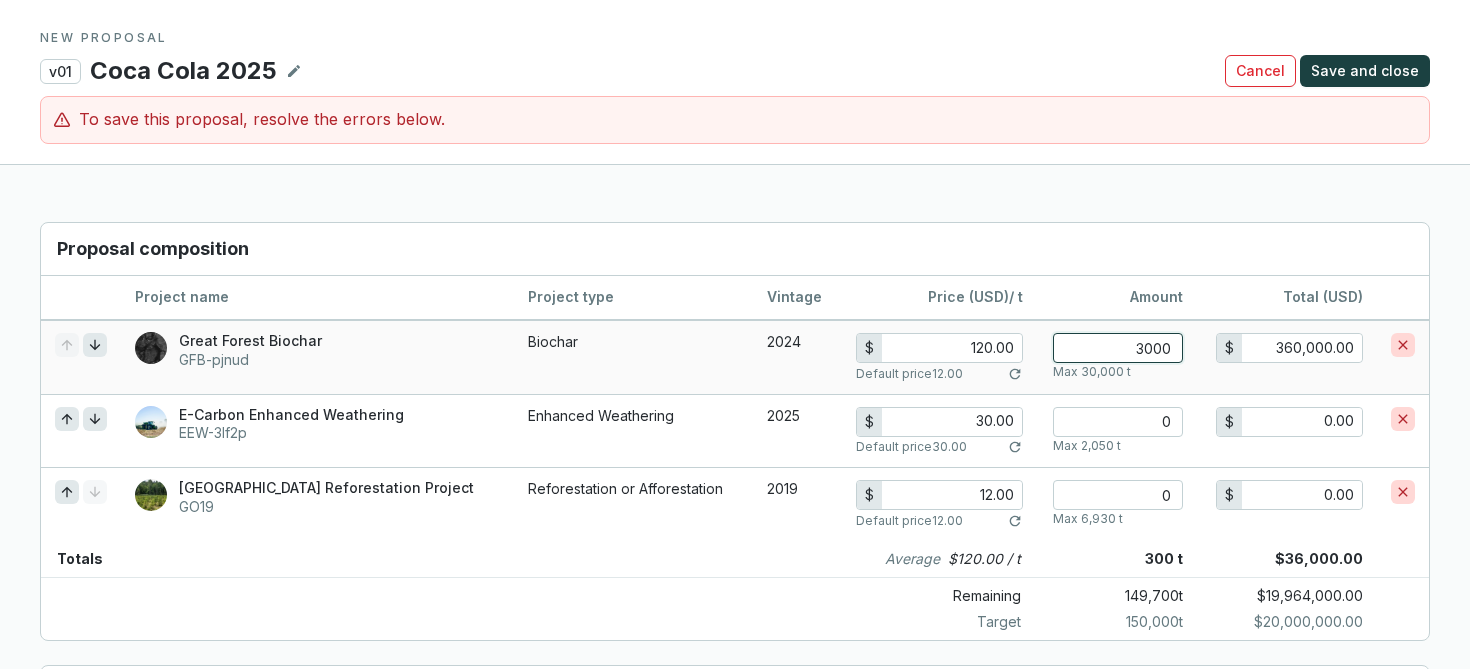 type on "3,600,000.00" 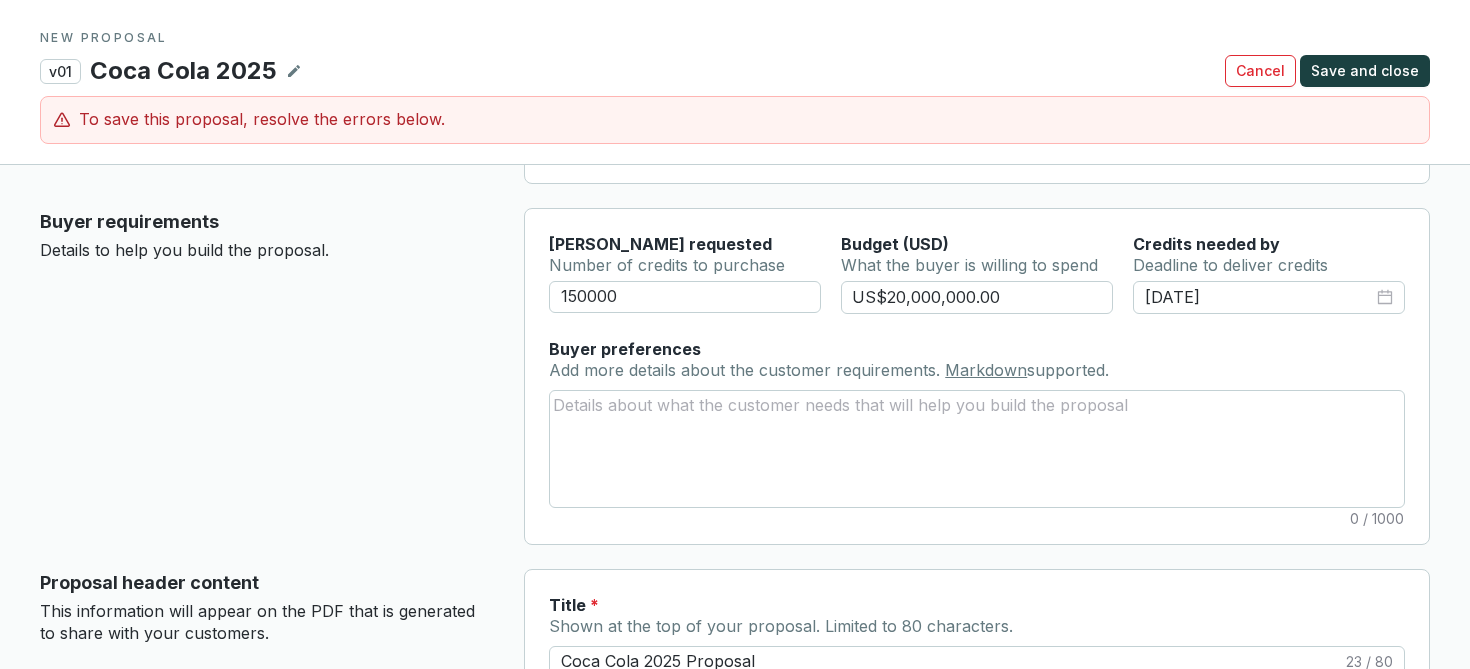 scroll, scrollTop: 0, scrollLeft: 0, axis: both 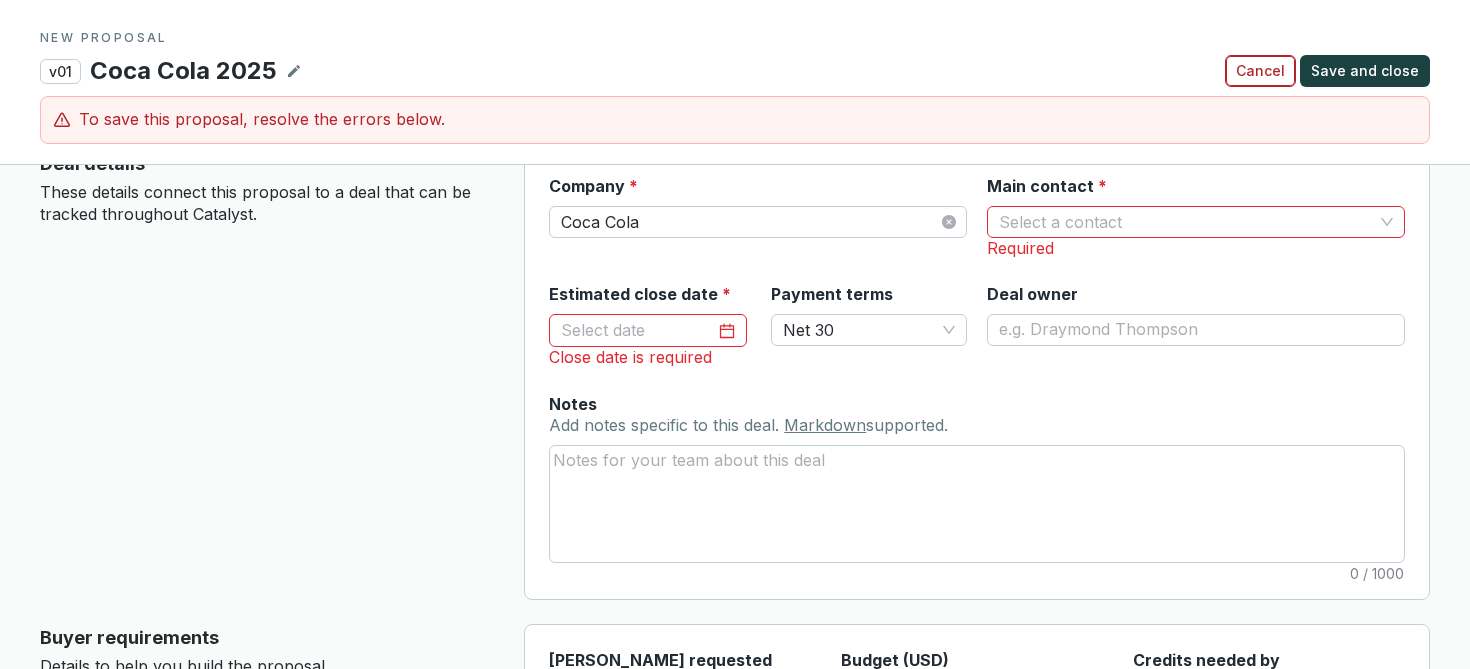 type on "30000" 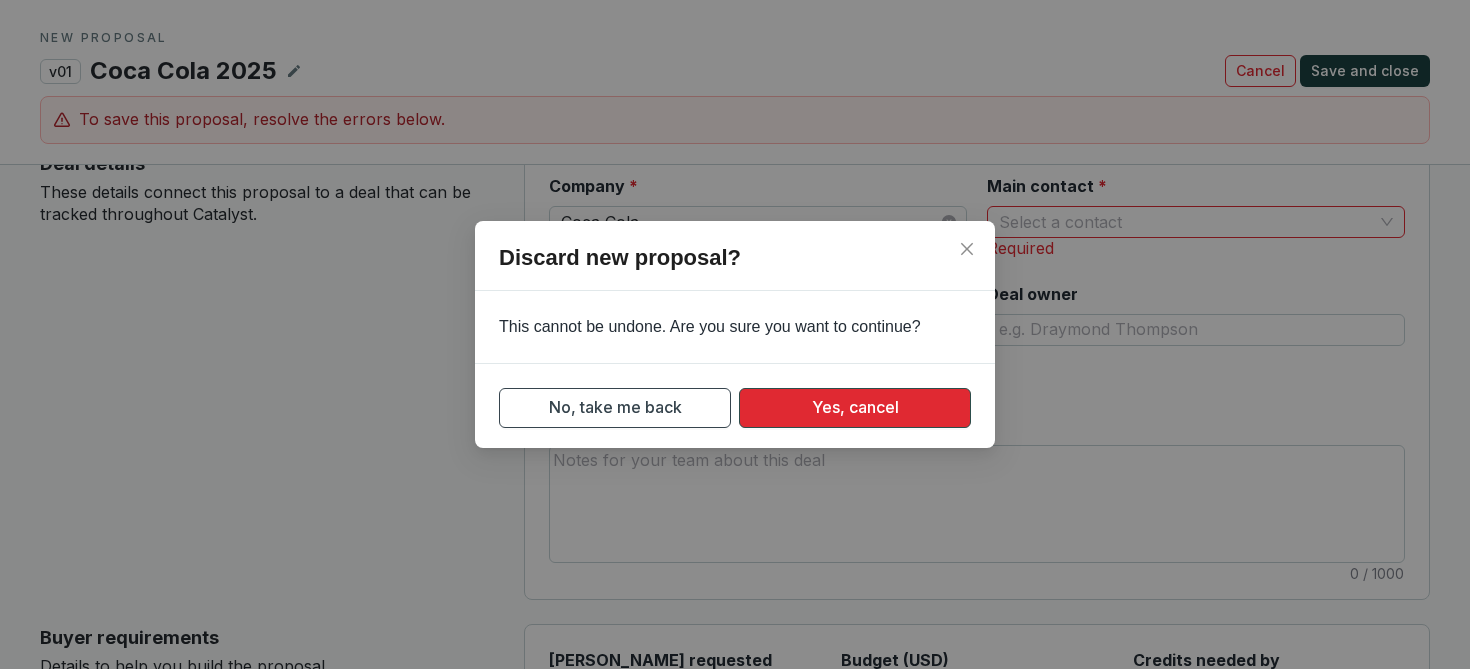 click on "Yes, cancel" at bounding box center [855, 407] 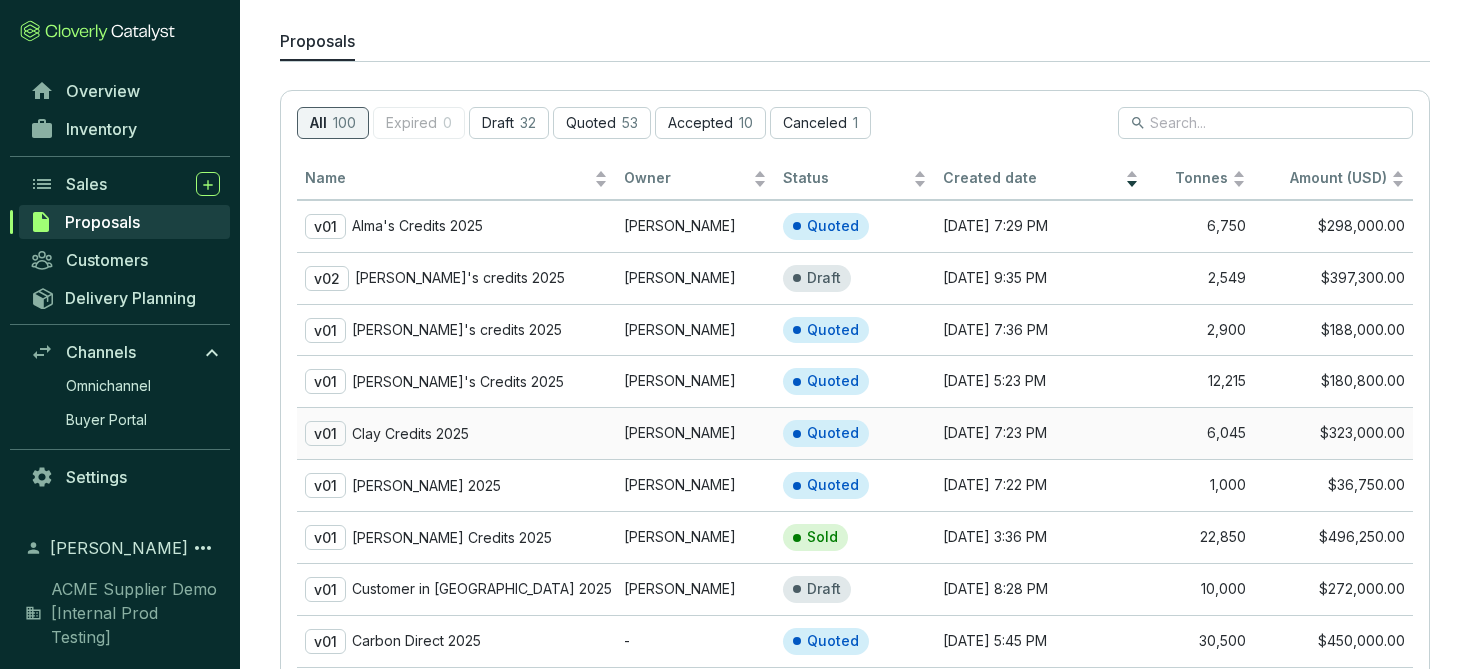 scroll, scrollTop: 107, scrollLeft: 0, axis: vertical 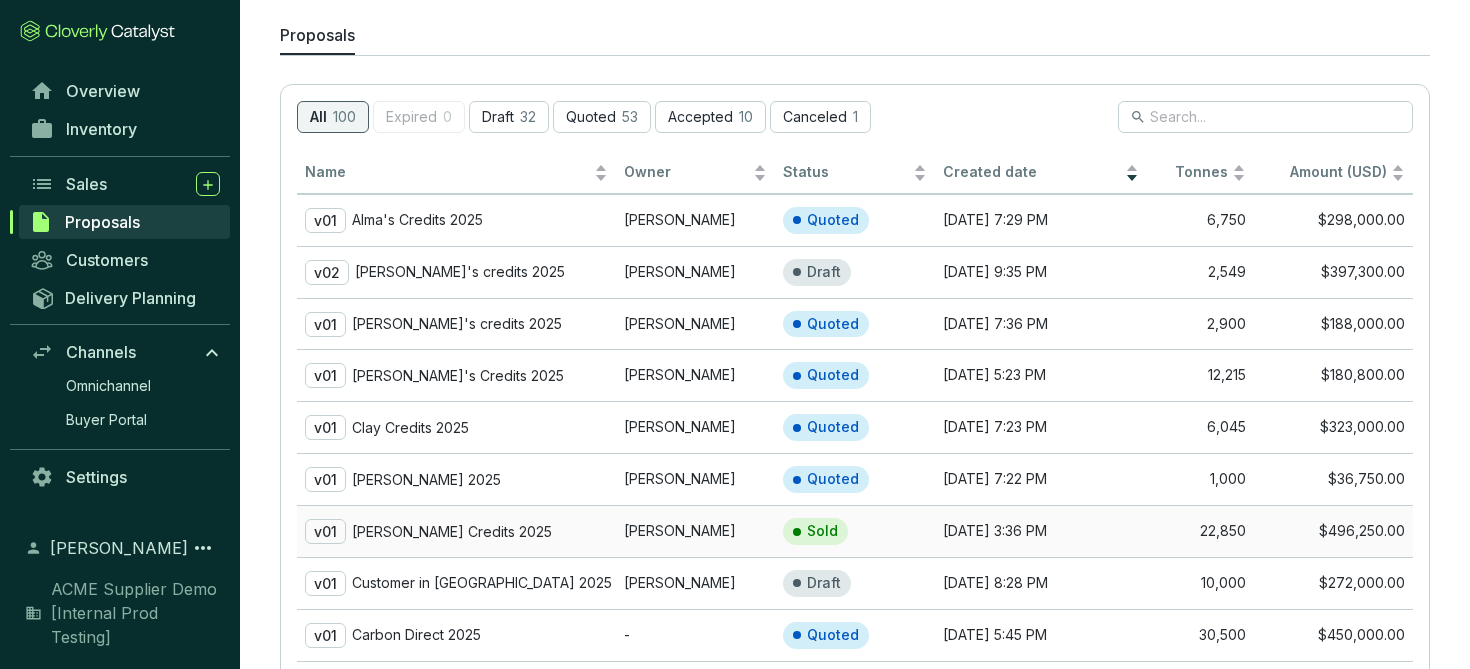 click on "v01 [PERSON_NAME] Credits 2025" at bounding box center [456, 531] 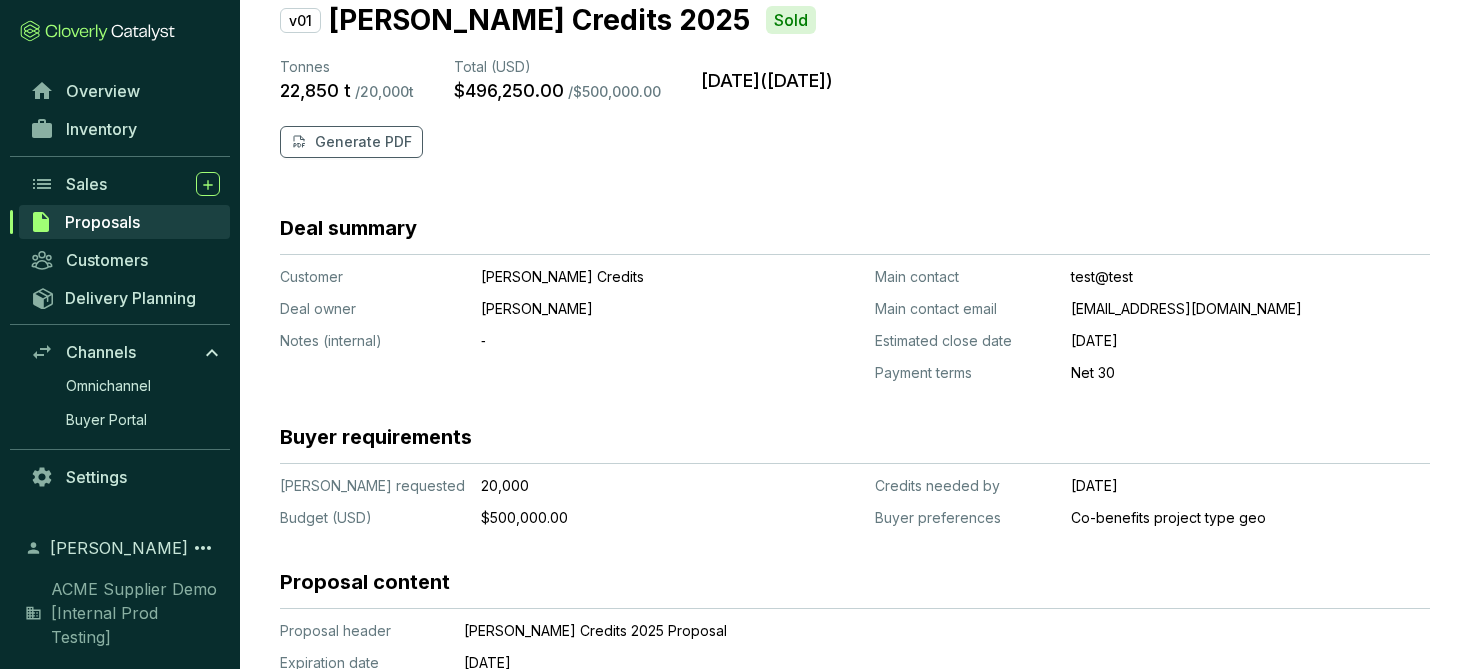scroll, scrollTop: 74, scrollLeft: 0, axis: vertical 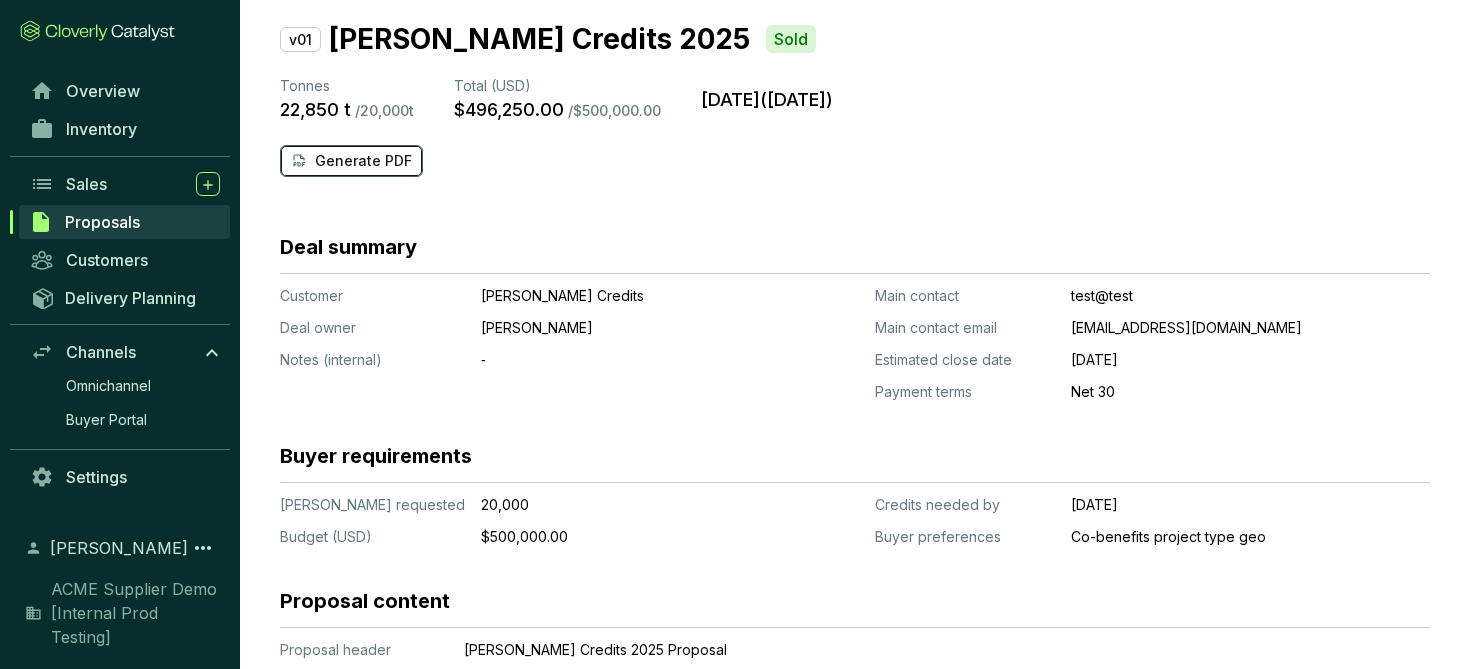 click on "Generate PDF" at bounding box center [363, 161] 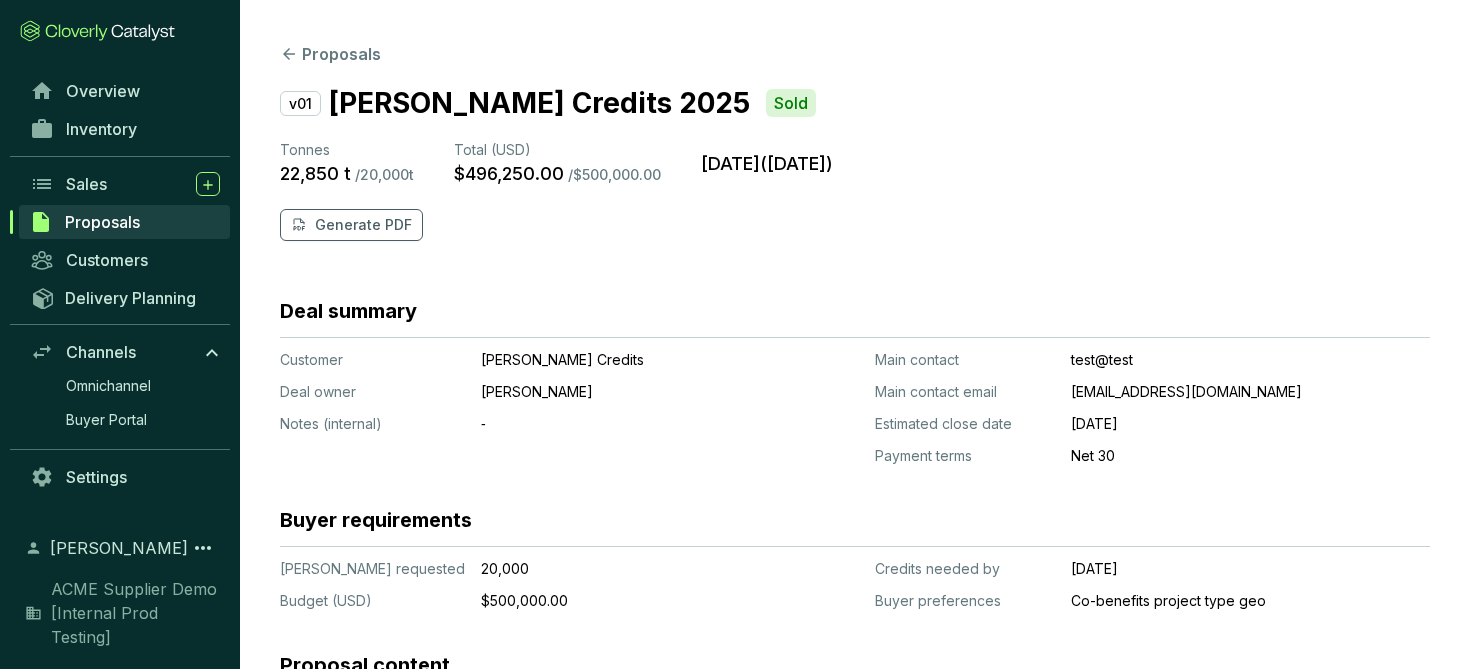 scroll, scrollTop: 0, scrollLeft: 0, axis: both 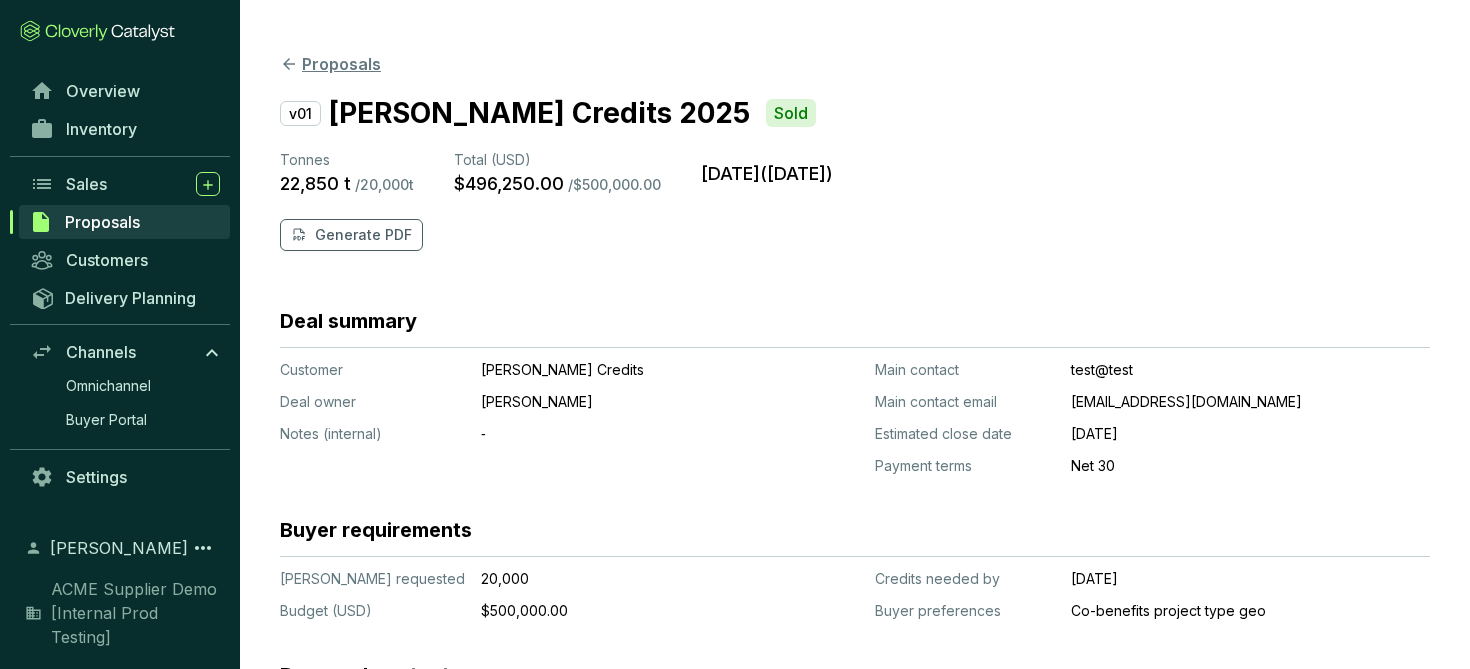 click on "Proposals" at bounding box center [330, 64] 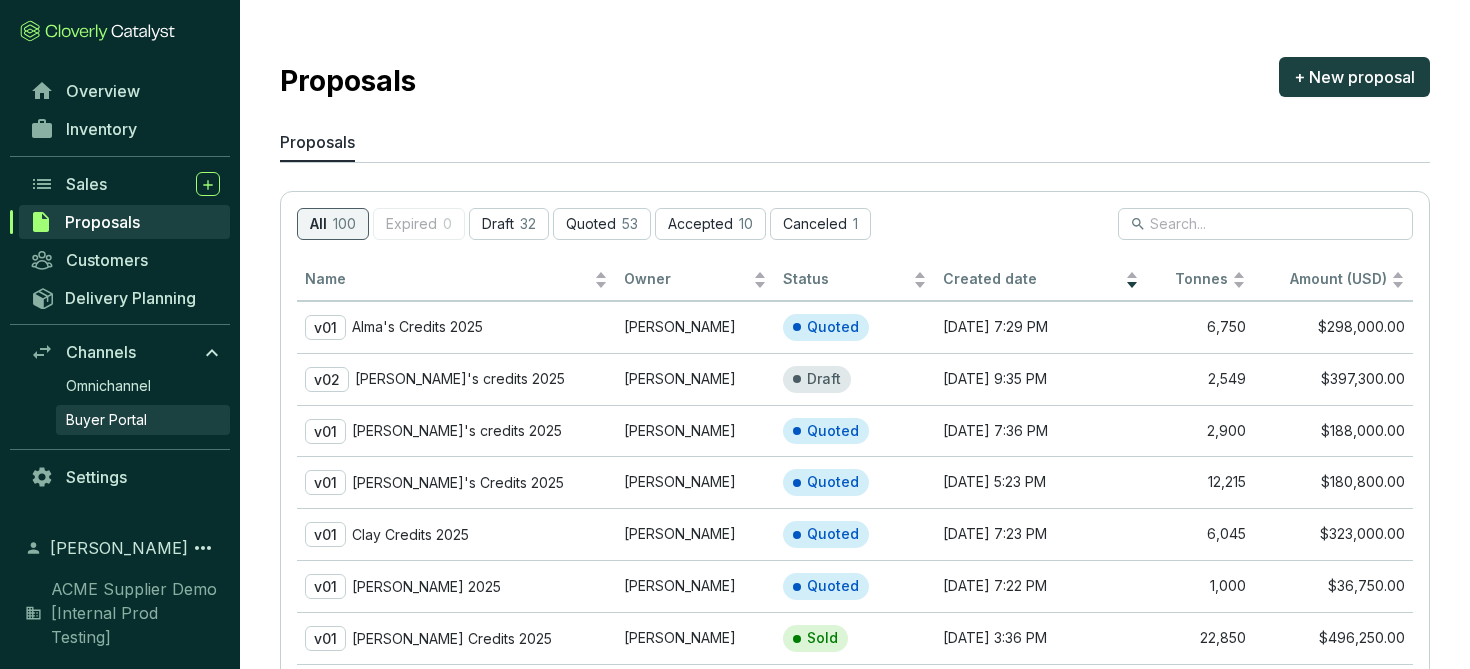 click on "Buyer Portal" at bounding box center [143, 420] 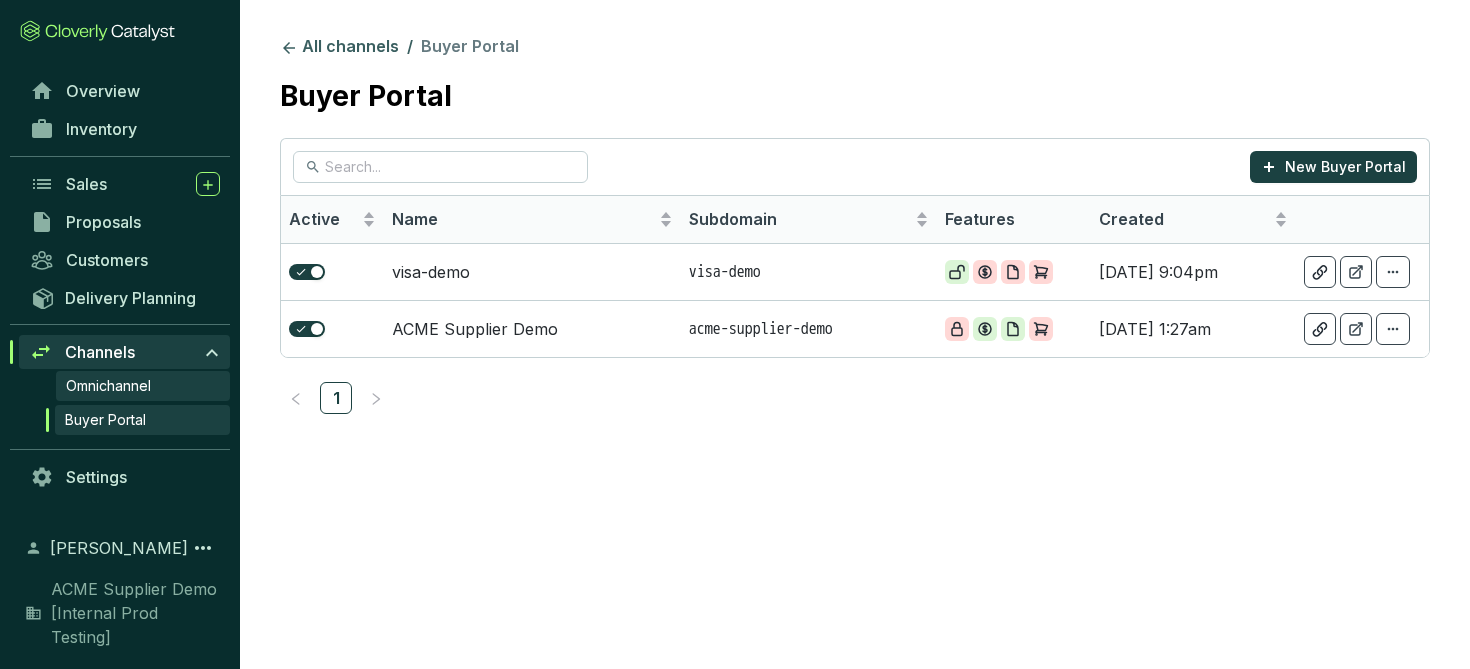 click on "Omnichannel" at bounding box center [108, 386] 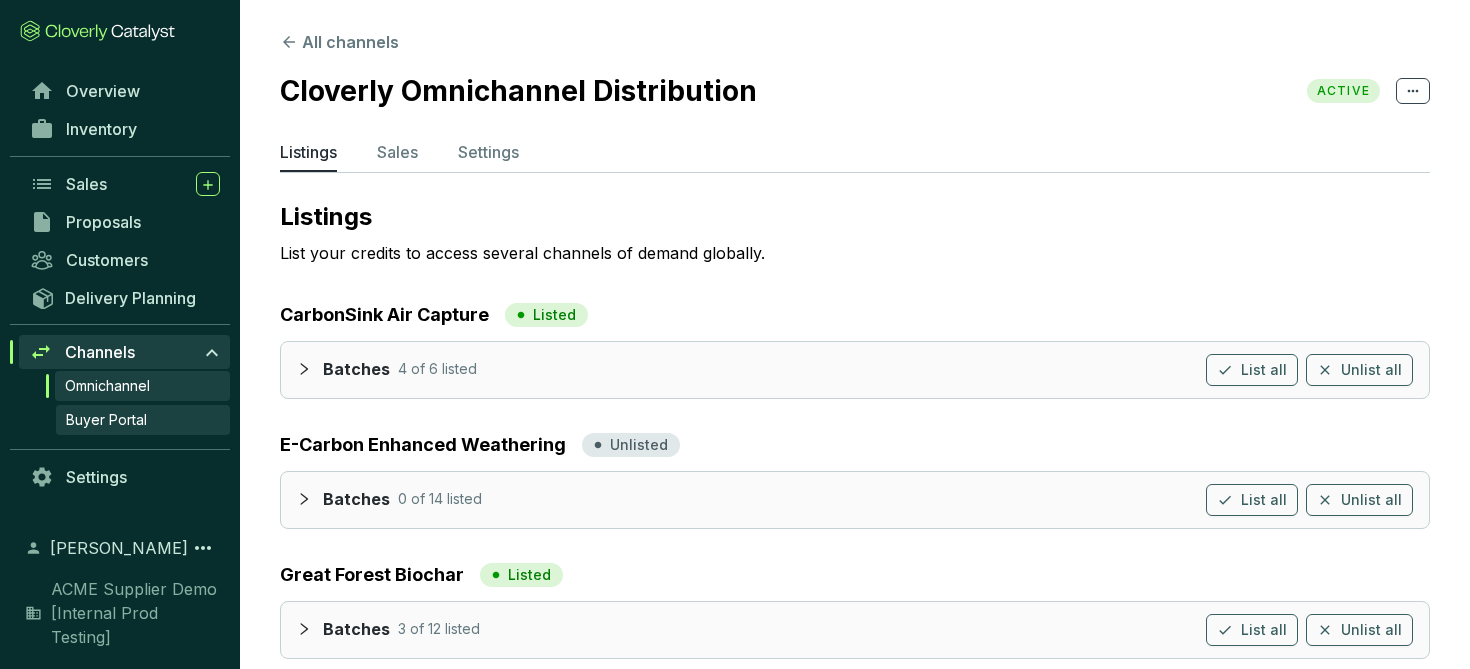 click on "Buyer Portal" at bounding box center (106, 420) 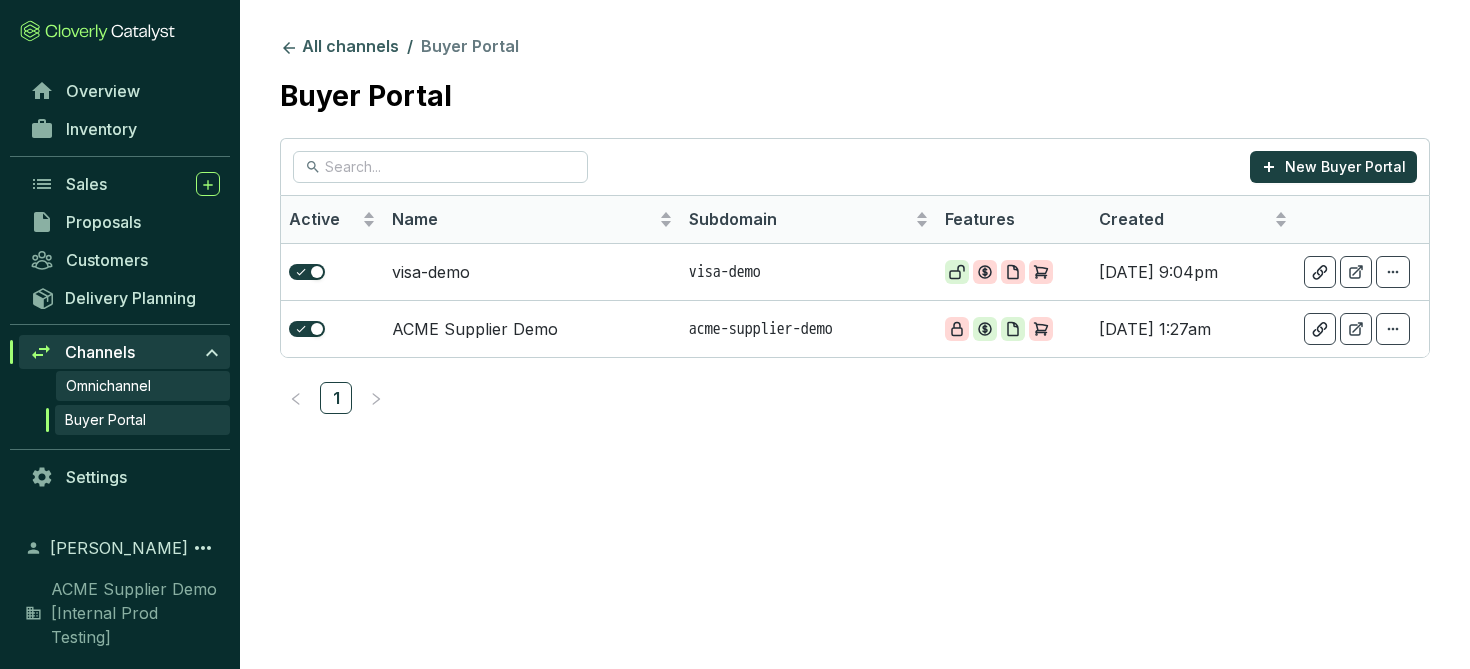 click on "Omnichannel" at bounding box center [108, 386] 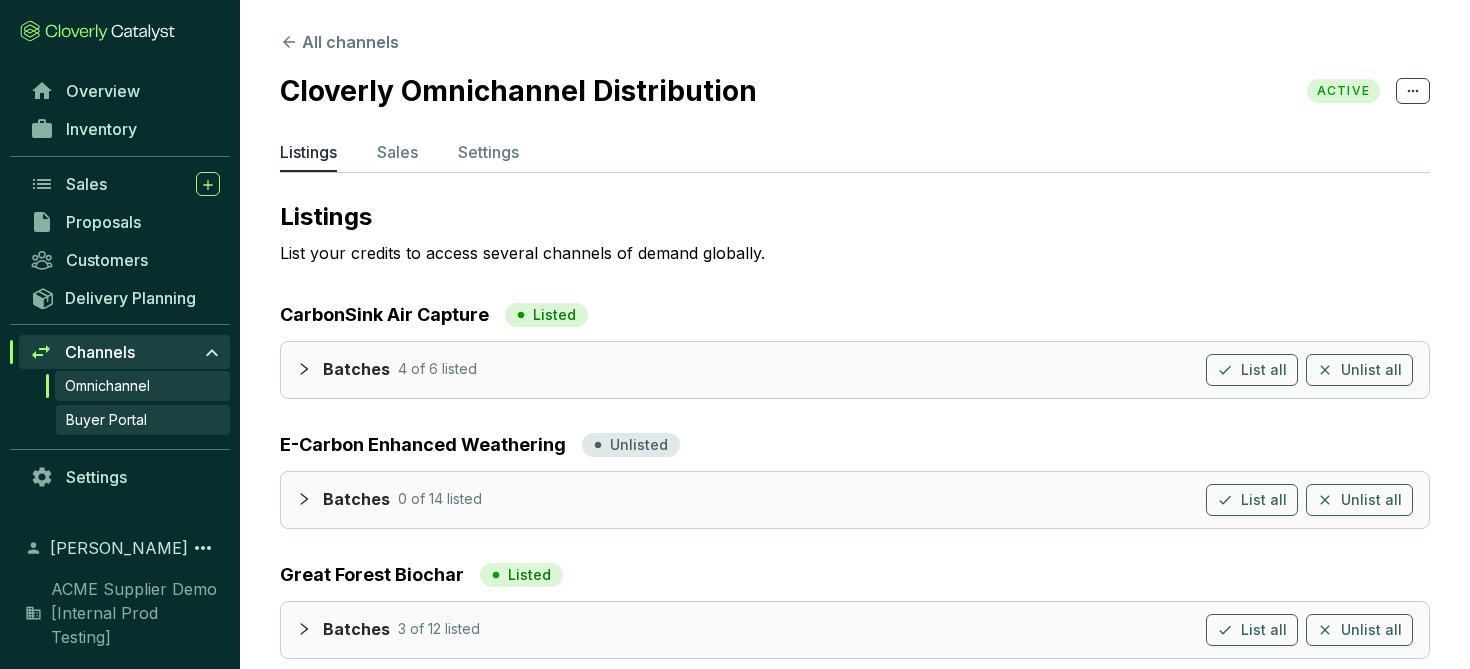 click on "Buyer Portal" at bounding box center [106, 420] 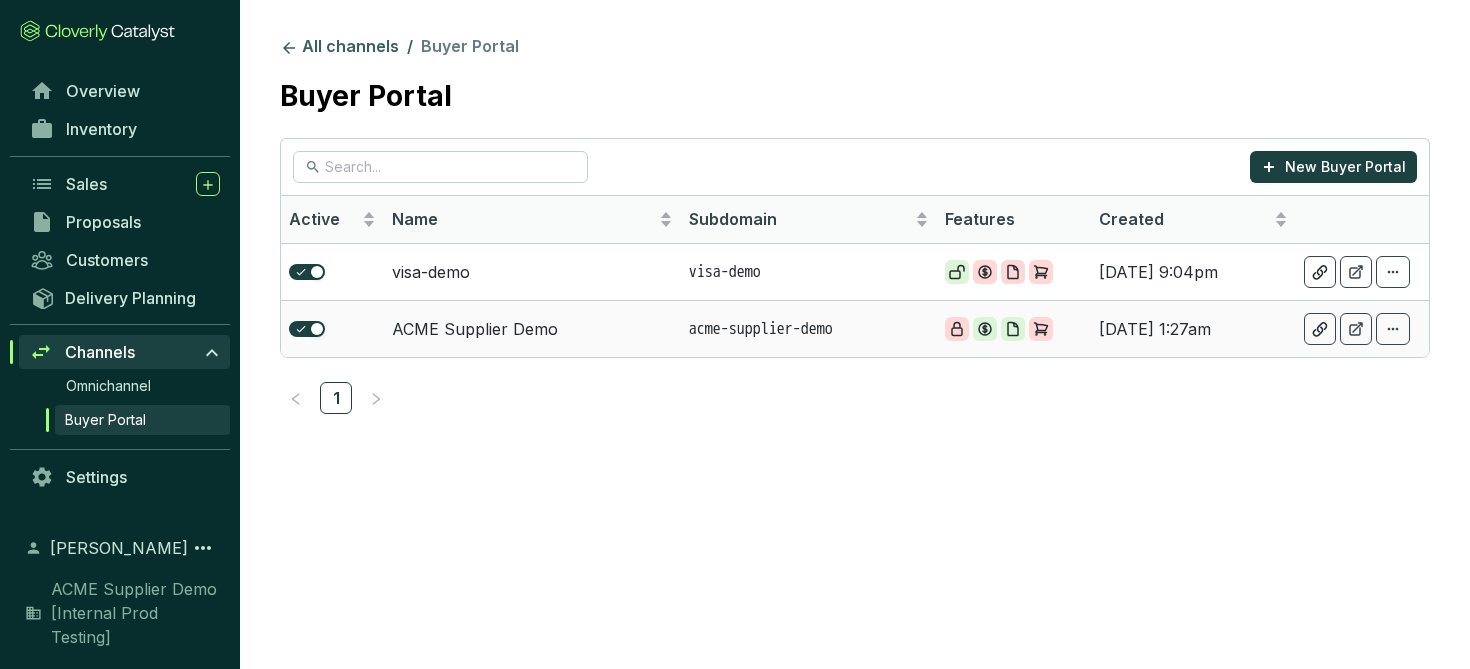 click on "ACME Supplier Demo" at bounding box center [532, 328] 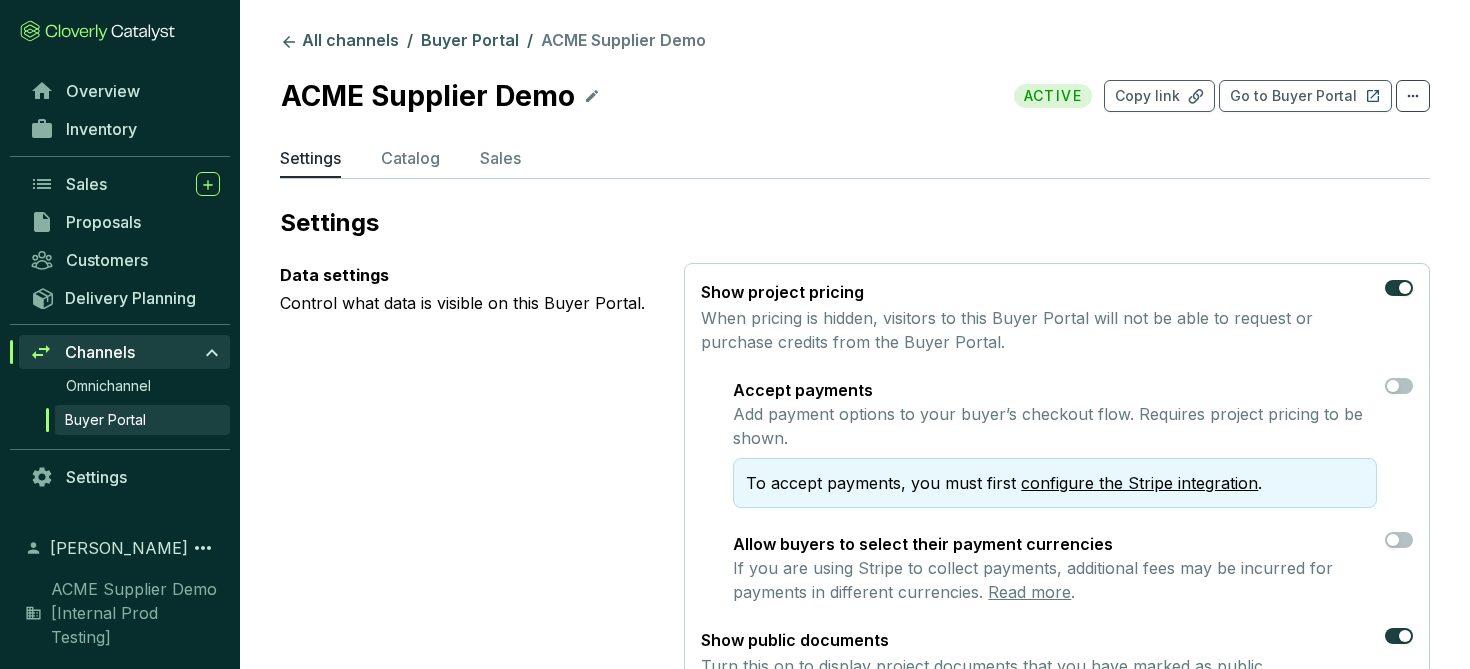 type 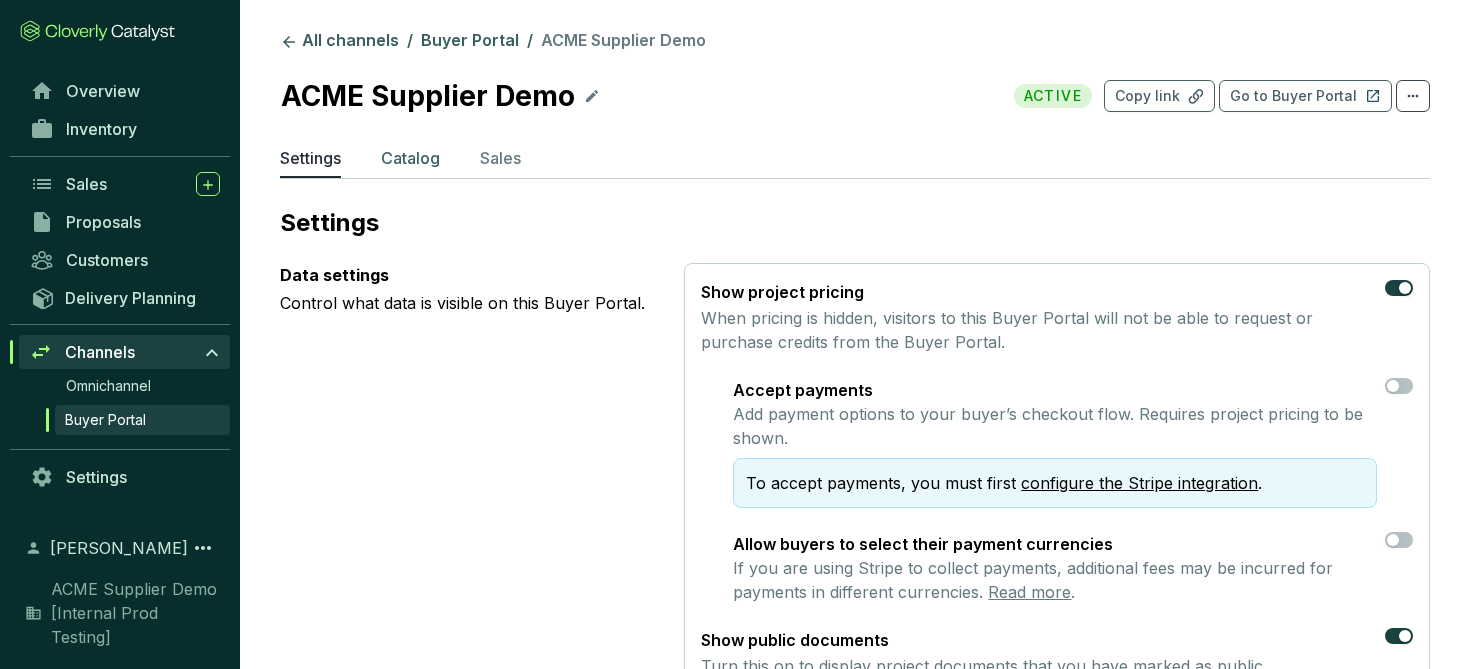 click on "Catalog" at bounding box center [410, 158] 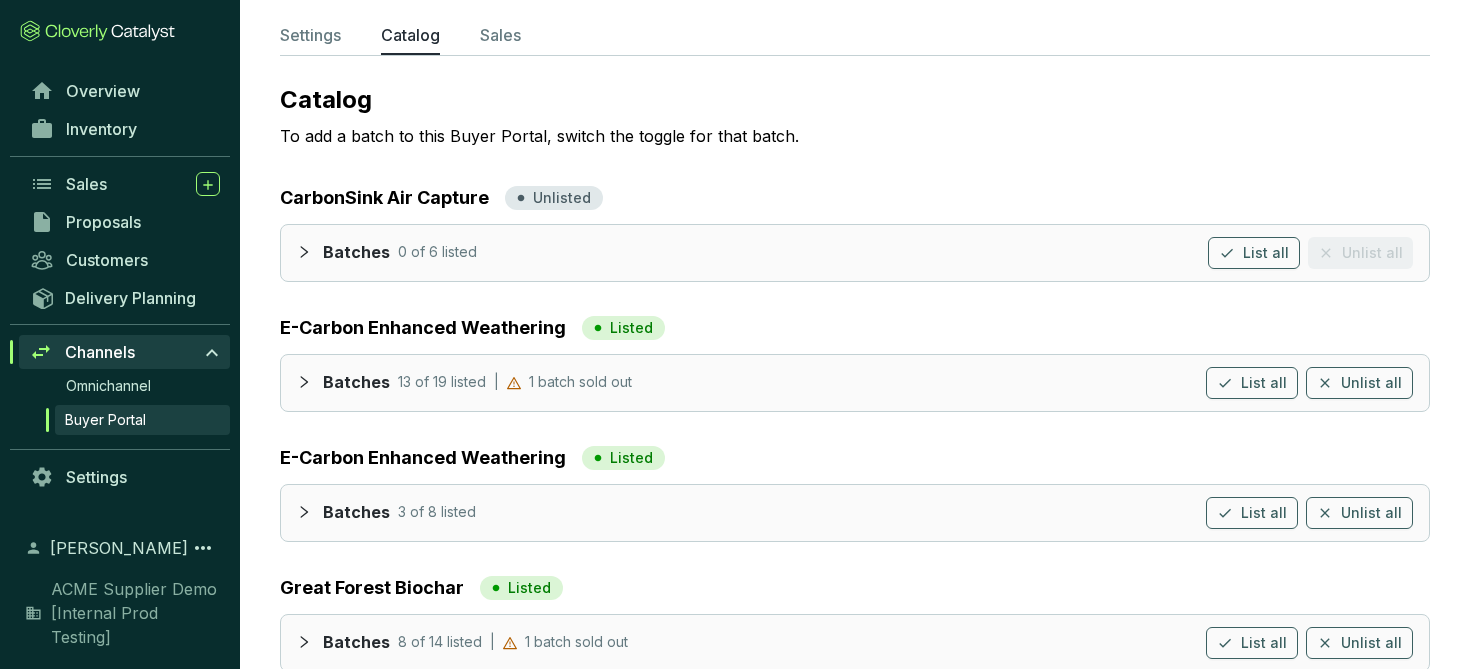 scroll, scrollTop: 125, scrollLeft: 0, axis: vertical 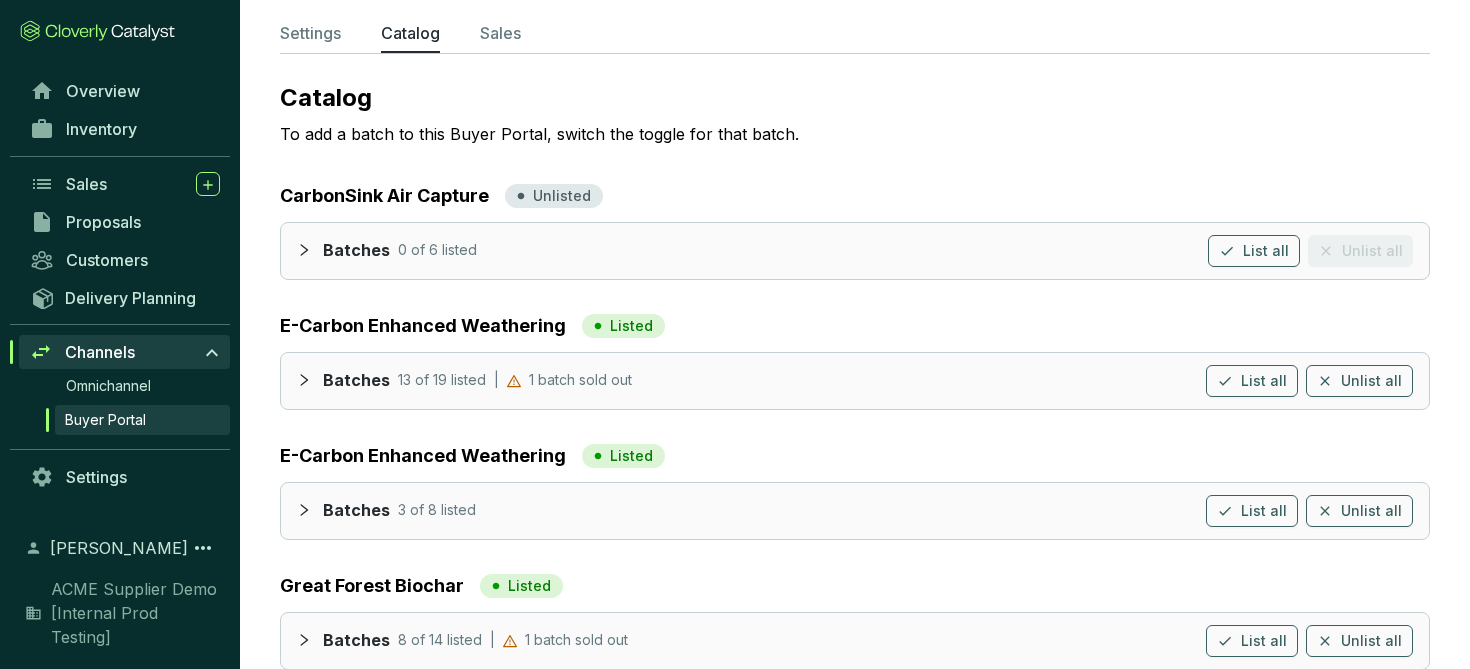click 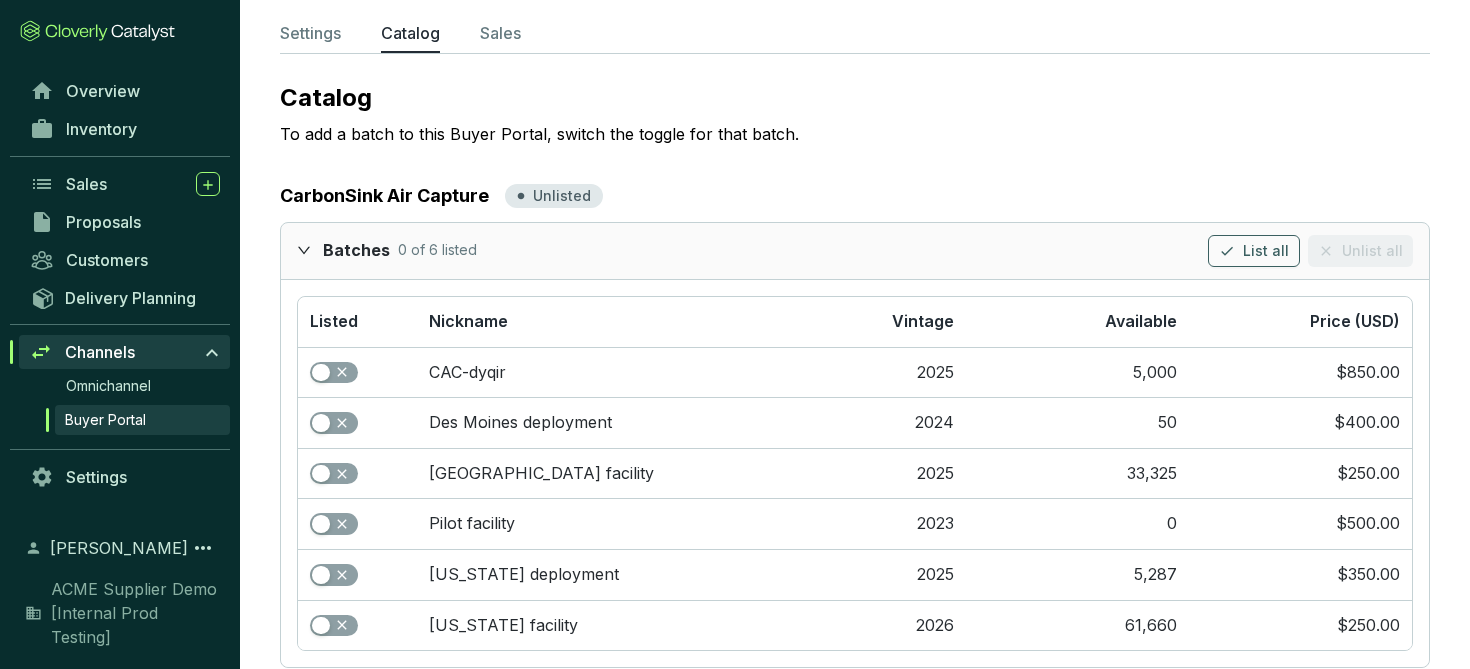 click 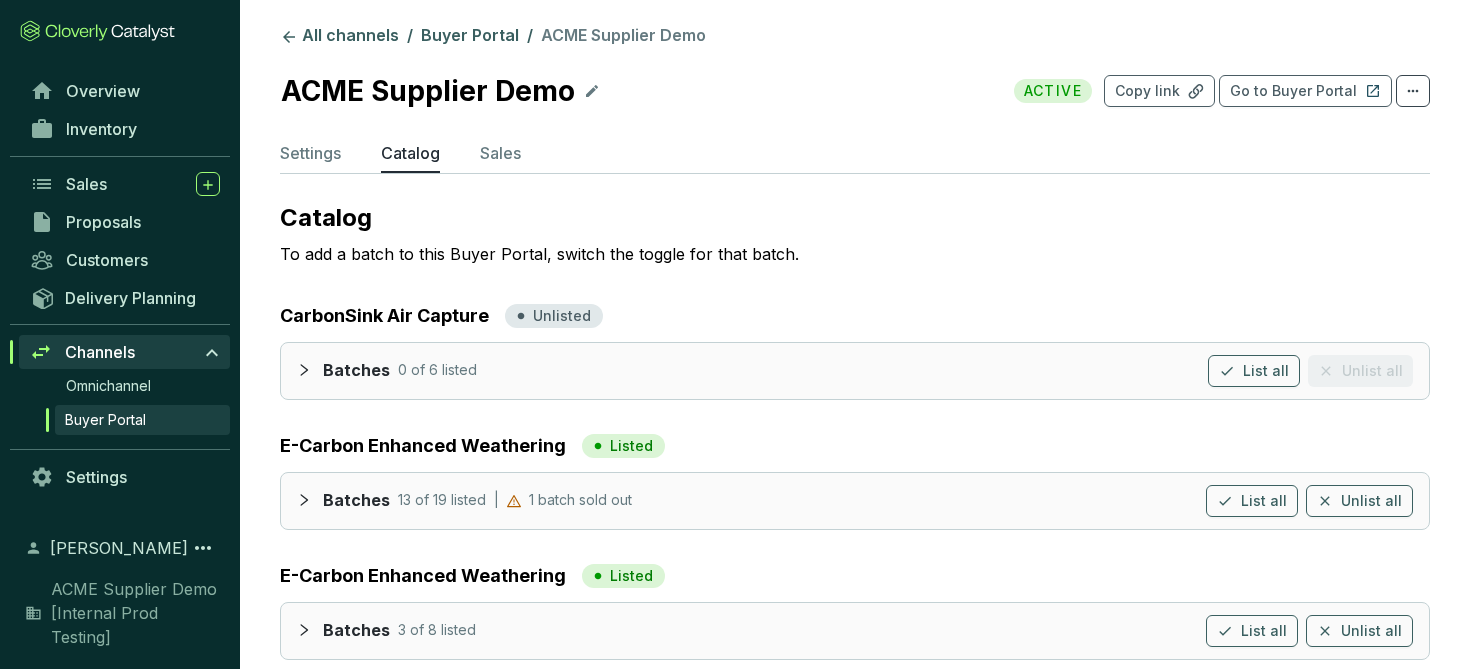 scroll, scrollTop: 0, scrollLeft: 0, axis: both 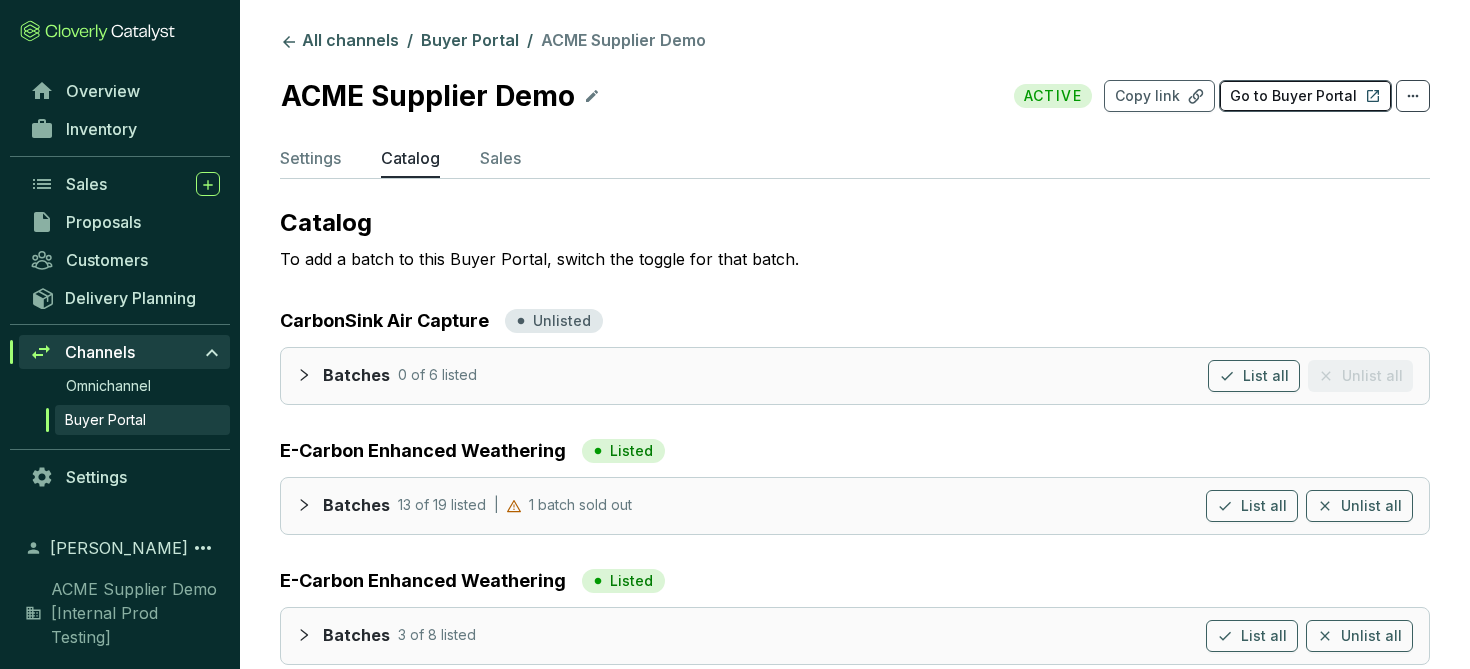 click on "Go to Buyer Portal" at bounding box center [1293, 96] 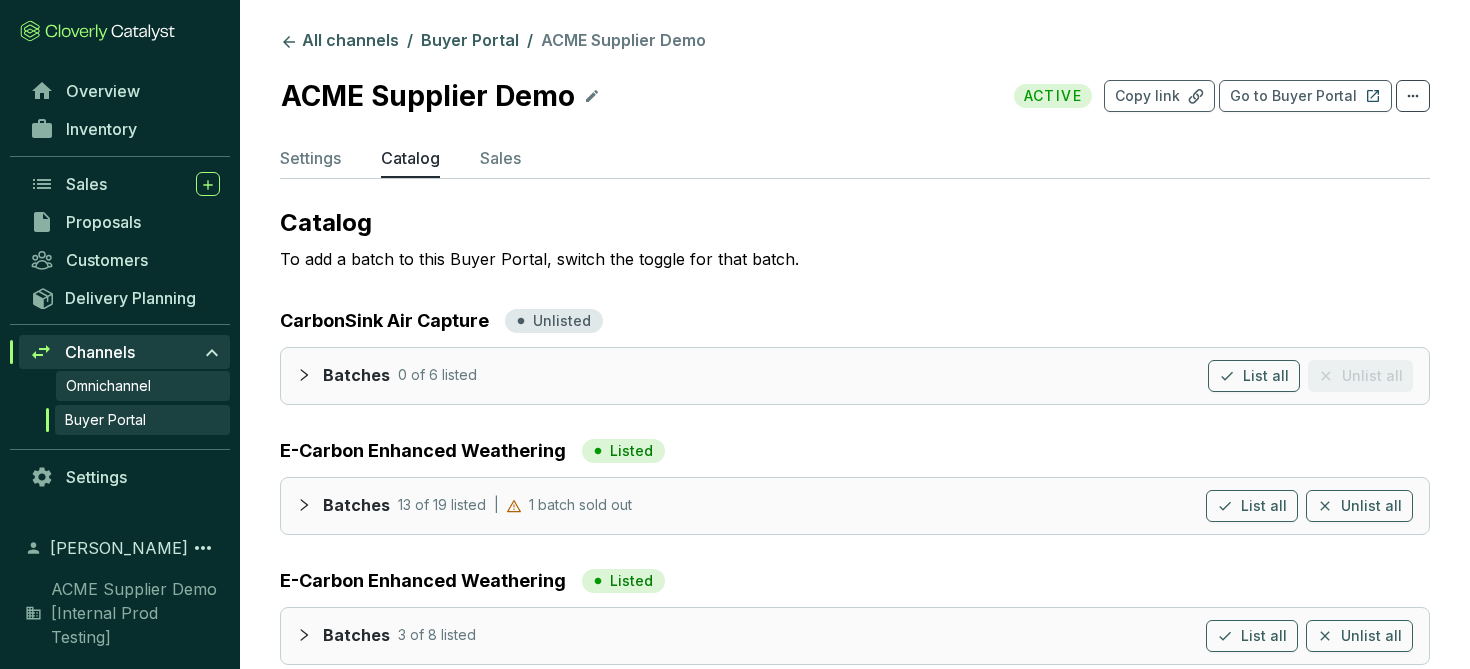 click on "Omnichannel" at bounding box center (108, 386) 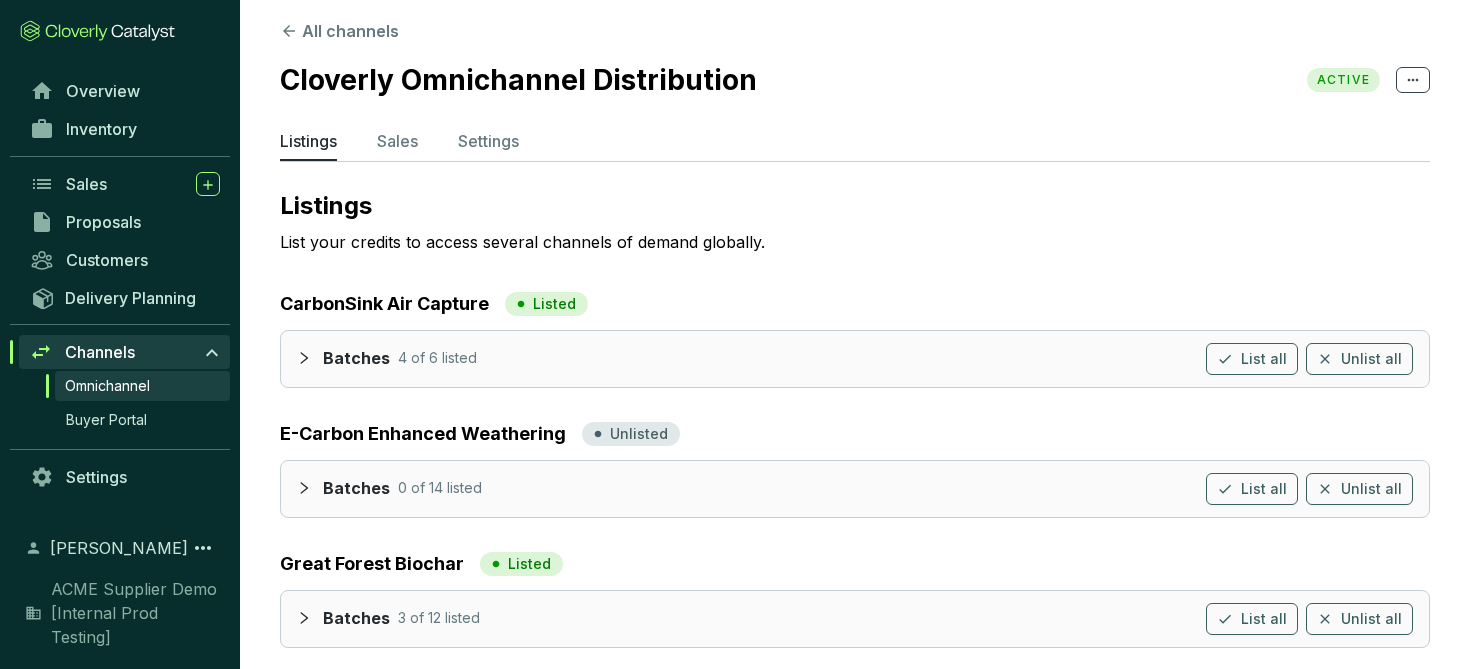 scroll, scrollTop: 14, scrollLeft: 0, axis: vertical 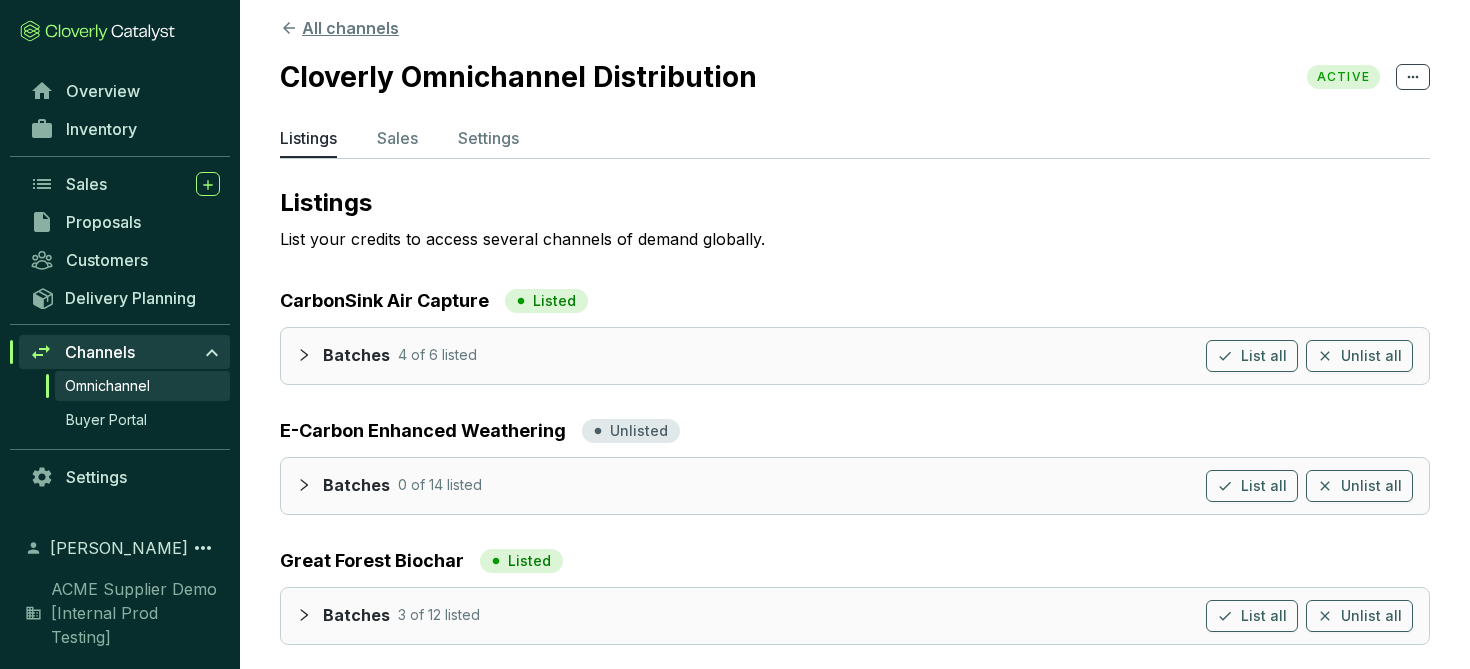 click on "All channels" at bounding box center [339, 28] 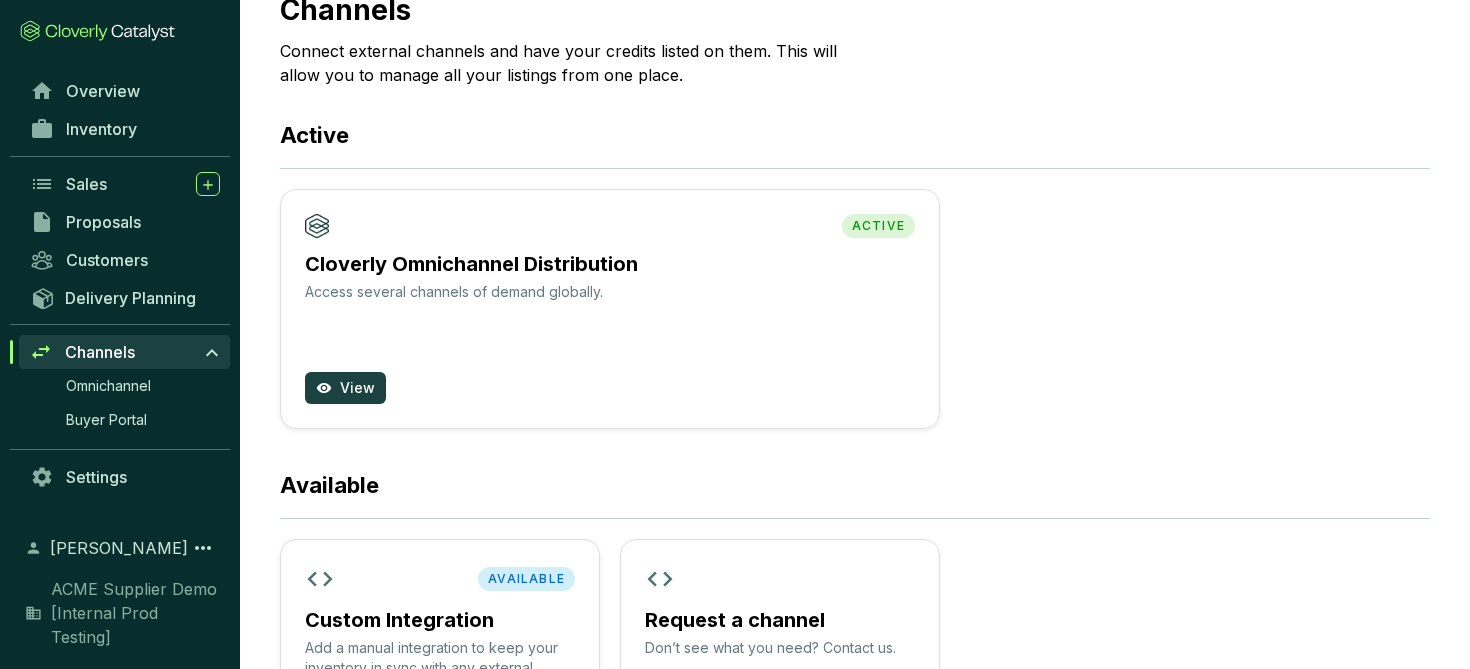 scroll, scrollTop: 68, scrollLeft: 0, axis: vertical 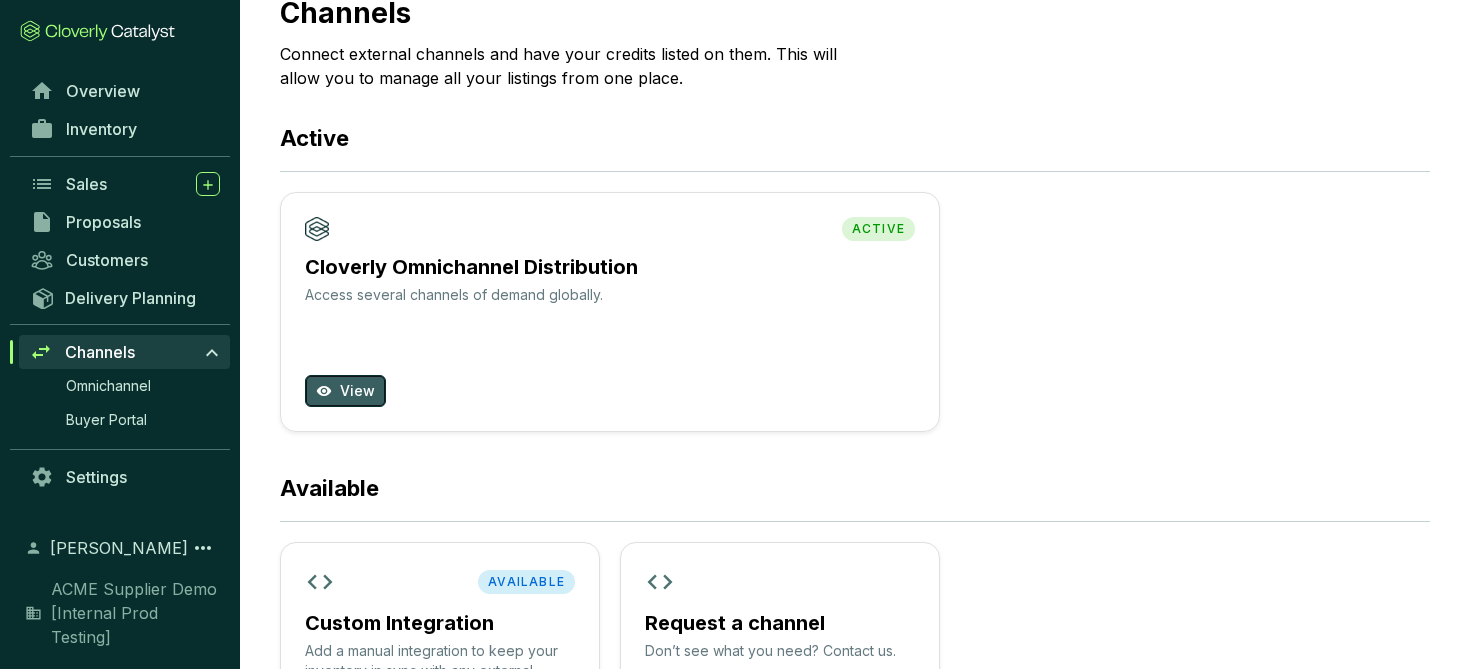 click 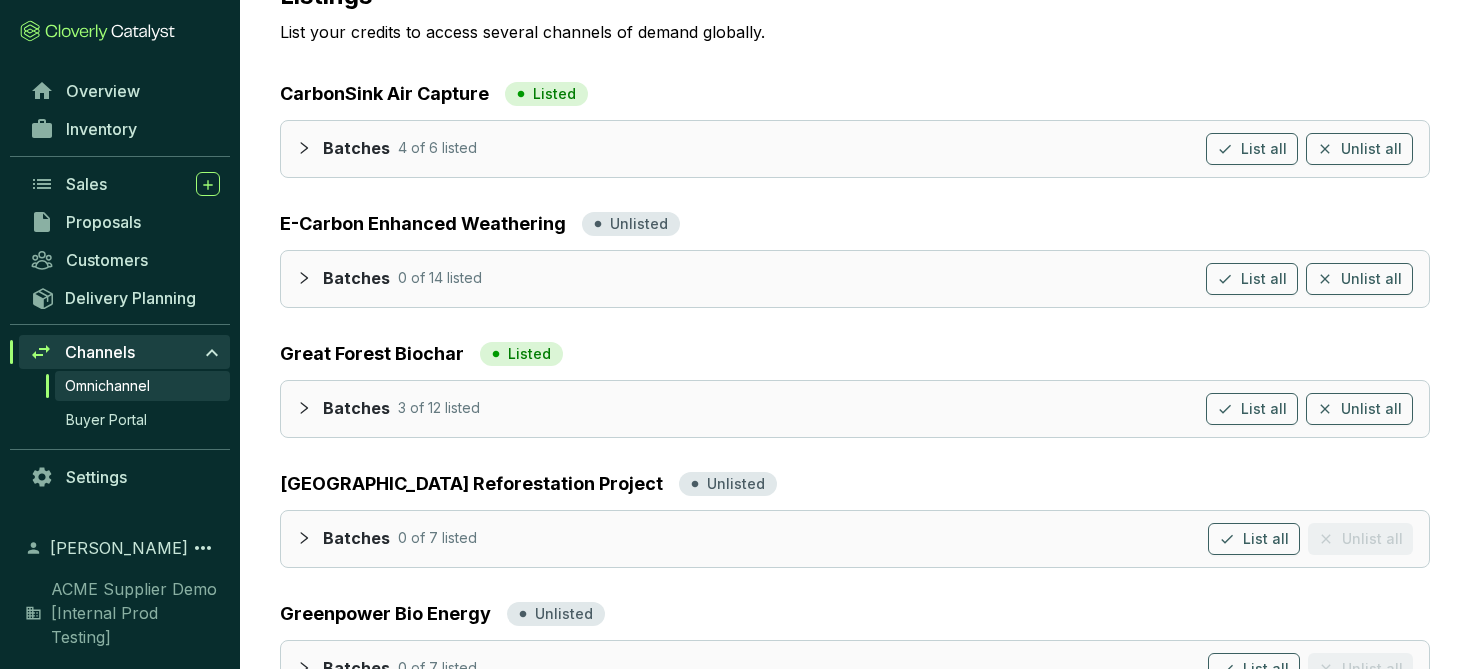 scroll, scrollTop: 290, scrollLeft: 0, axis: vertical 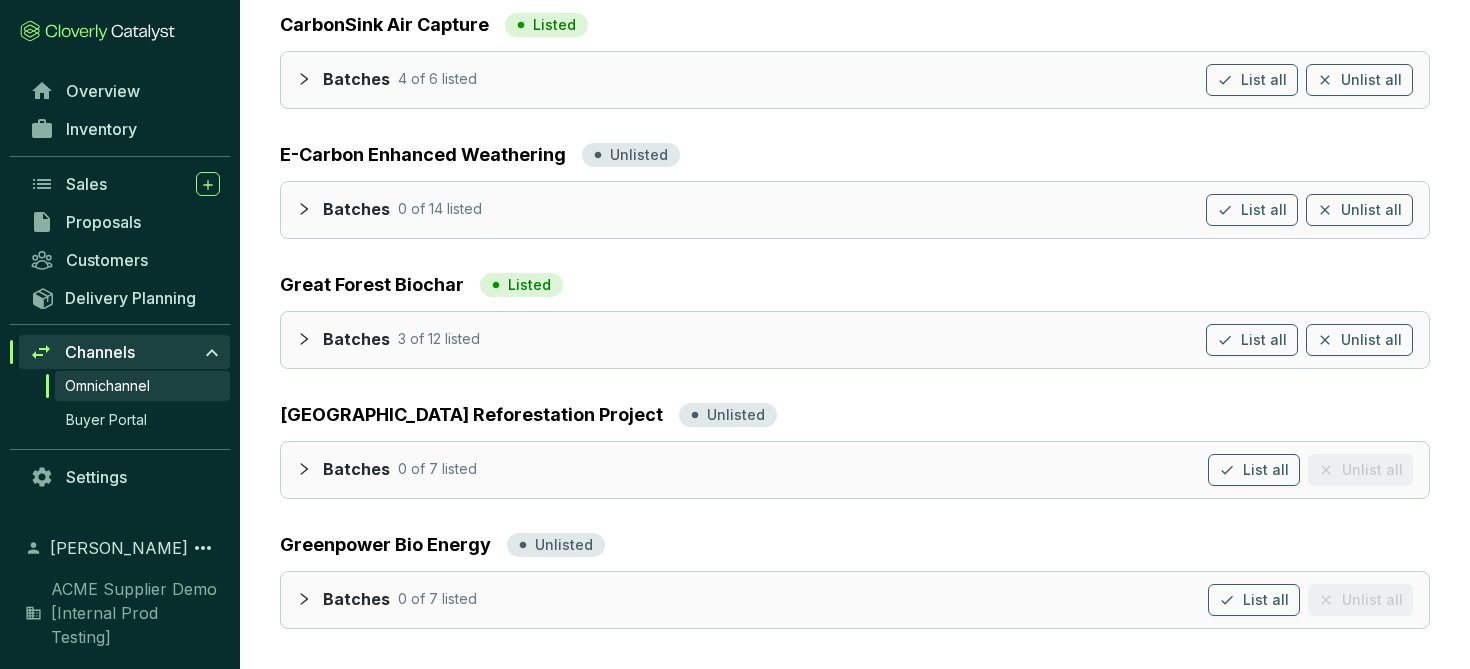 click at bounding box center [310, 208] 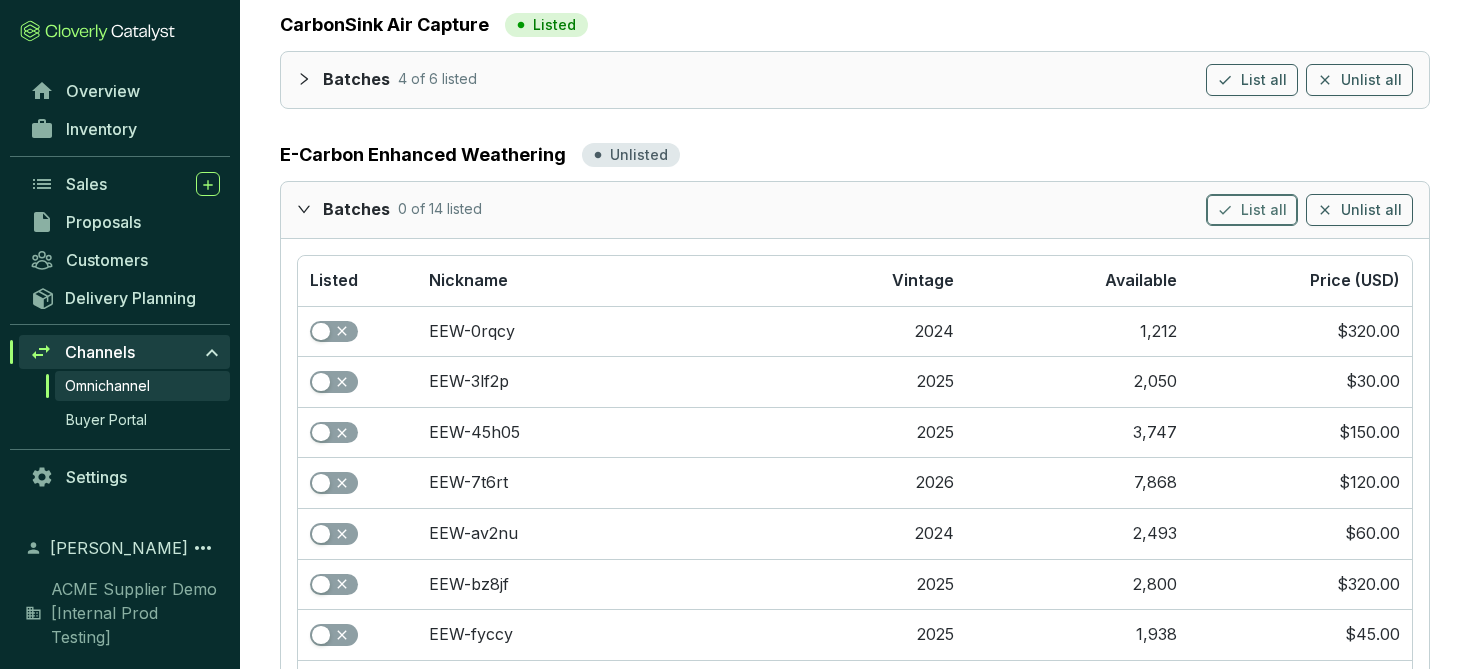 click on "List all" at bounding box center (1264, 210) 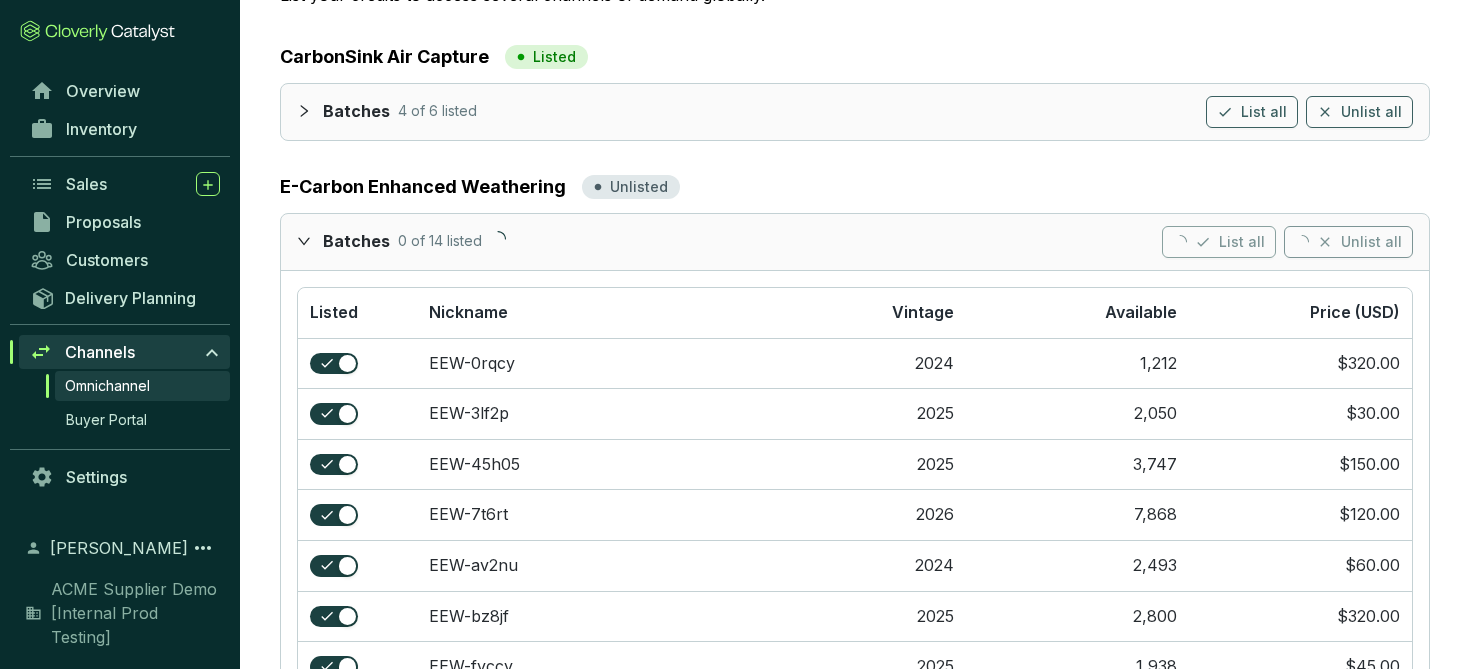 scroll, scrollTop: 257, scrollLeft: 0, axis: vertical 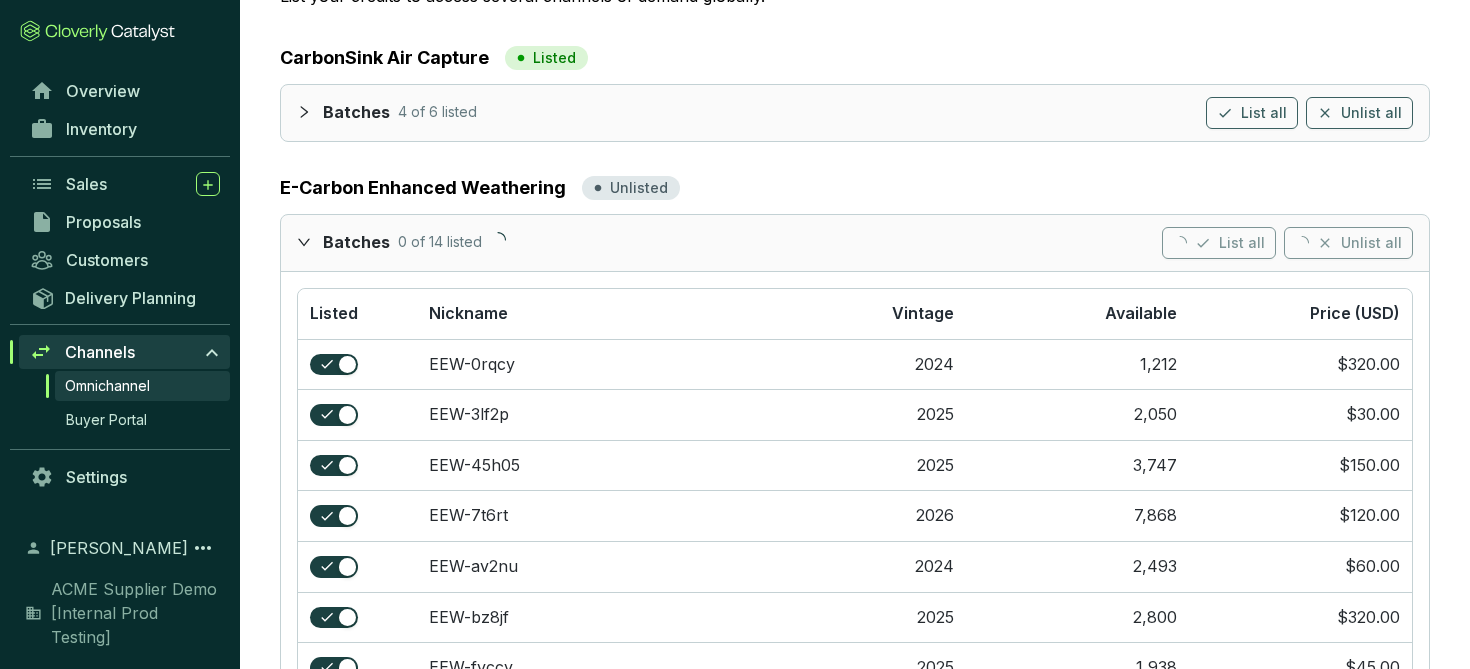 click 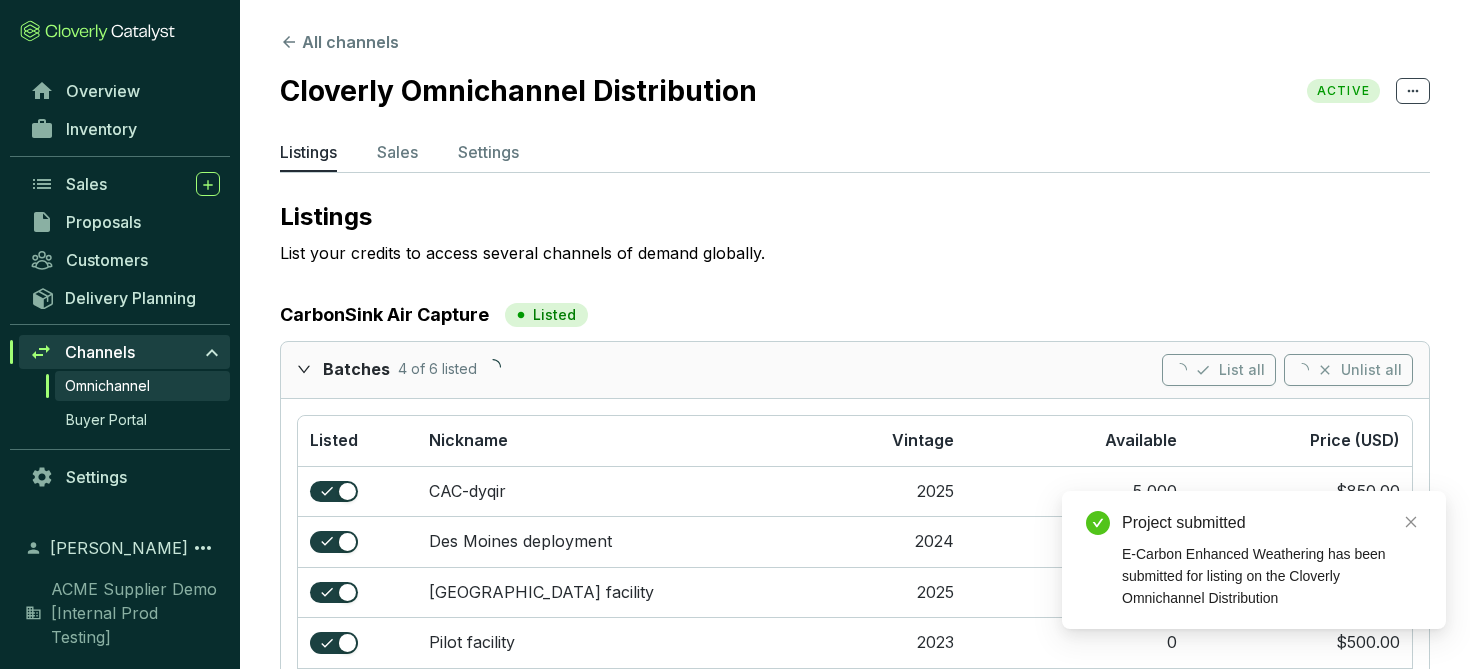 scroll, scrollTop: 257, scrollLeft: 0, axis: vertical 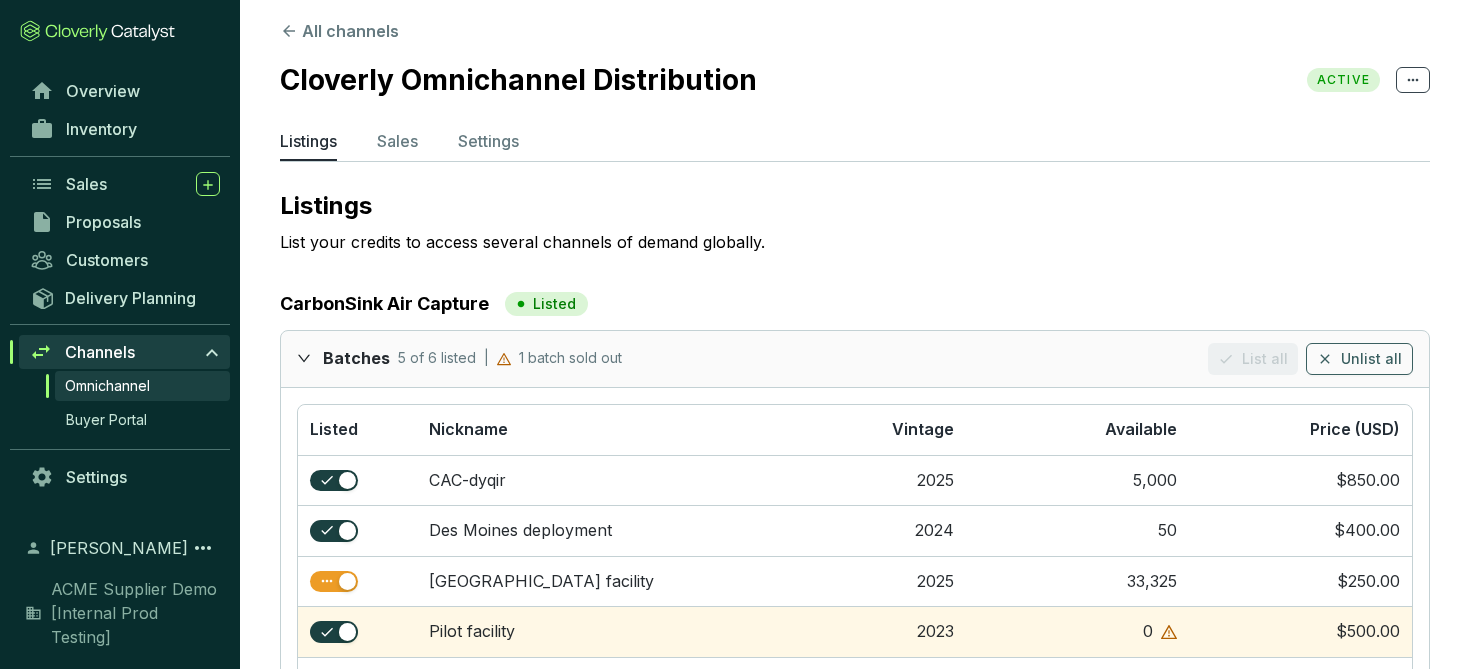 click 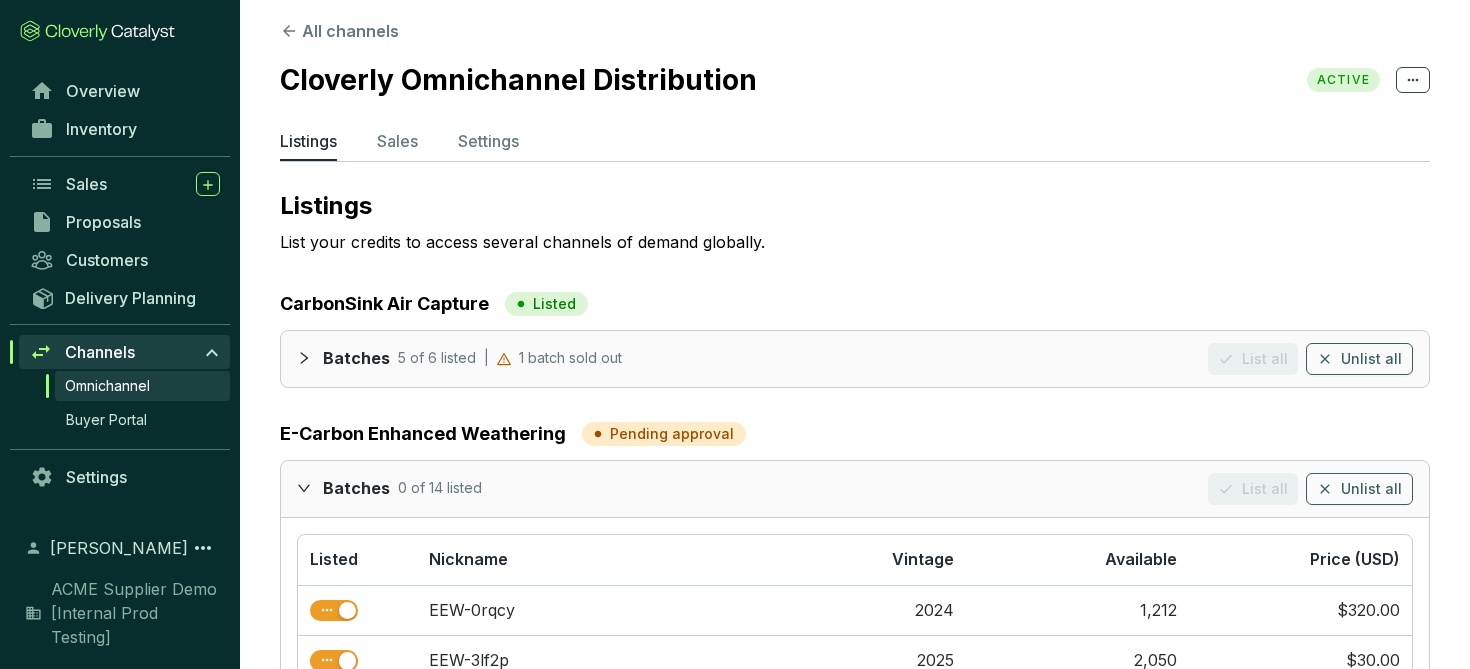 click 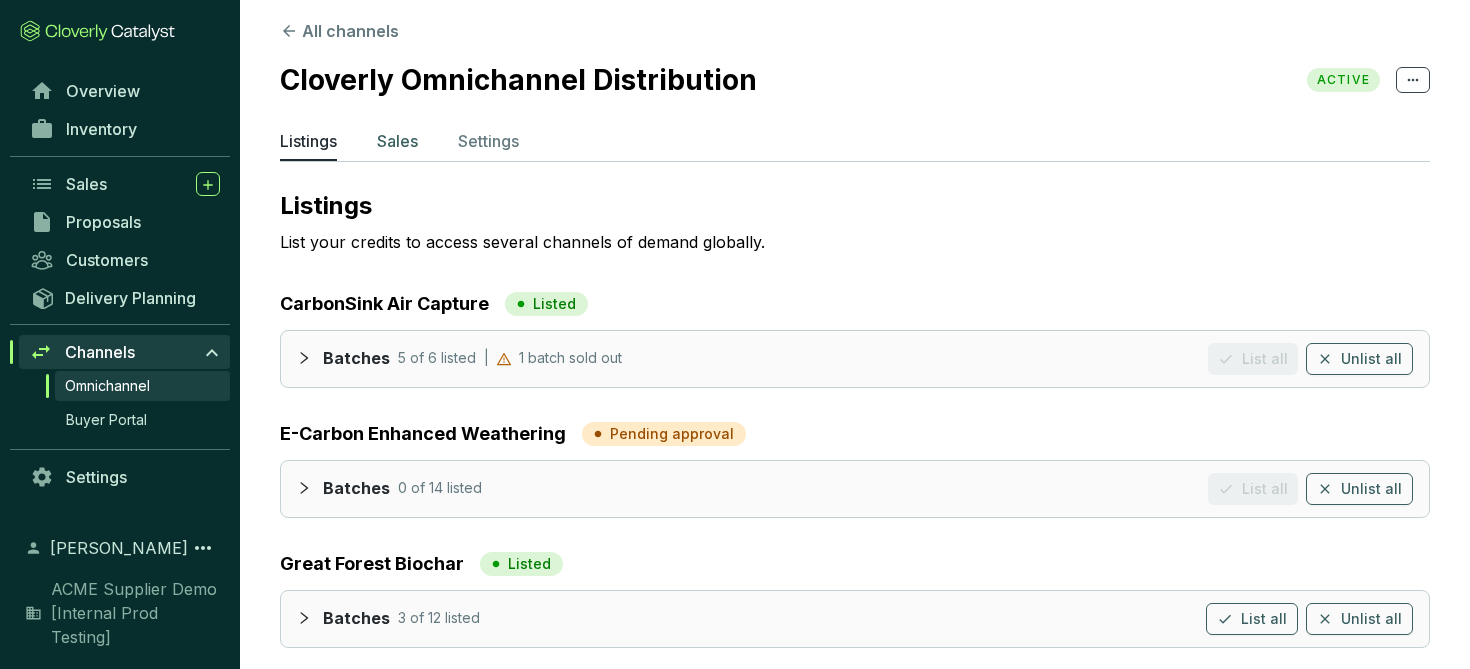 click on "Sales" at bounding box center [397, 141] 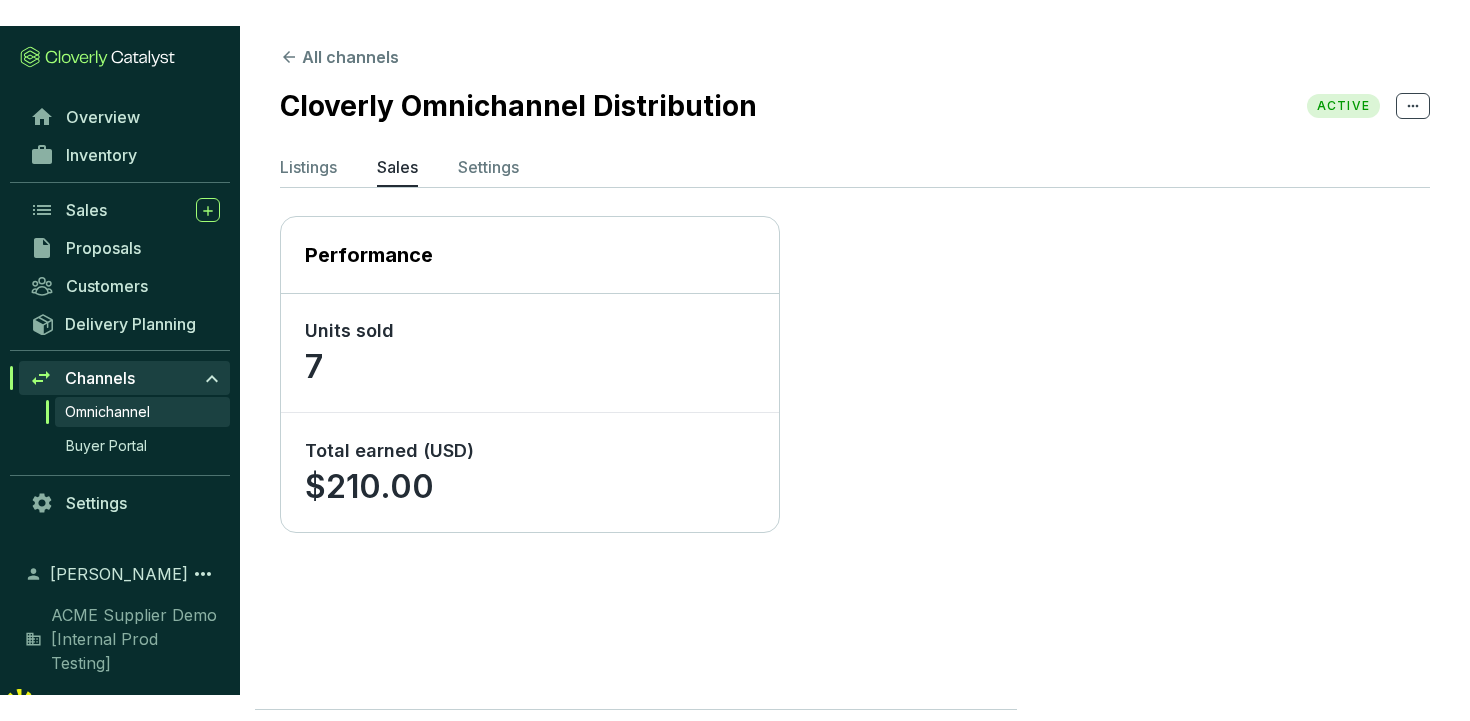 scroll, scrollTop: 0, scrollLeft: 0, axis: both 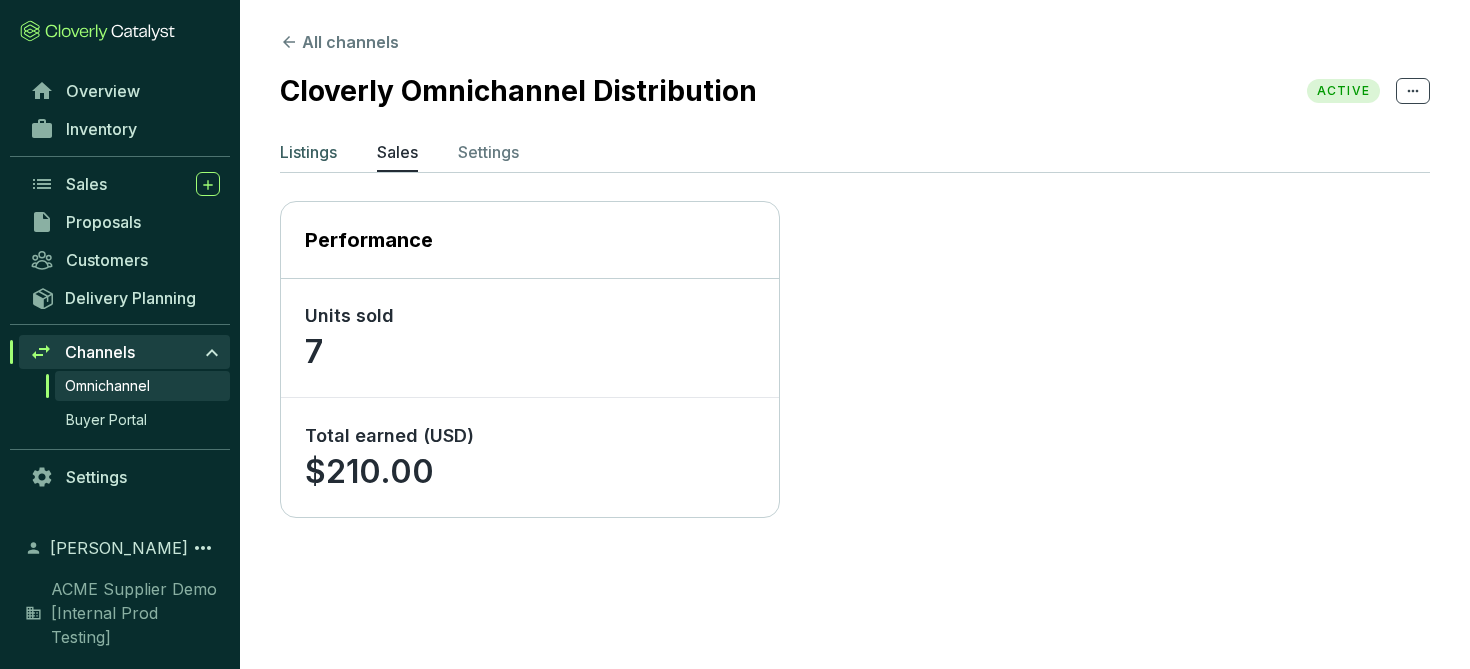 click on "Listings" at bounding box center (308, 152) 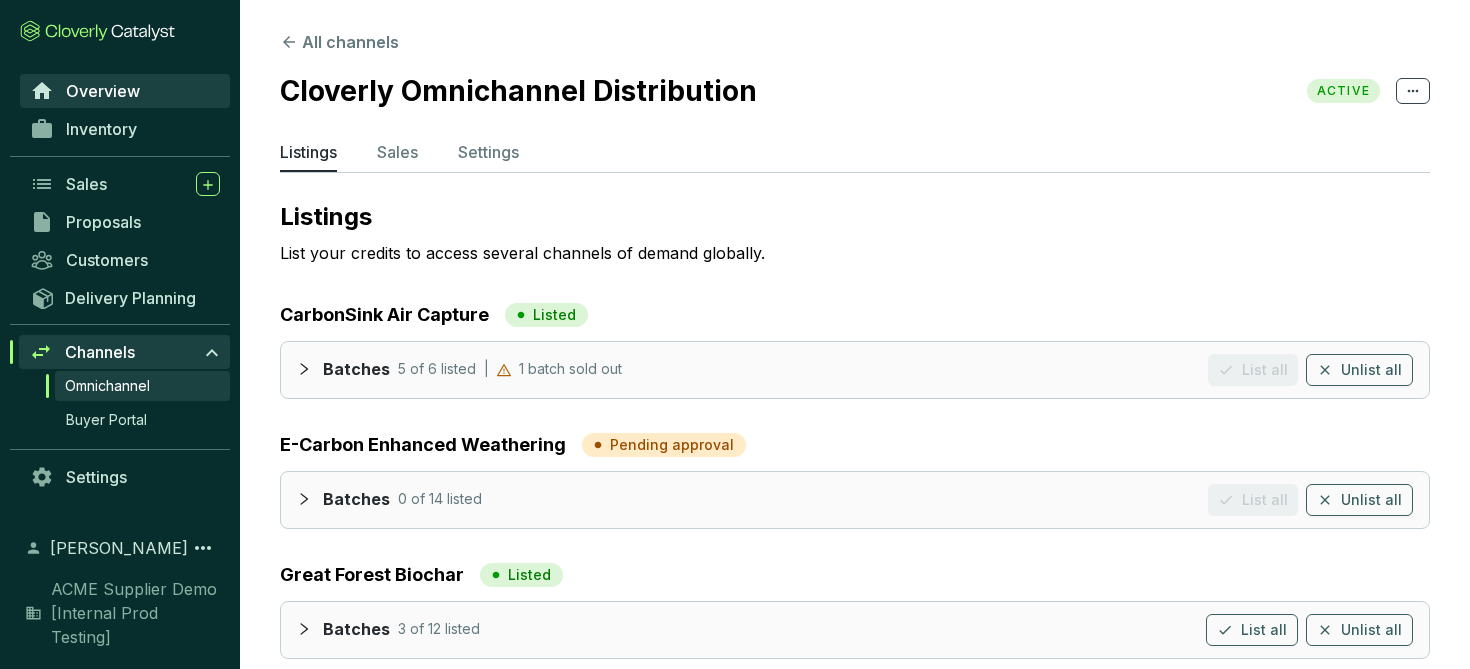 click on "Overview" at bounding box center (125, 91) 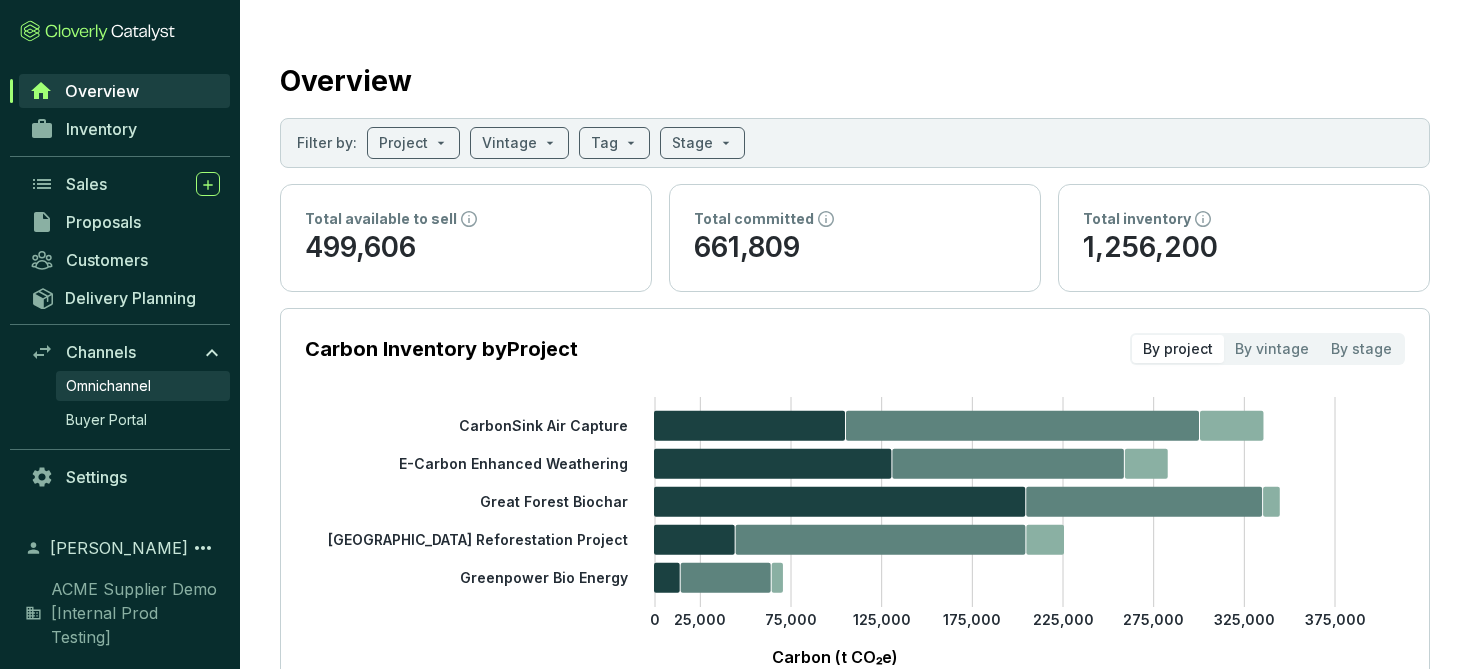 click on "Omnichannel" at bounding box center (108, 386) 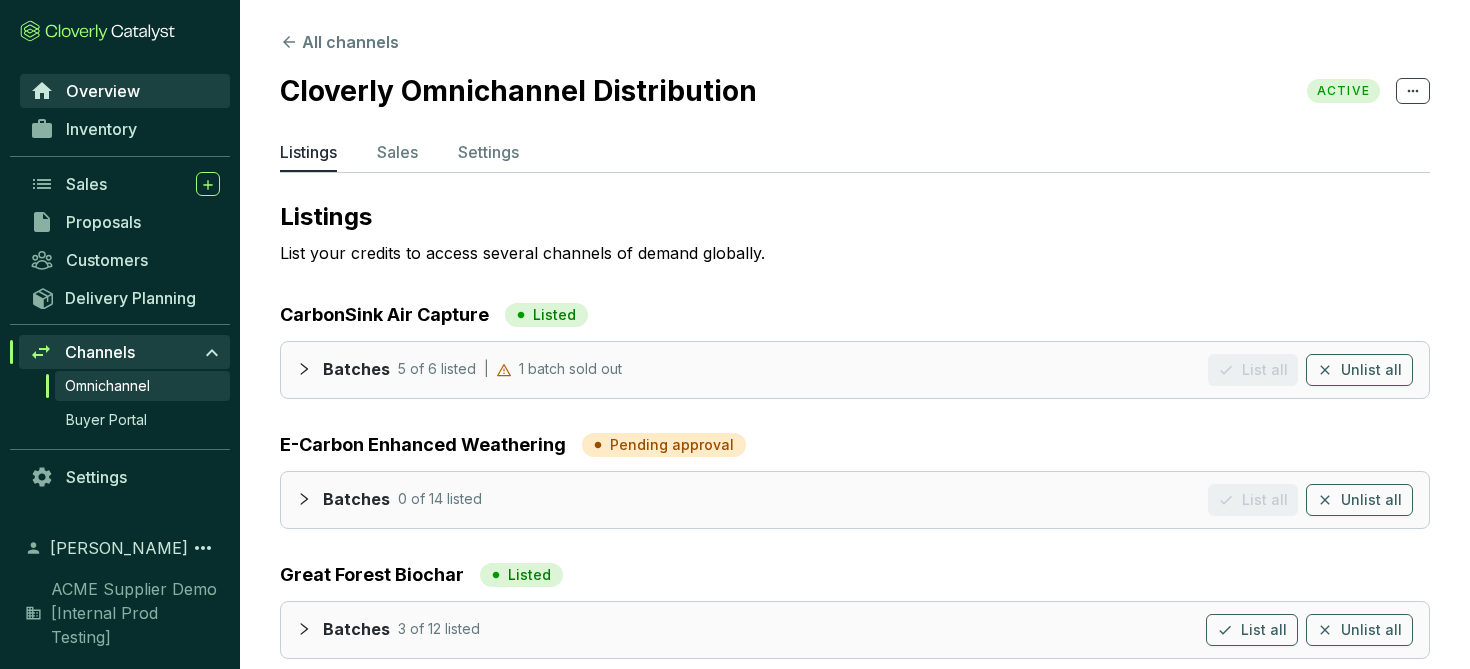 click on "Overview" at bounding box center (103, 91) 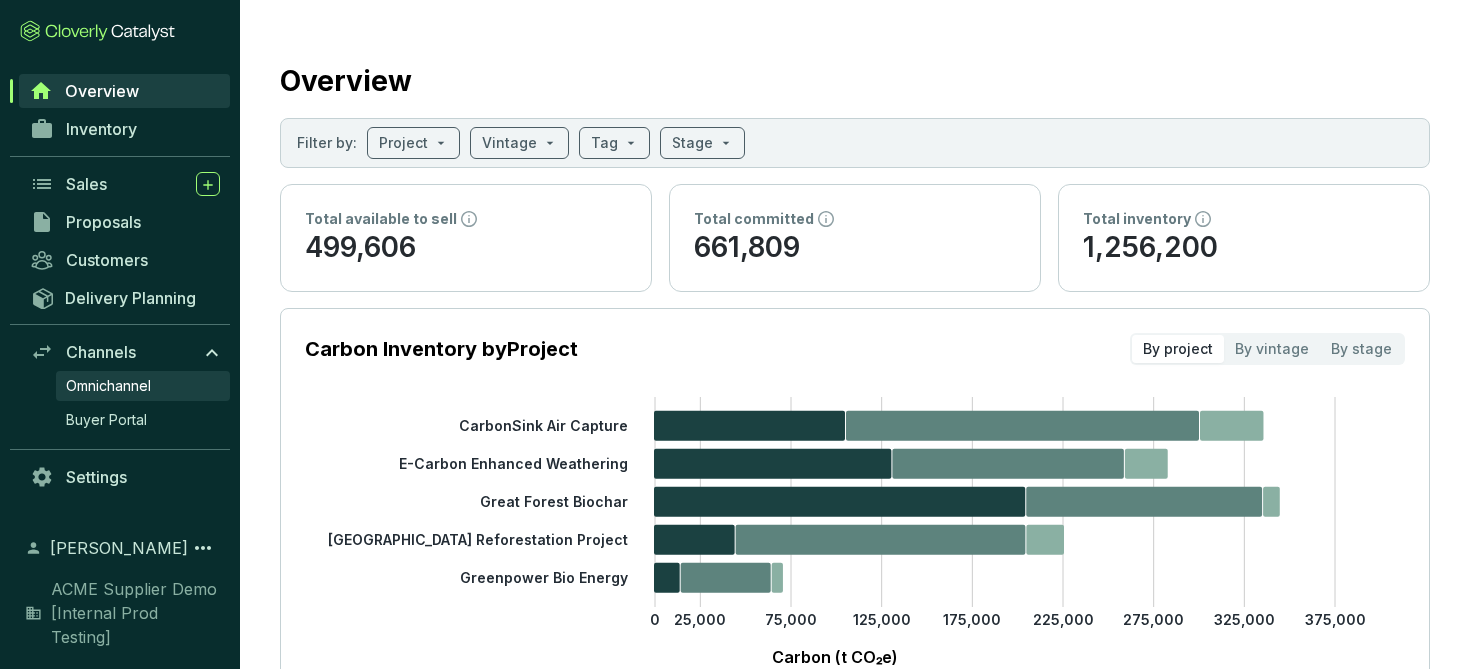 click on "Omnichannel" at bounding box center [108, 386] 